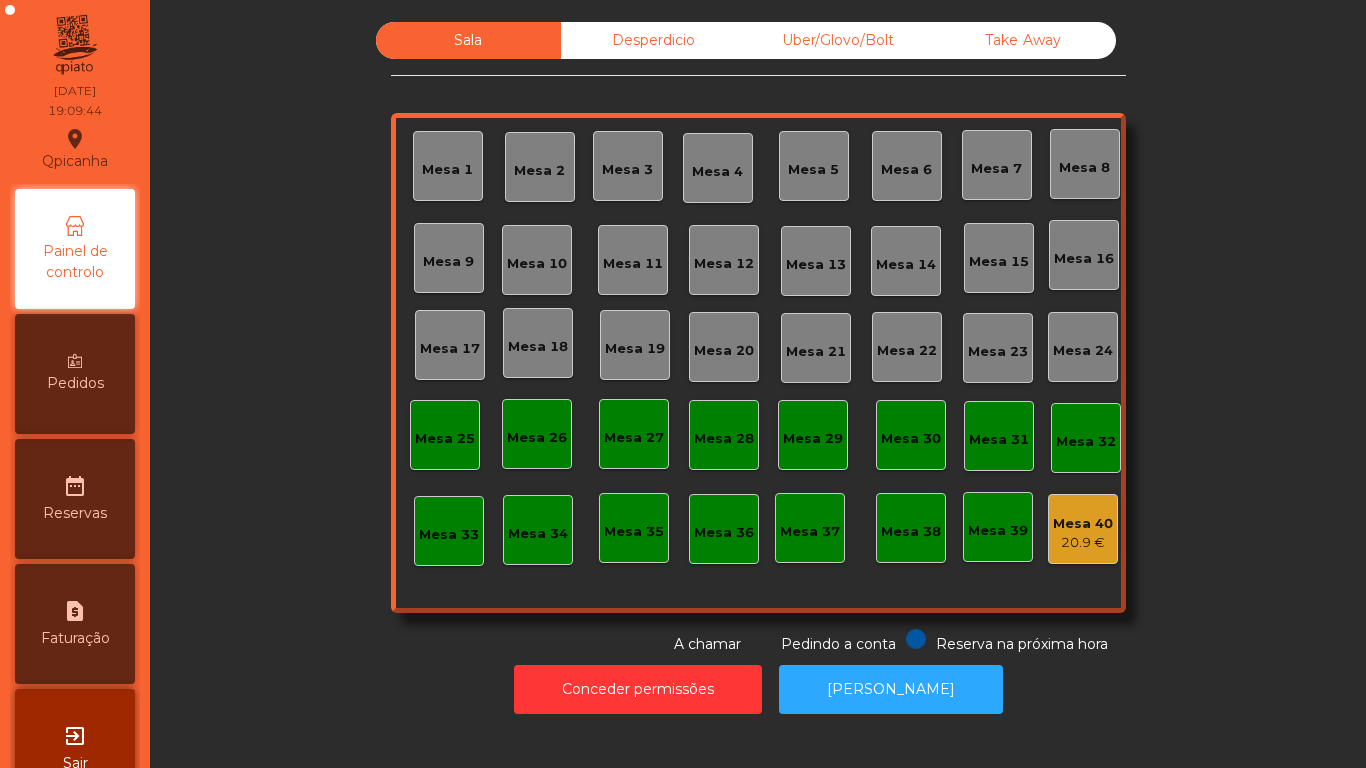 scroll, scrollTop: 0, scrollLeft: 0, axis: both 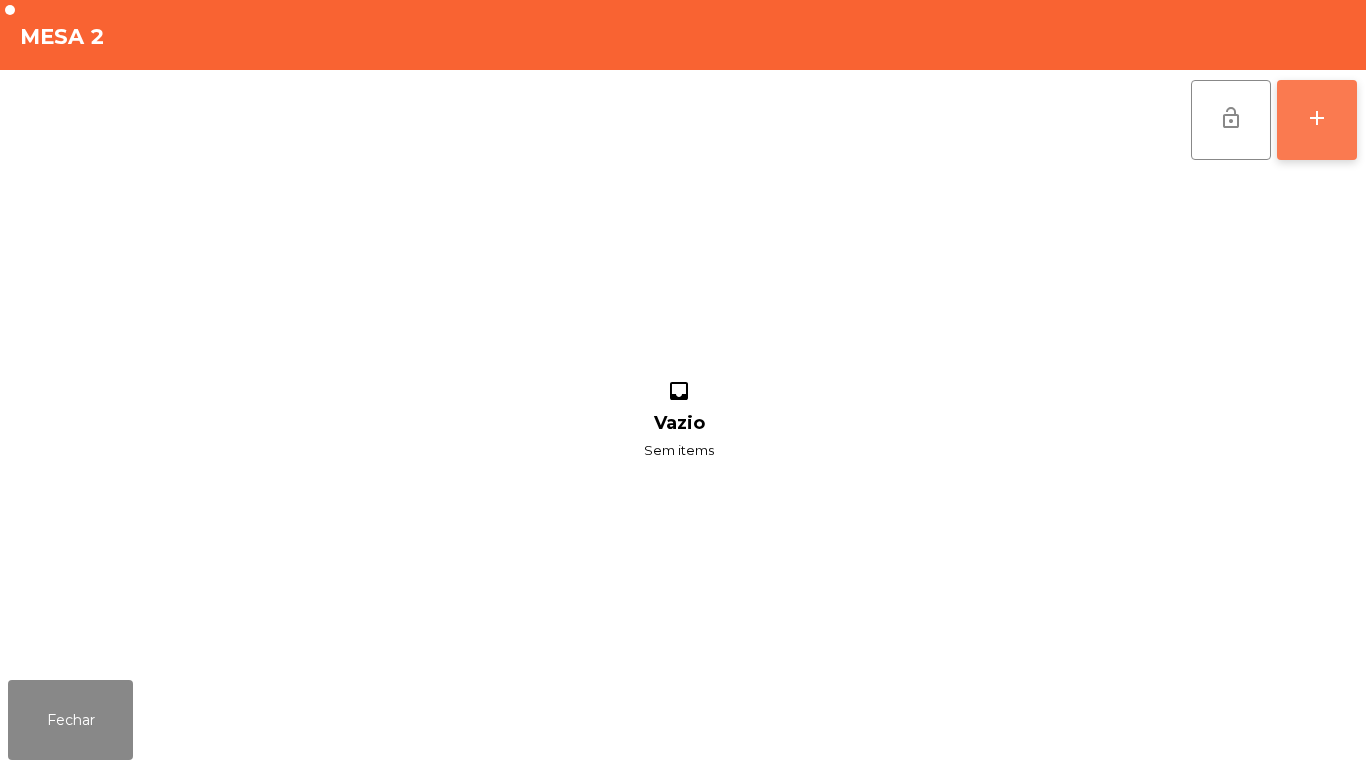 click on "add" 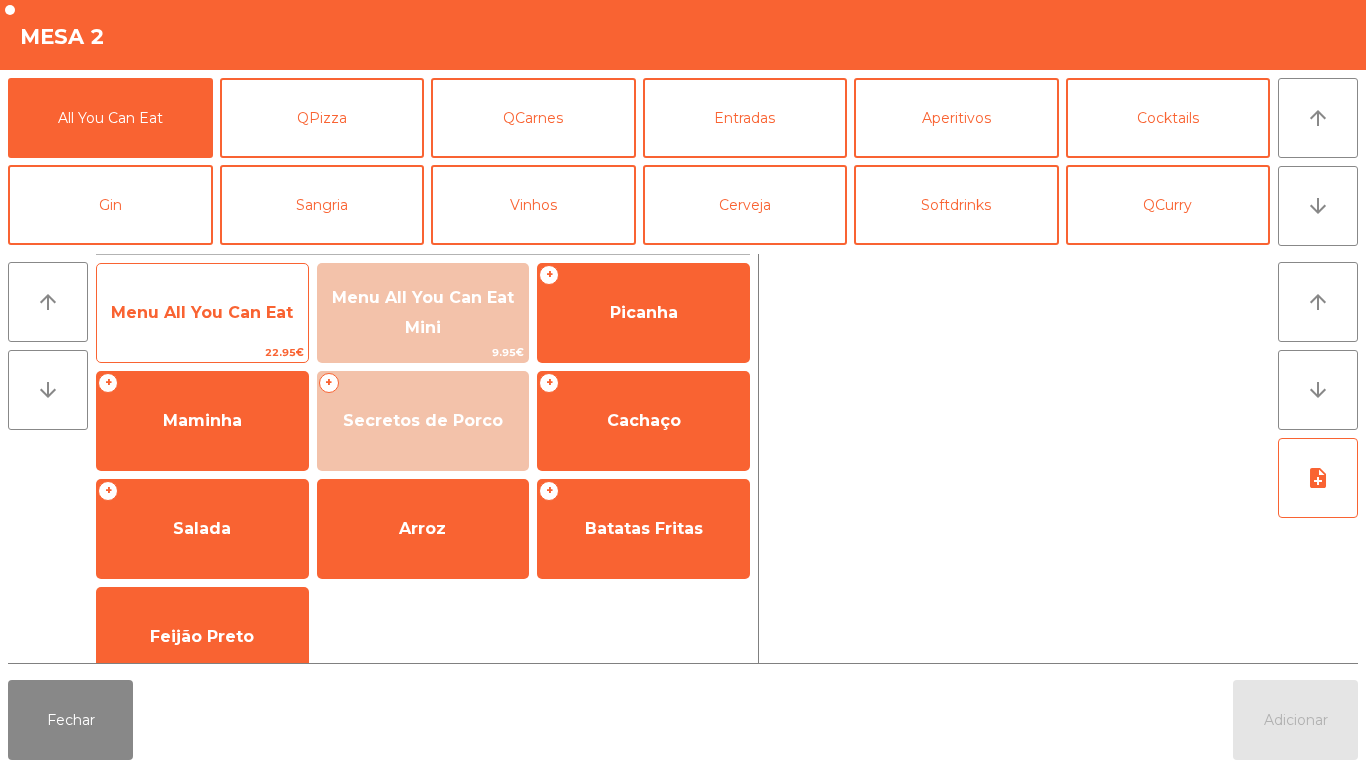 click on "Menu All You Can Eat" 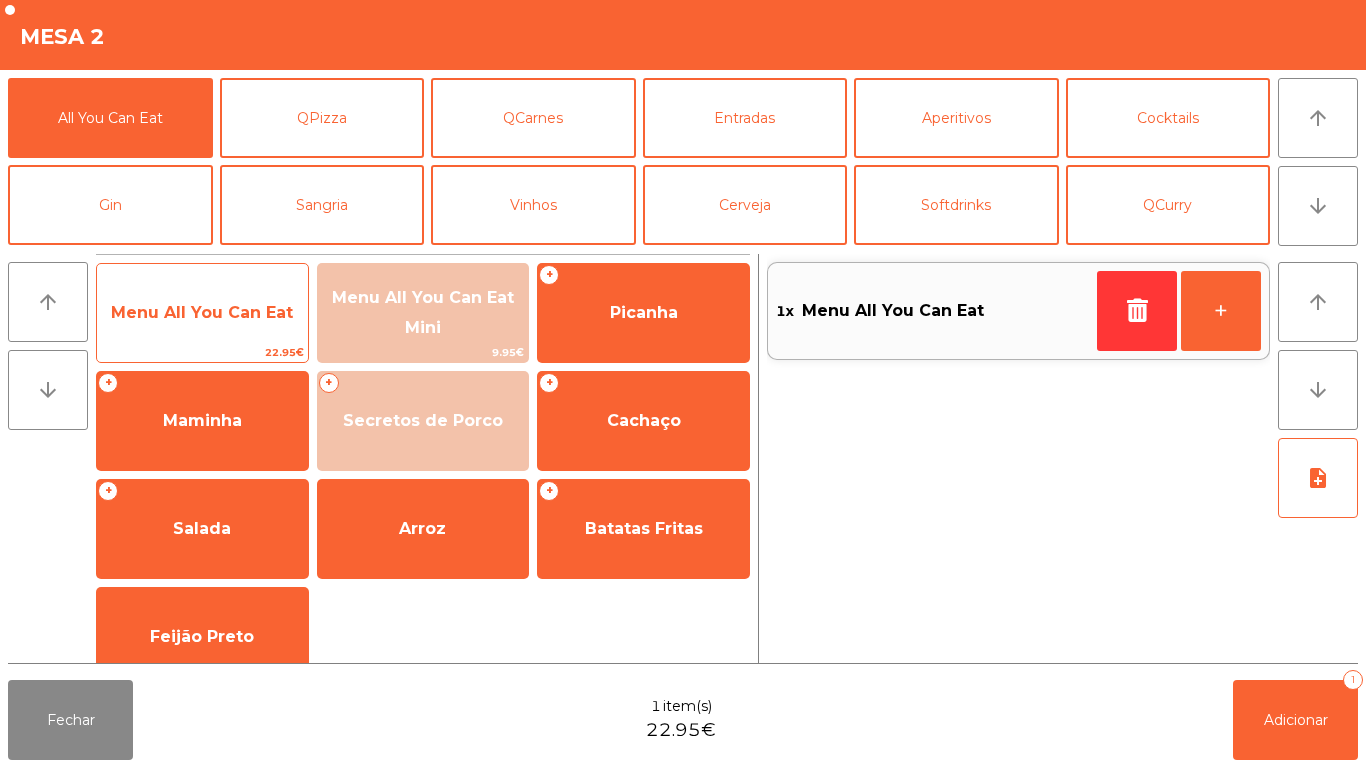 click on "Menu All You Can Eat" 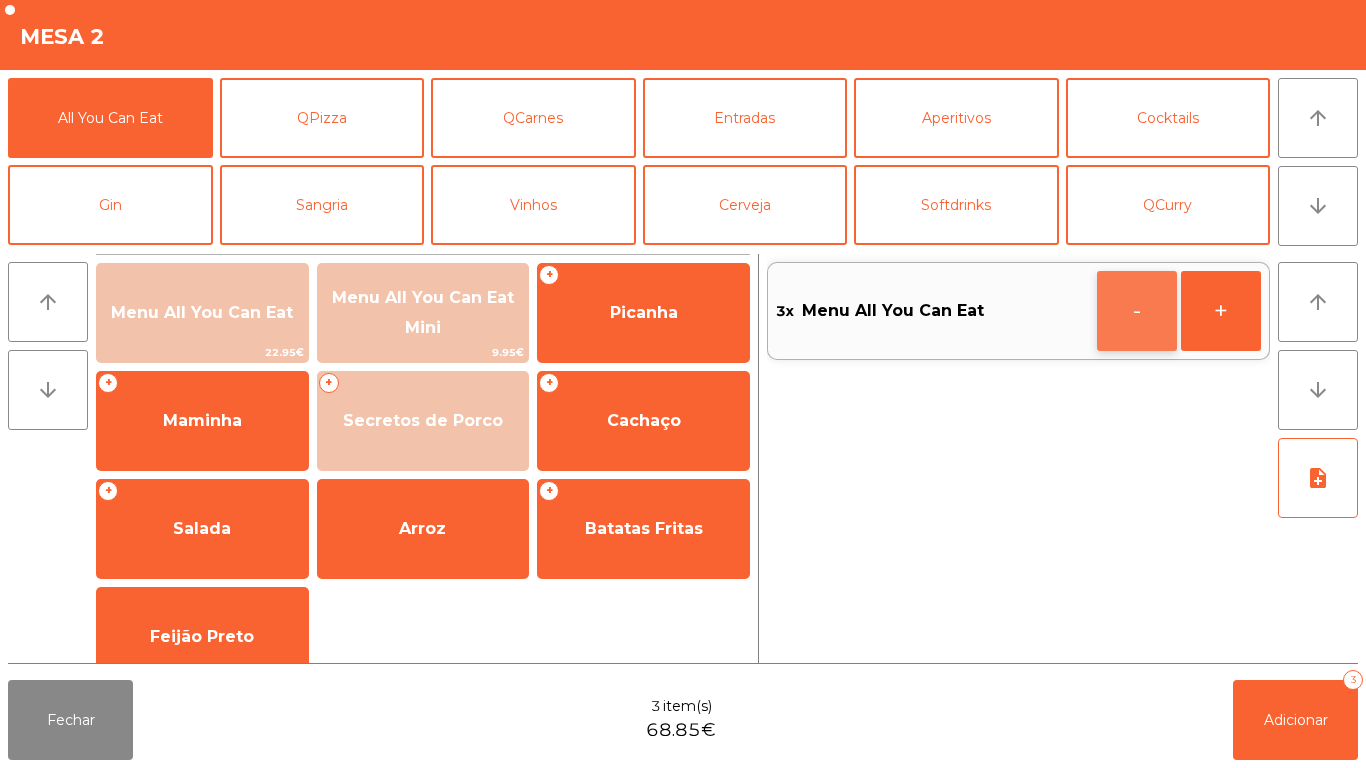 click on "-" 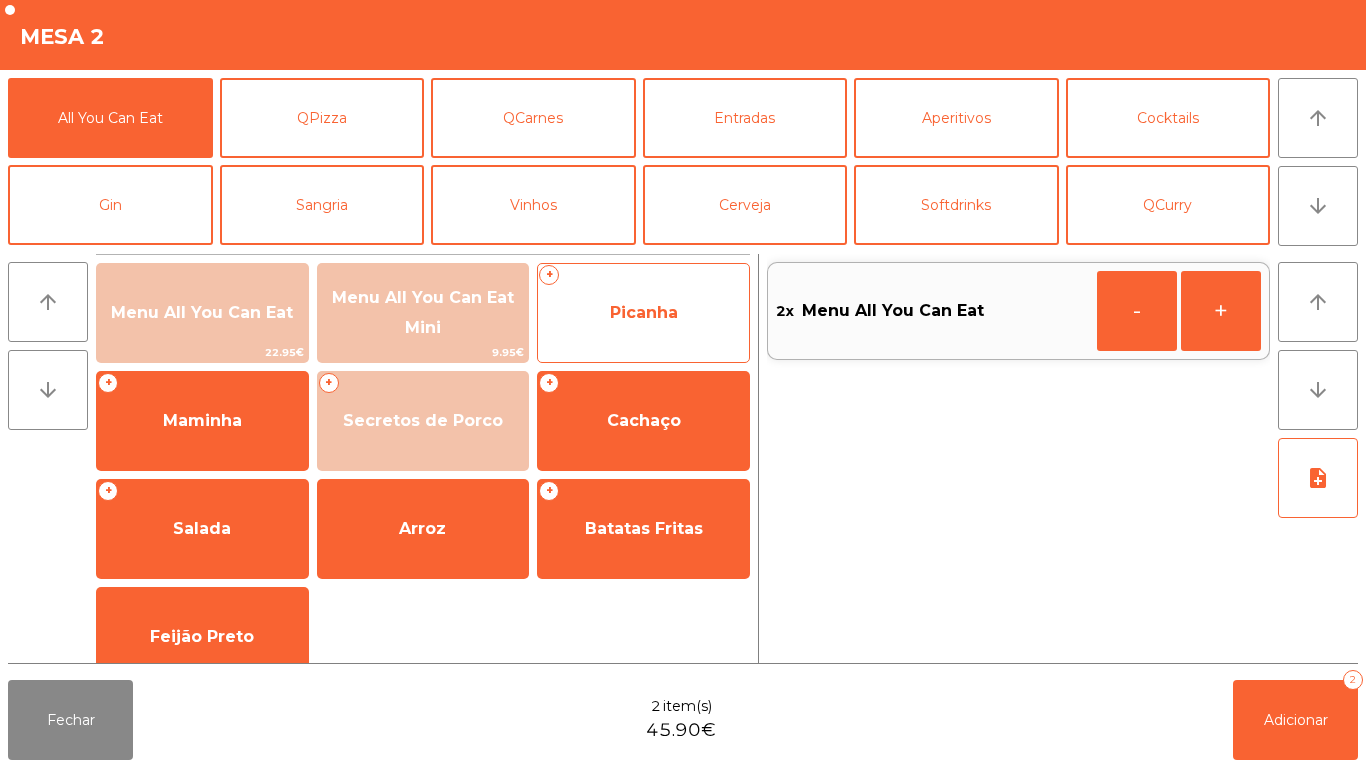 click on "Picanha" 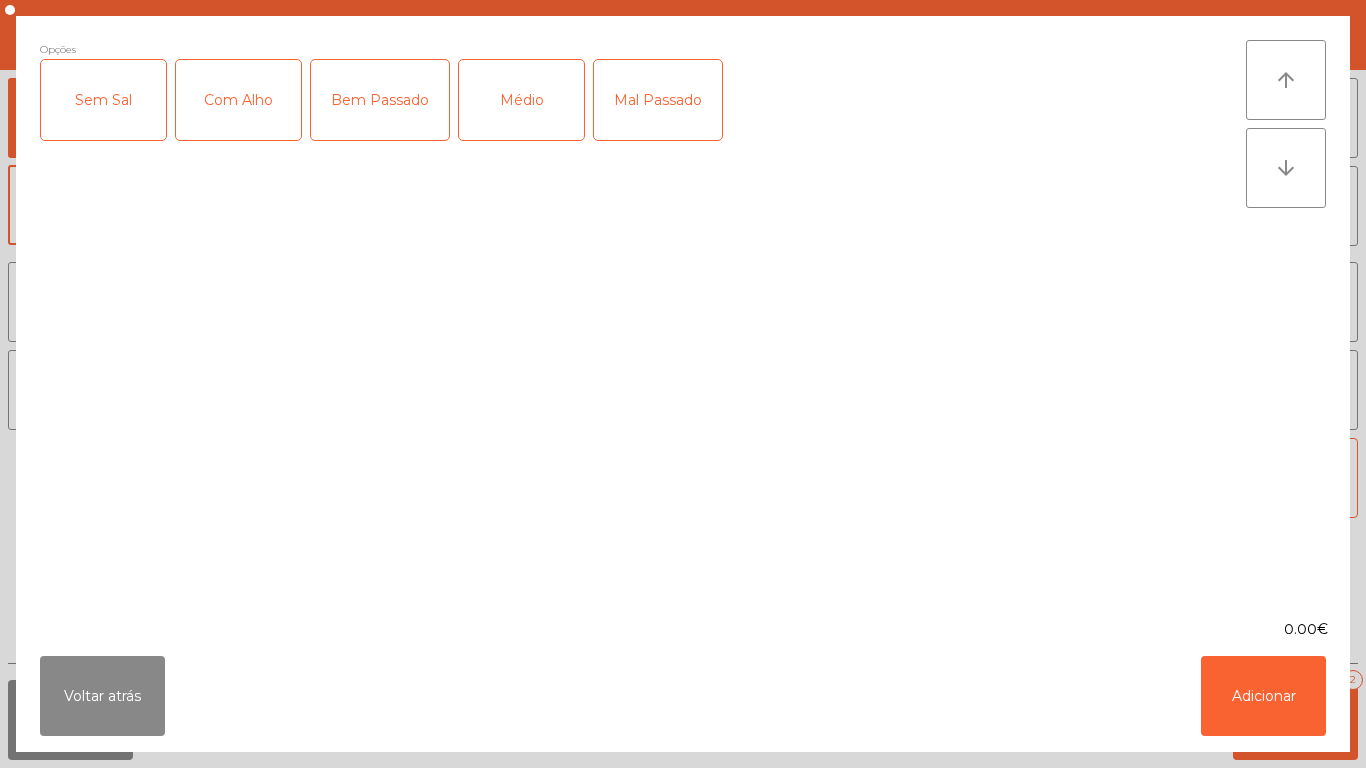 click on "Médio" 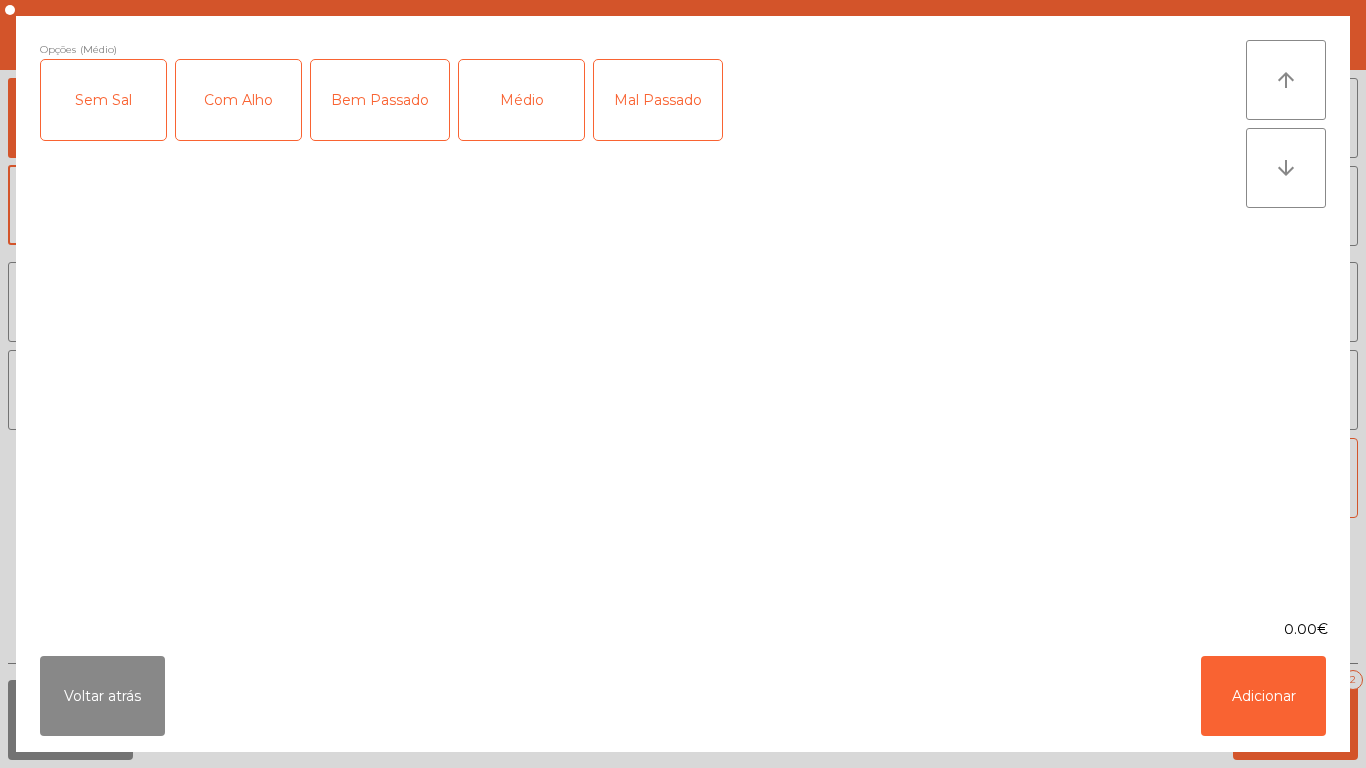 click on "Com Alho" 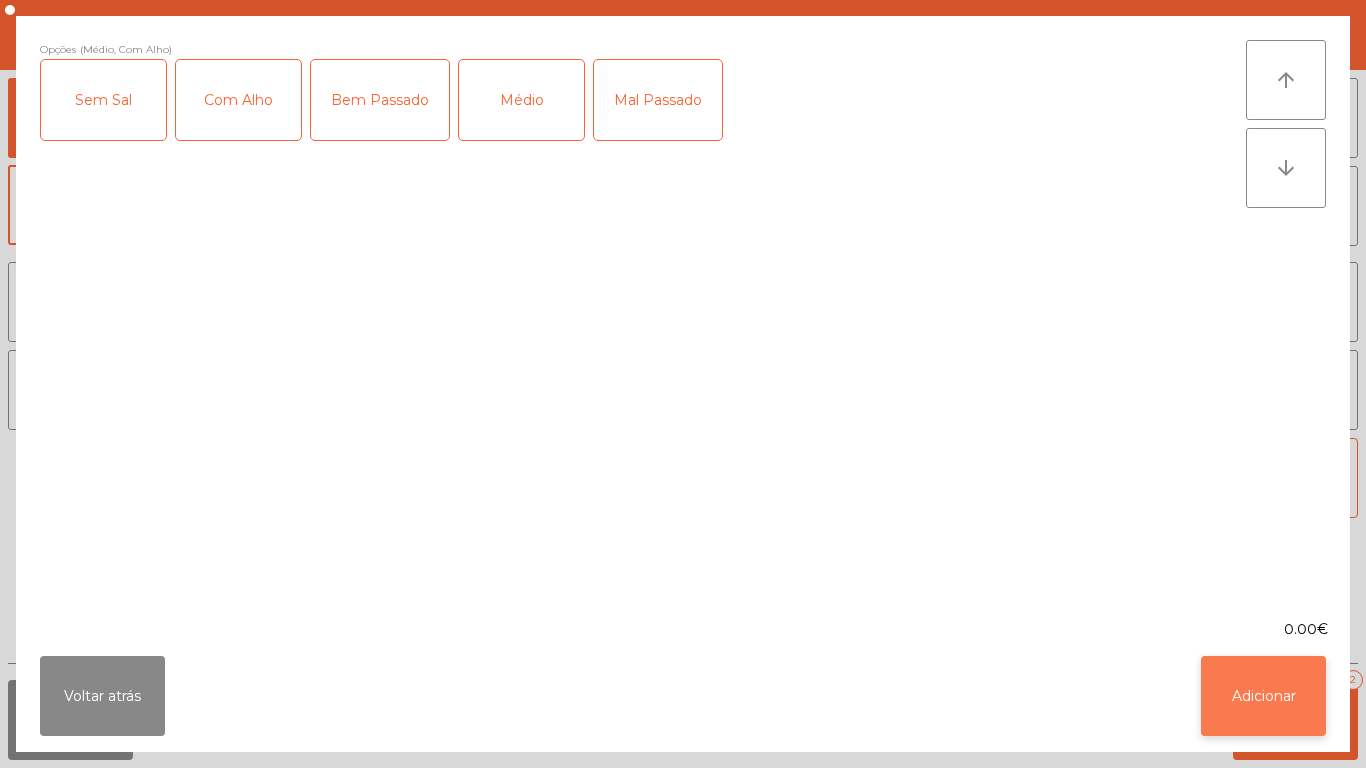 click on "Adicionar" 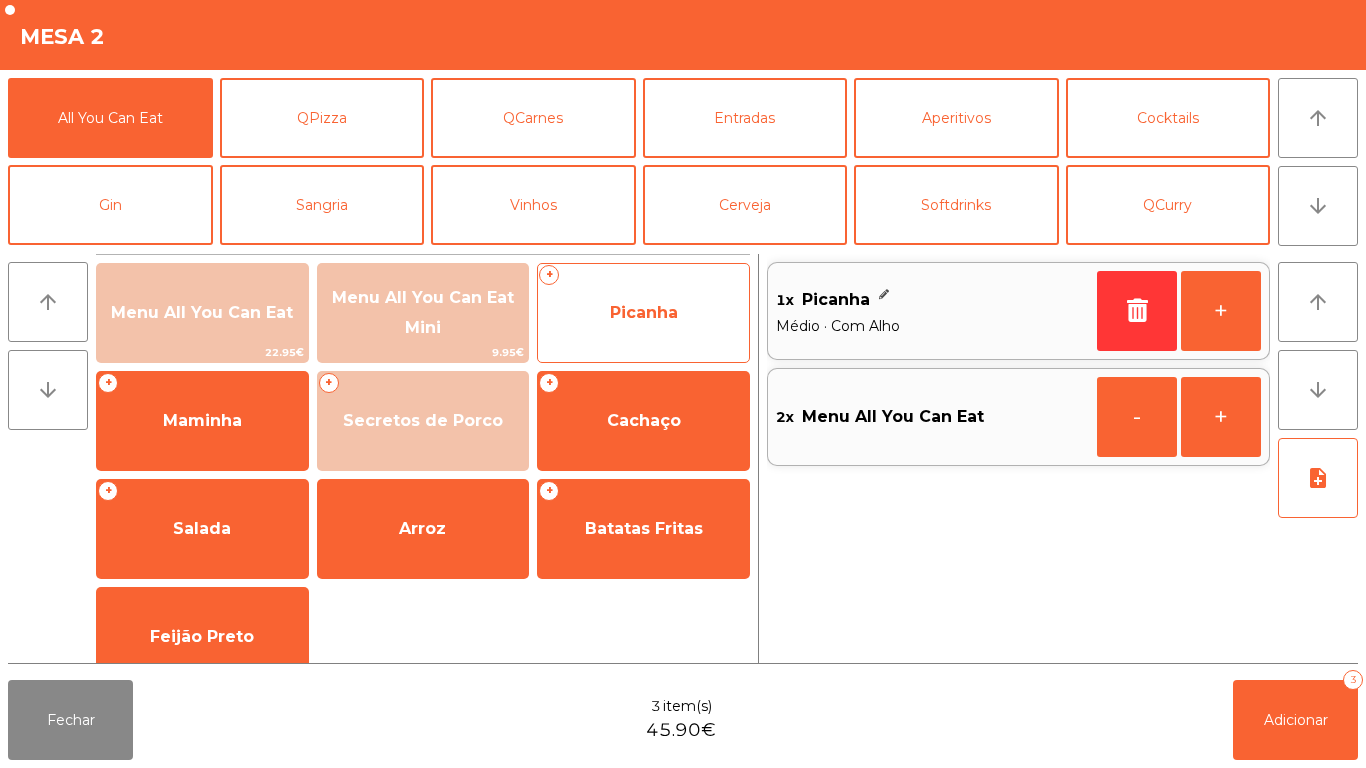 click on "Picanha" 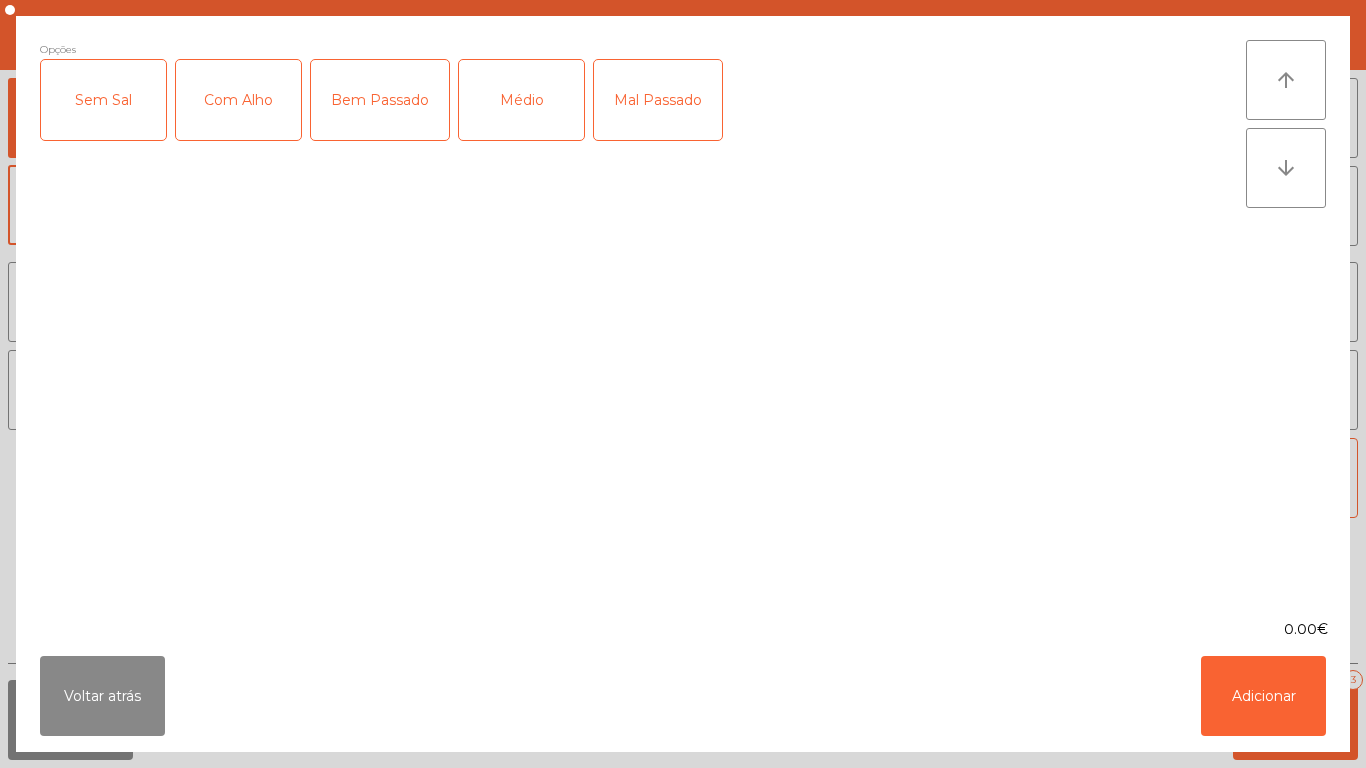 click on "Bem Passado" 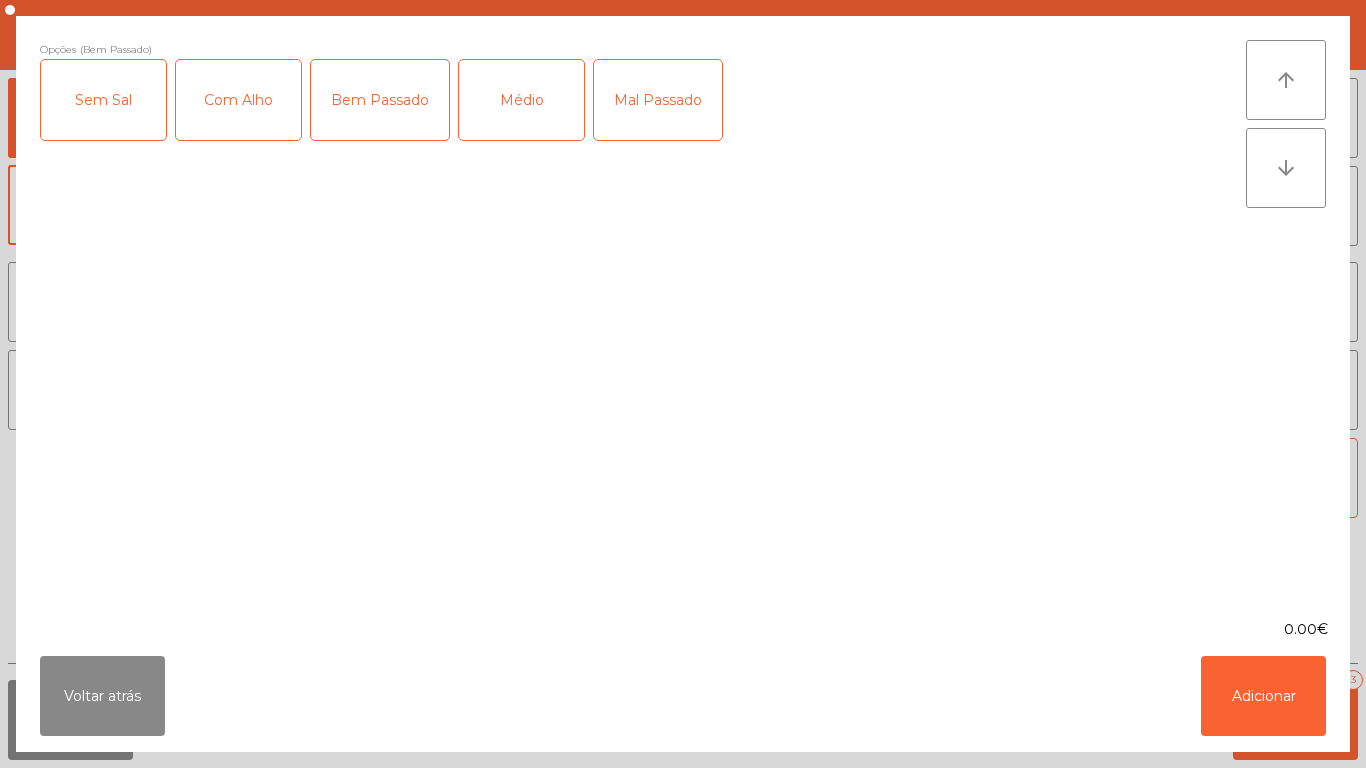 click on "Com Alho" 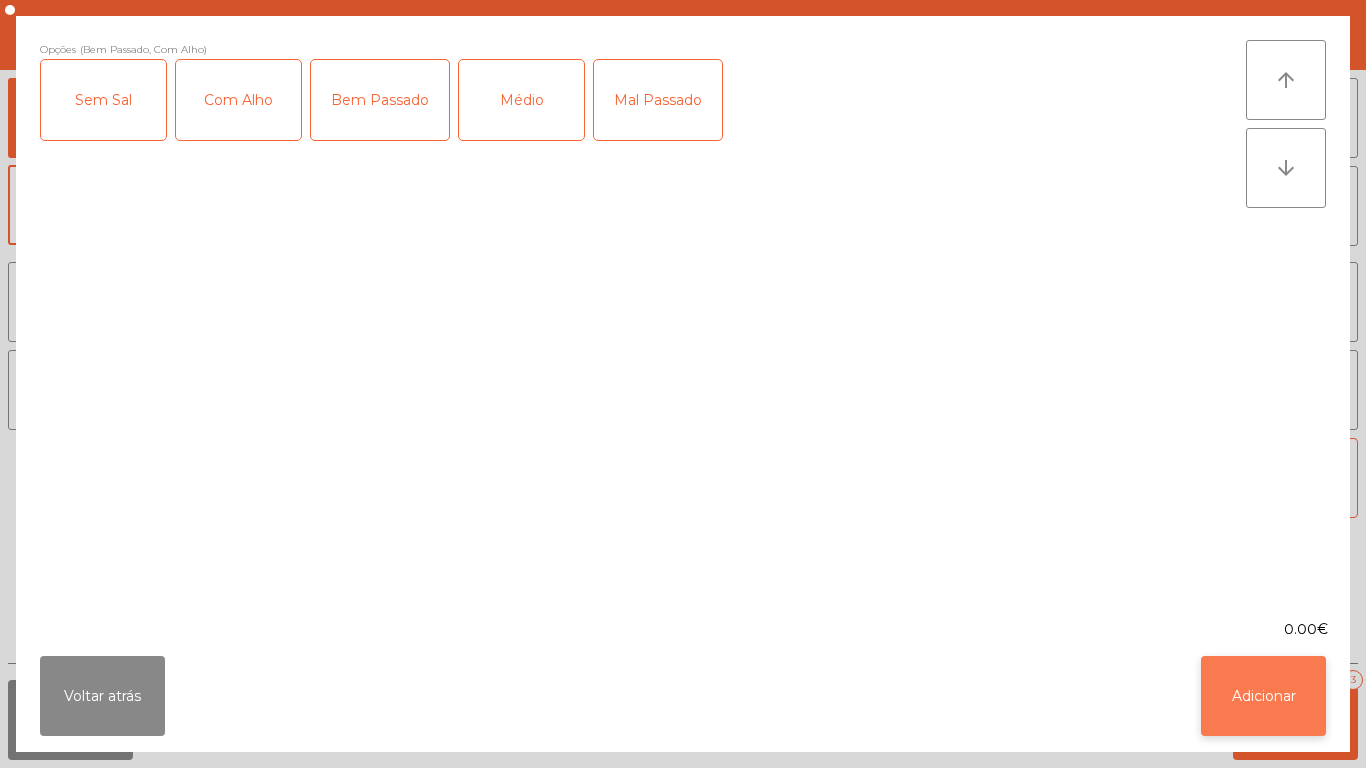 click on "Adicionar" 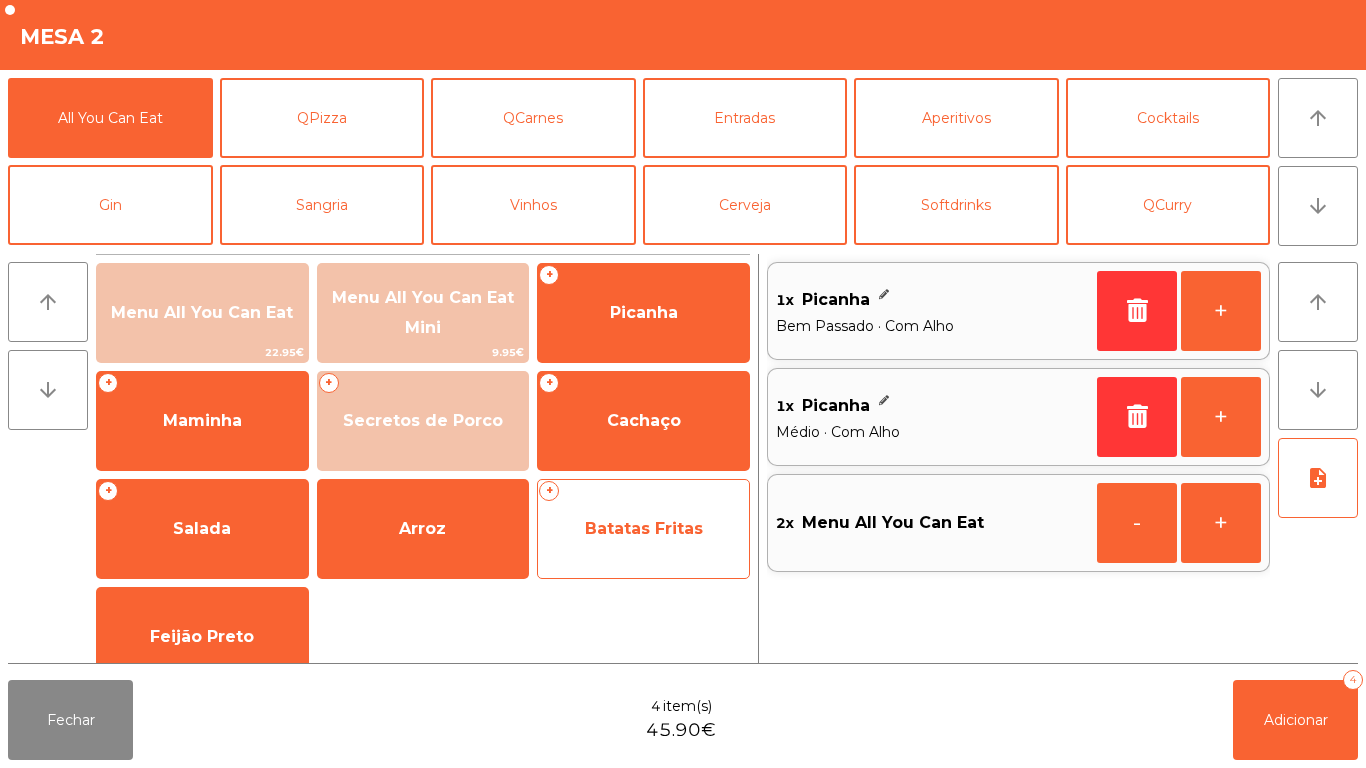 click on "Batatas Fritas" 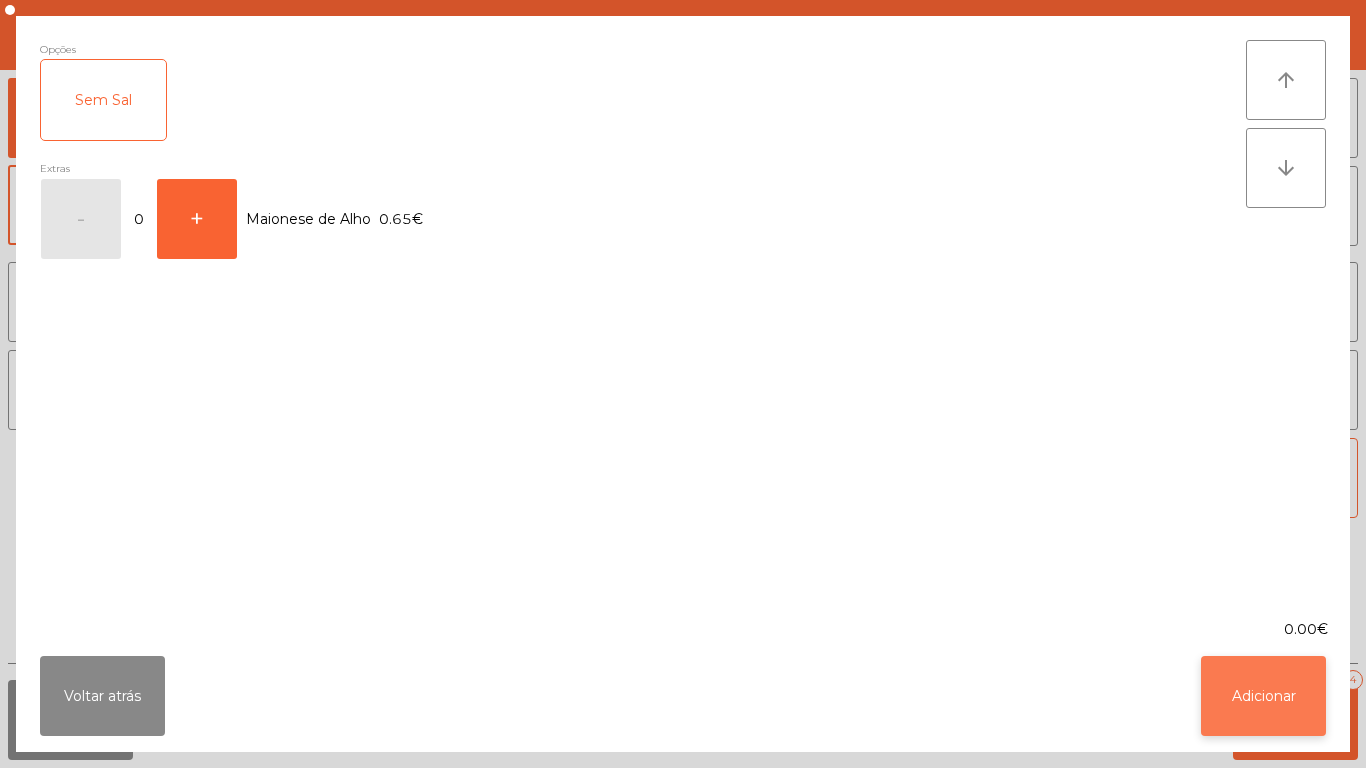 click on "Adicionar" 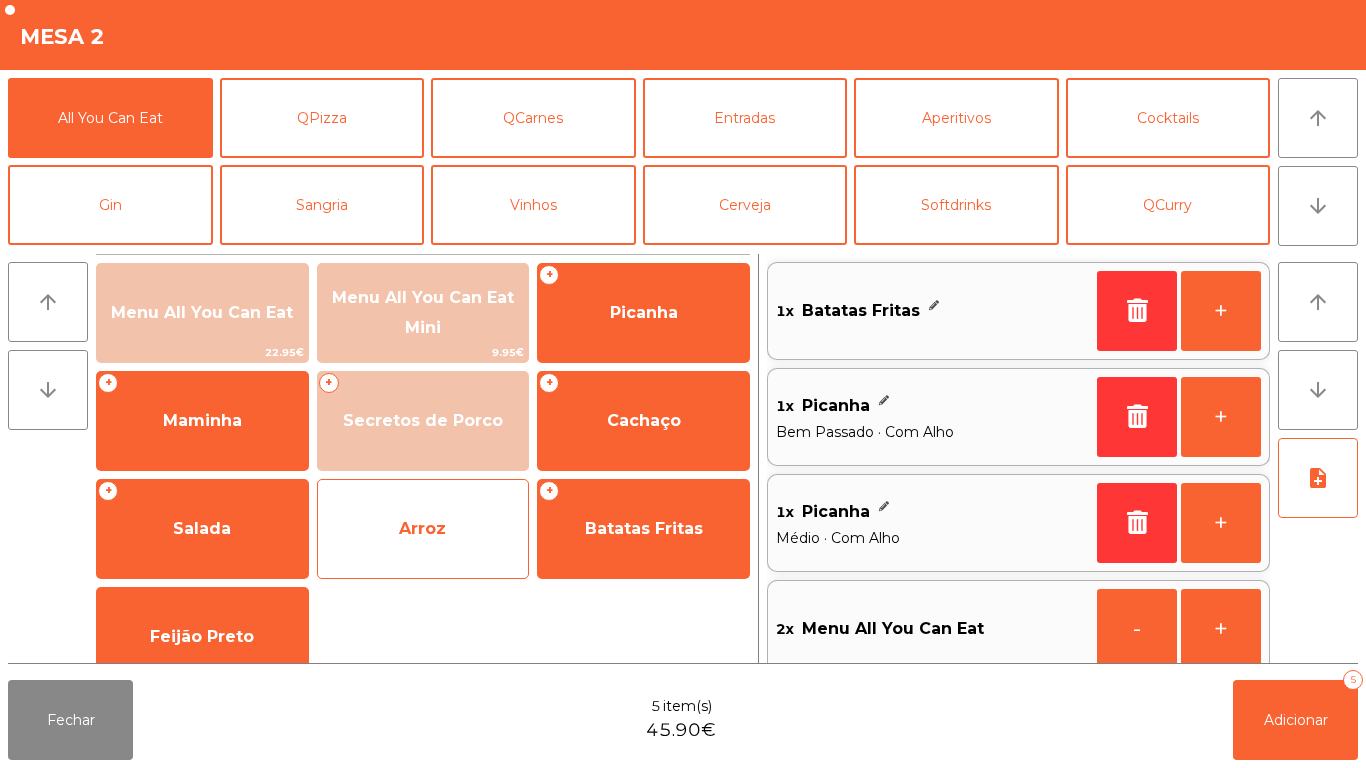 click on "Arroz" 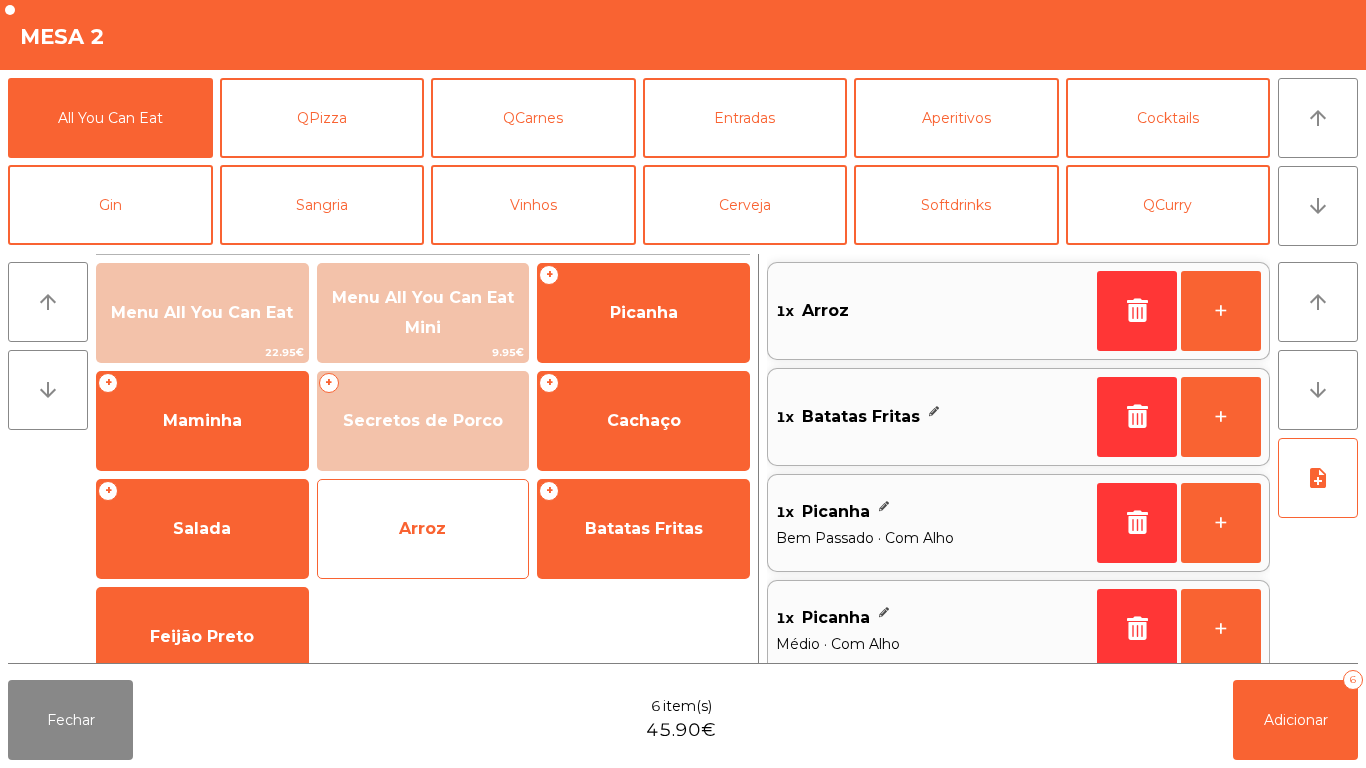 scroll, scrollTop: 8, scrollLeft: 0, axis: vertical 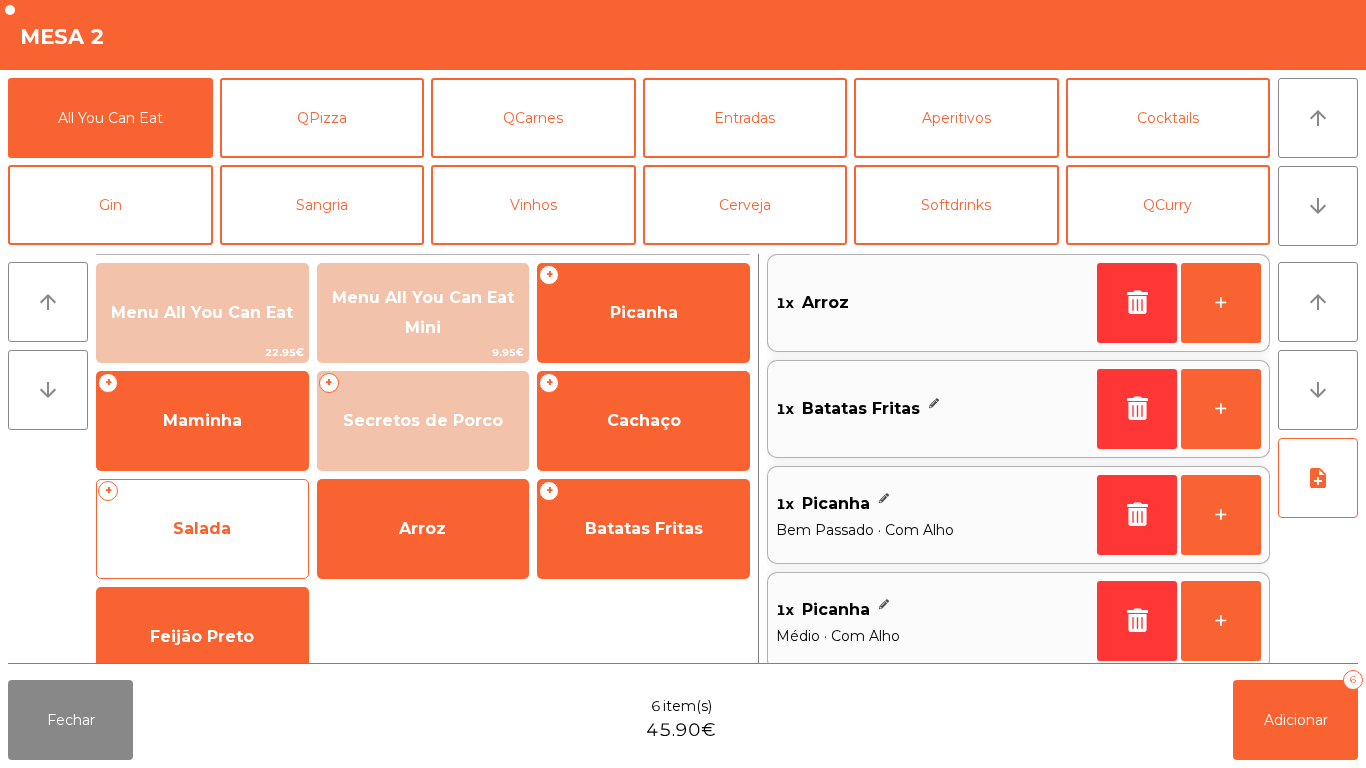 click on "Salada" 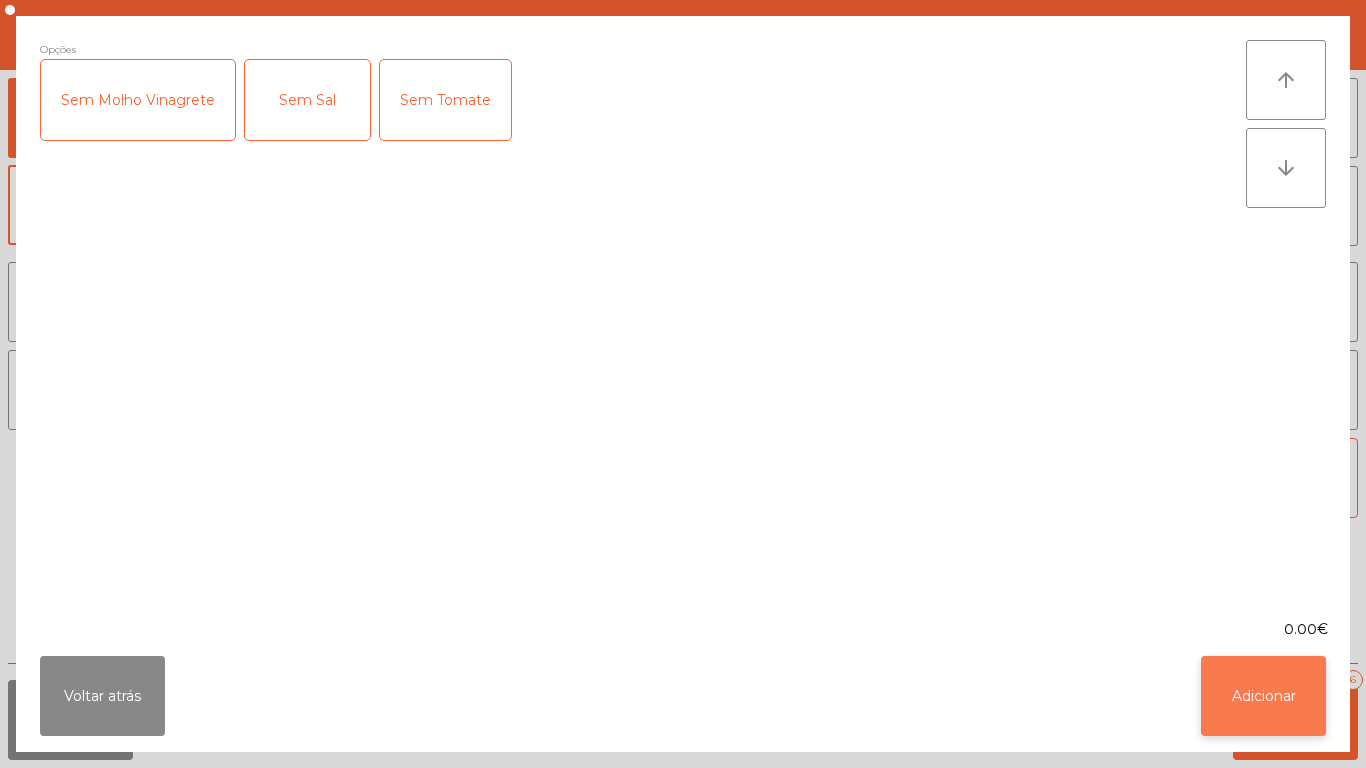 click on "Adicionar" 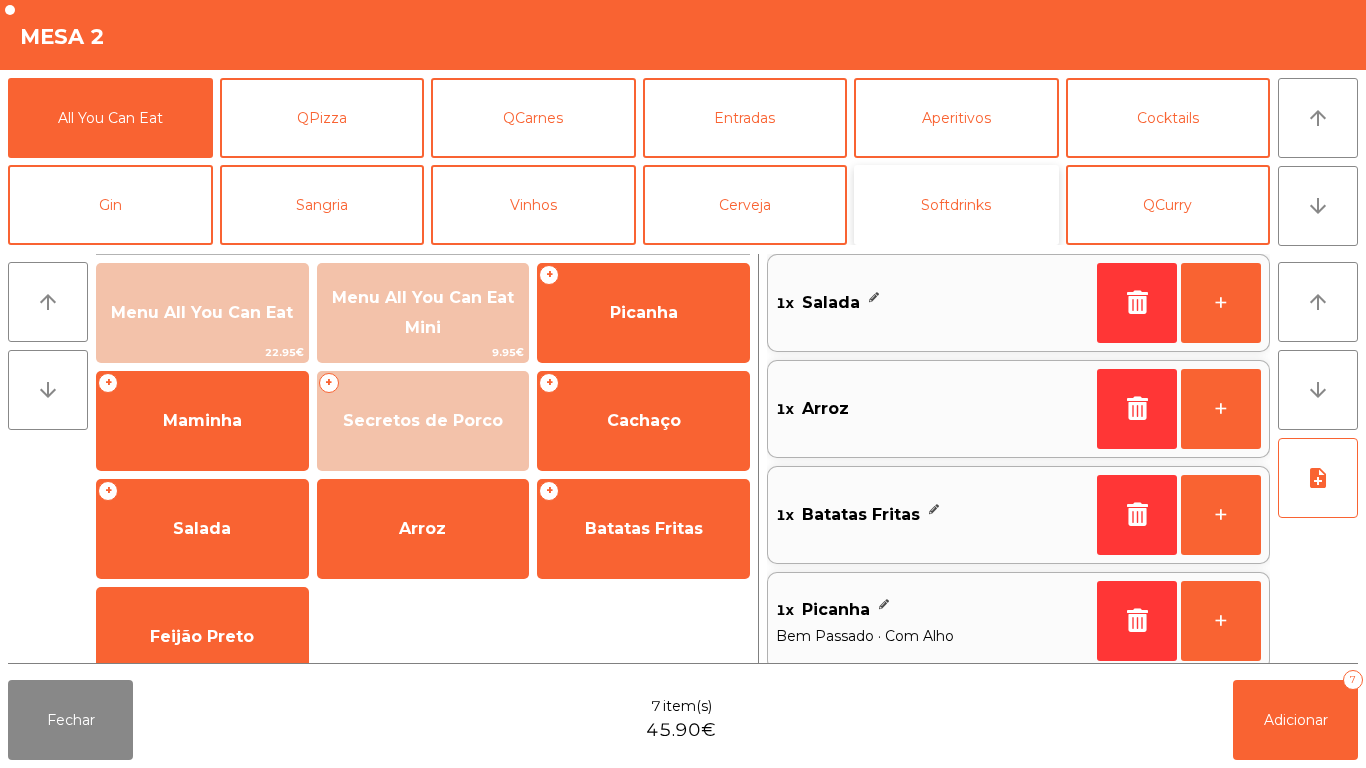 click on "Softdrinks" 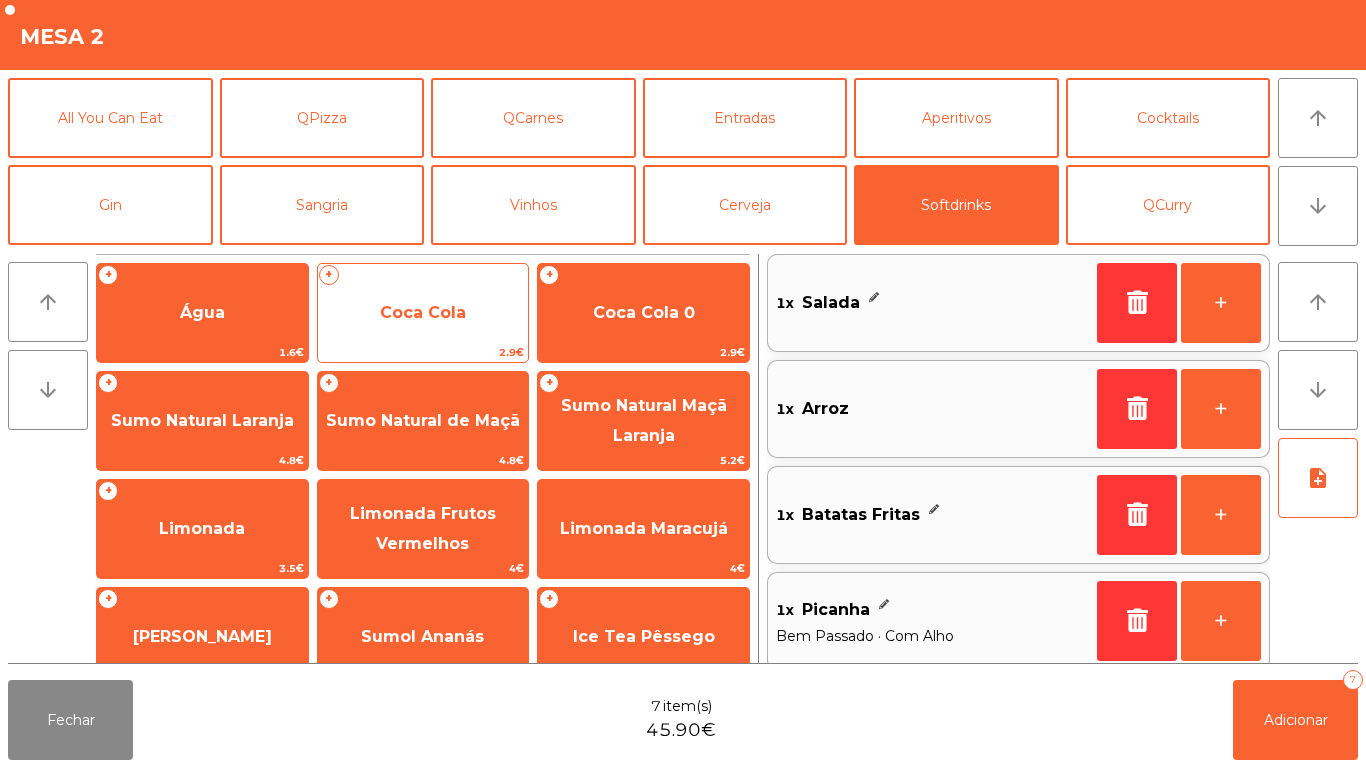 click on "Coca Cola" 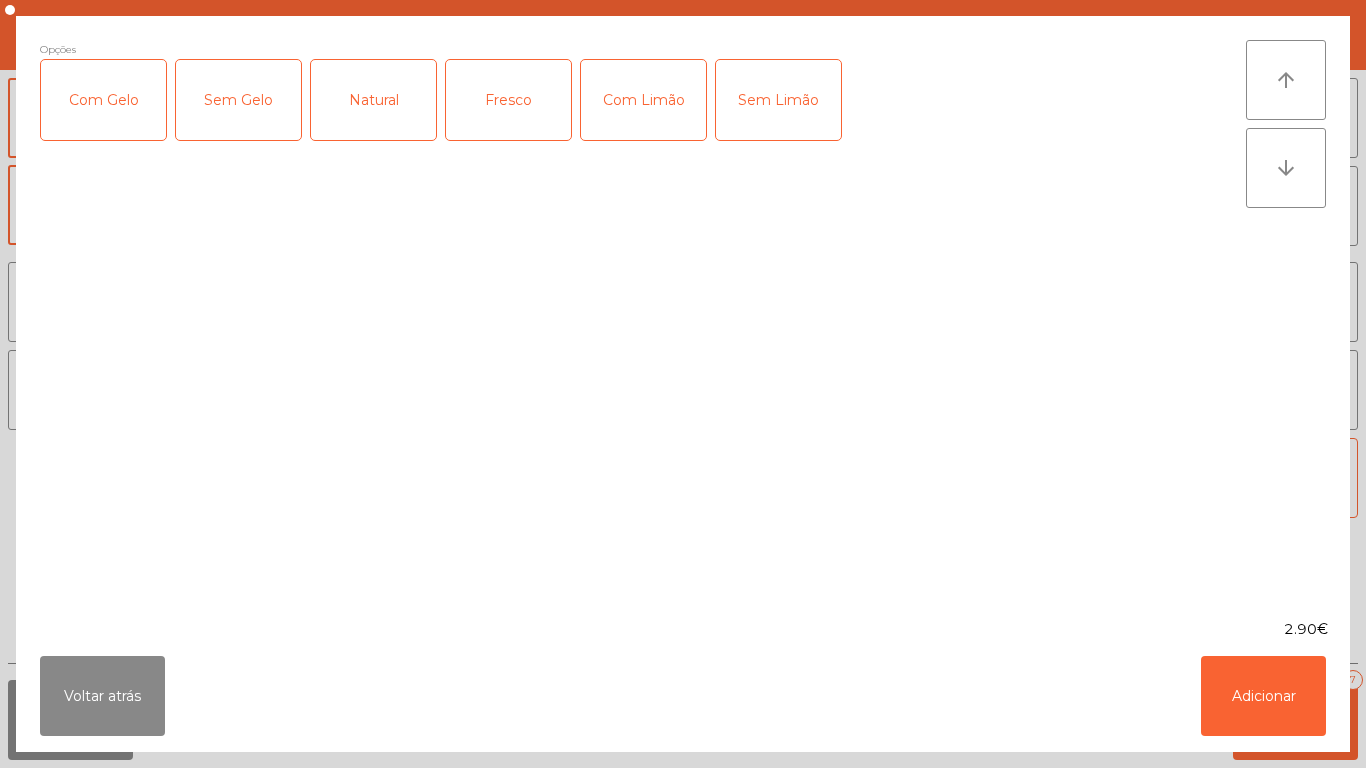 click on "Com Limão" 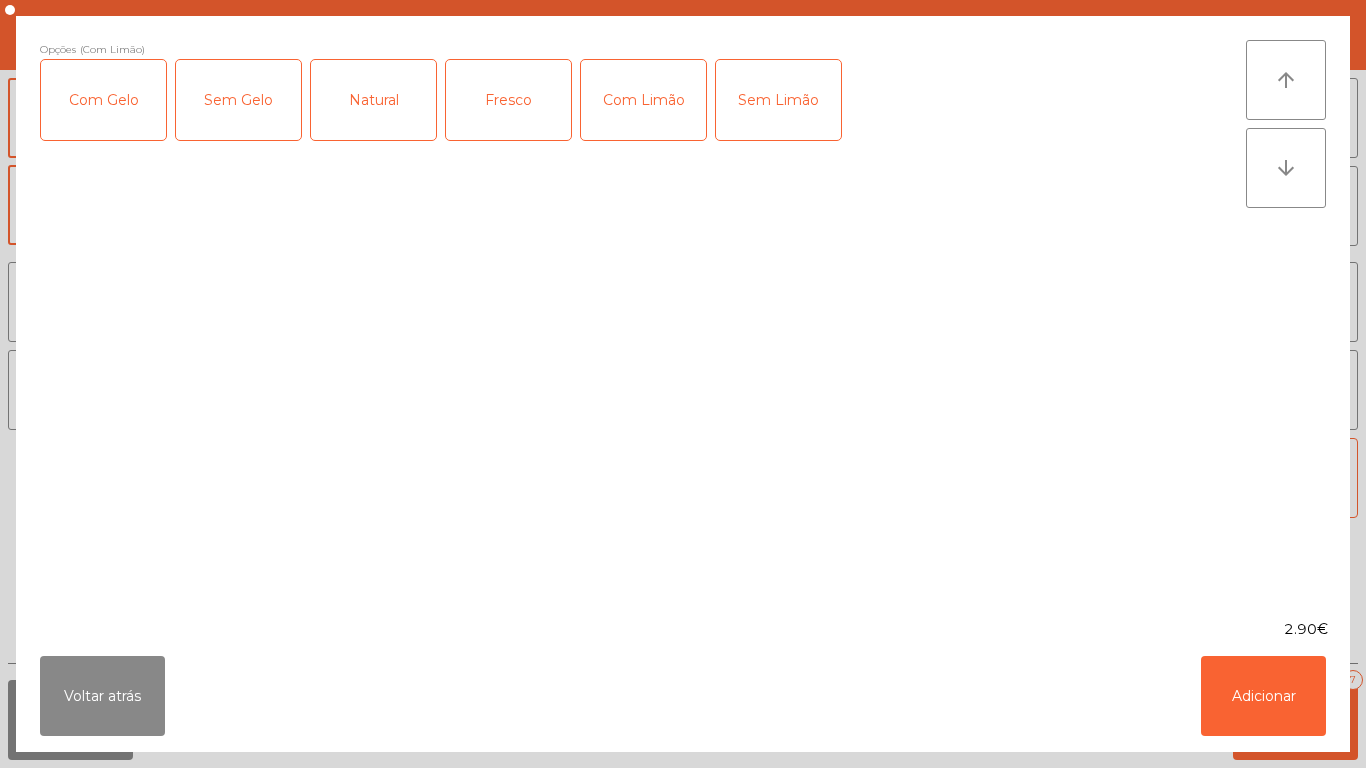 click on "Com Gelo" 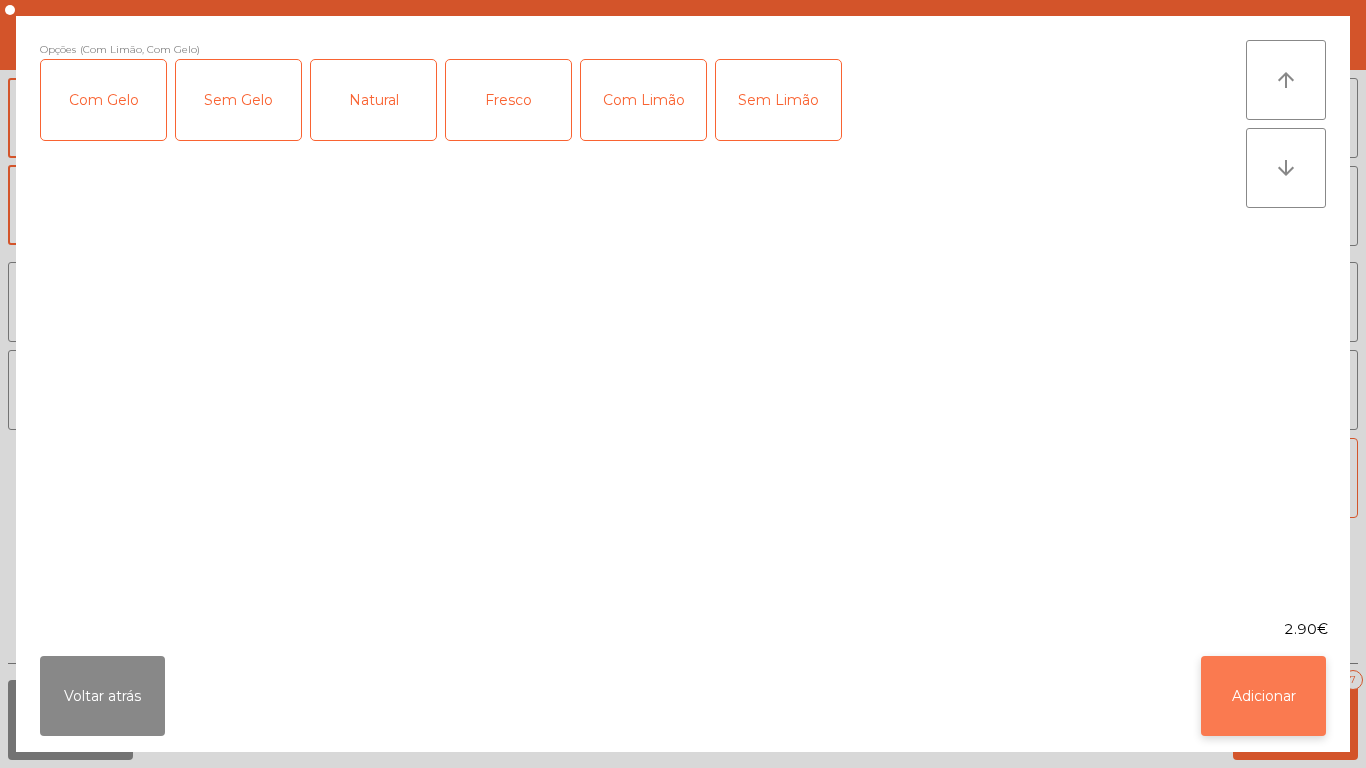 click on "Adicionar" 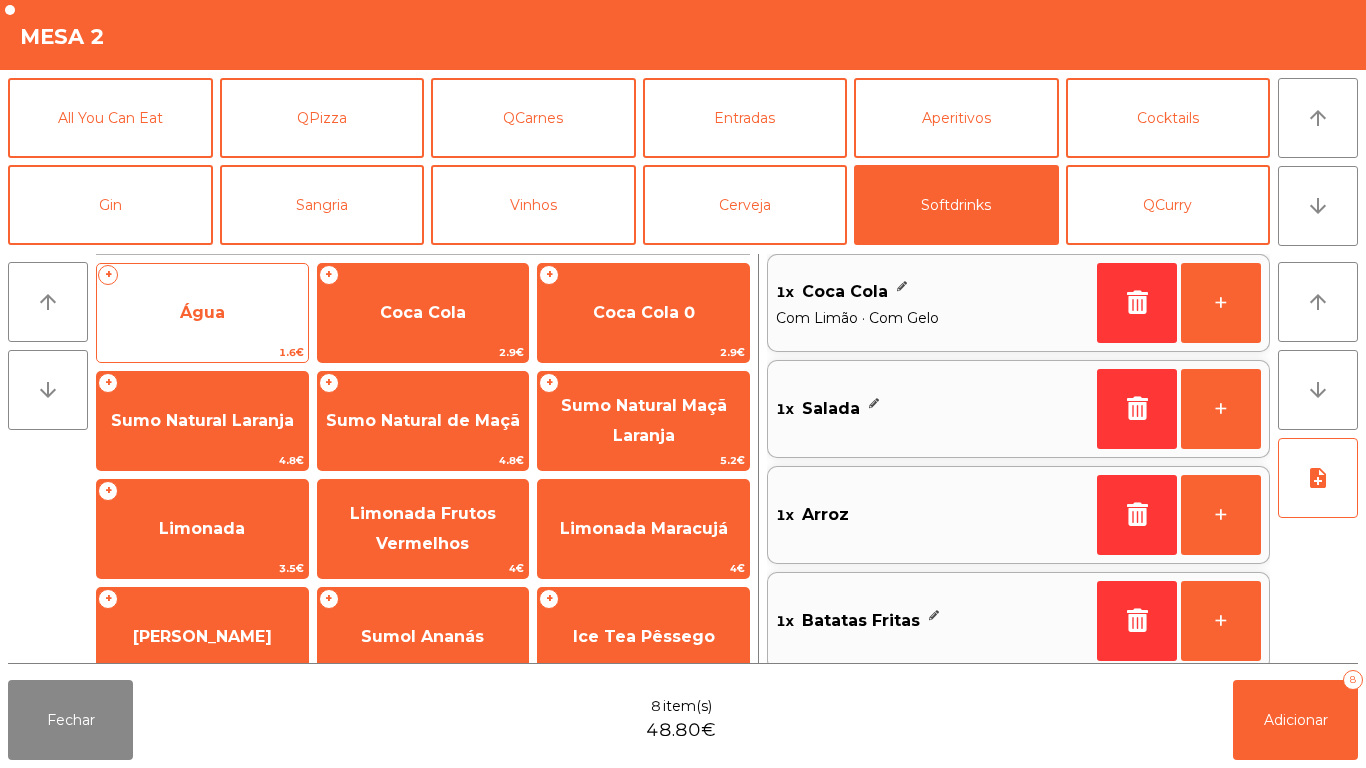 click on "Água" 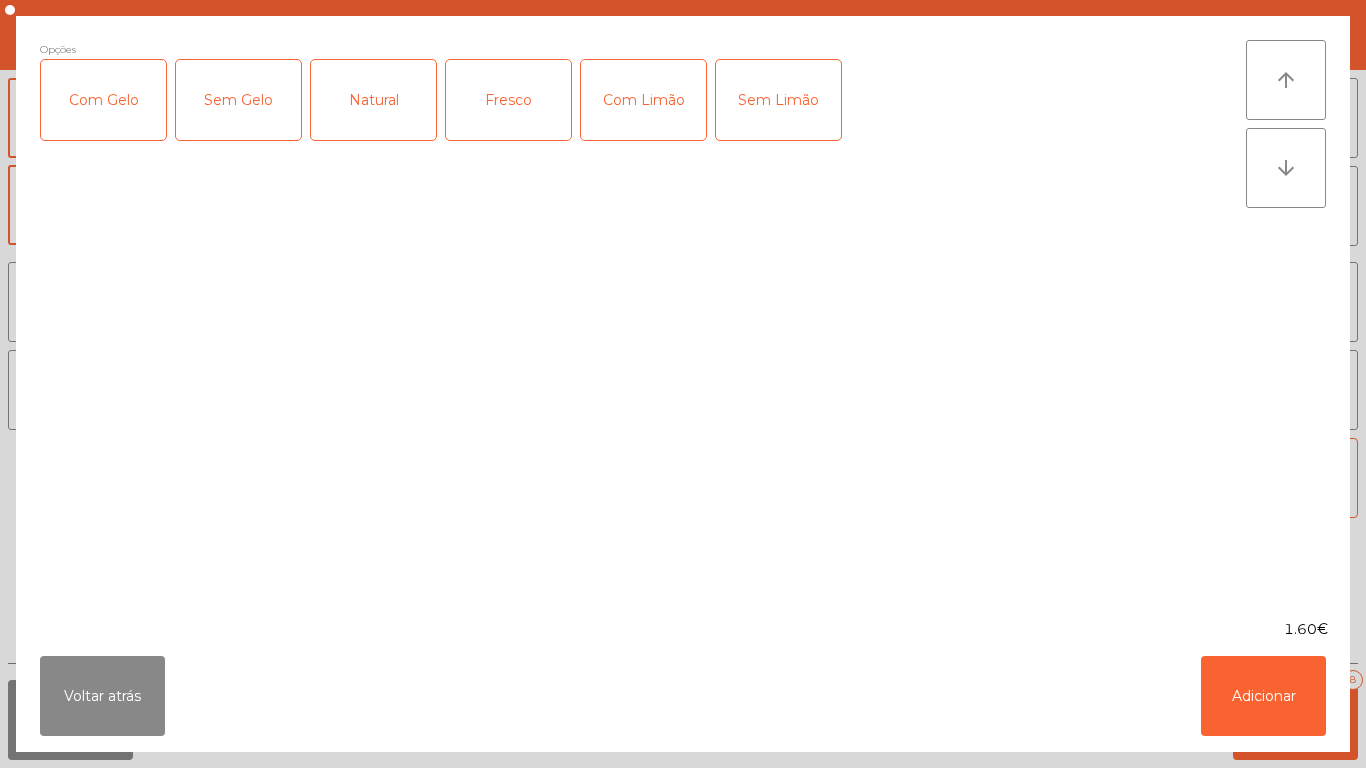 click on "Natural" 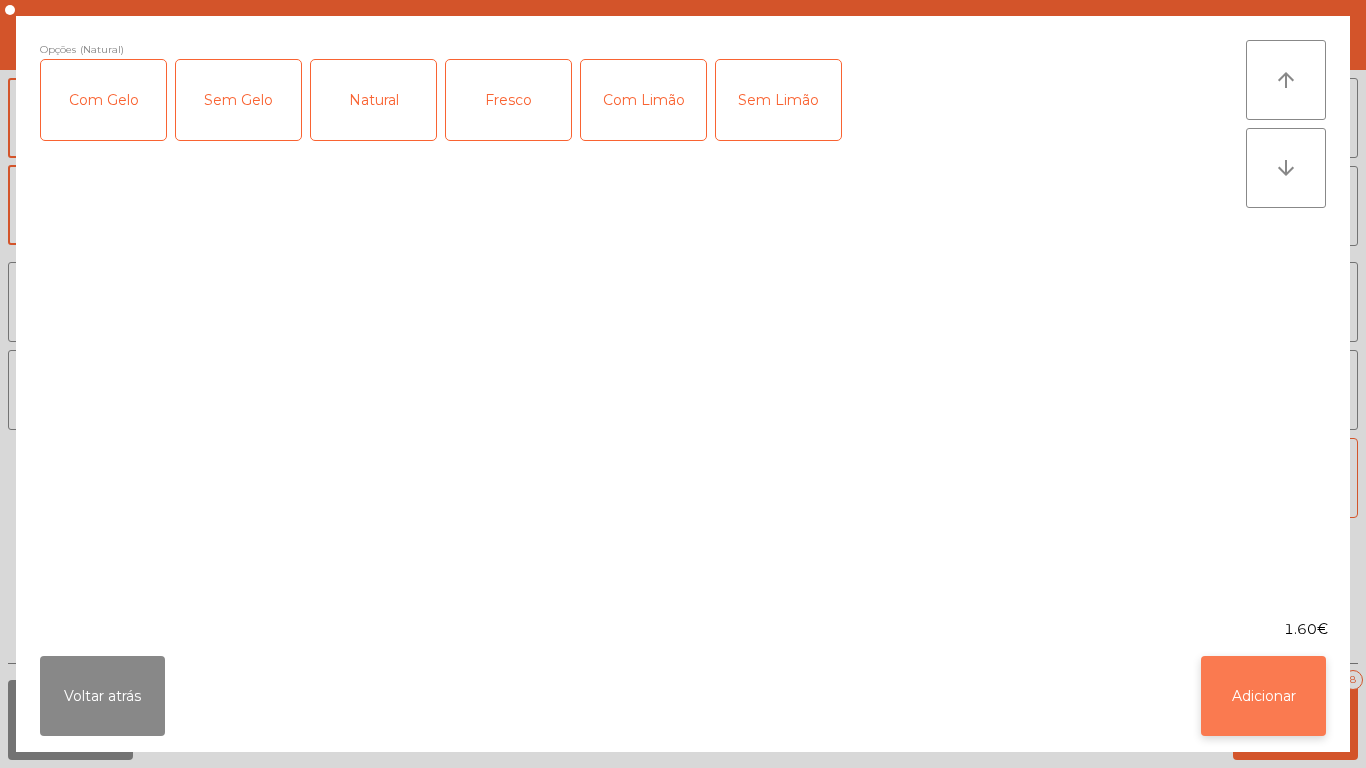 click on "Adicionar" 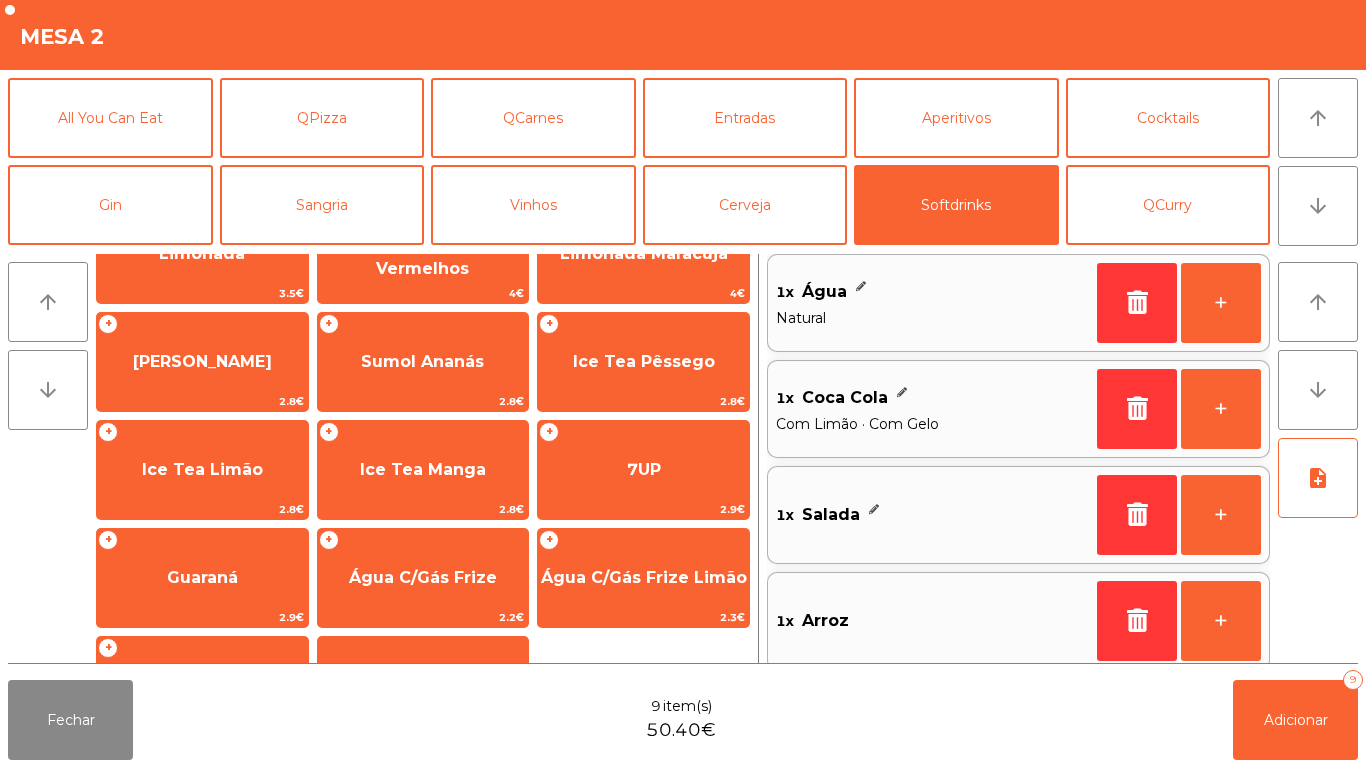 scroll, scrollTop: 356, scrollLeft: 0, axis: vertical 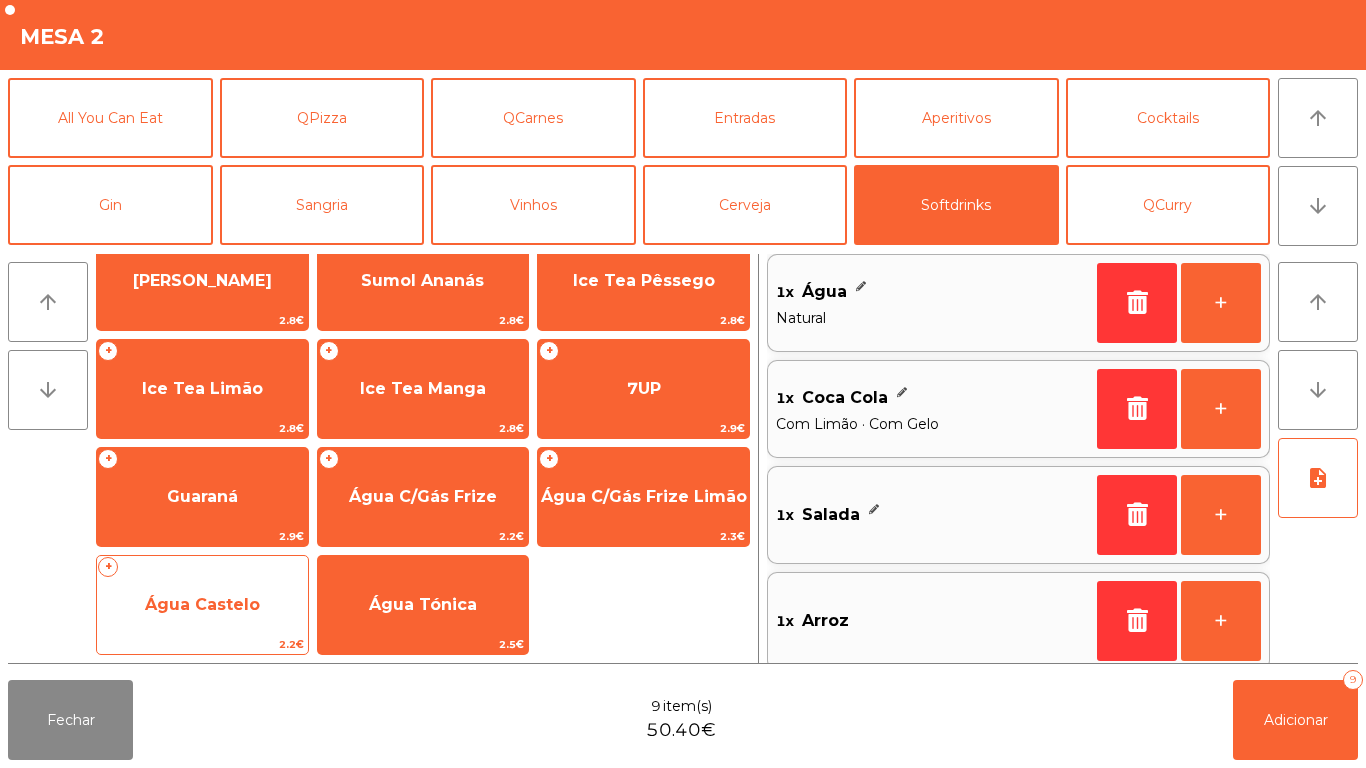 click on "Água Castelo" 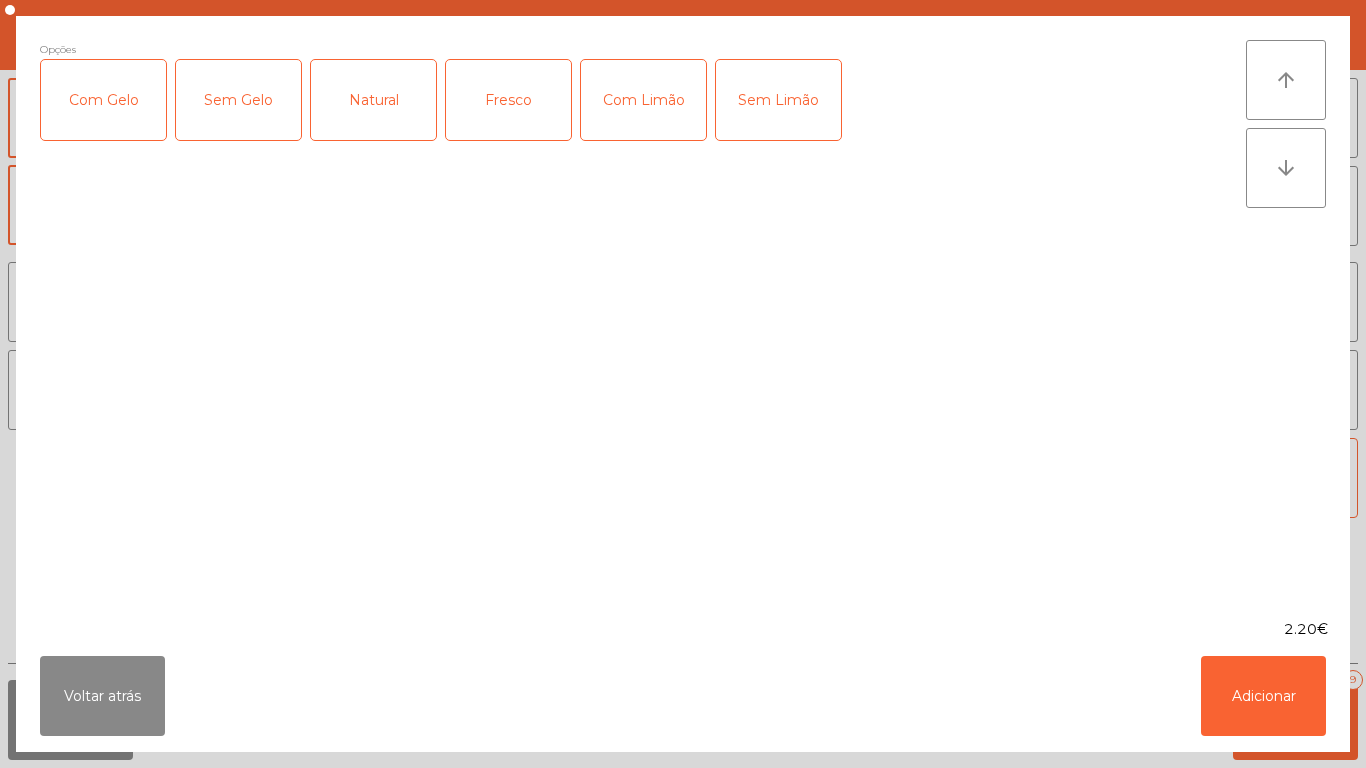 click on "Com Limão" 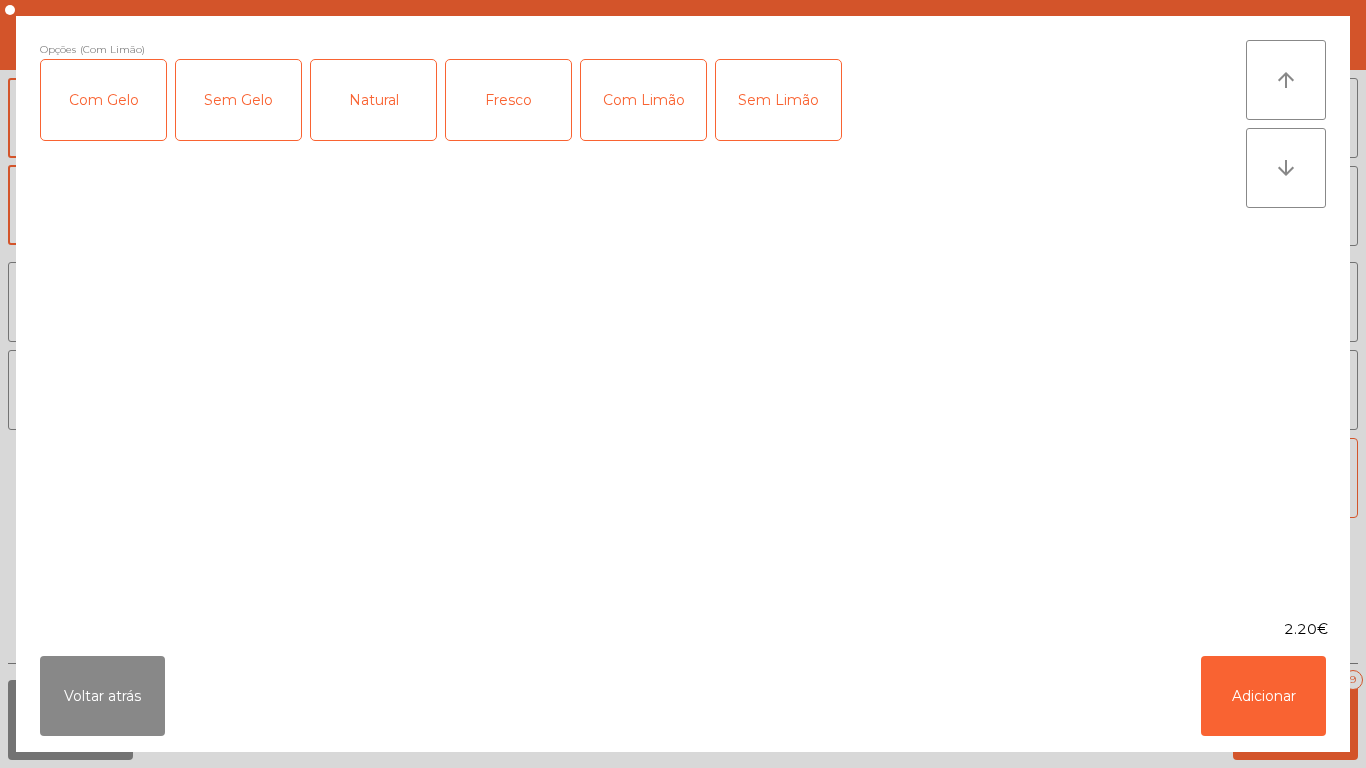 click on "Com Gelo" 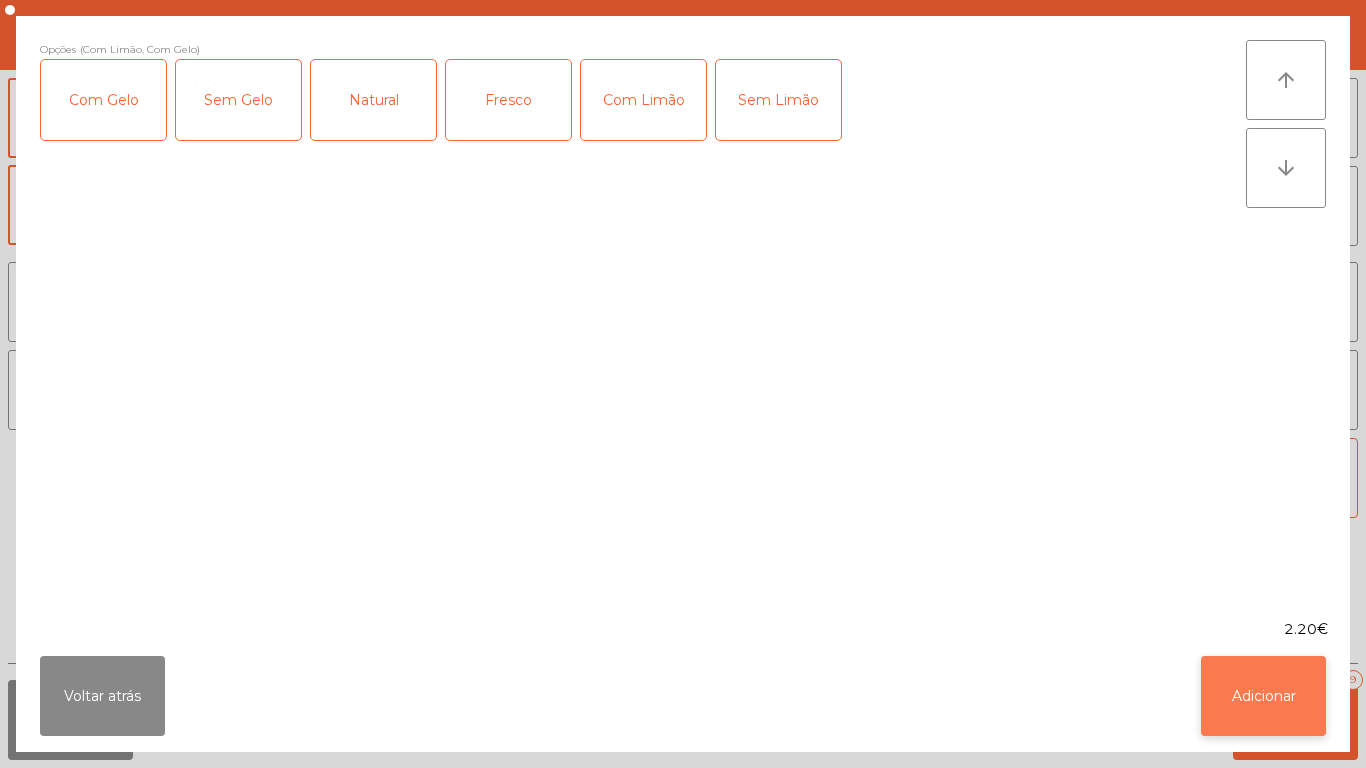 click on "Adicionar" 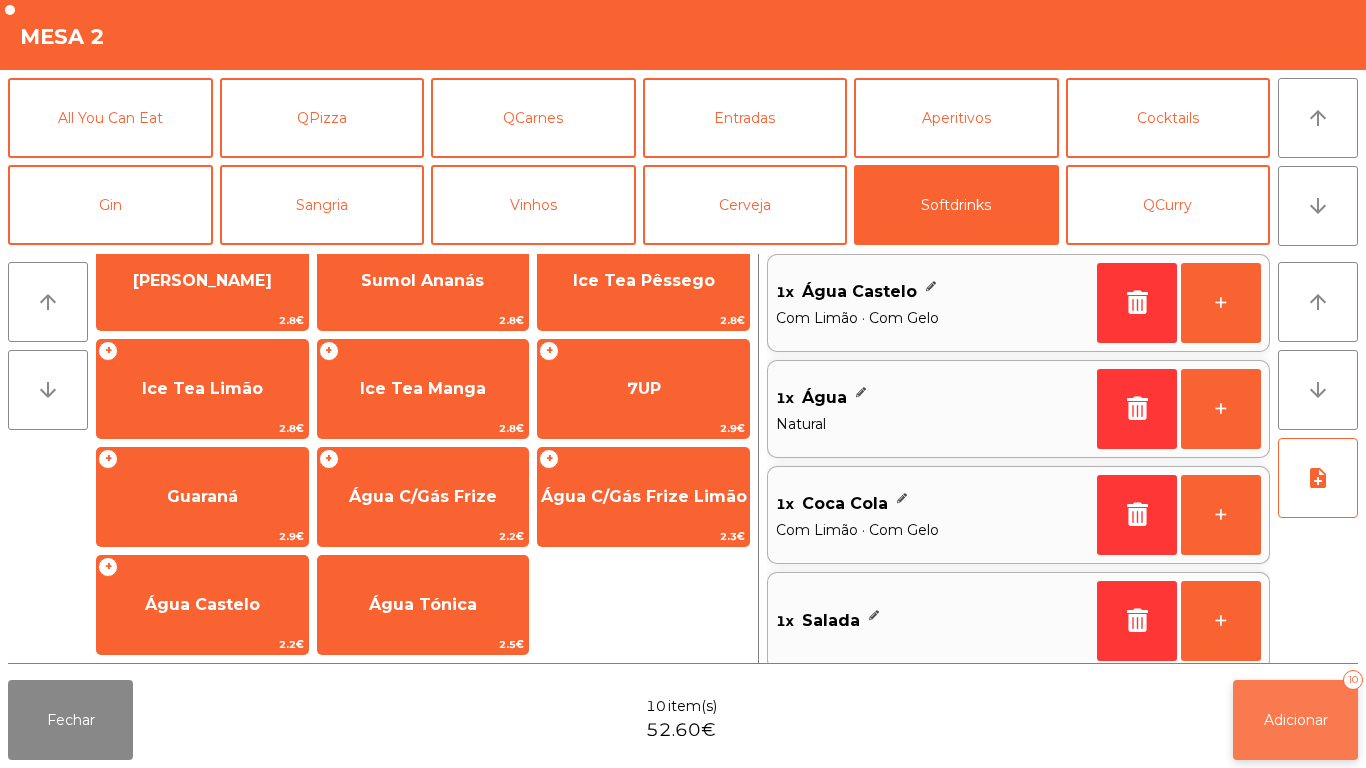 click on "Adicionar   10" 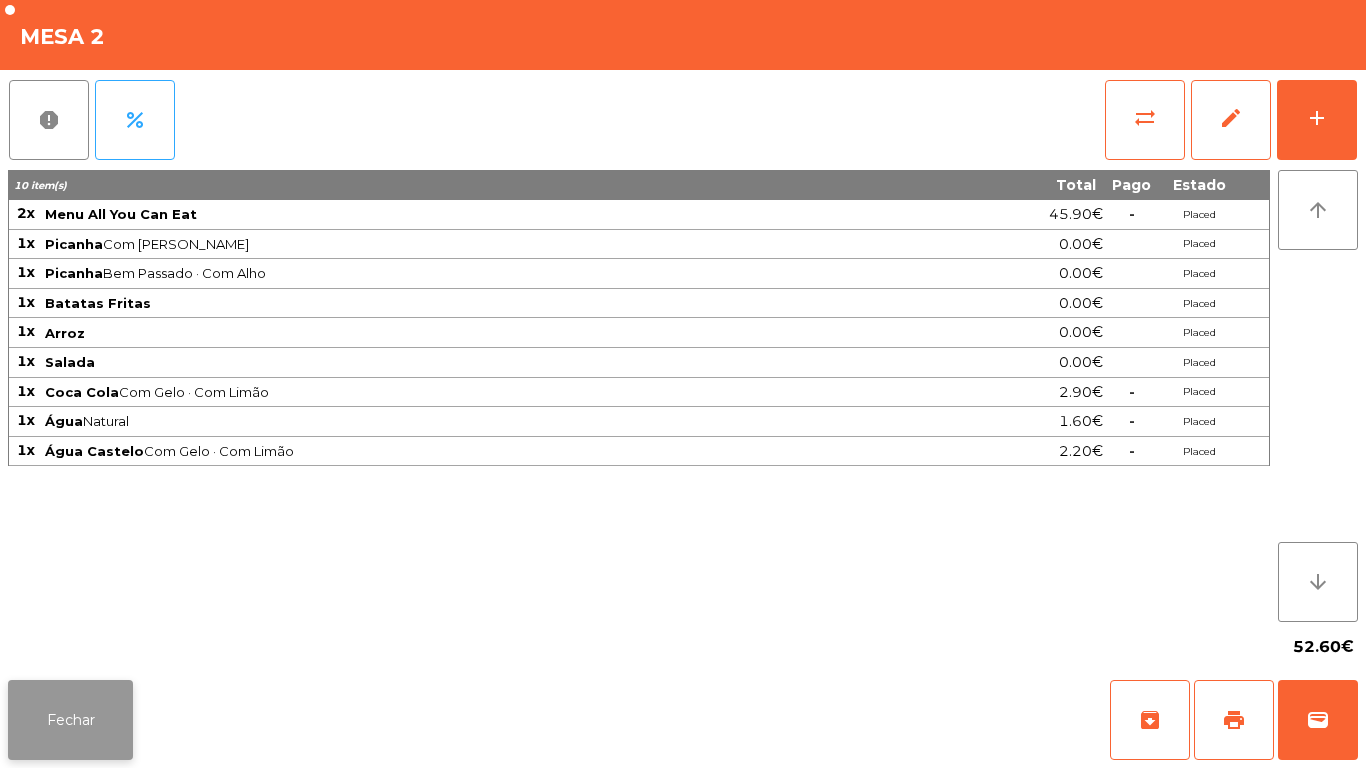 click on "Fechar" 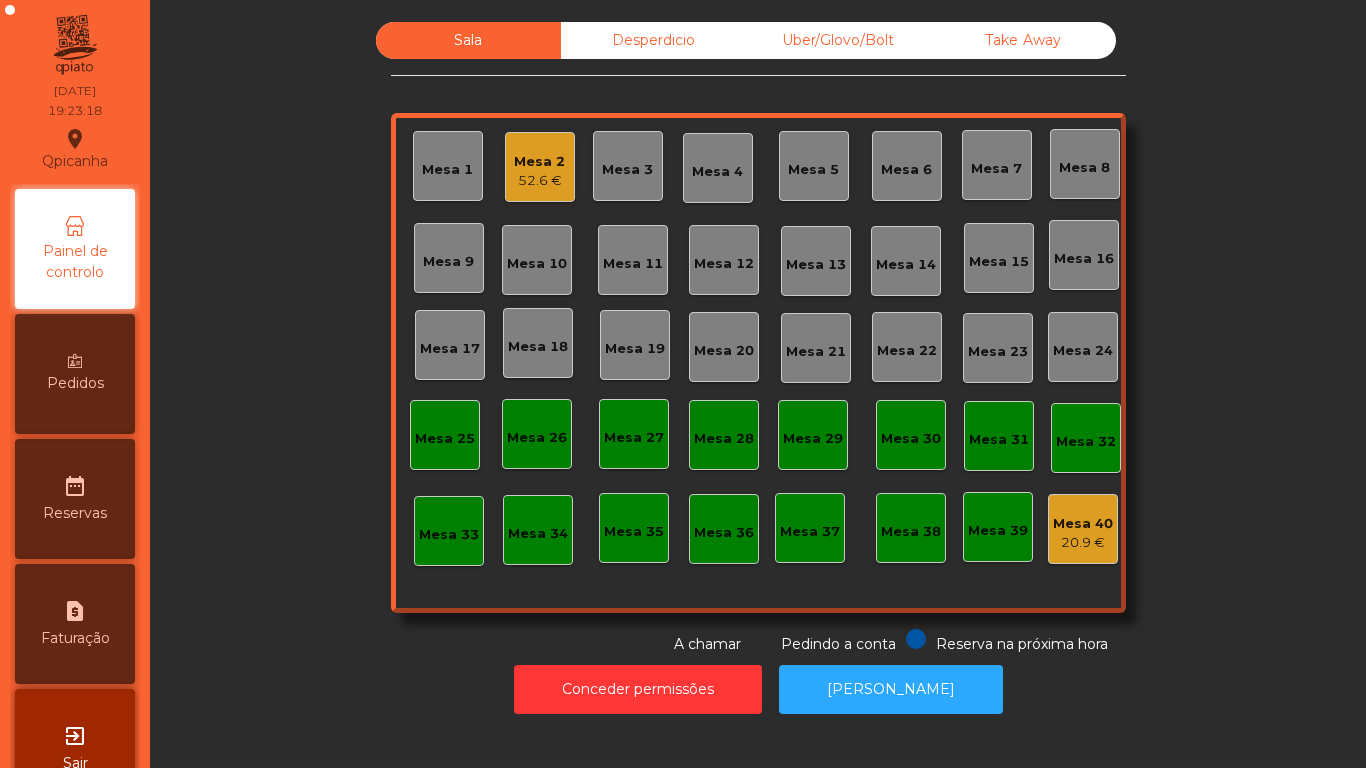 click on "Pedidos" at bounding box center (75, 374) 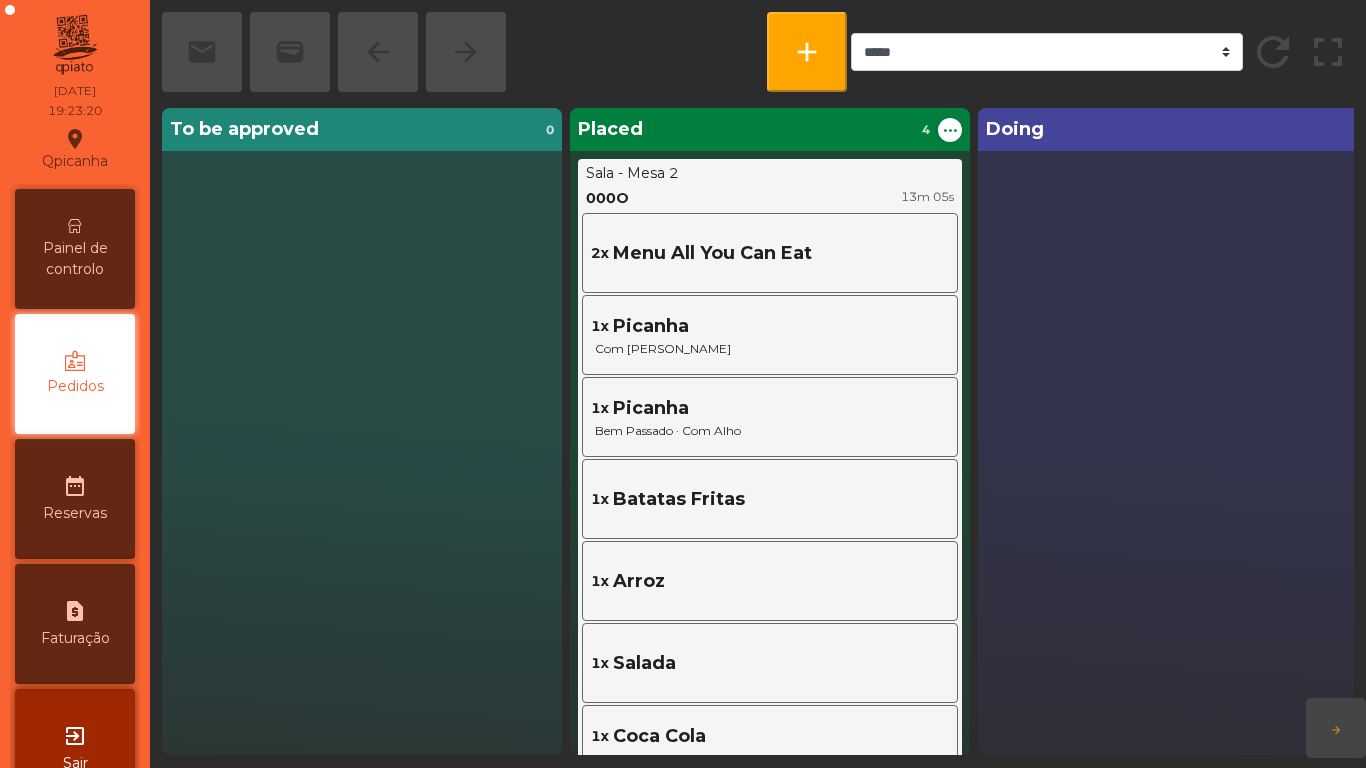 click on "Painel de controlo" at bounding box center [75, 249] 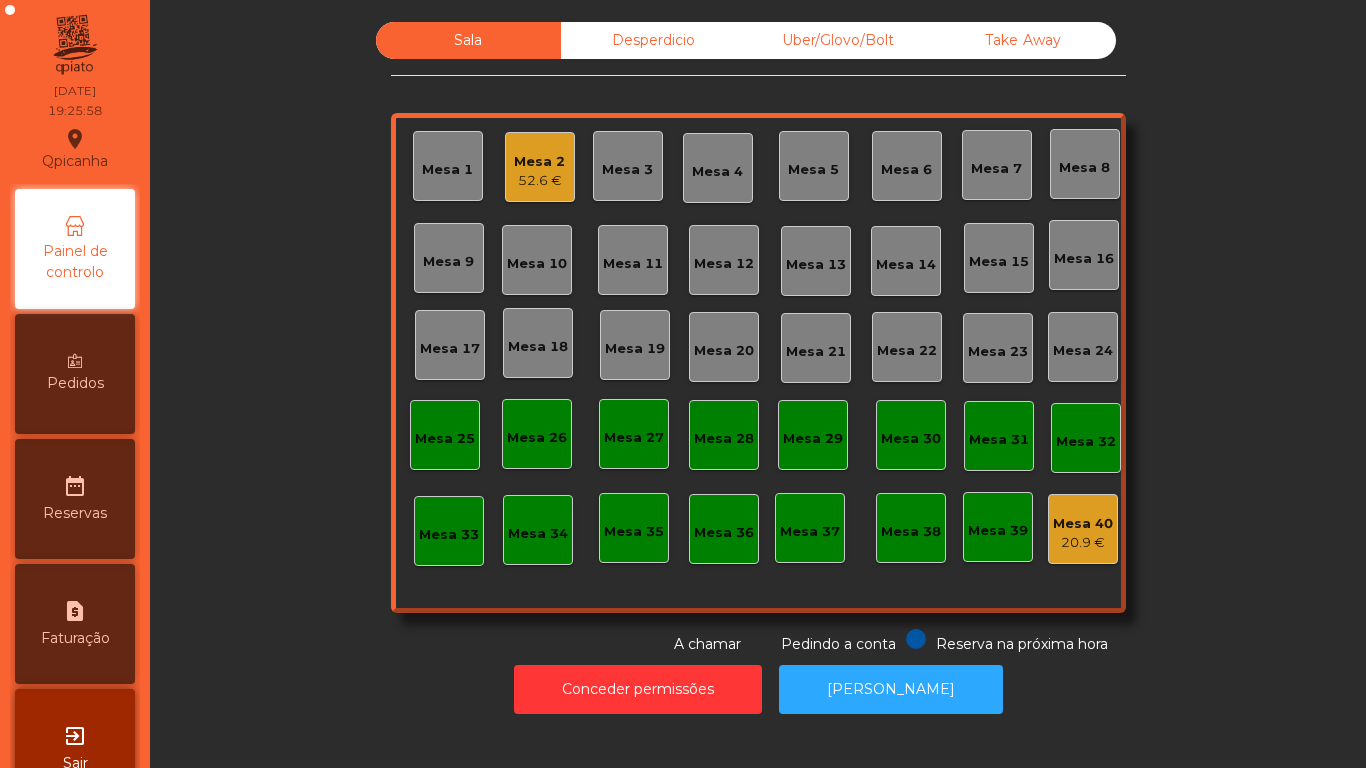 click on "52.6 €" 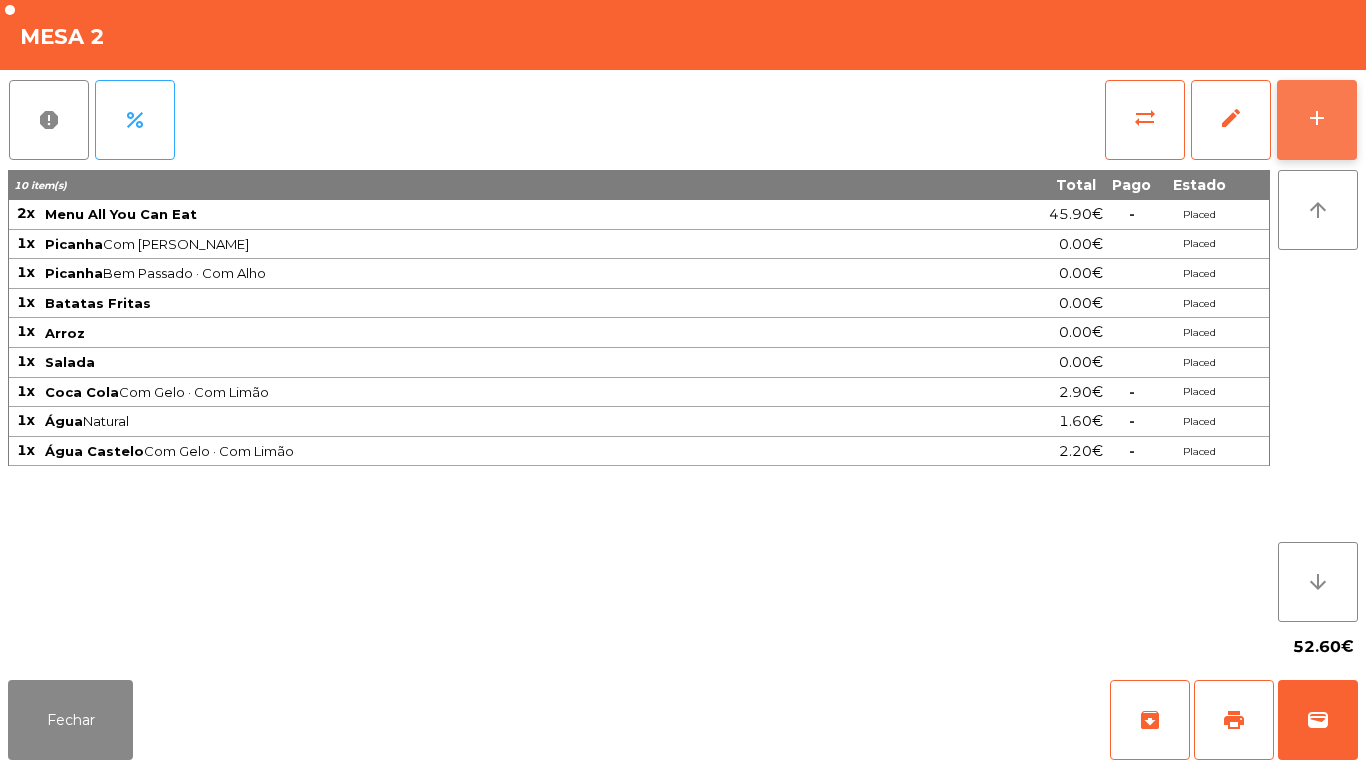 click on "add" 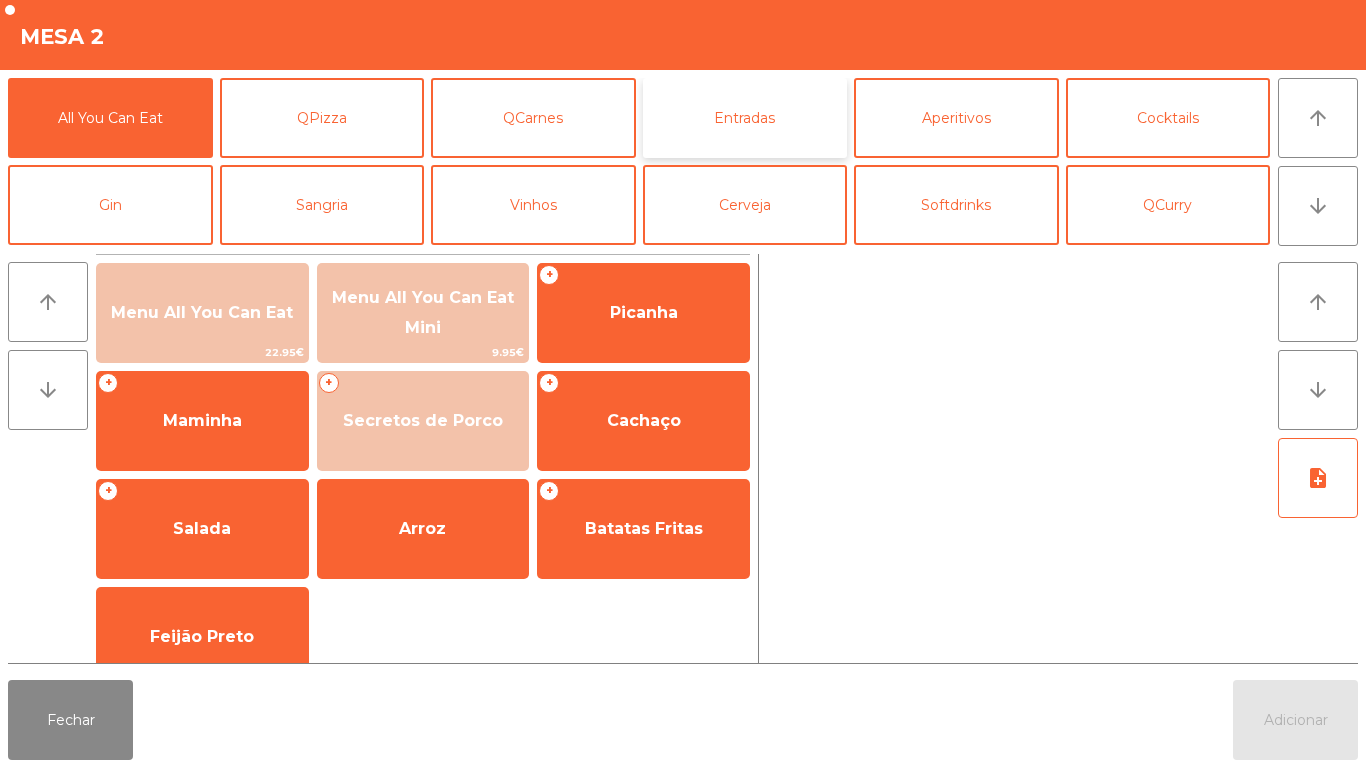 click on "Entradas" 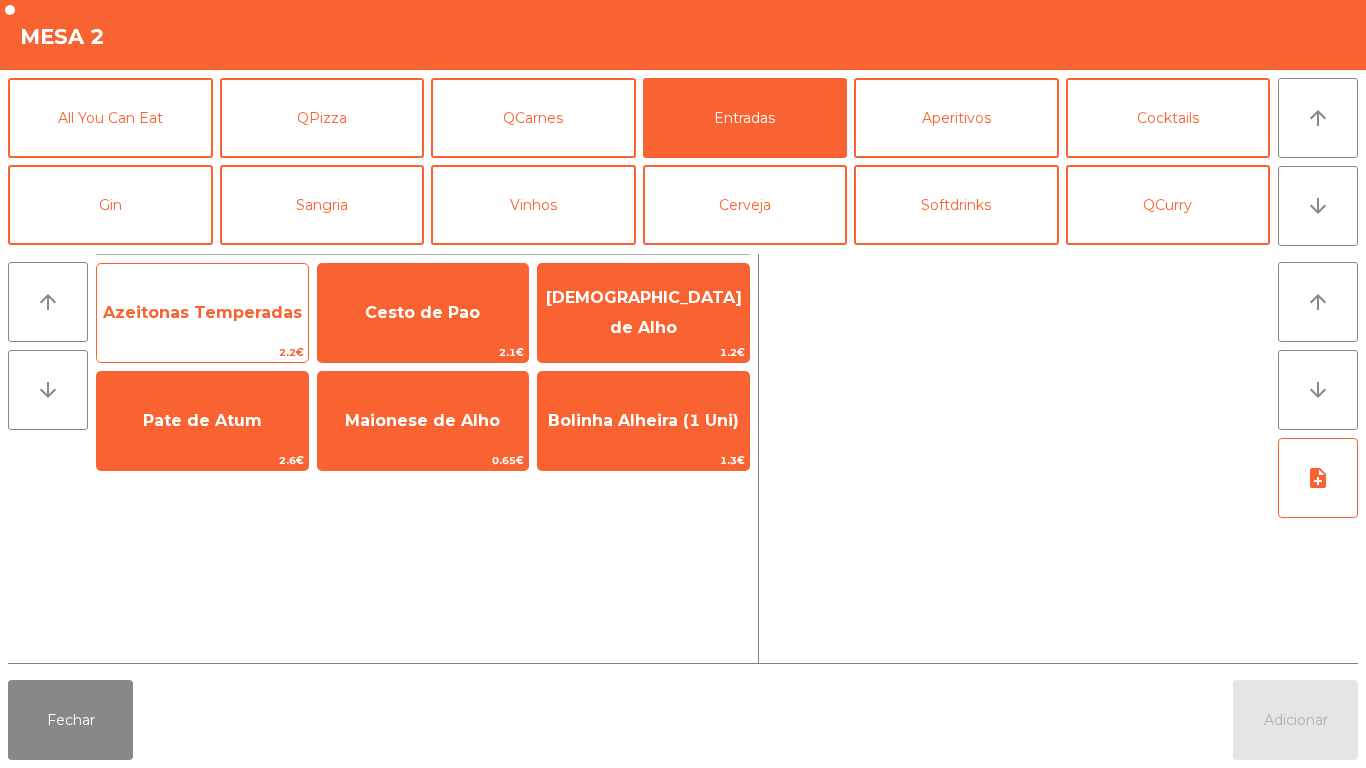 click on "Azeitonas Temperadas" 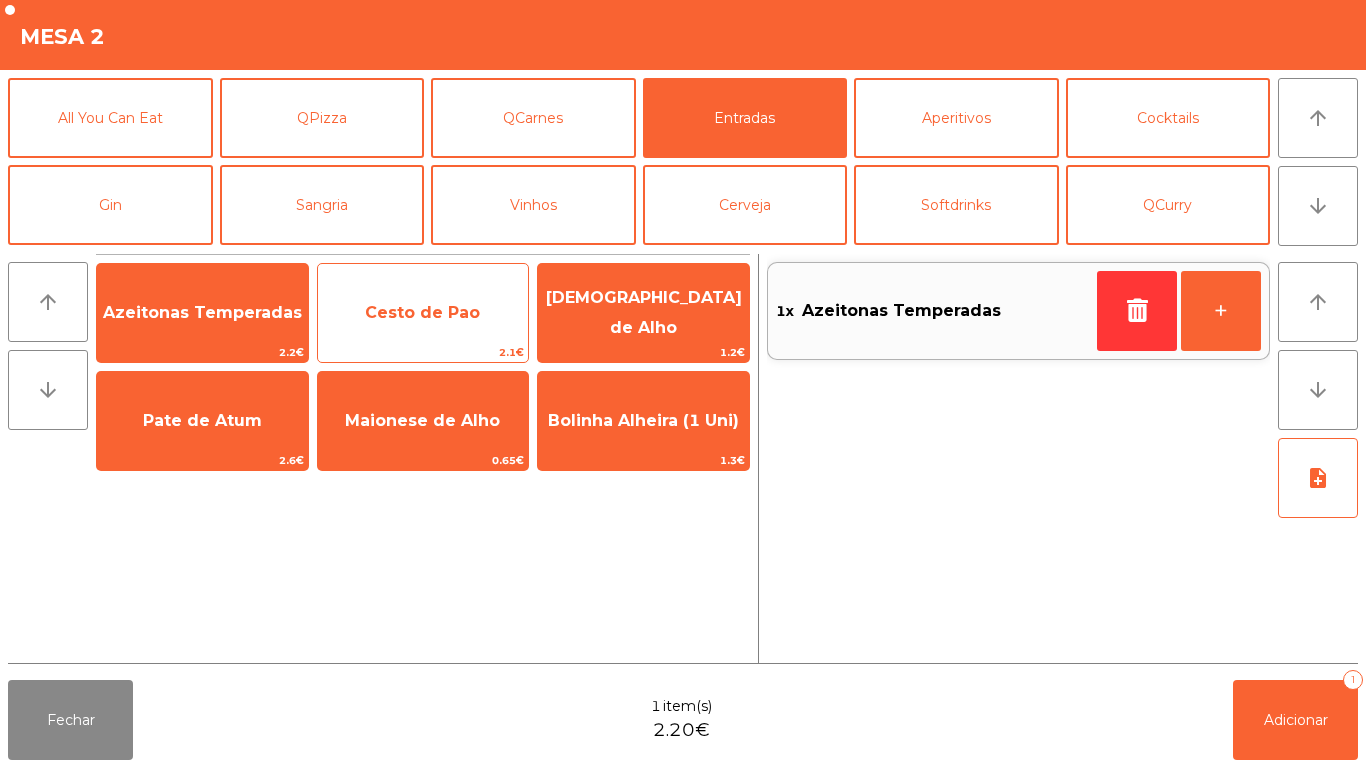 click on "Cesto de Pao" 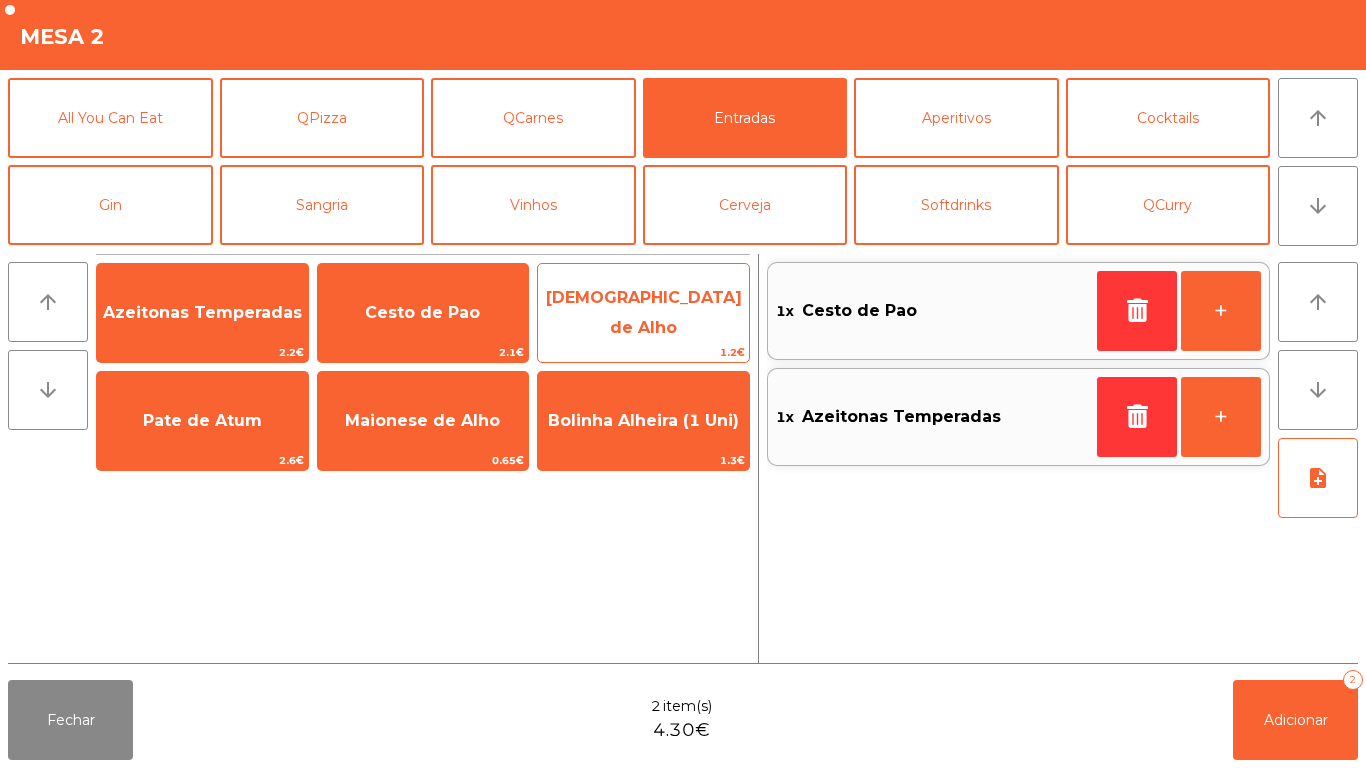 click on "[DEMOGRAPHIC_DATA] de Alho" 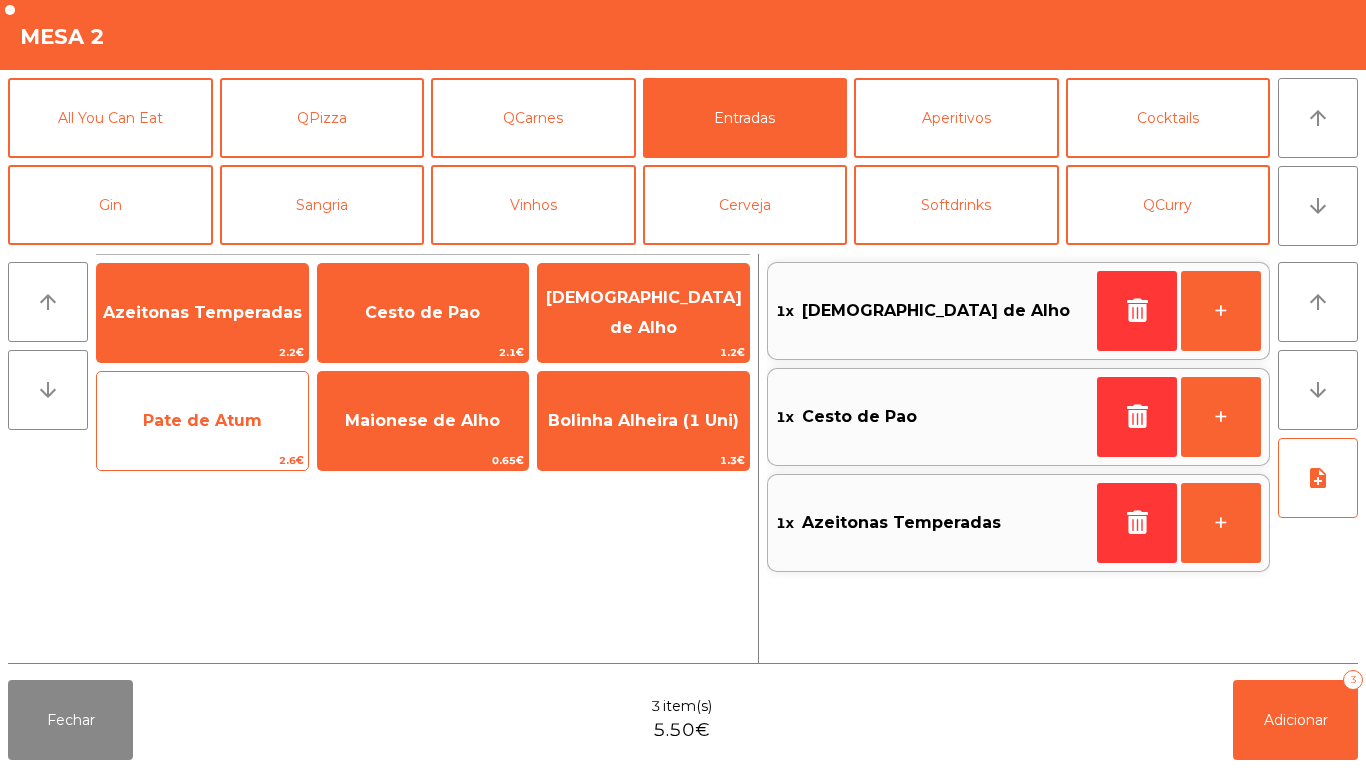 click on "Pate de Atum" 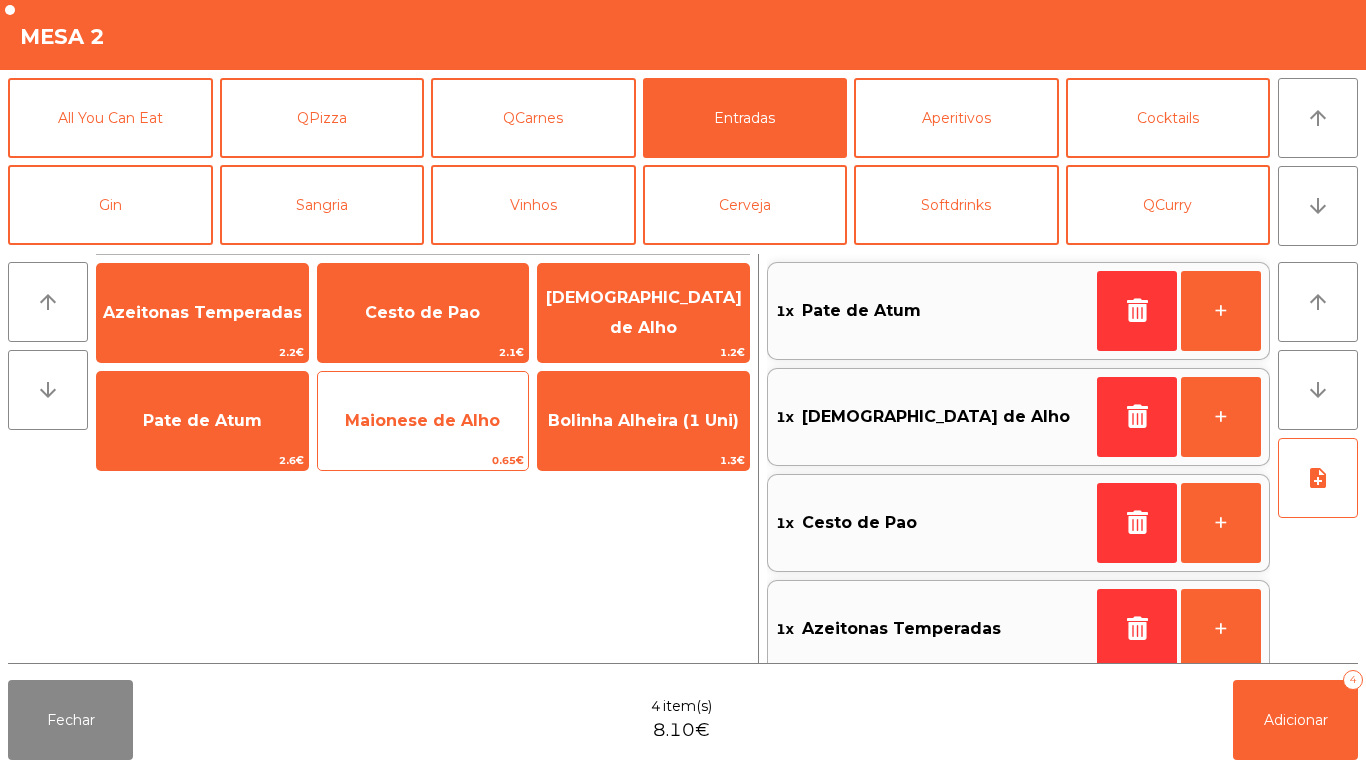 click on "Maionese de Alho" 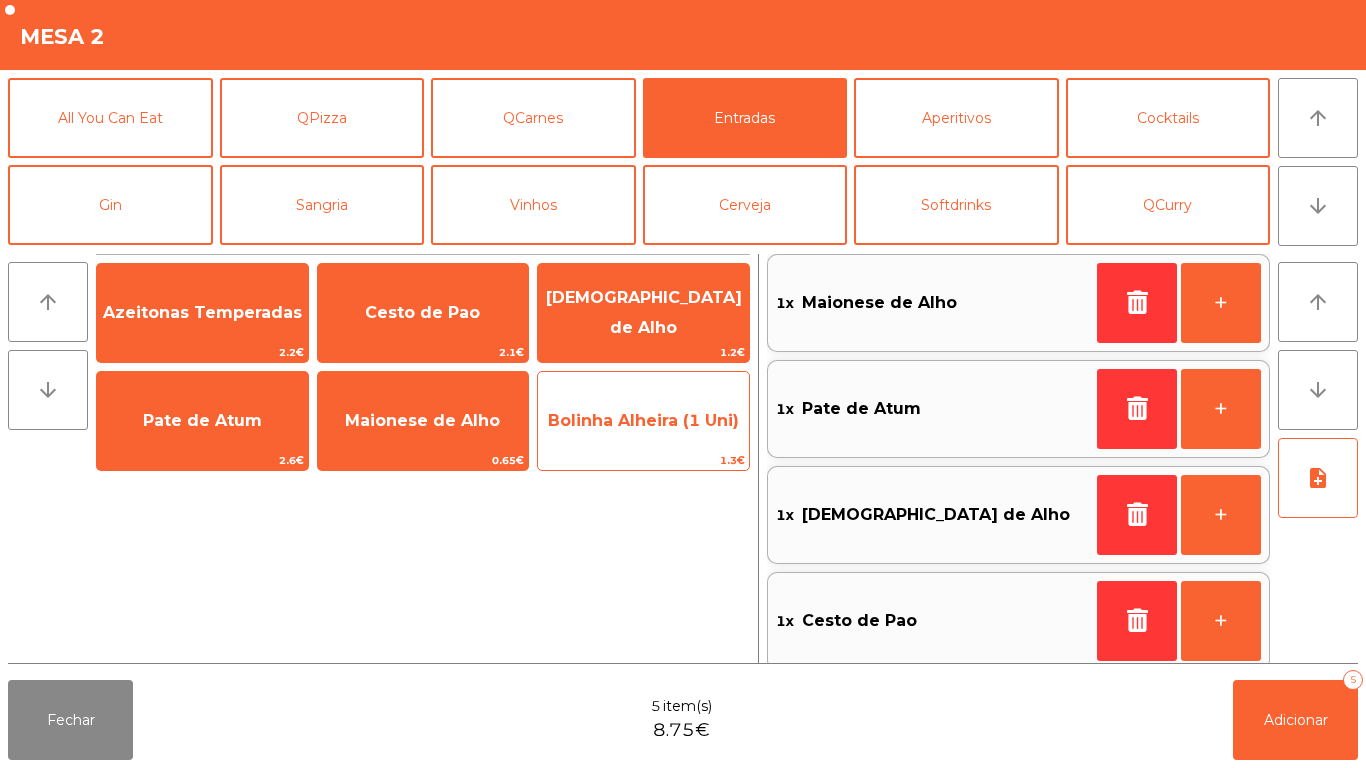 click on "Bolinha Alheira (1 Uni)" 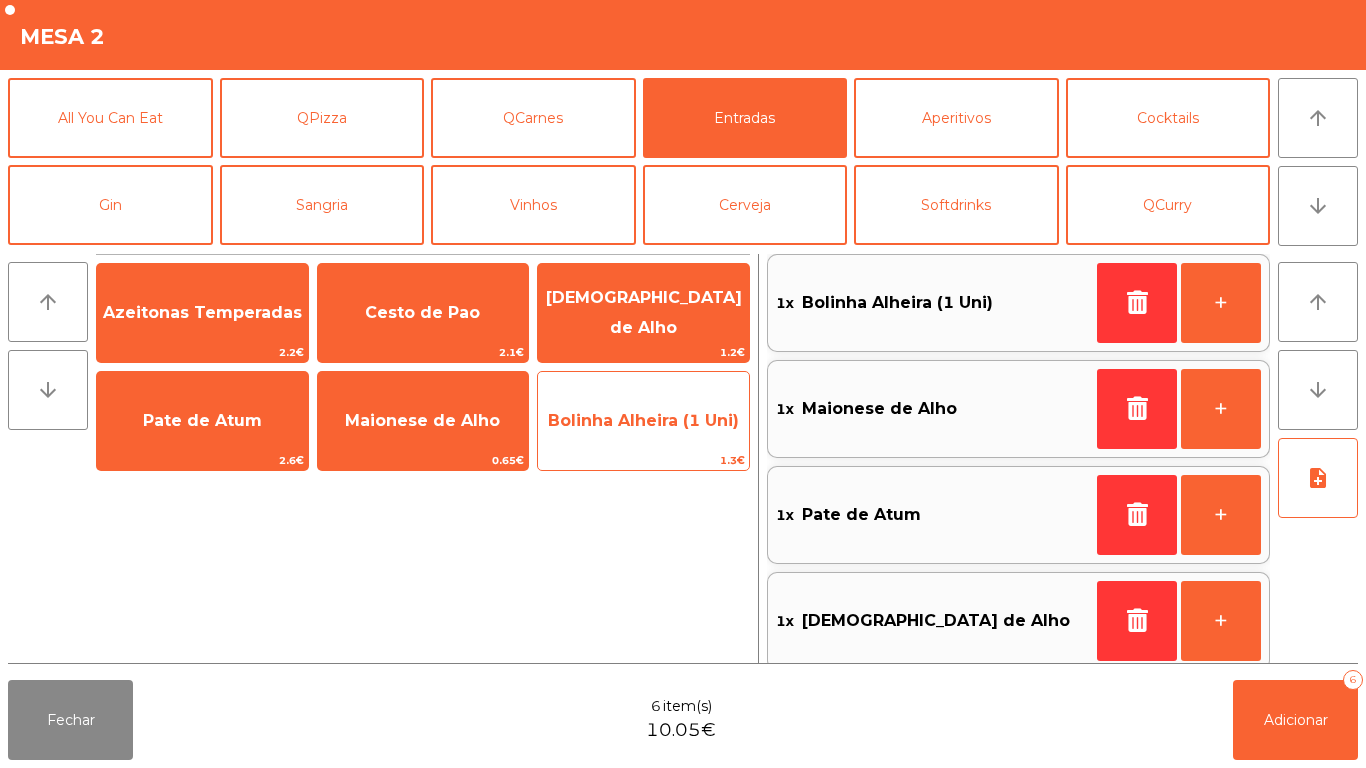 click on "Bolinha Alheira (1 Uni)" 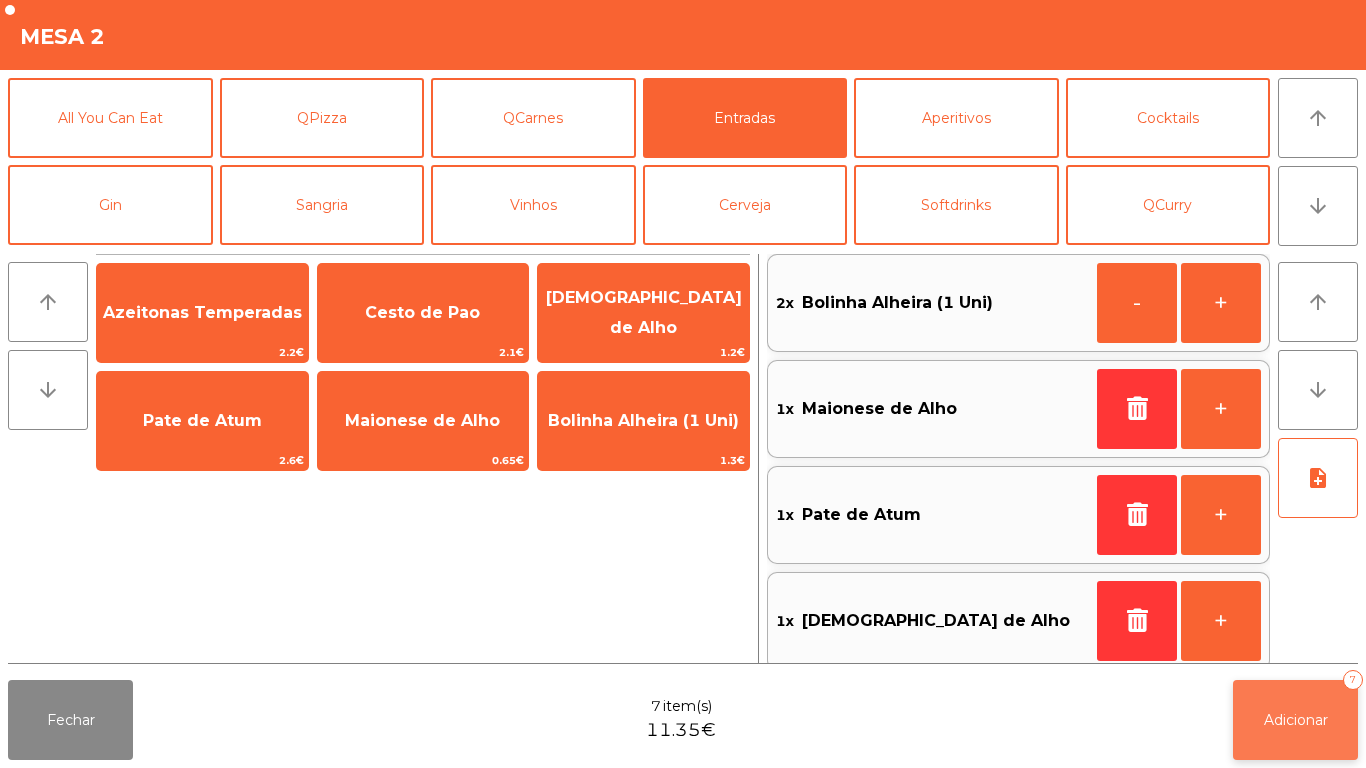 click on "Adicionar" 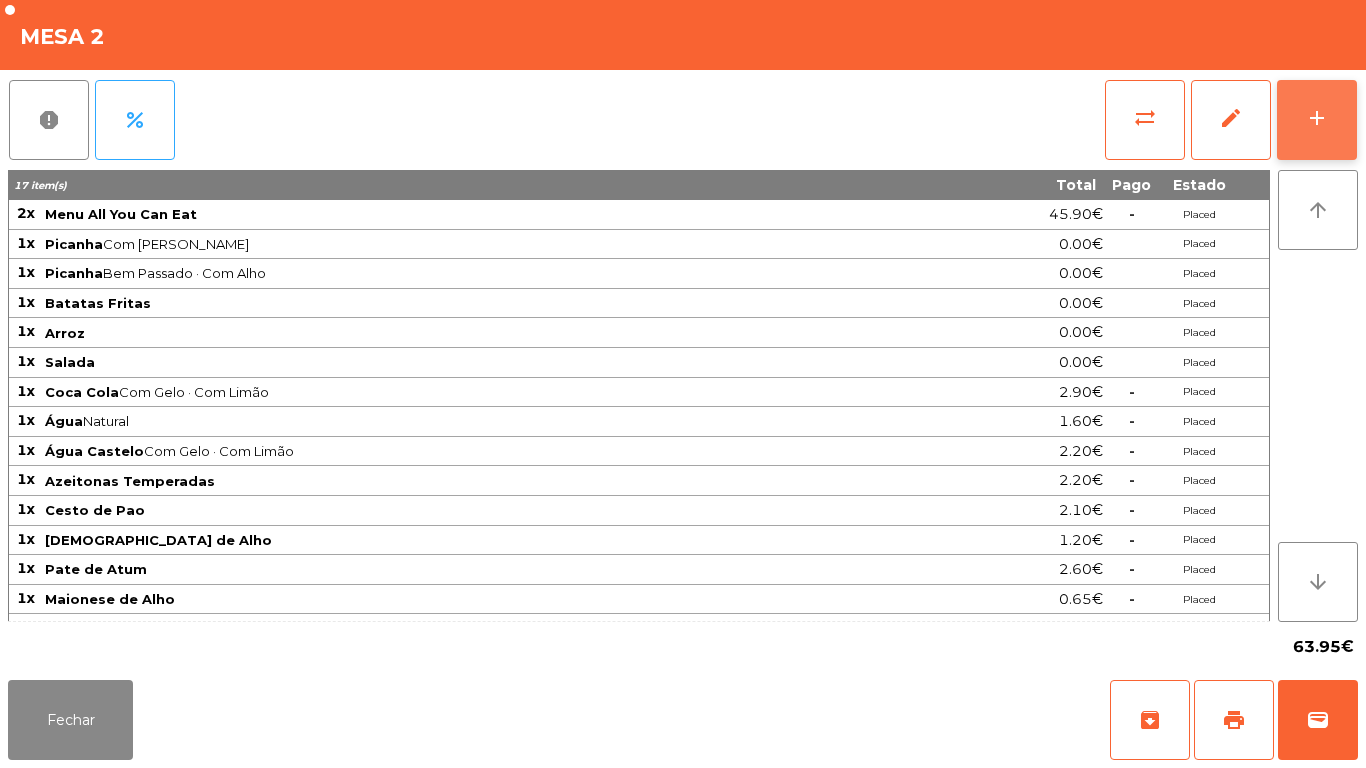 click on "add" 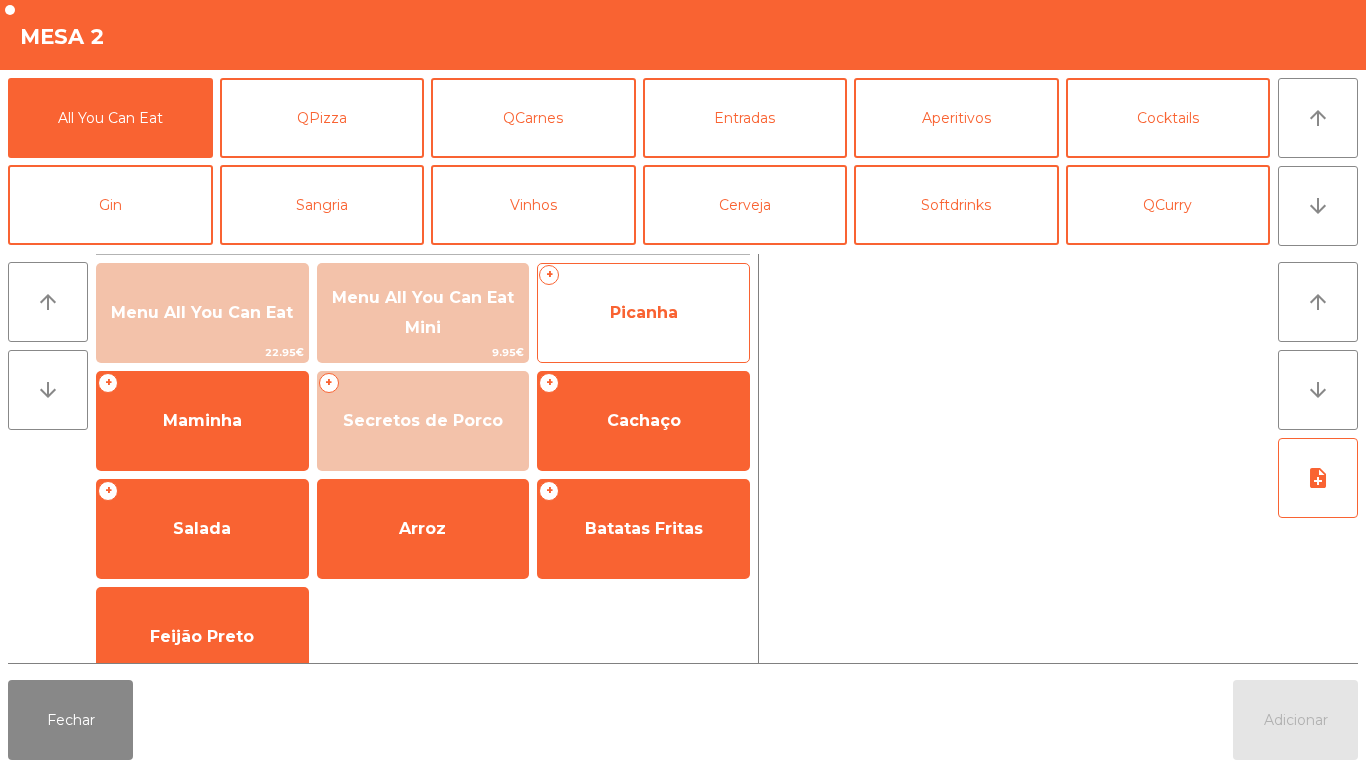 click on "Picanha" 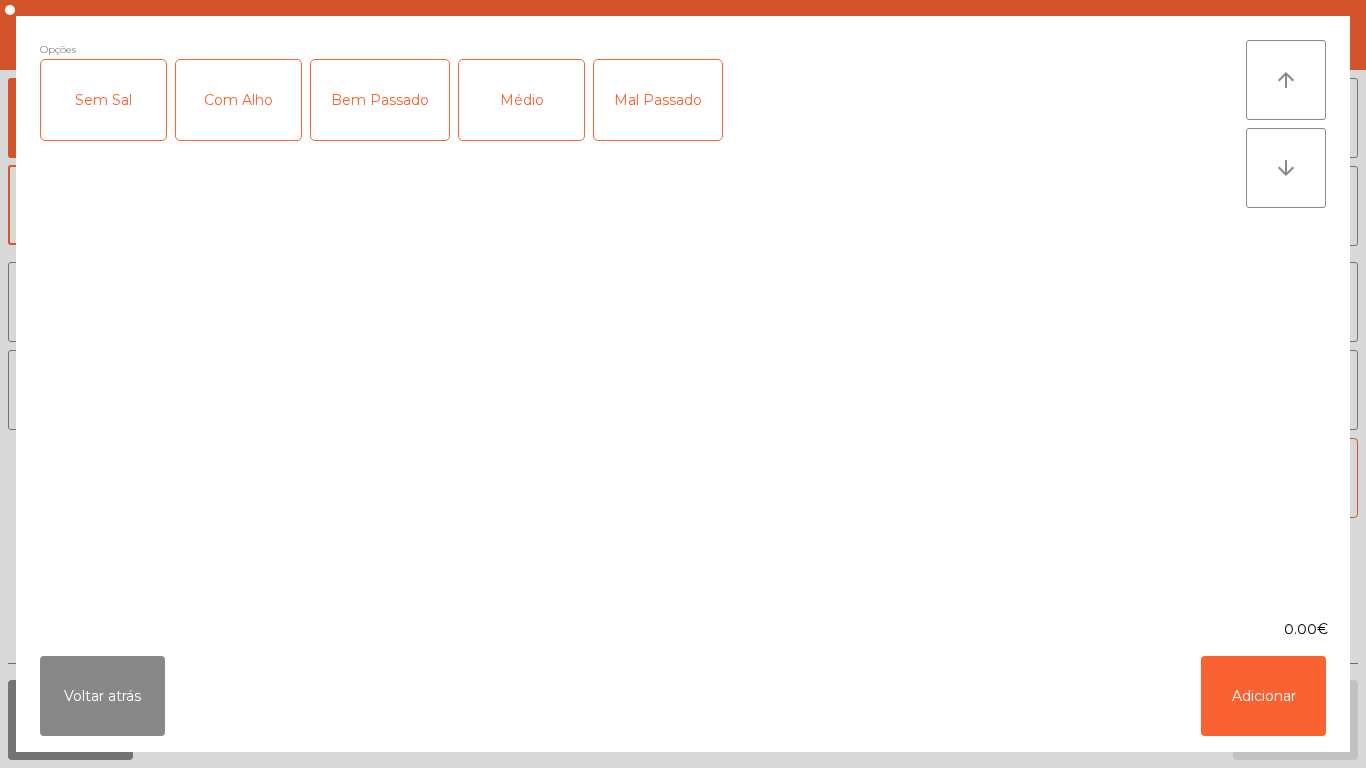 click on "Com Alho" 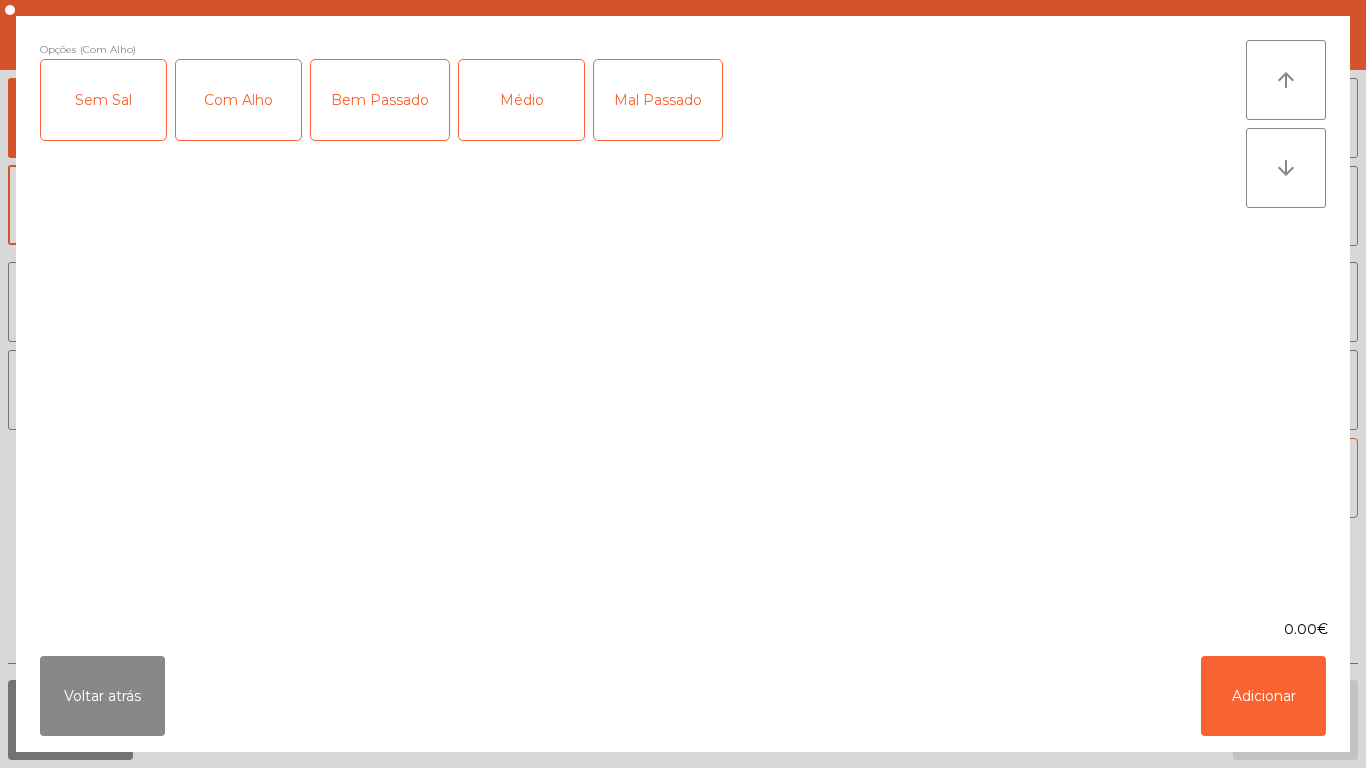 click on "Médio" 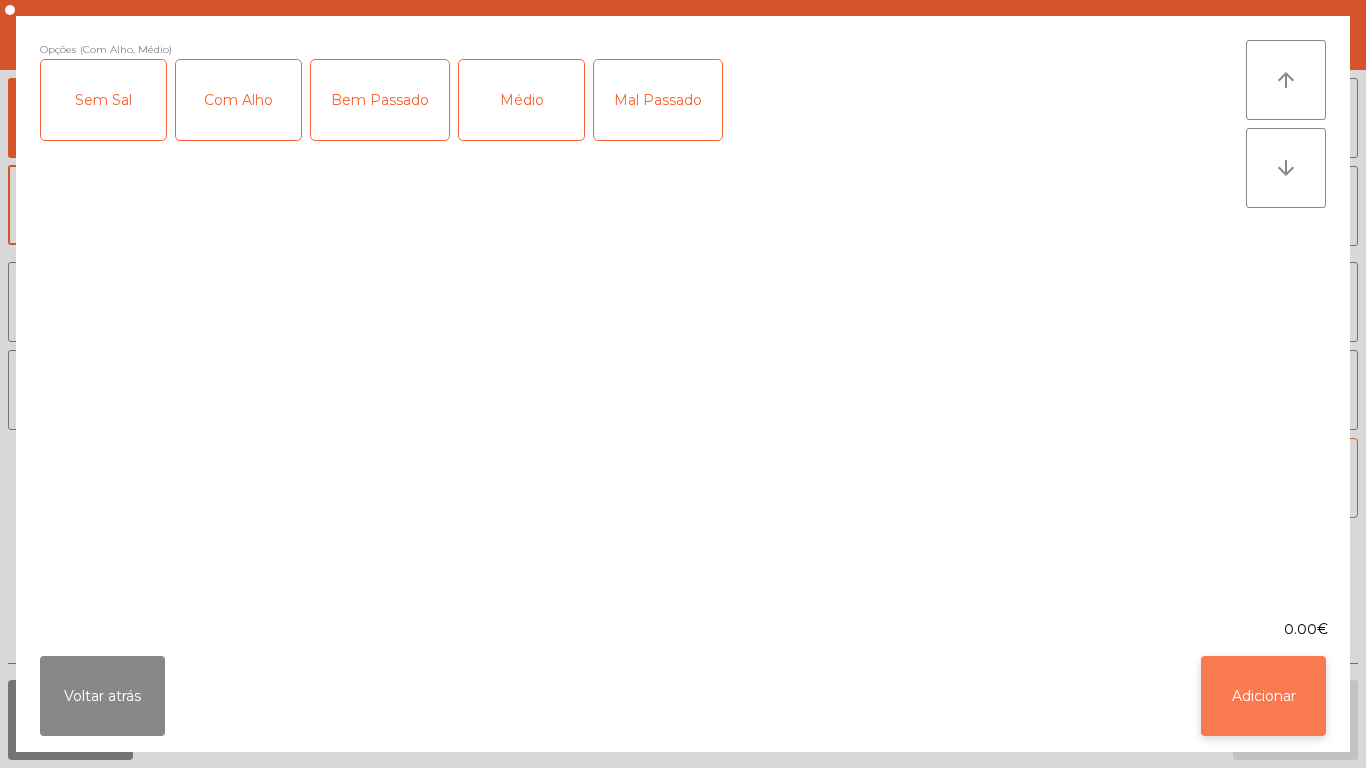 click on "Adicionar" 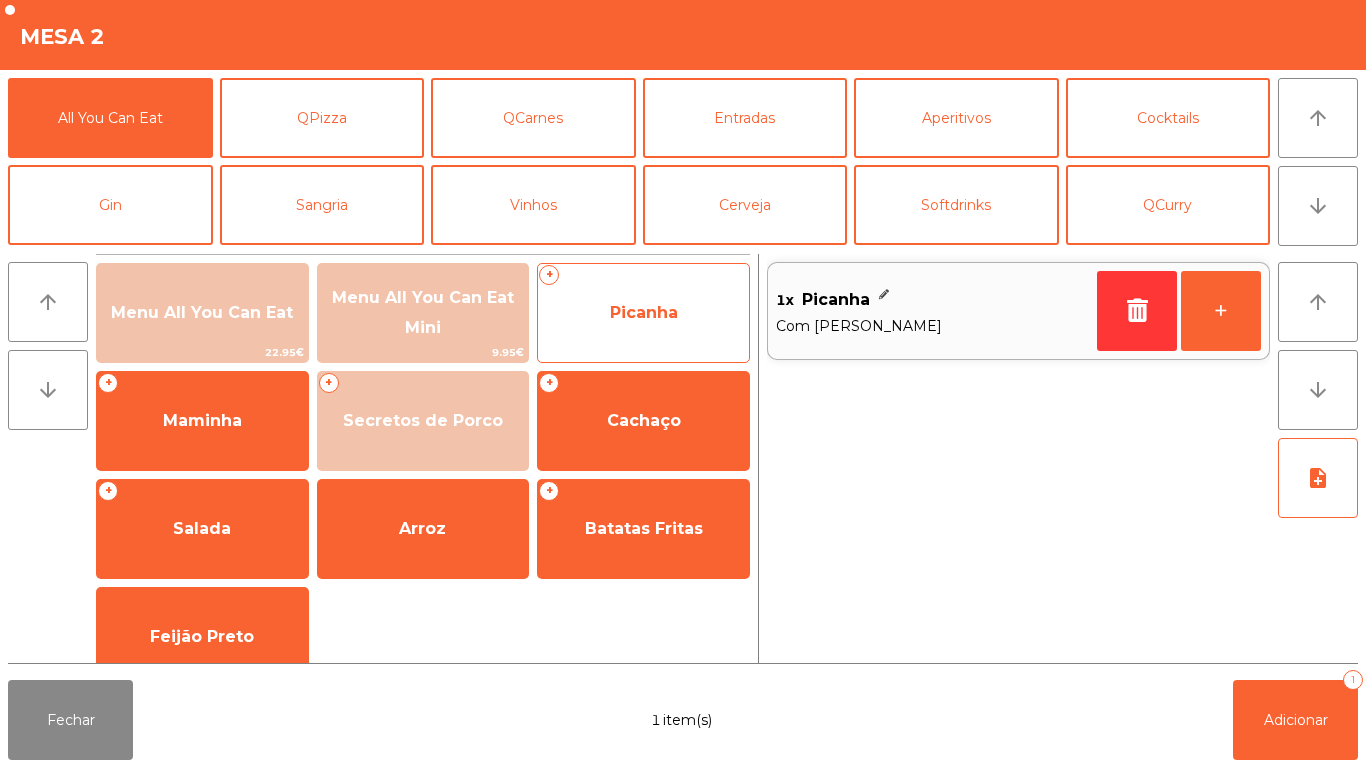 click on "Picanha" 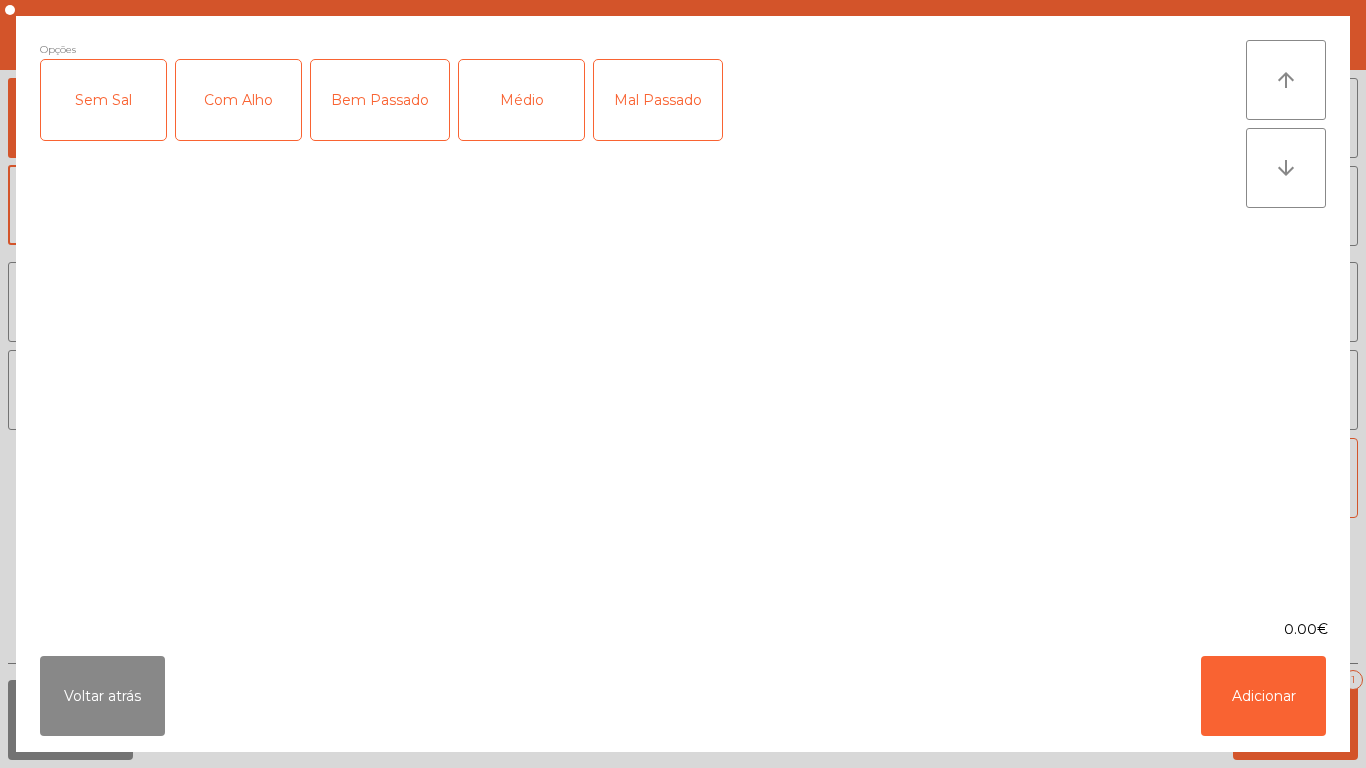 click on "Bem Passado" 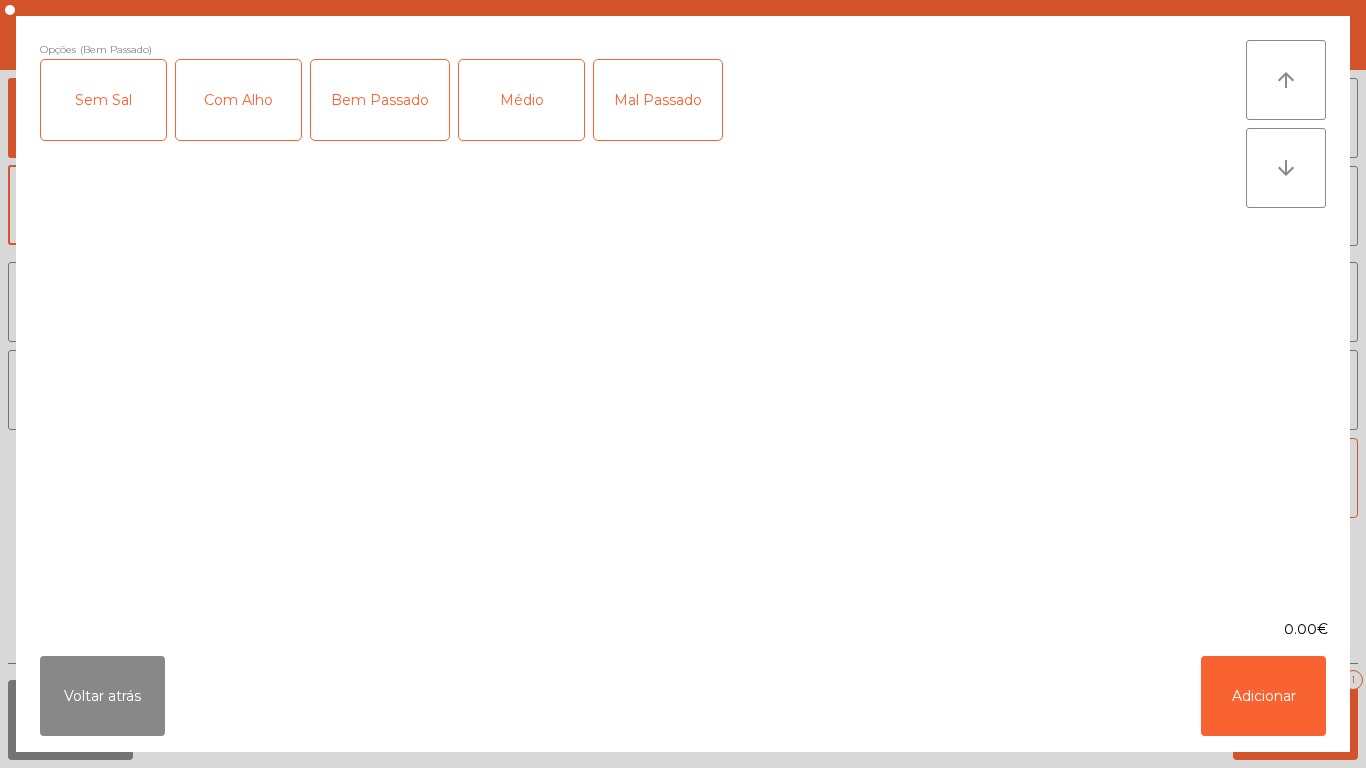 click on "Com Alho" 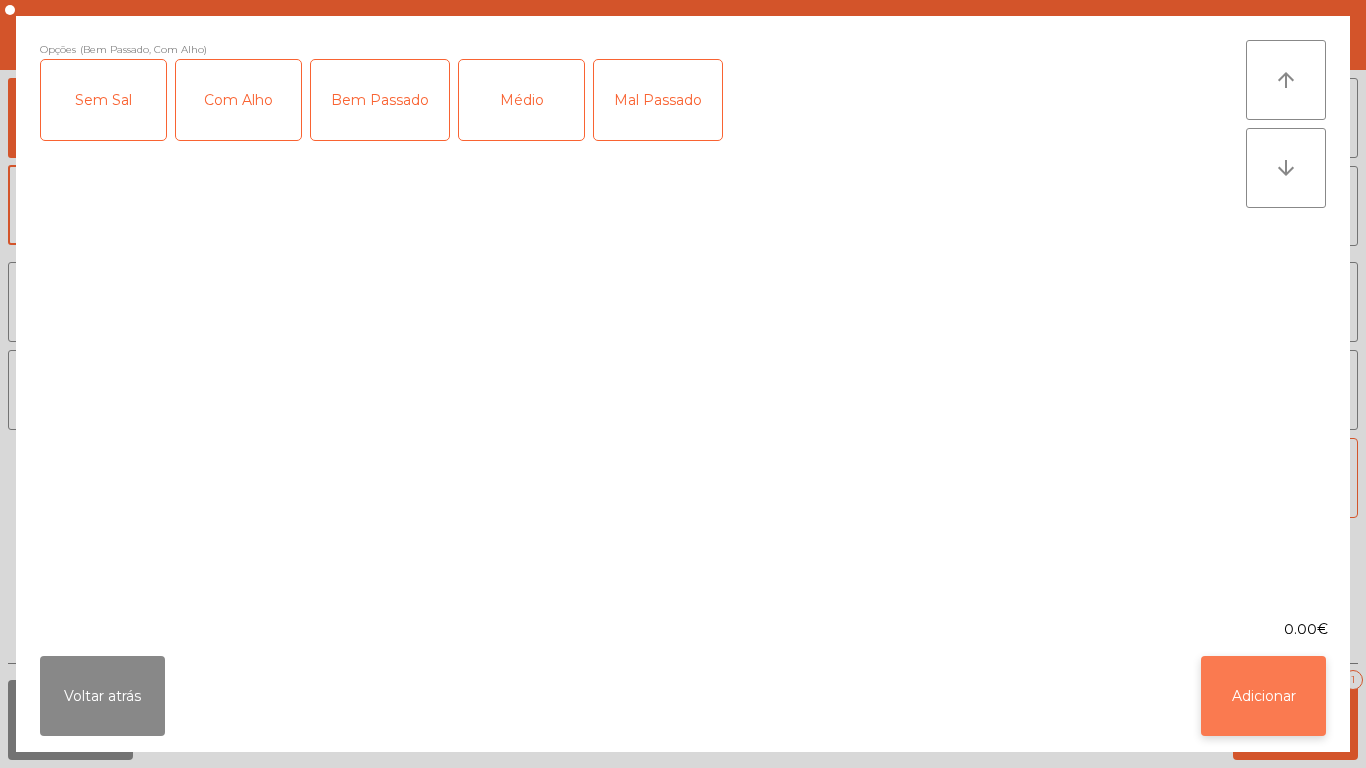 click on "Adicionar" 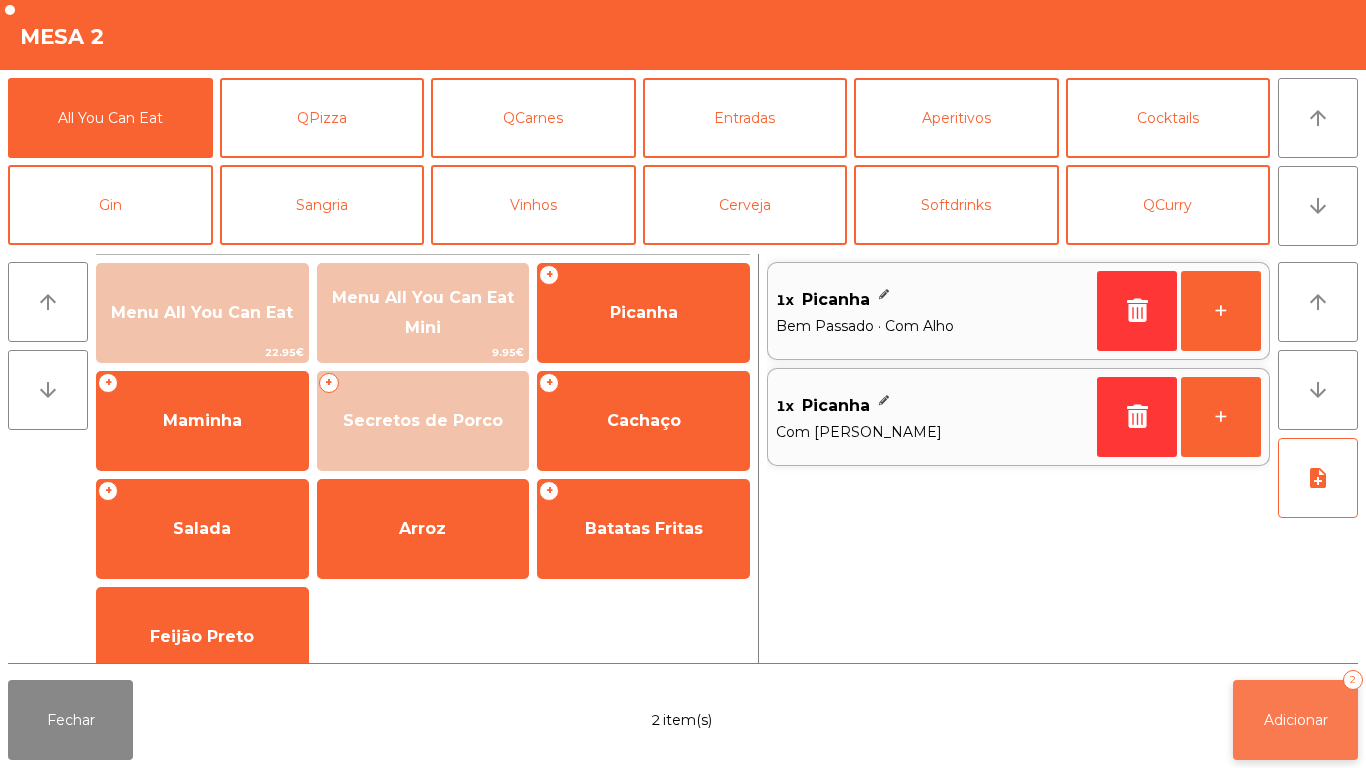 click on "Adicionar" 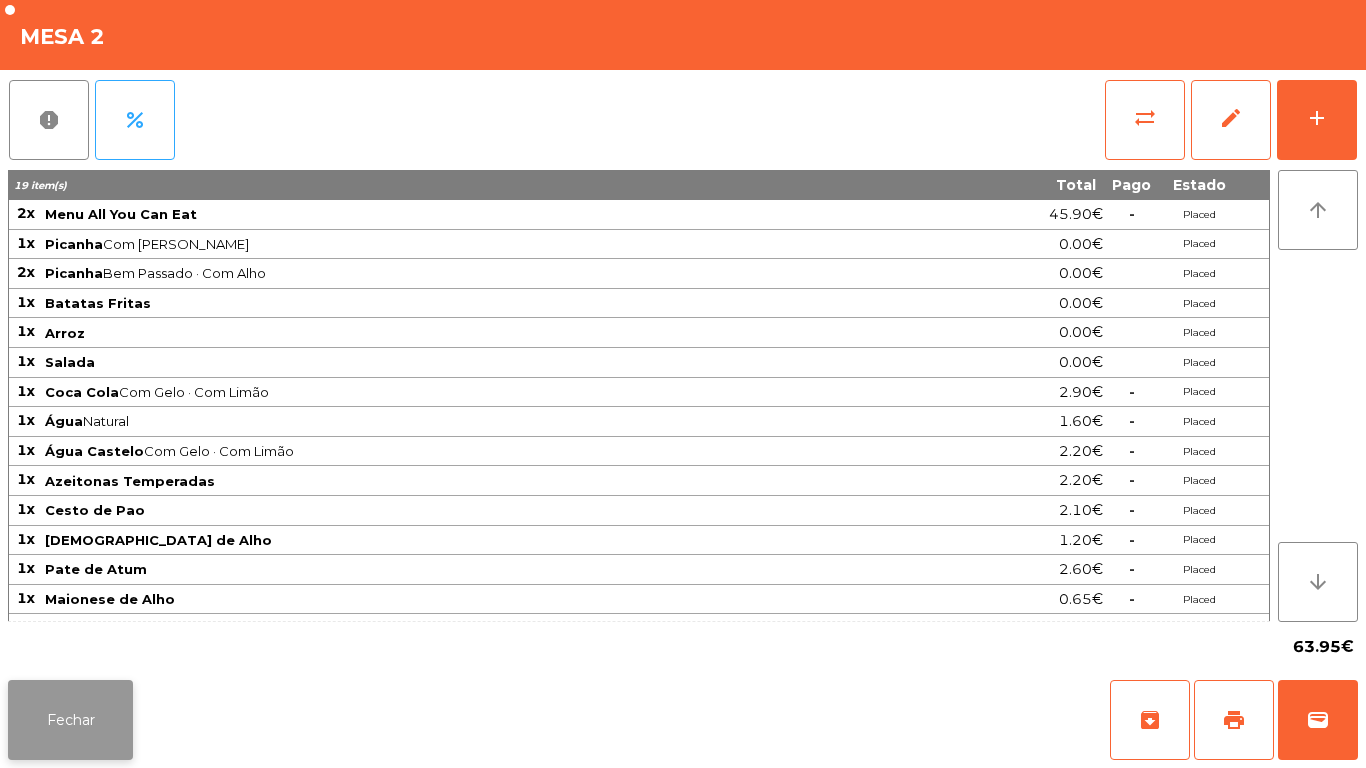 click on "Fechar" 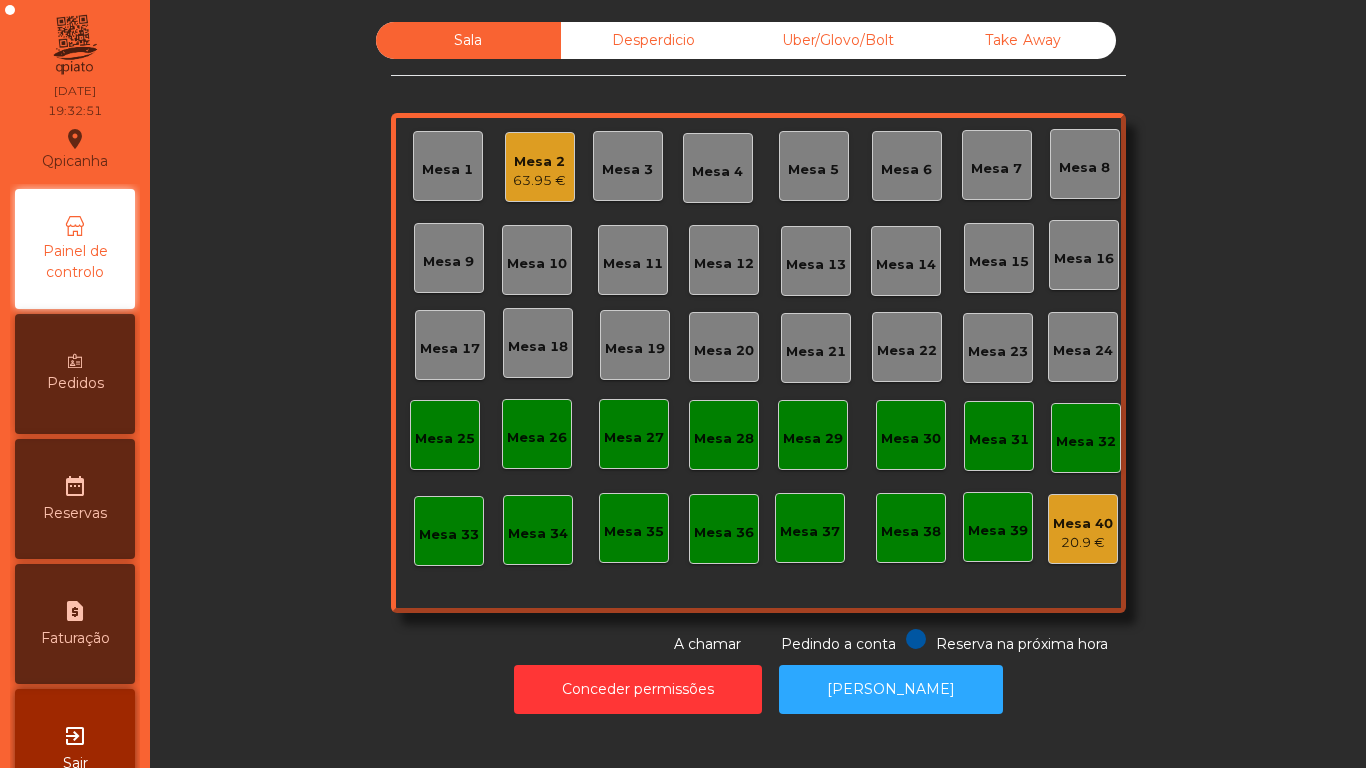 click on "Mesa 3" 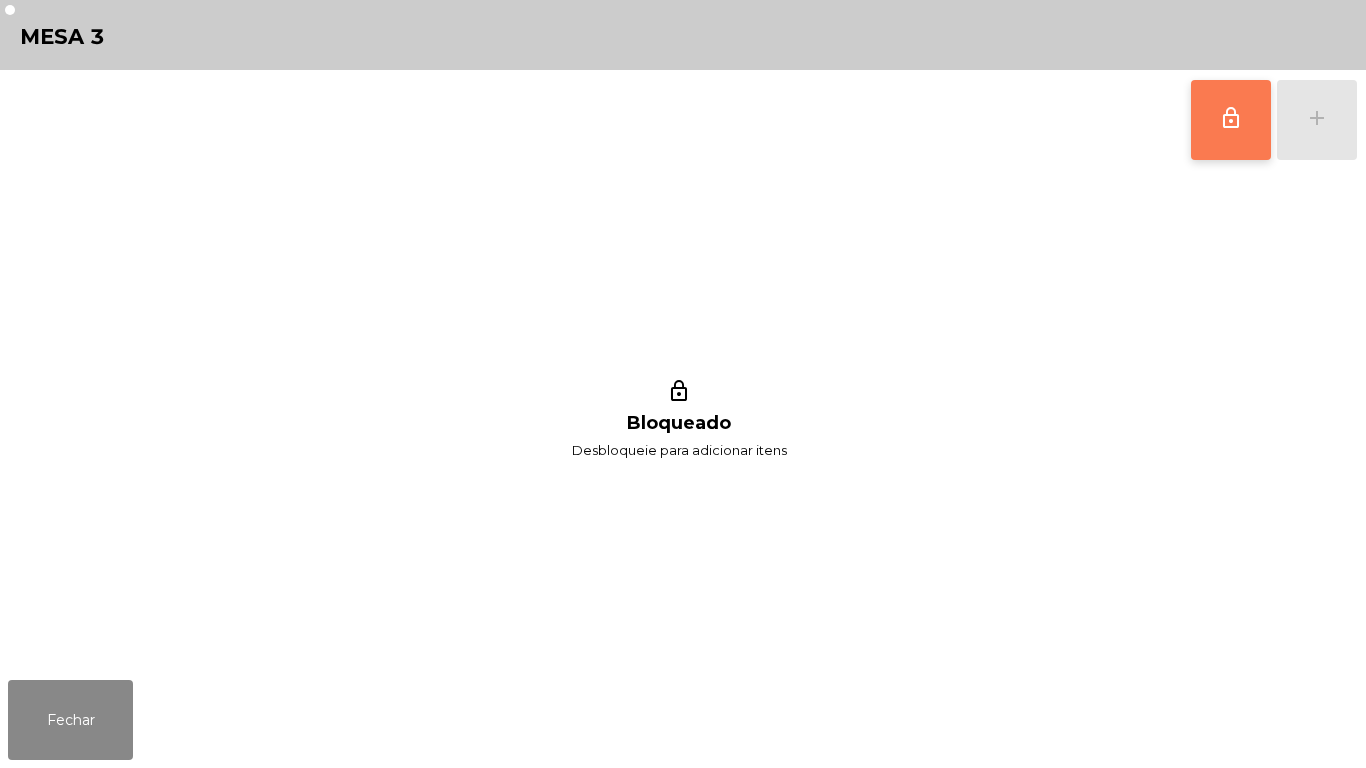 click on "lock_outline" 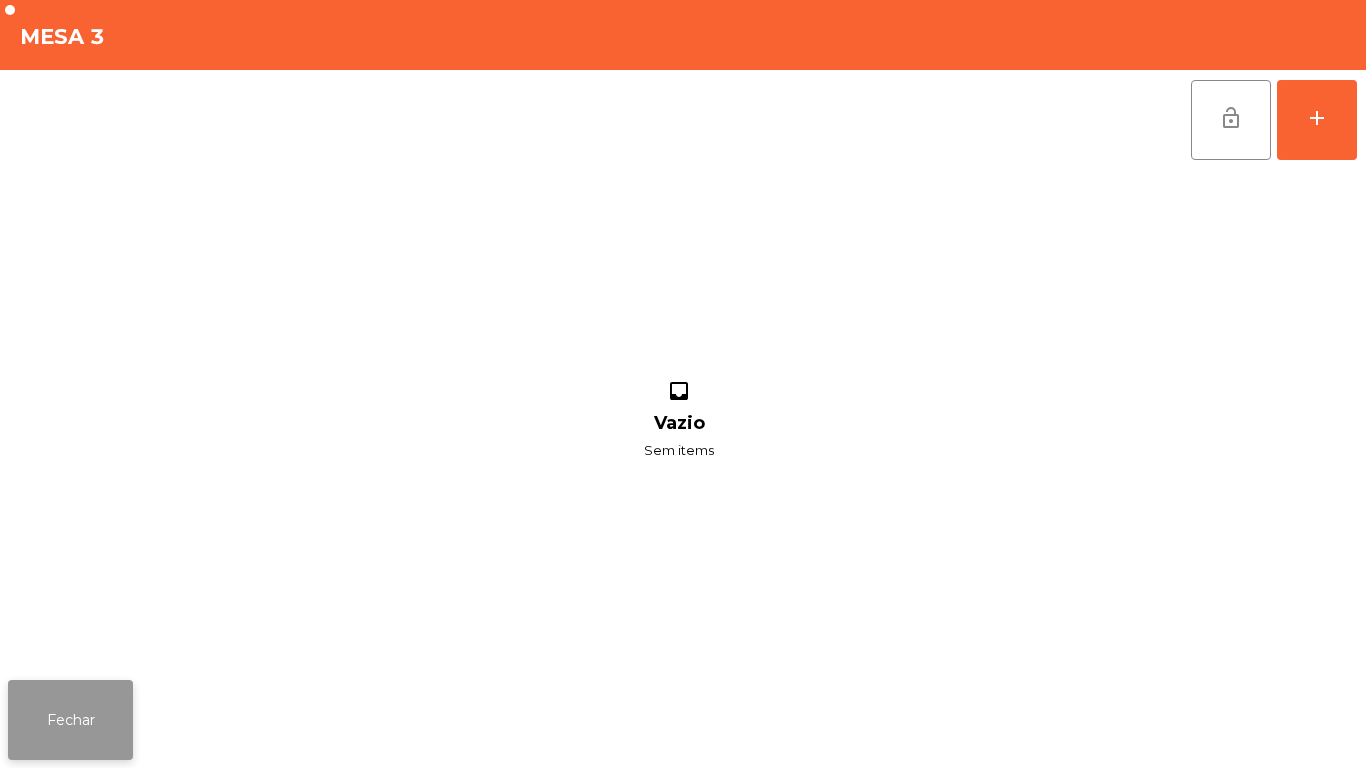 click on "Fechar" 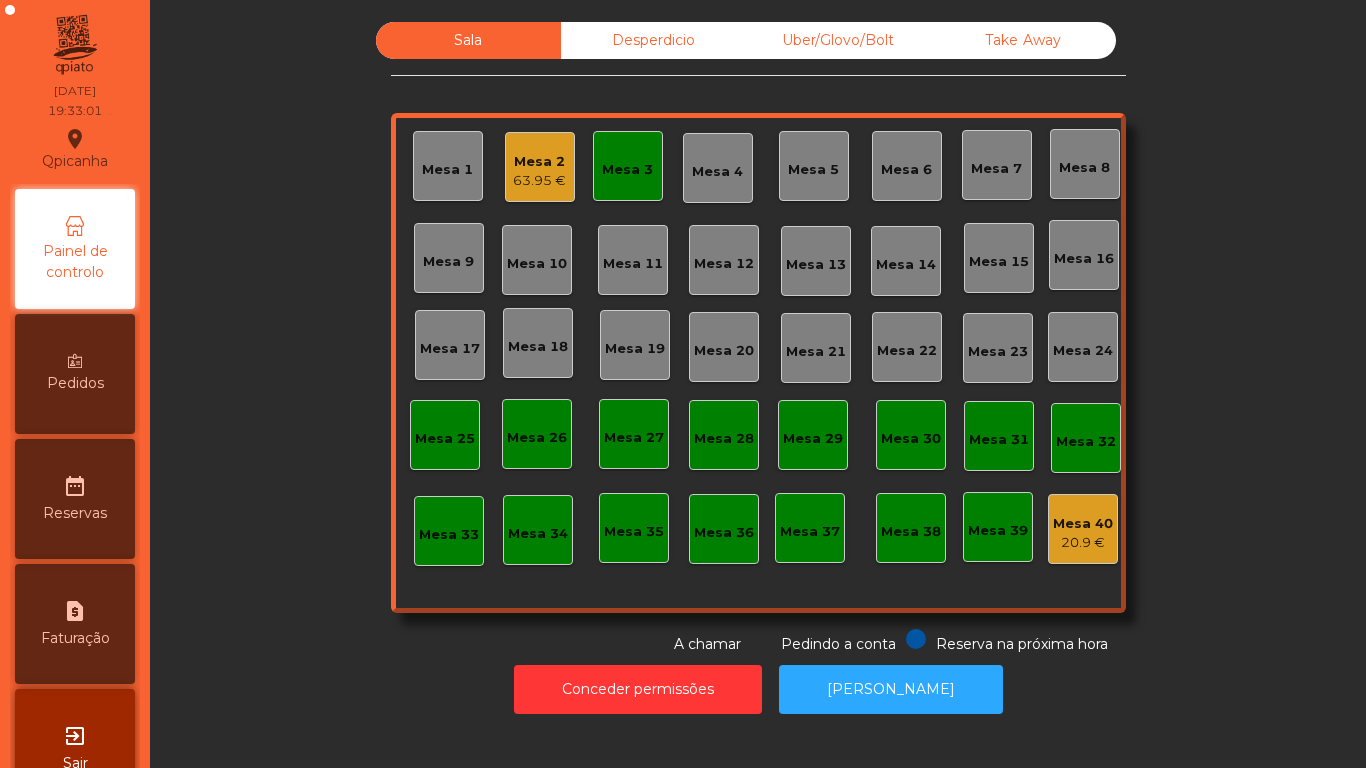 click on "63.95 €" 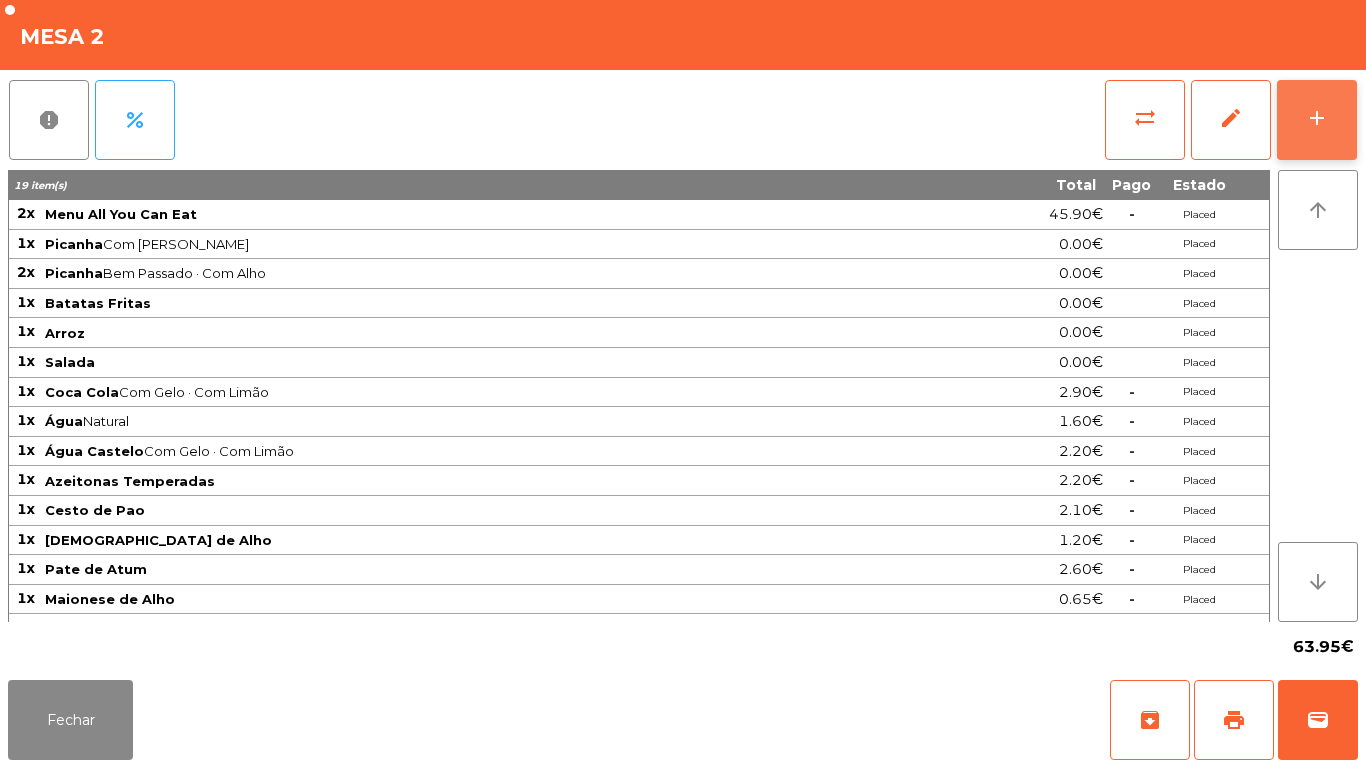 click on "add" 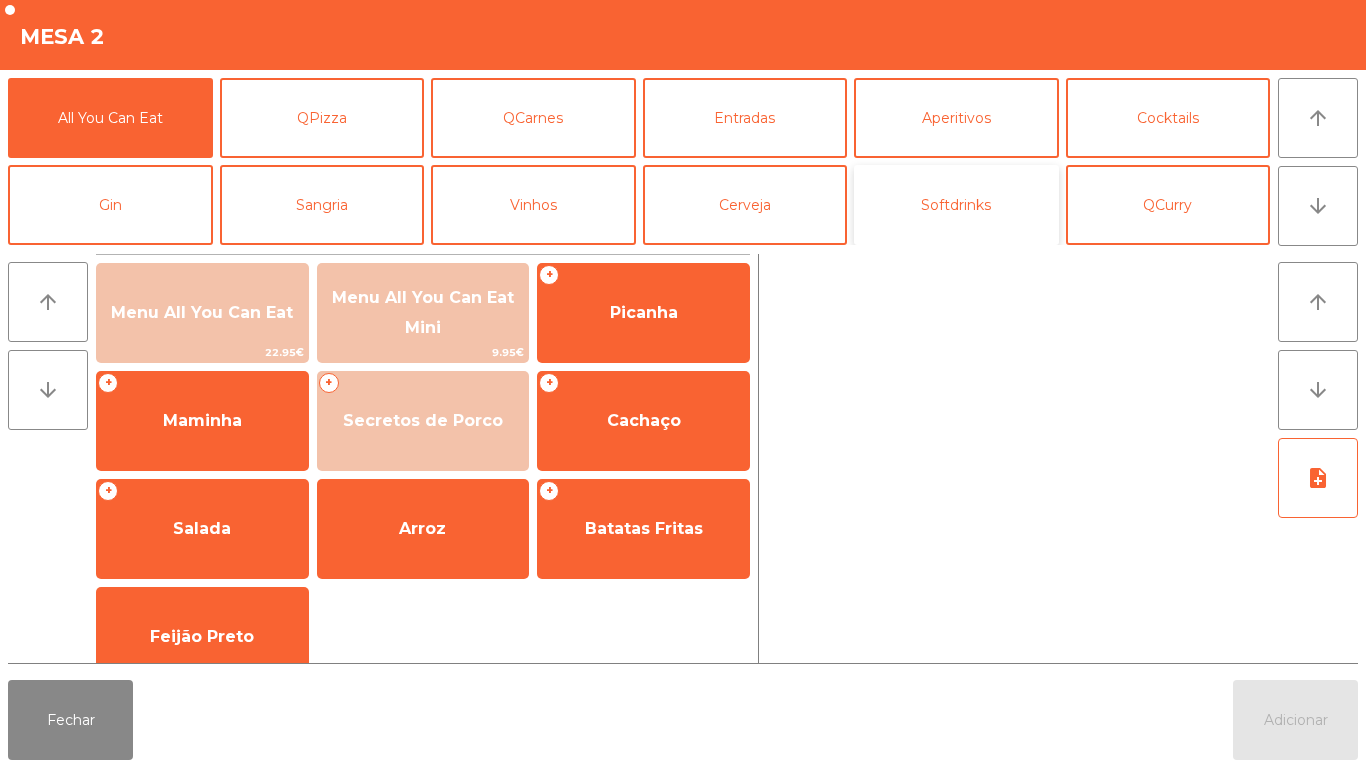 click on "Softdrinks" 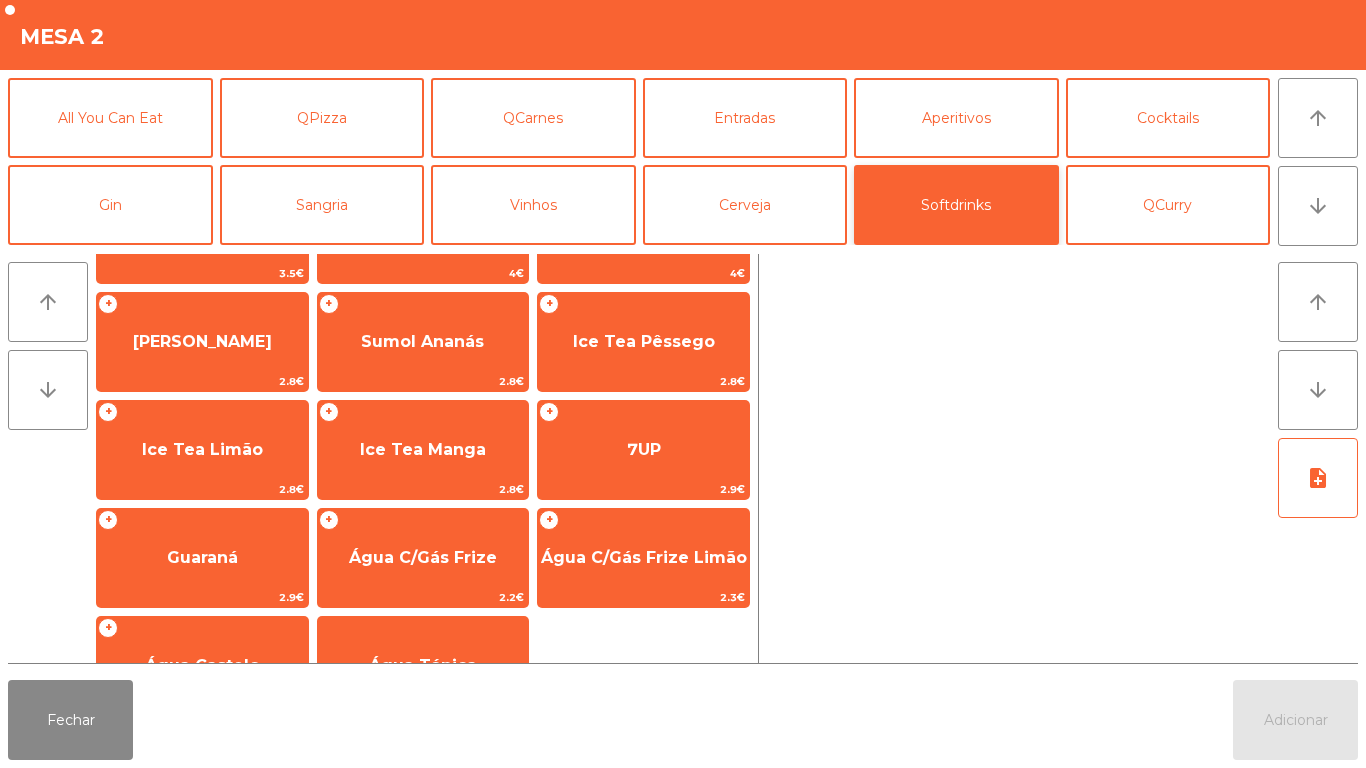scroll, scrollTop: 356, scrollLeft: 0, axis: vertical 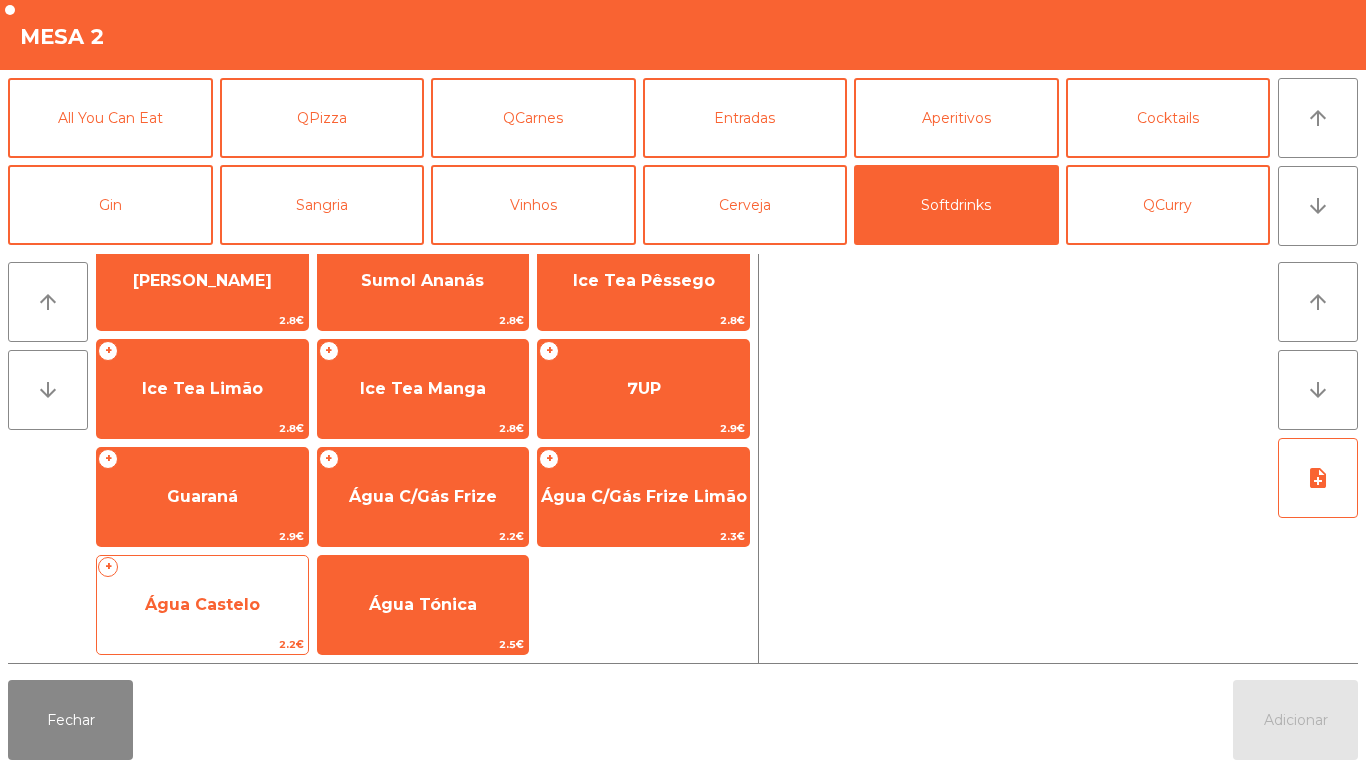 click on "Água Castelo" 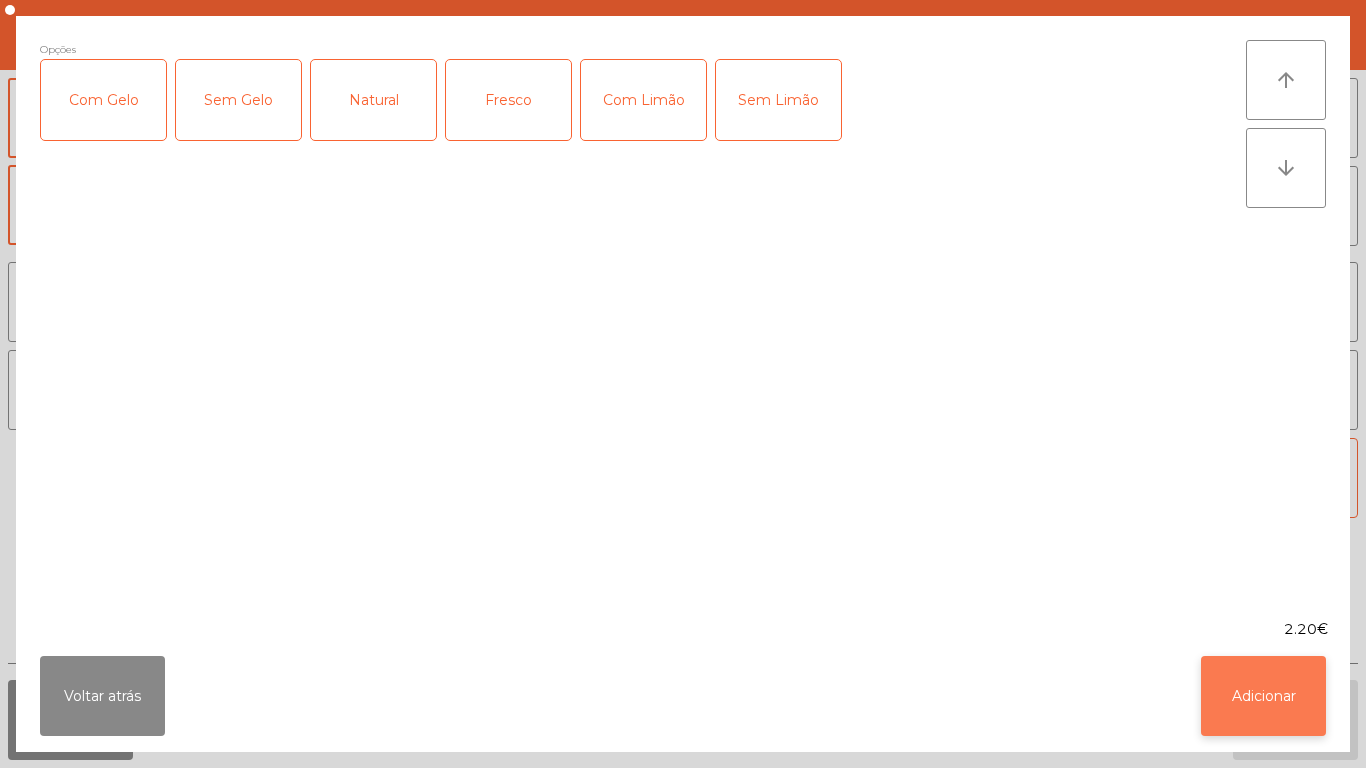 click on "Adicionar" 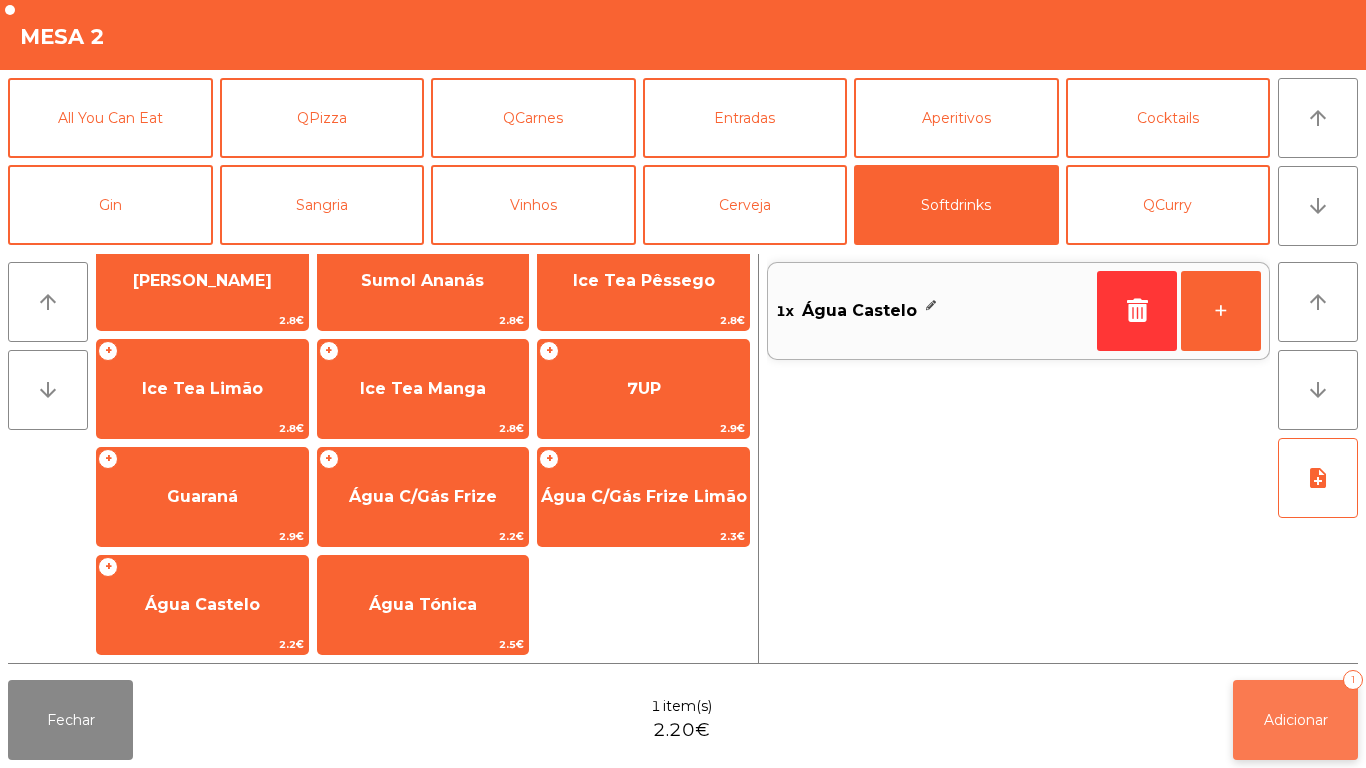 click on "Adicionar" 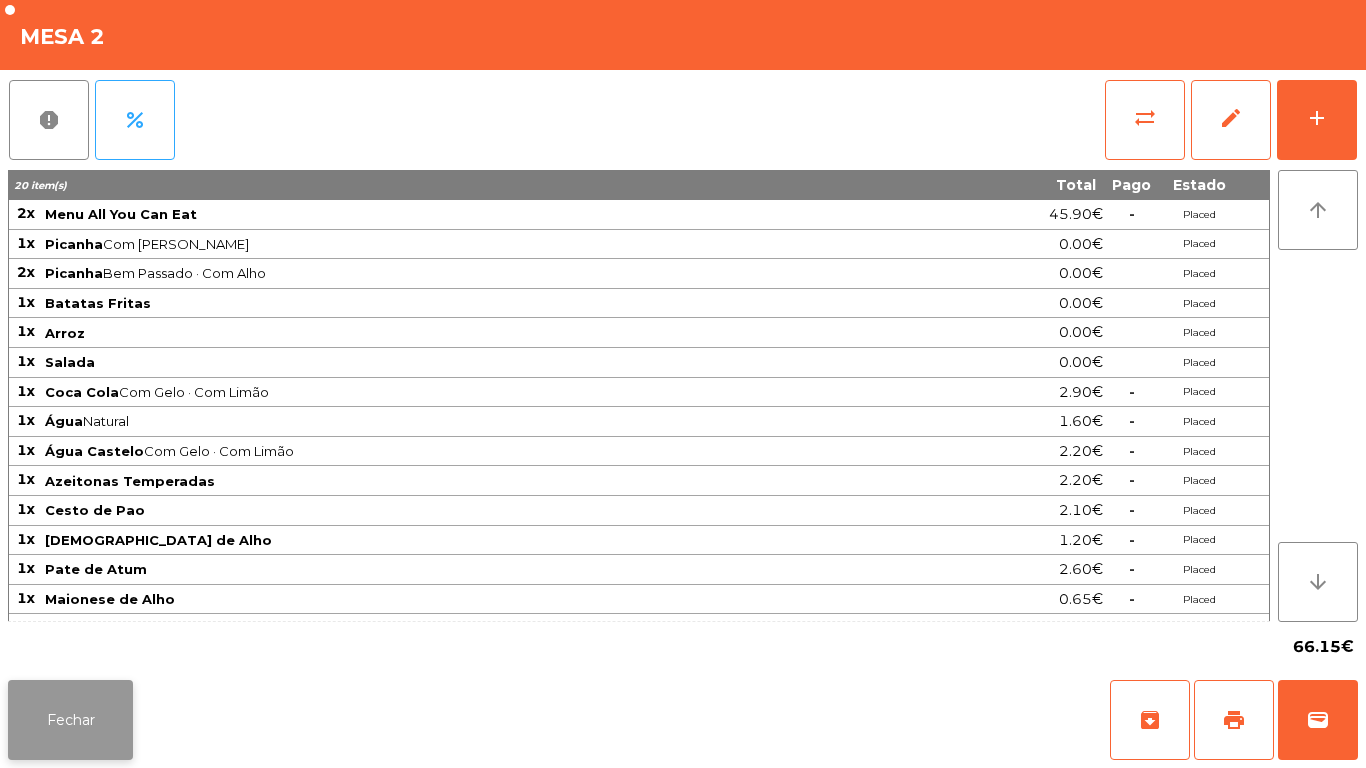 click on "Fechar" 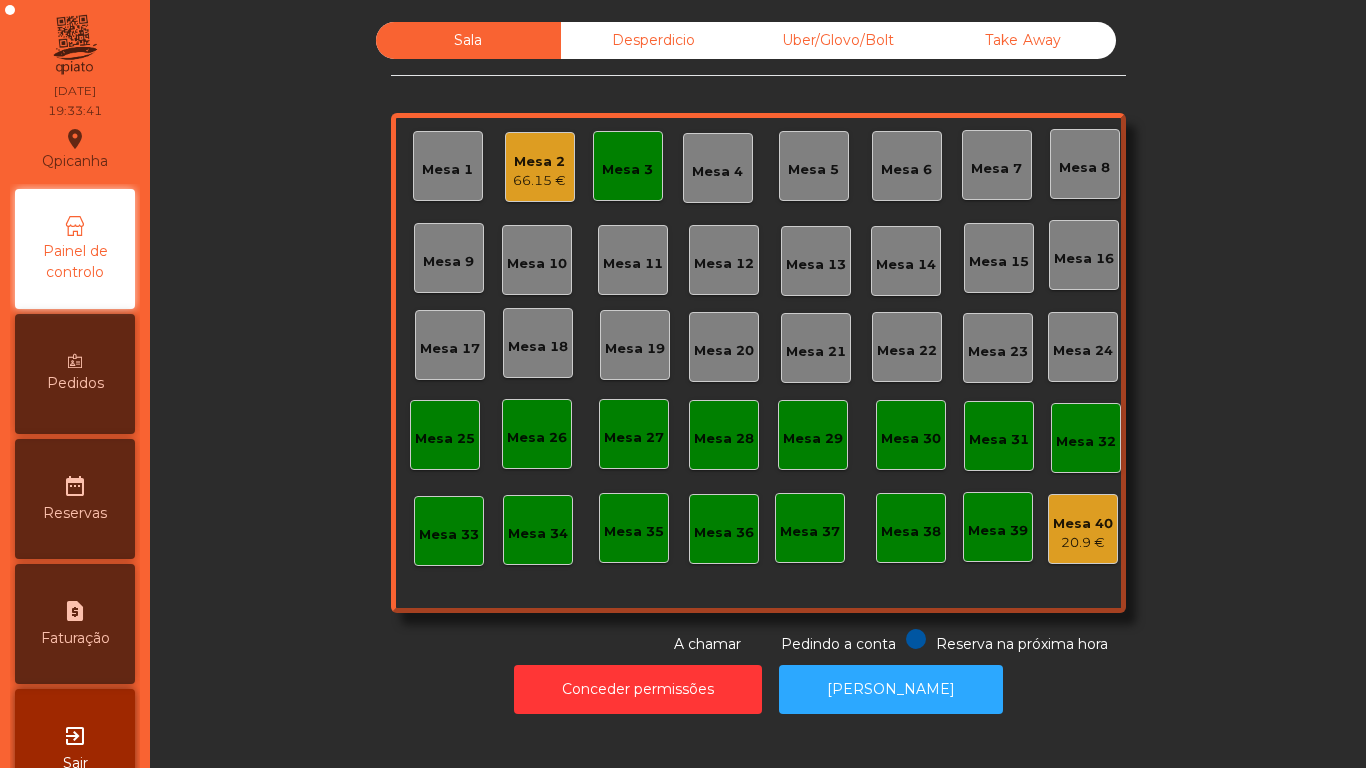 click on "Mesa 3" 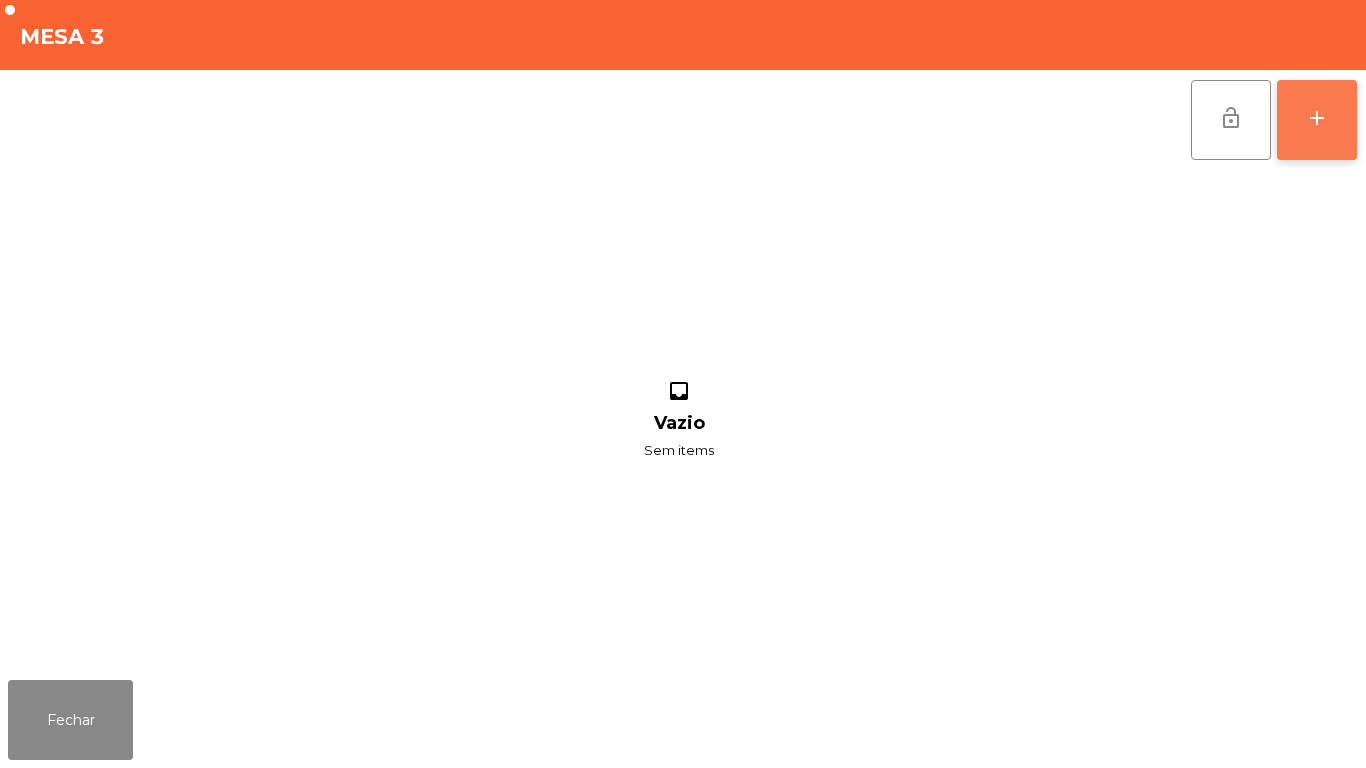 click on "add" 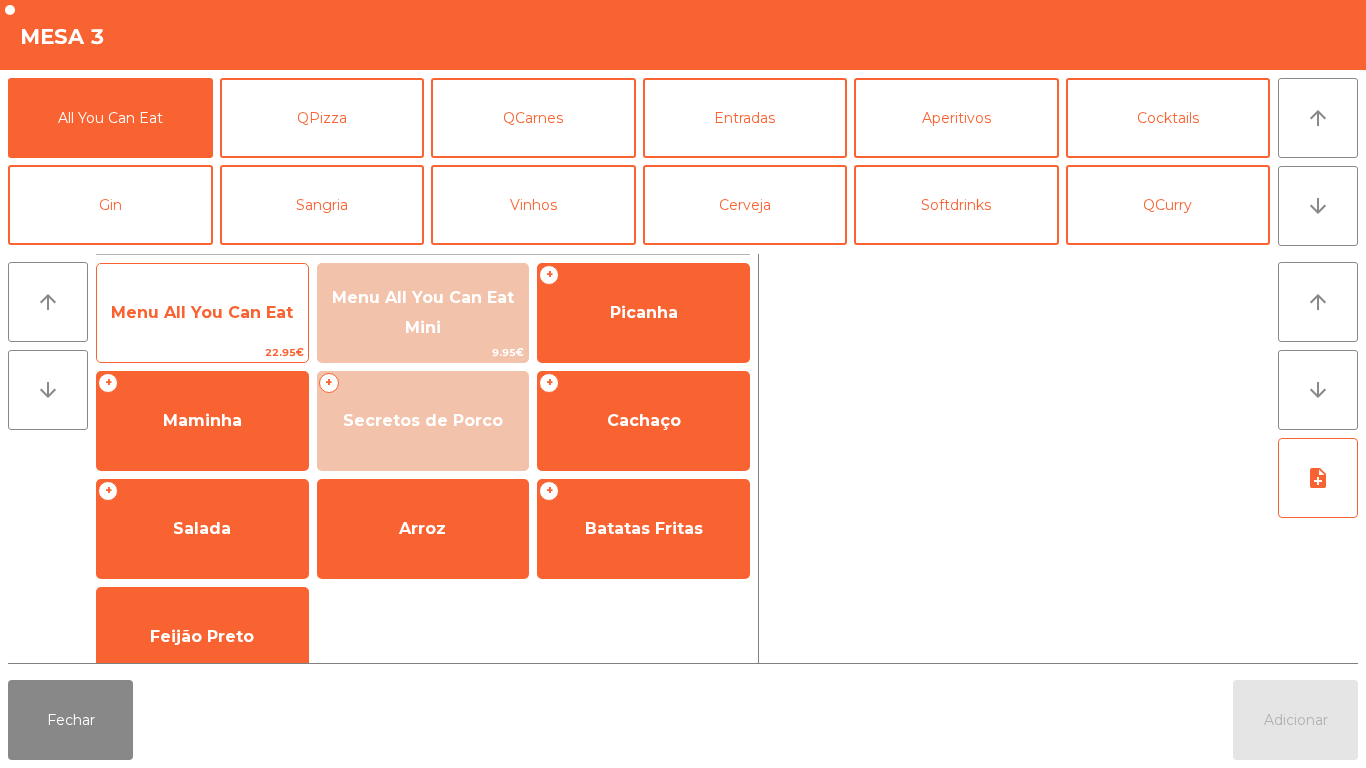 click on "Menu All You Can Eat" 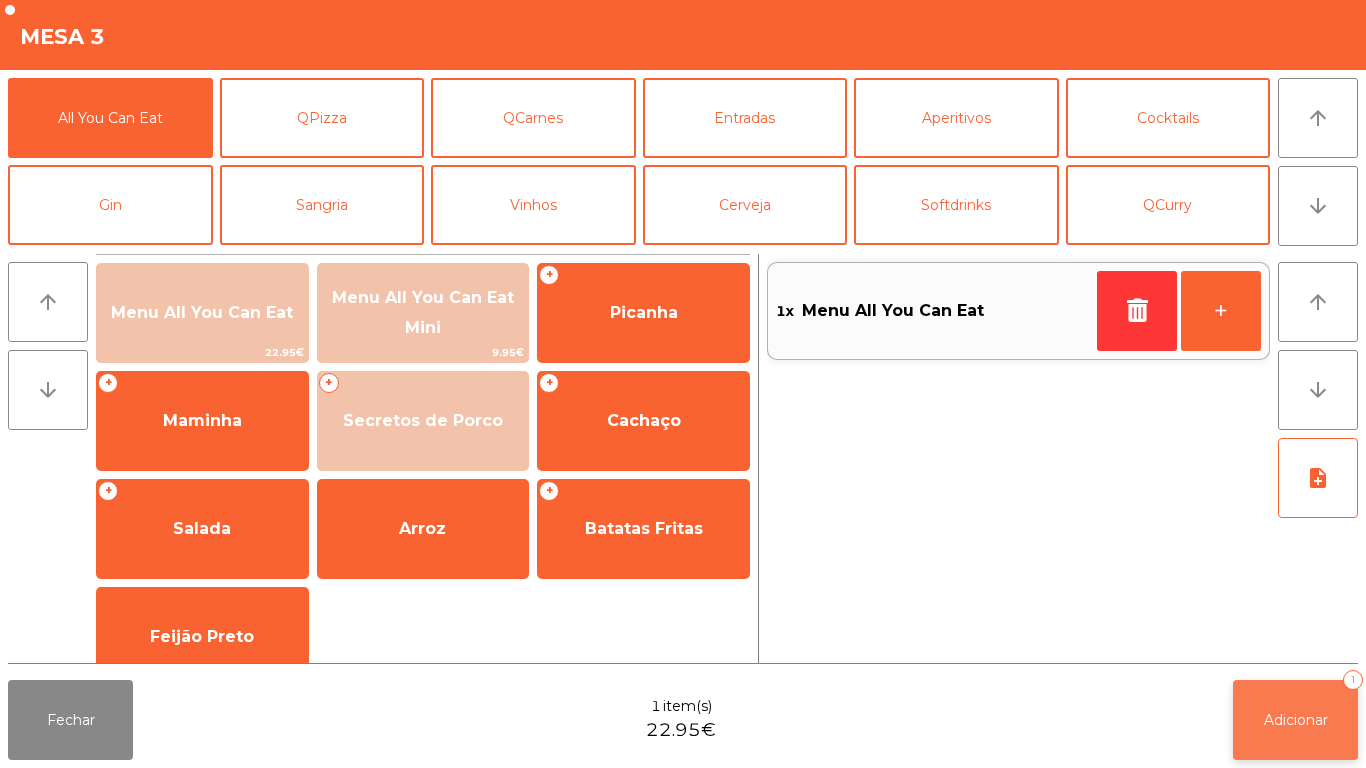 click on "Adicionar" 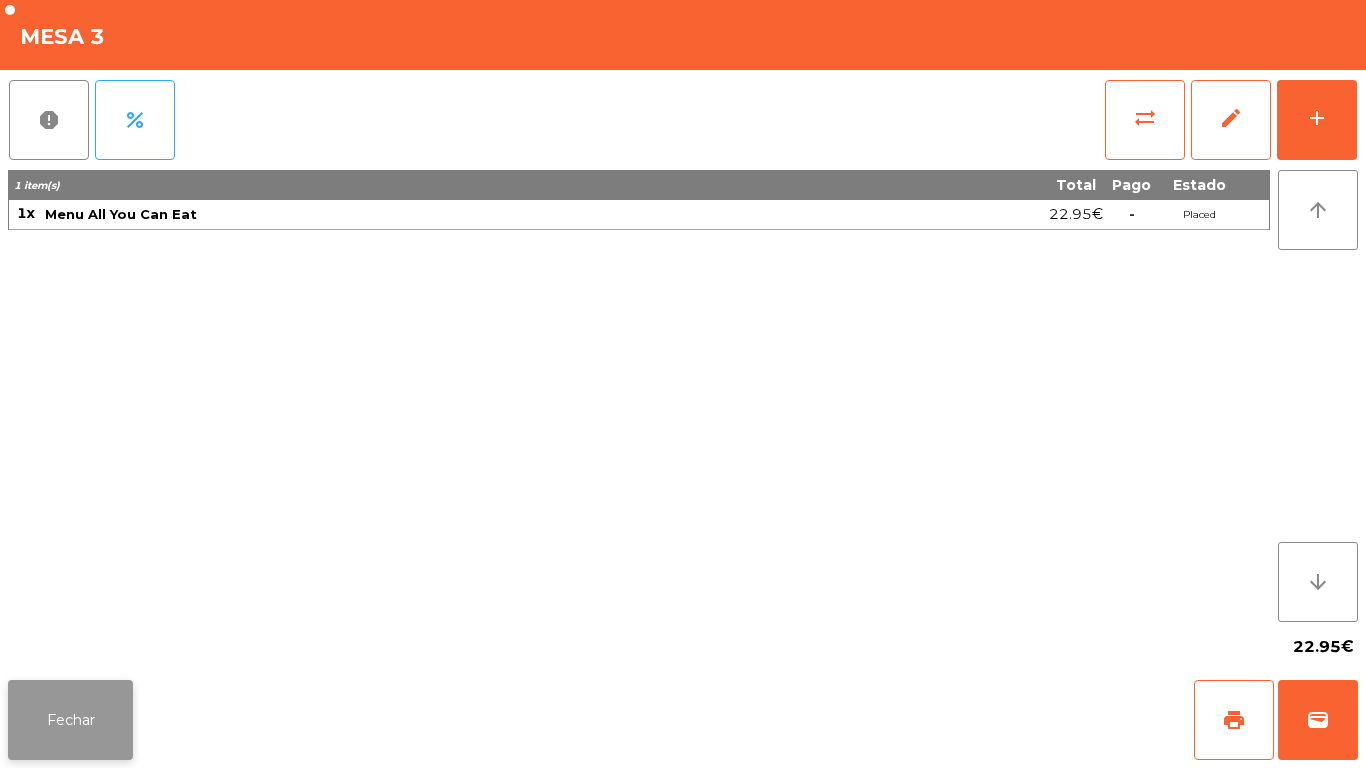 click on "Fechar" 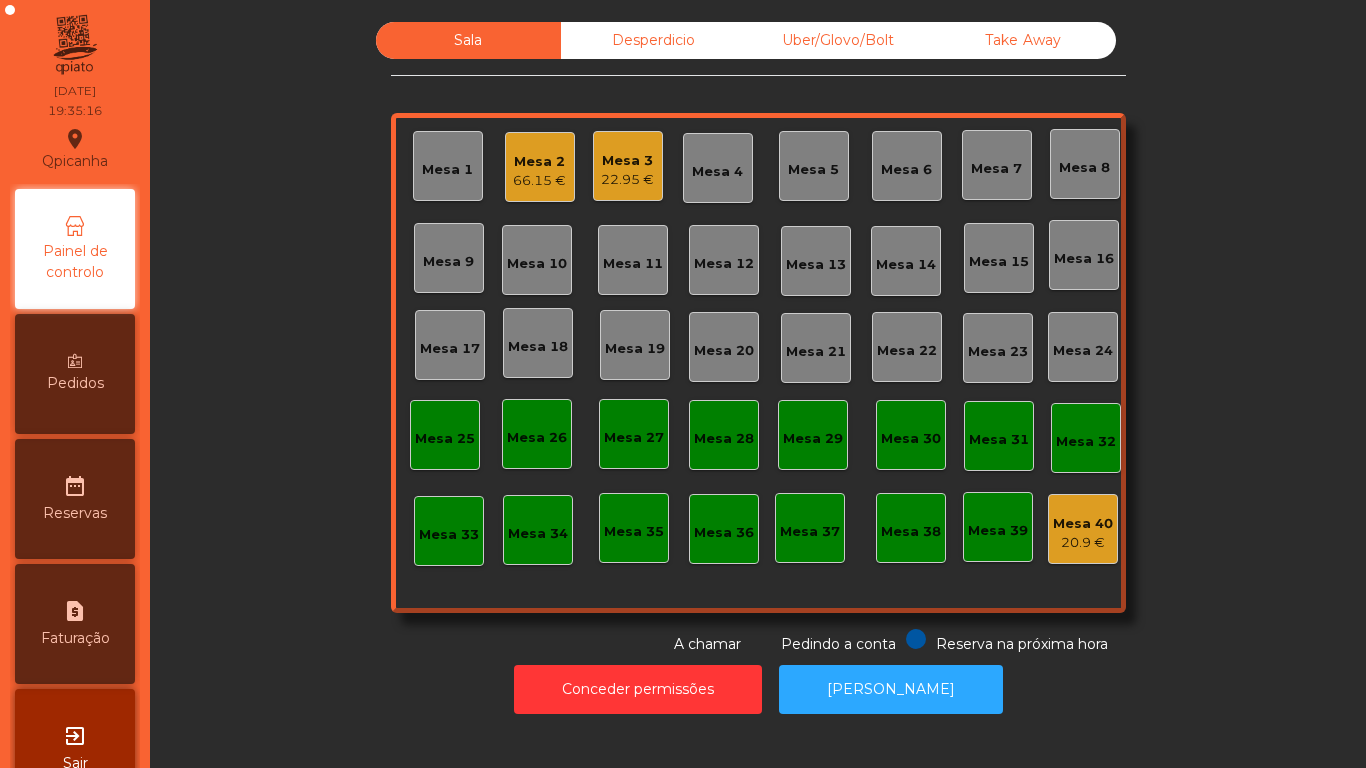 click on "66.15 €" 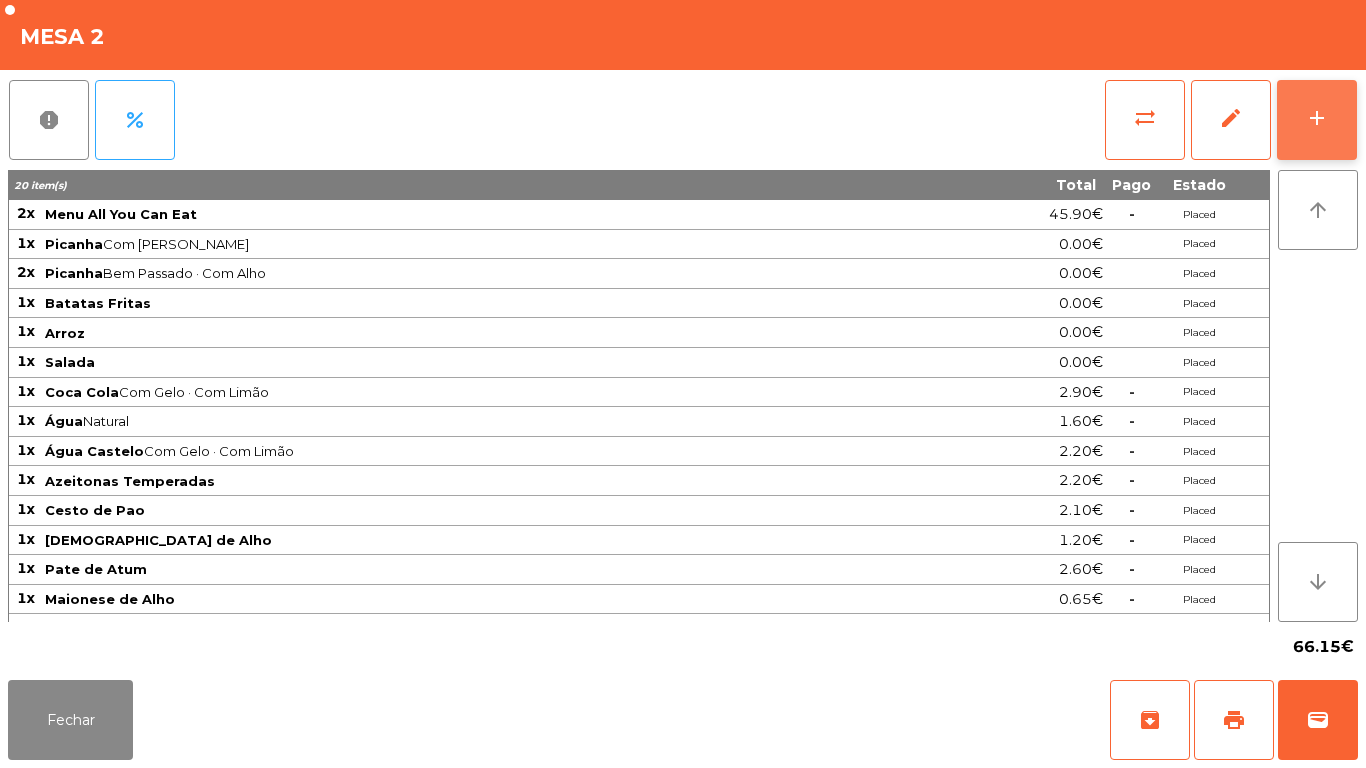 click on "add" 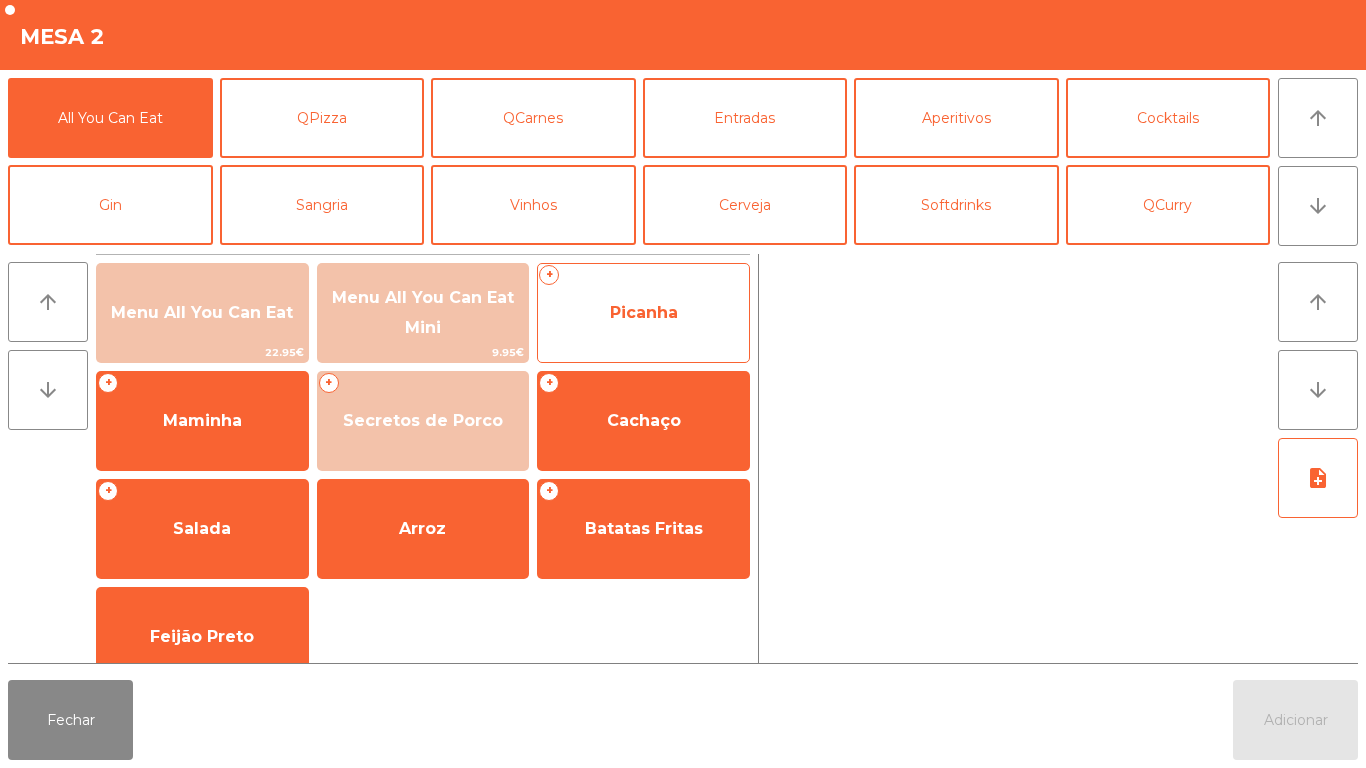 click on "Picanha" 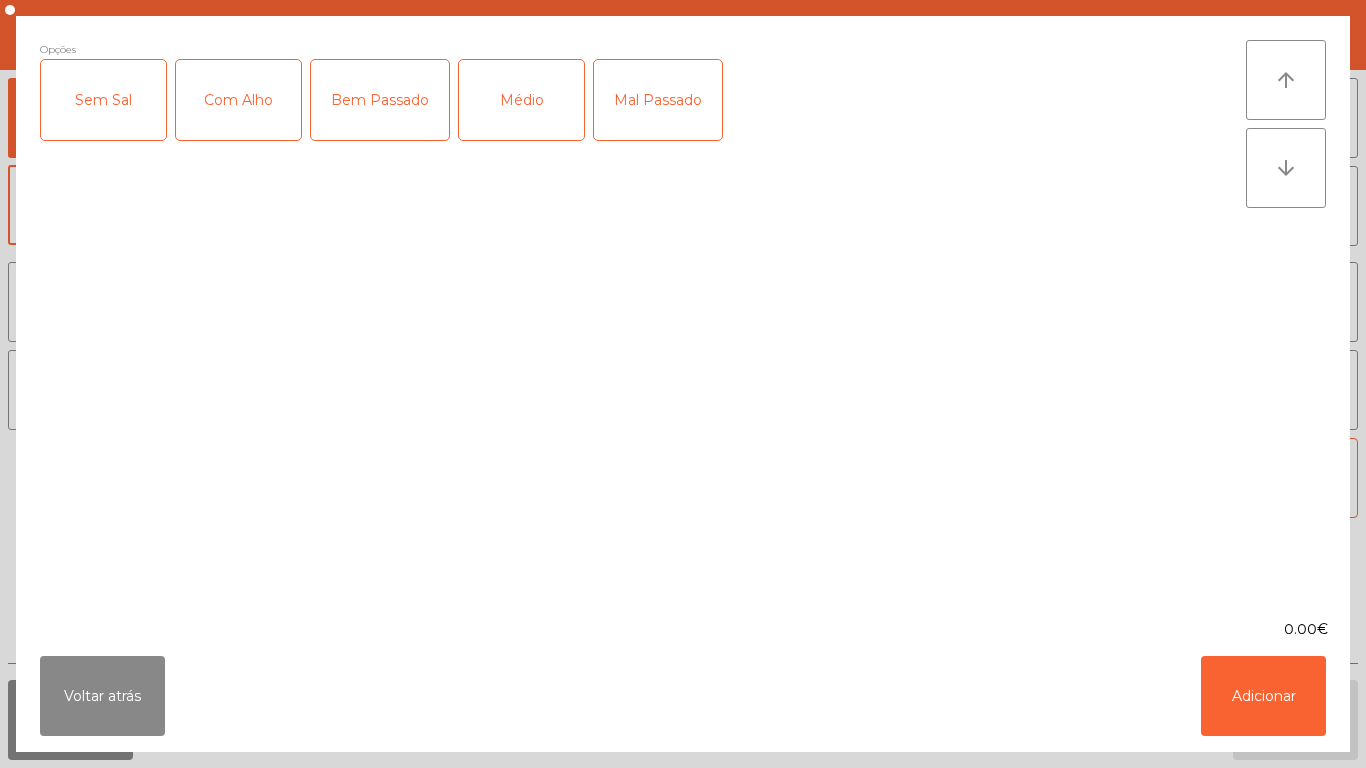 click on "Bem Passado" 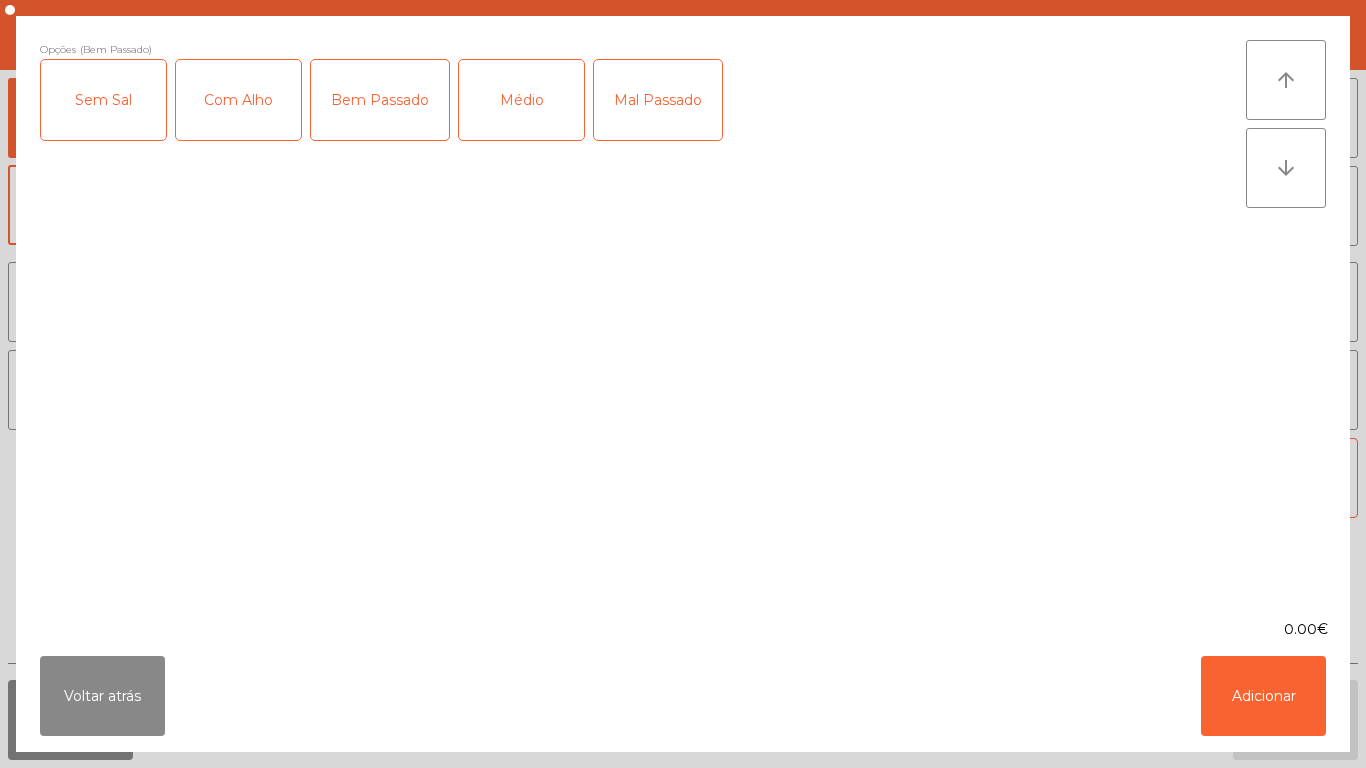 click on "Com Alho" 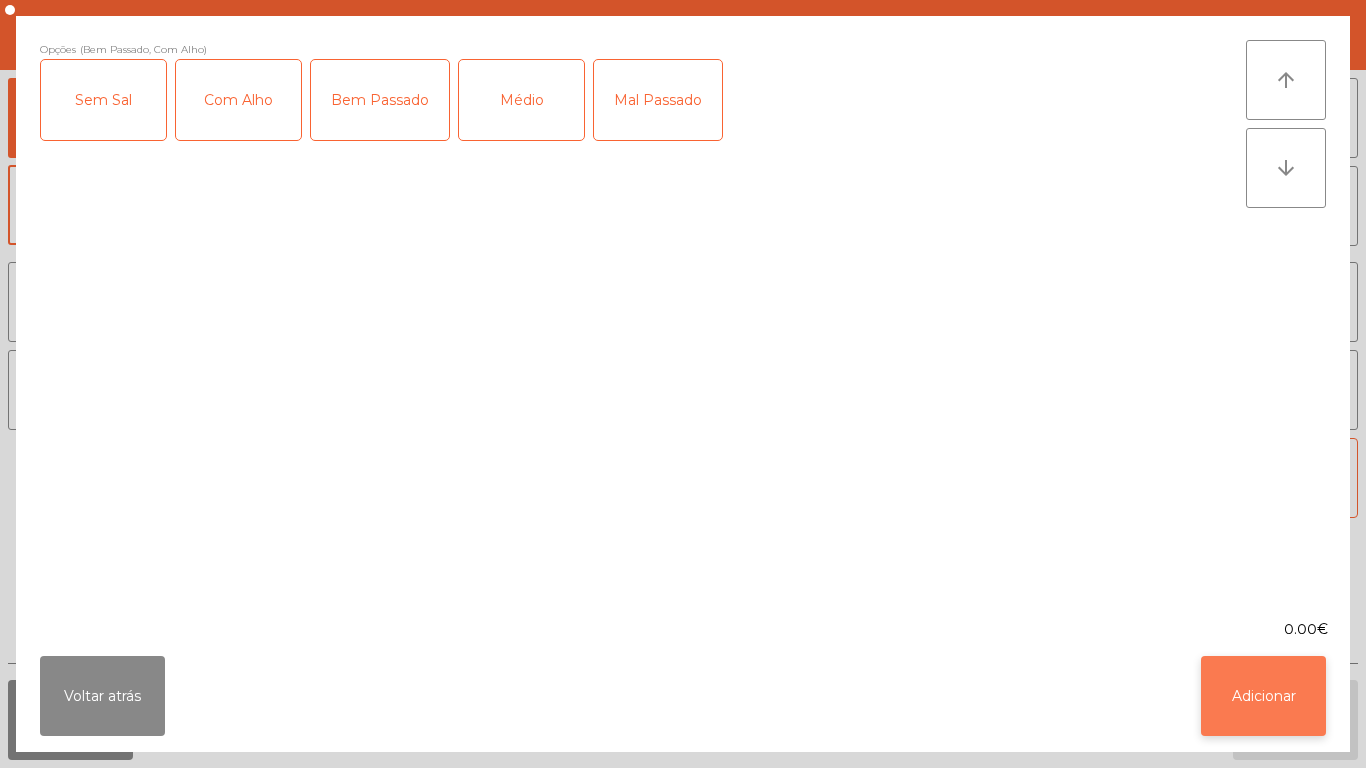 click on "Adicionar" 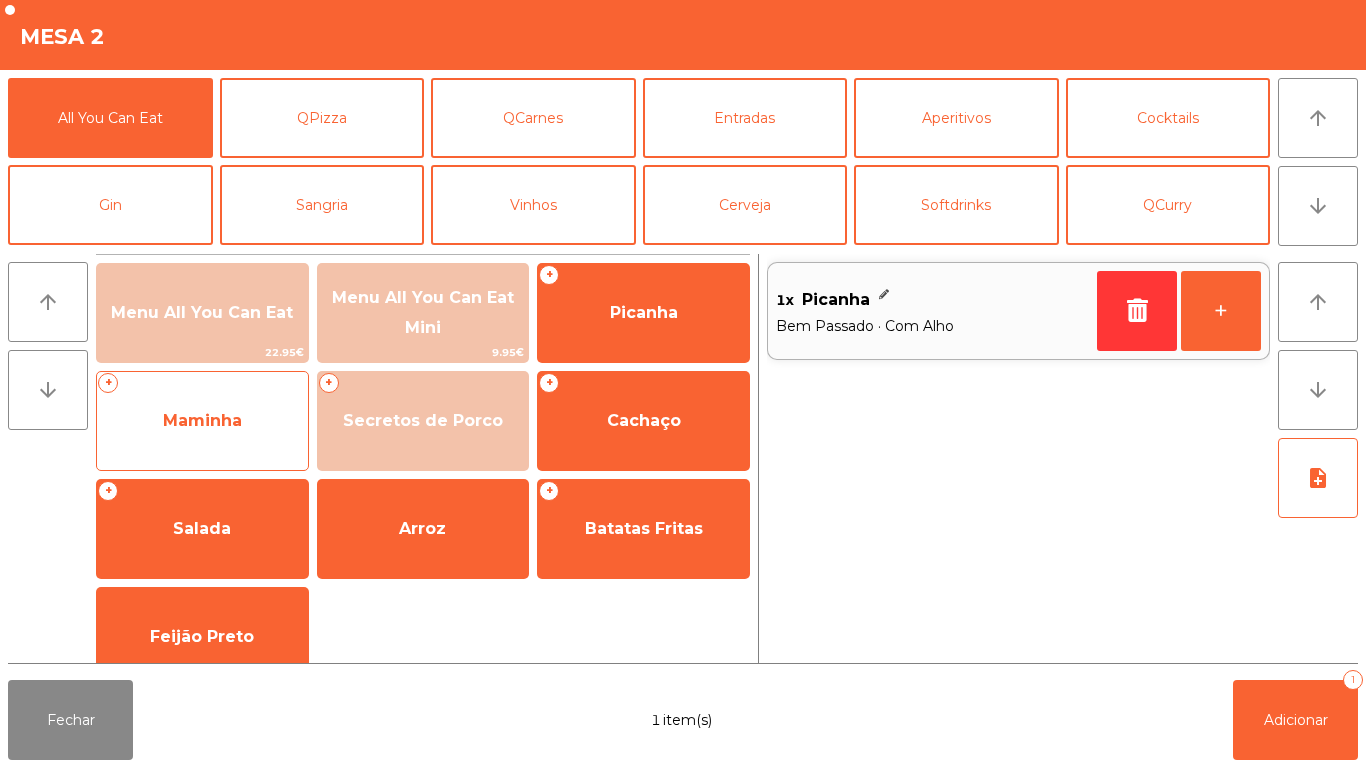 click on "Maminha" 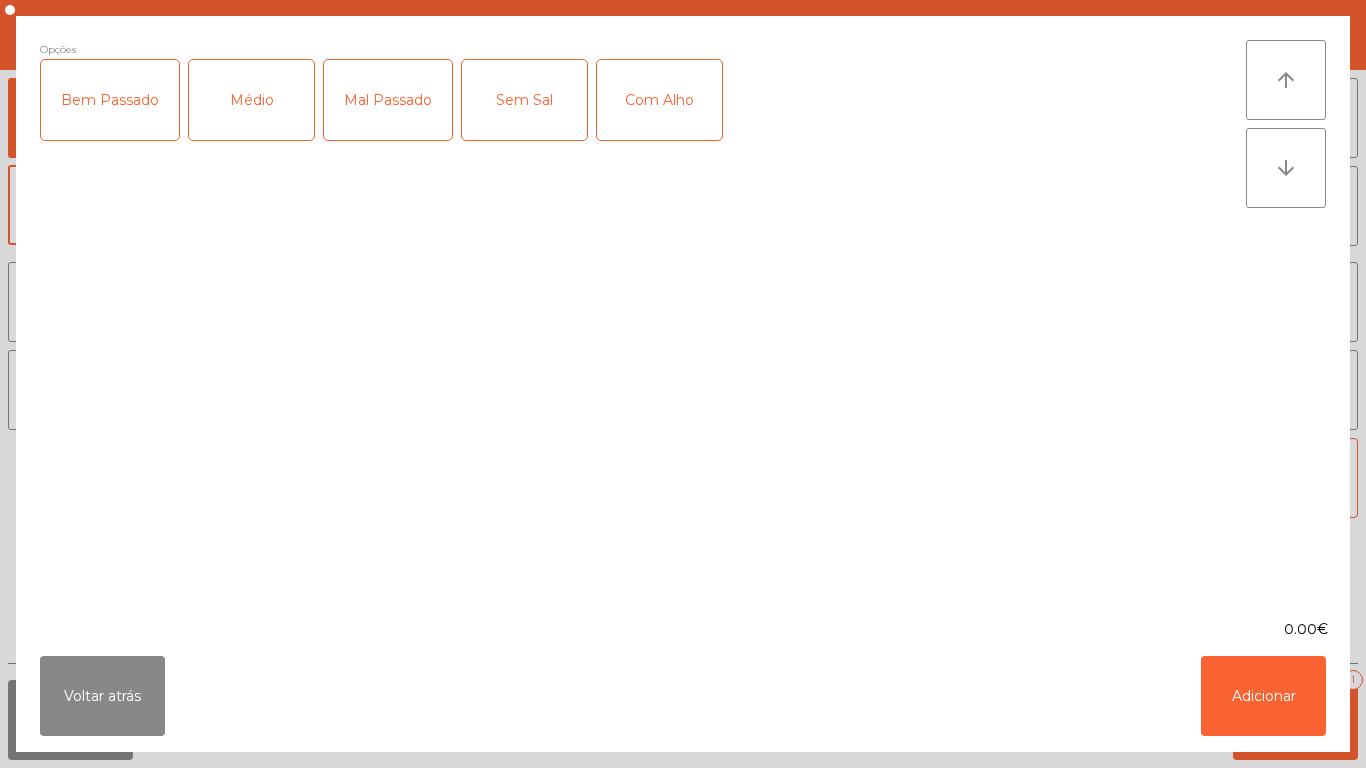 click on "Médio" 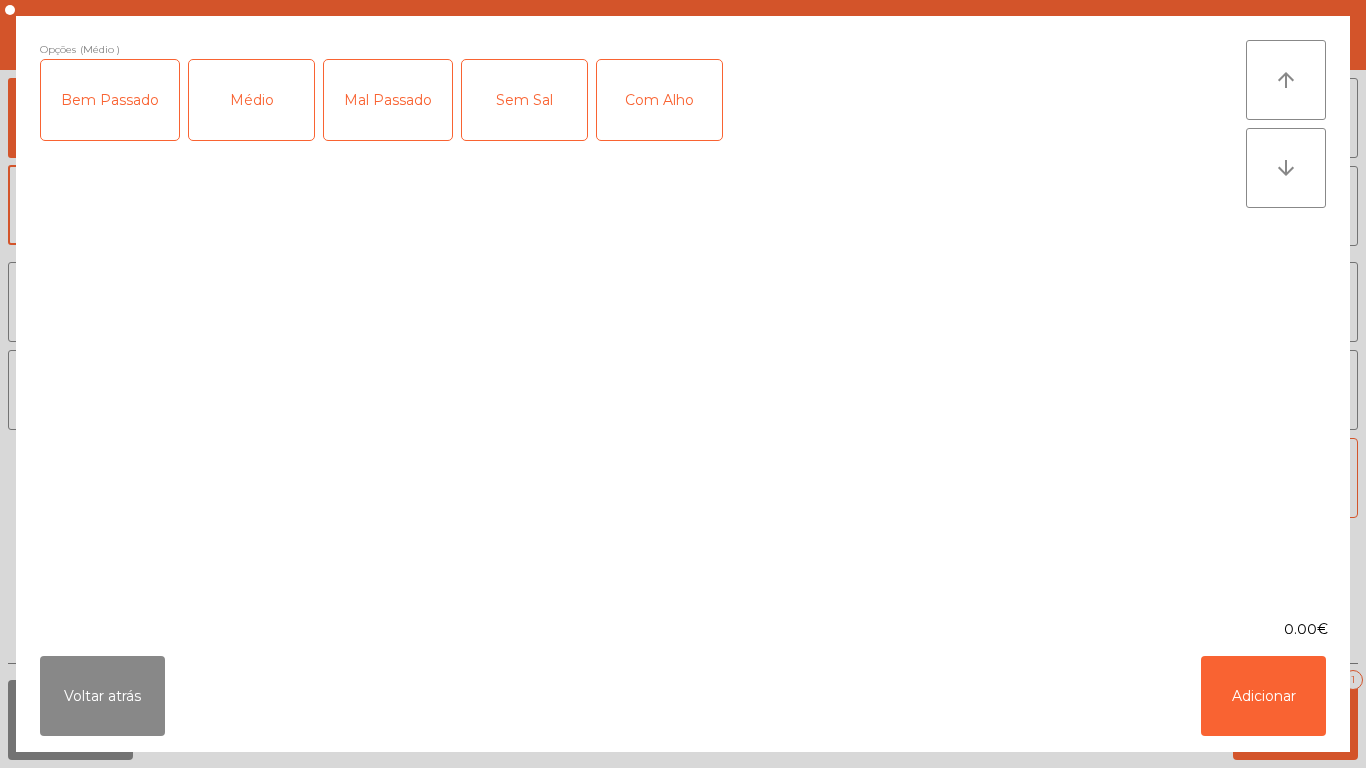 click on "Bem Passado" 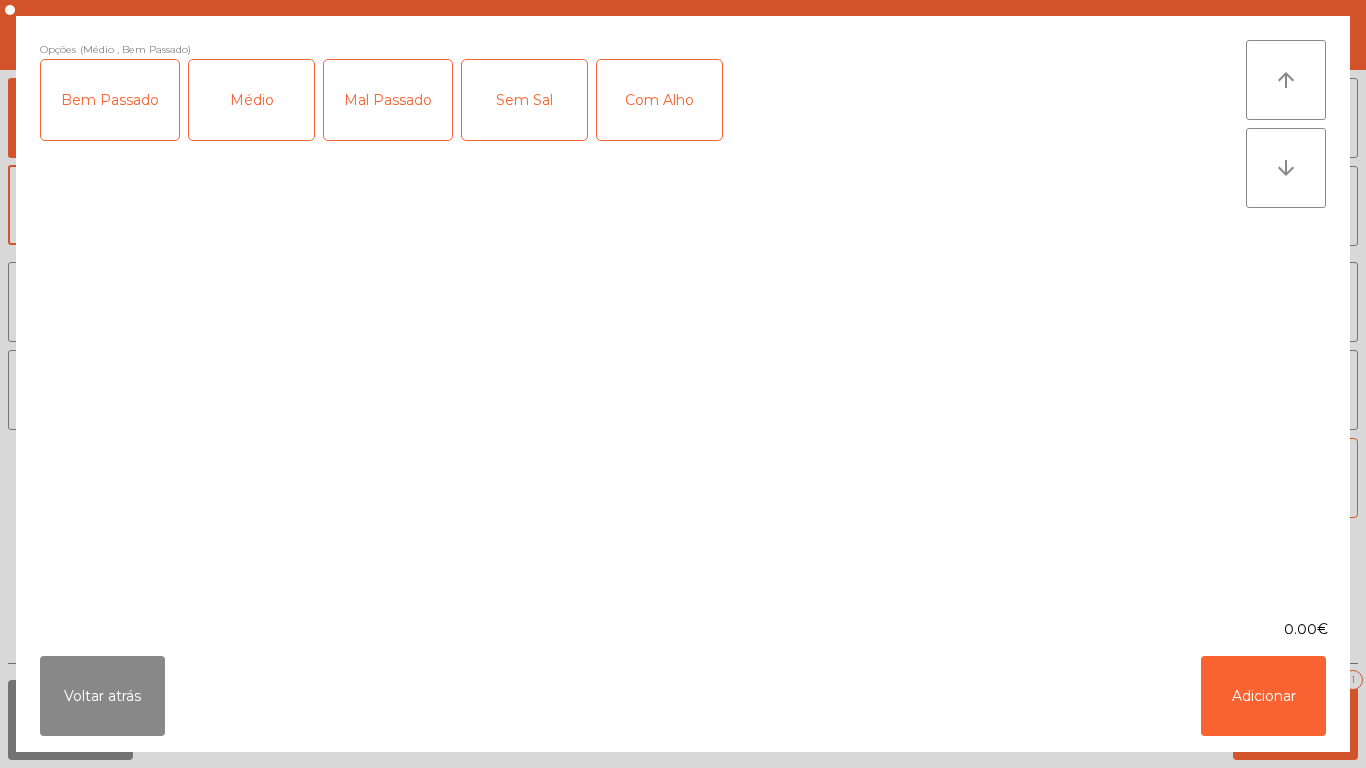 click on "Médio" 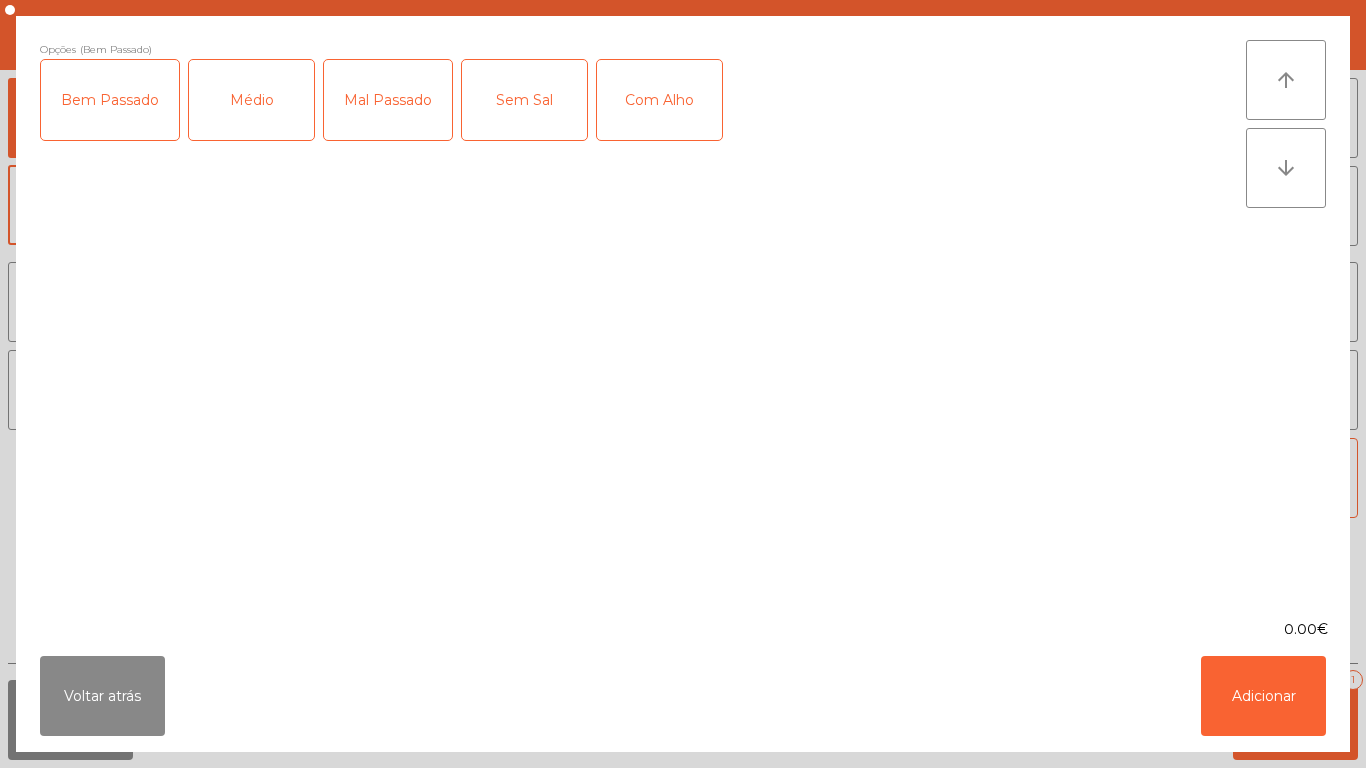 click on "Bem Passado" 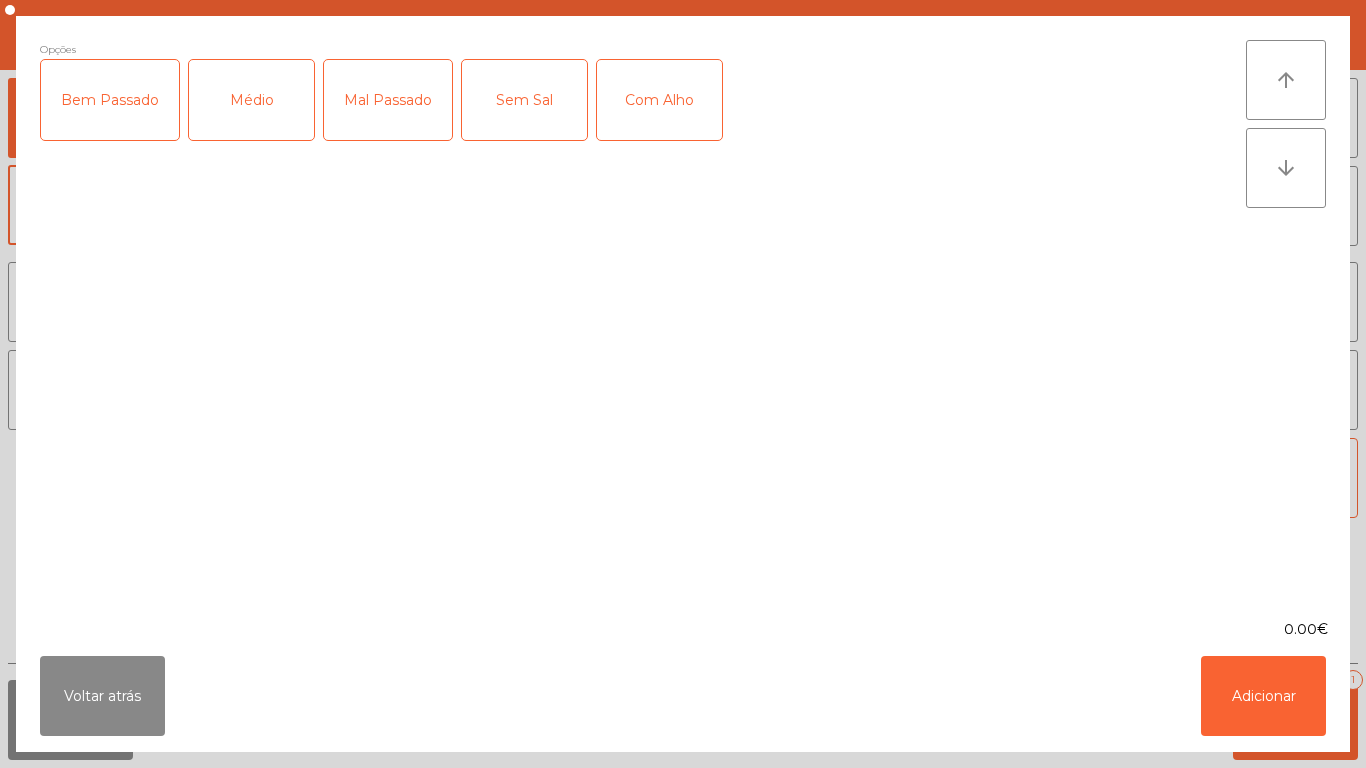 click on "Médio" 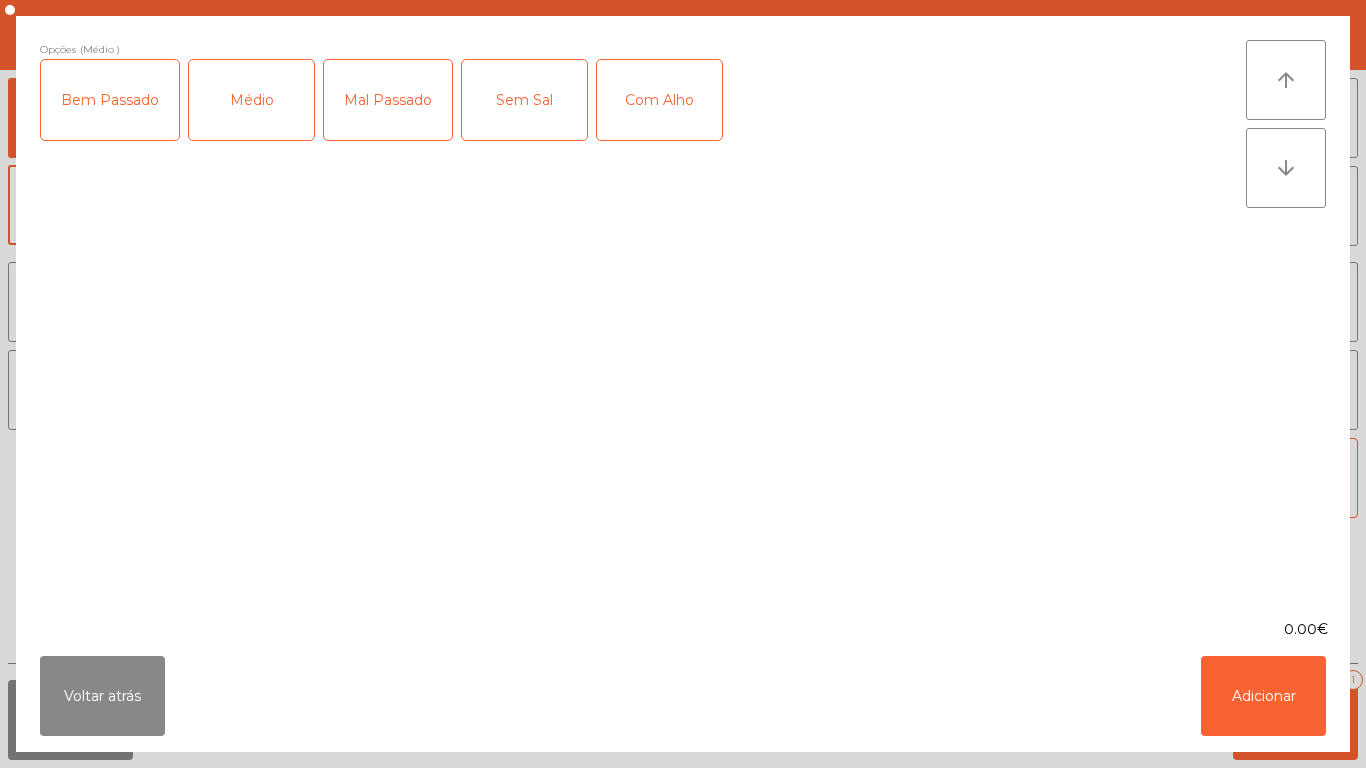 click on "Com Alho" 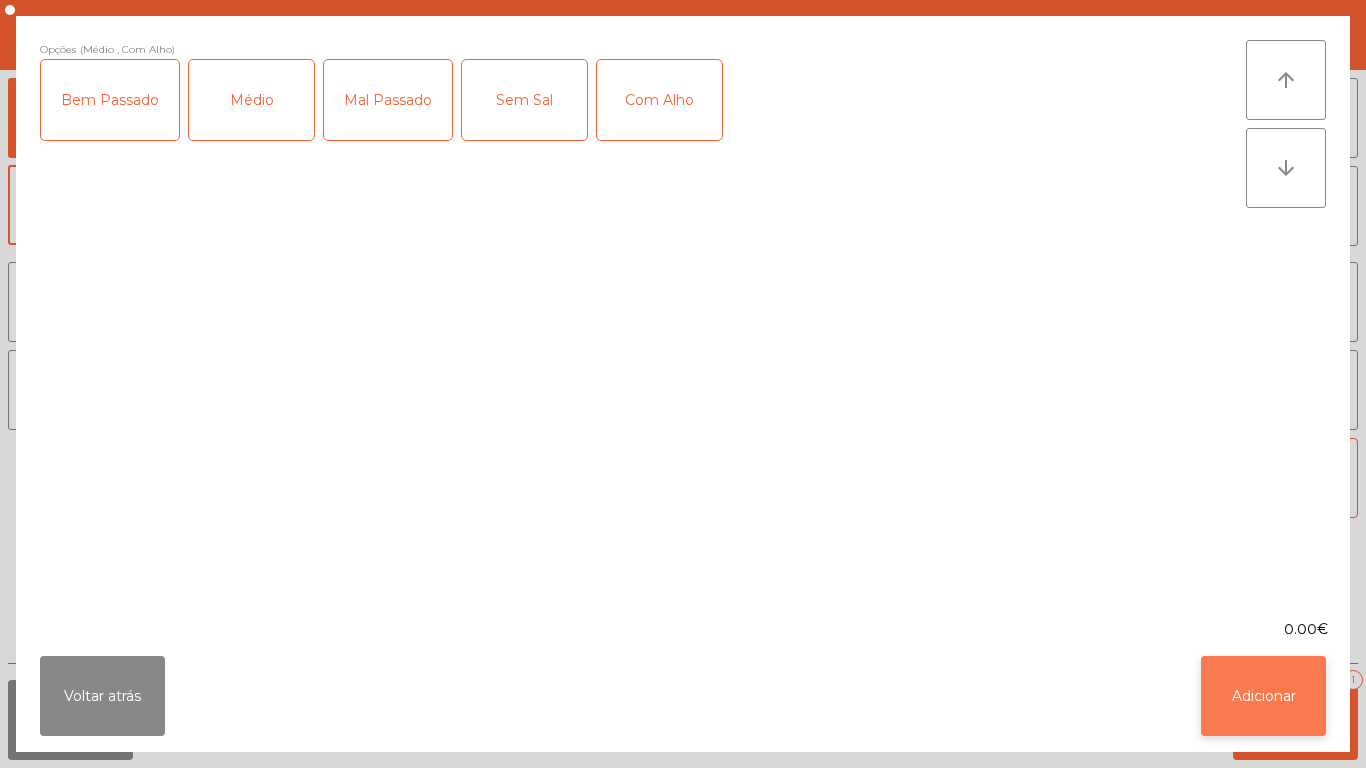 click on "Adicionar" 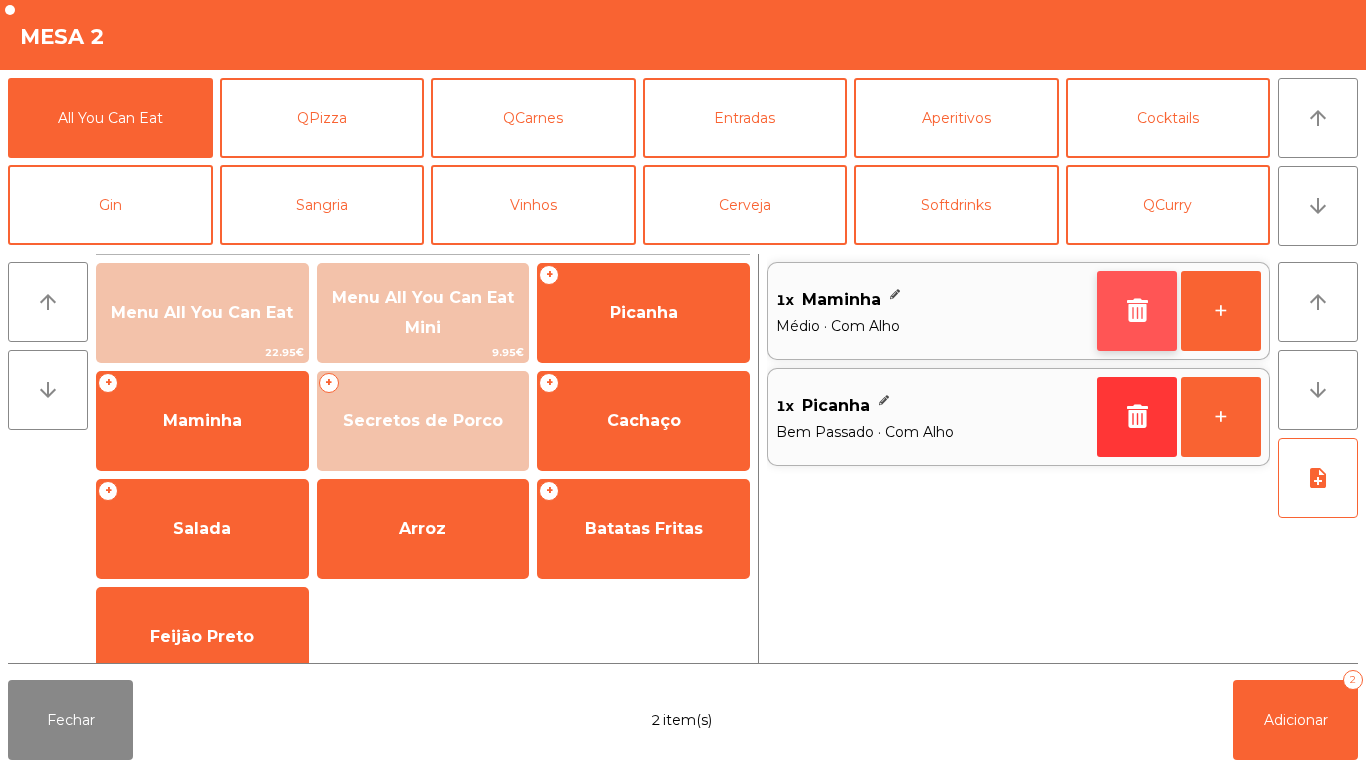 click 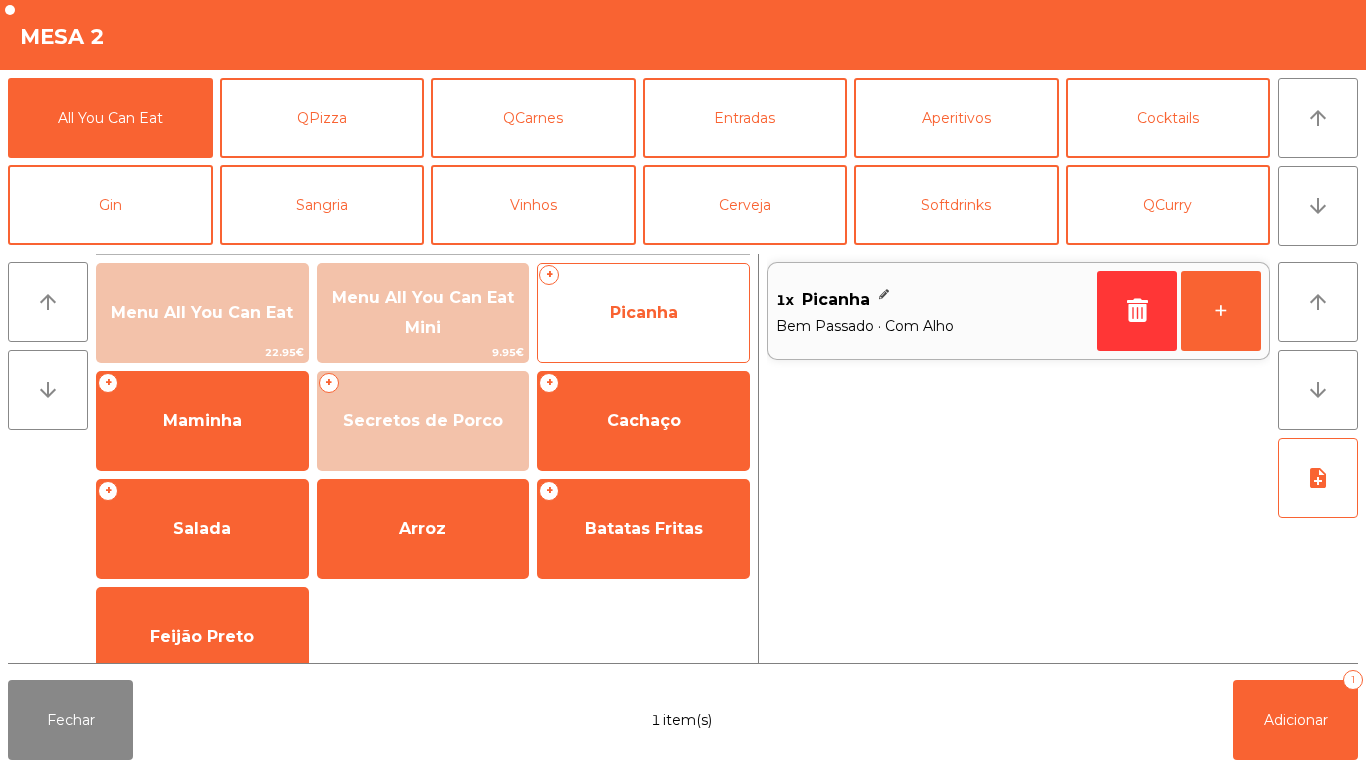 click on "Picanha" 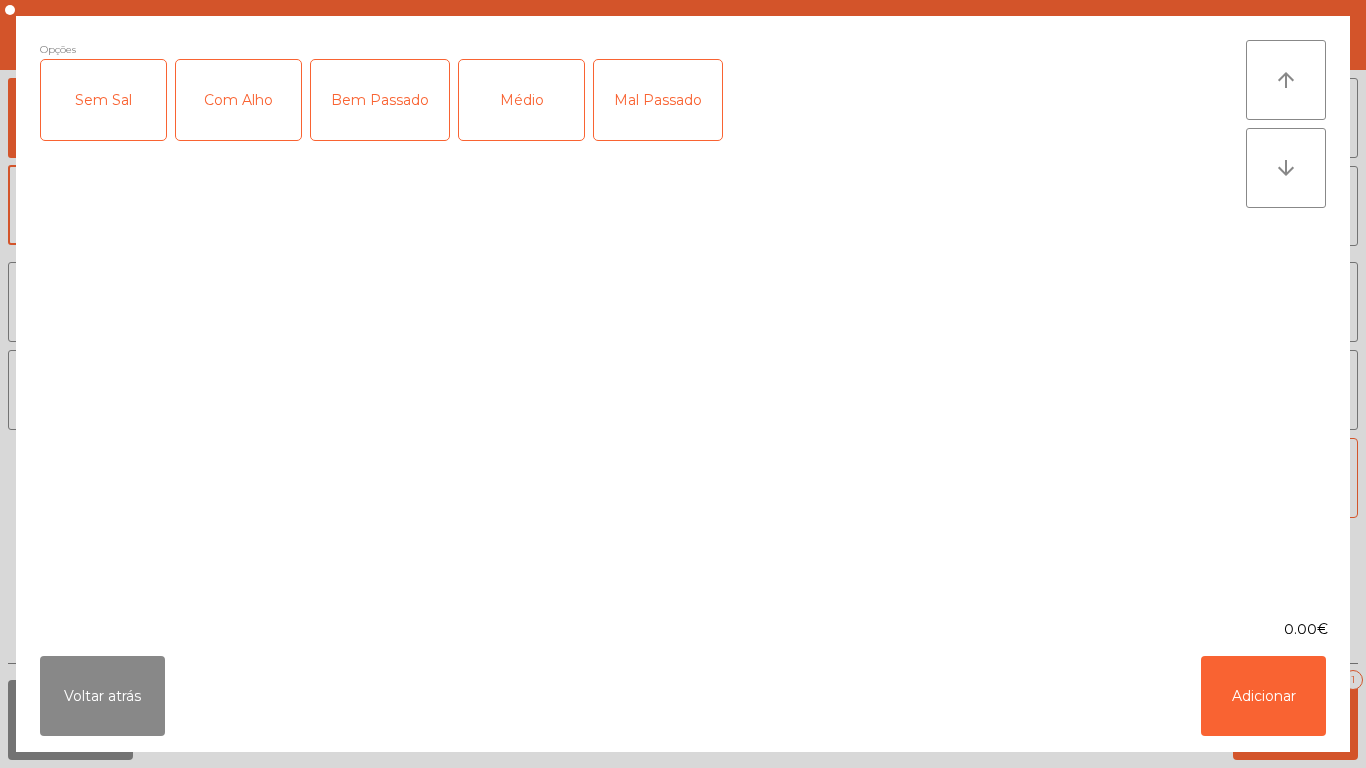 click on "Médio" 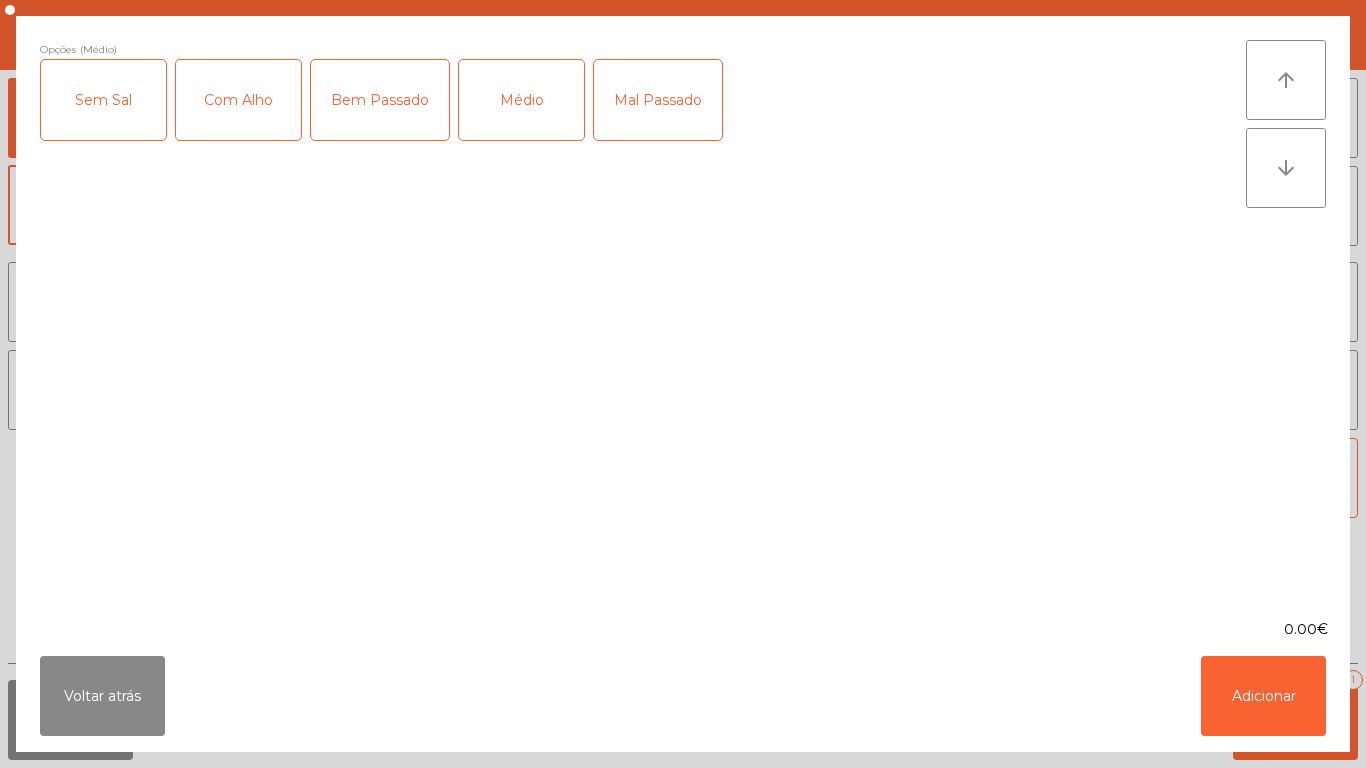 click on "Com Alho" 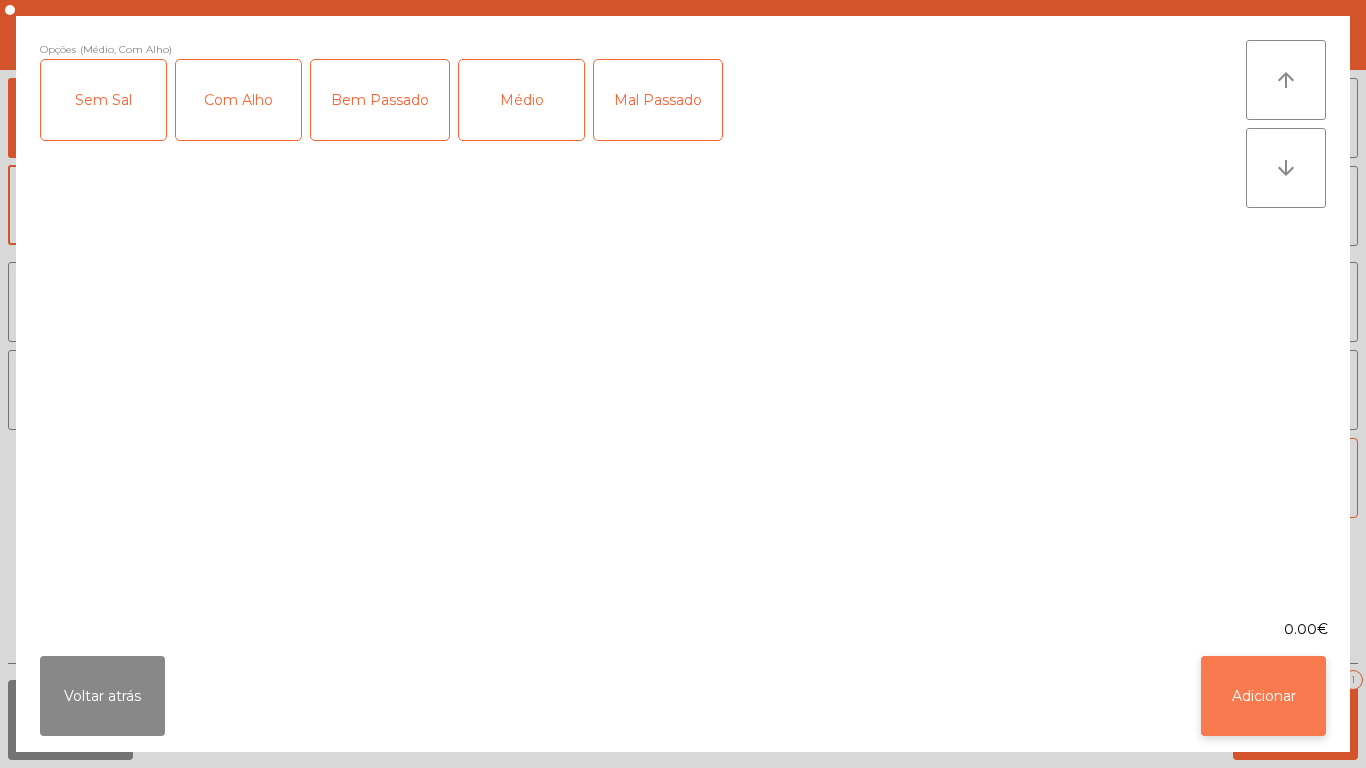 click on "Adicionar" 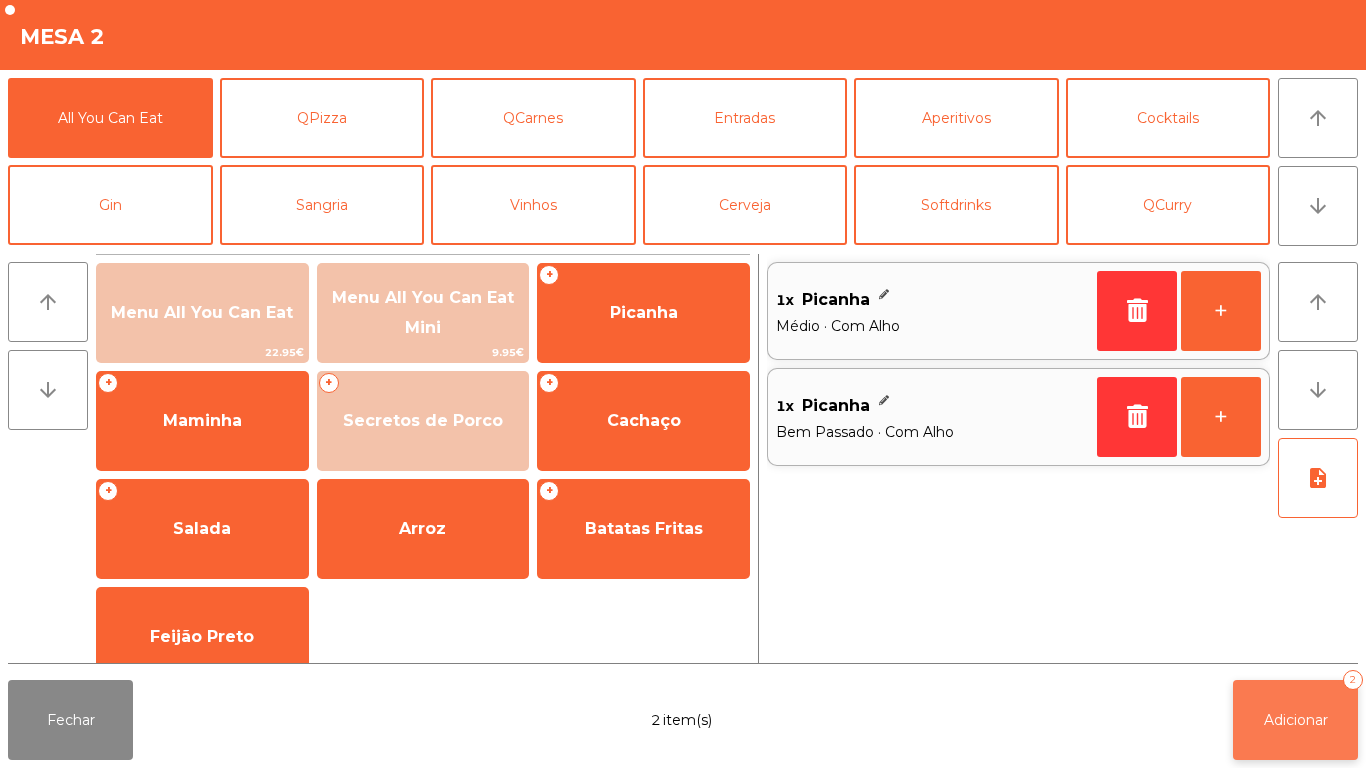 click on "Adicionar" 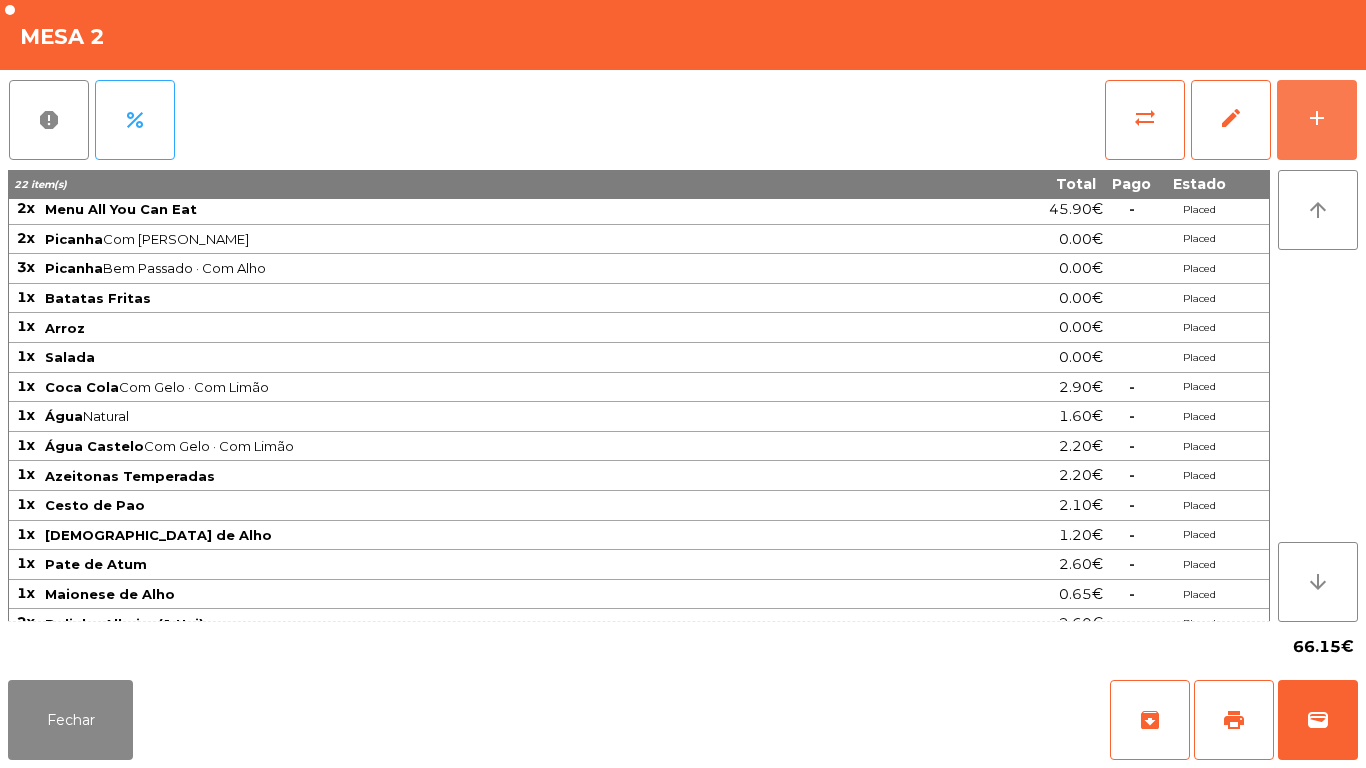 scroll, scrollTop: 0, scrollLeft: 0, axis: both 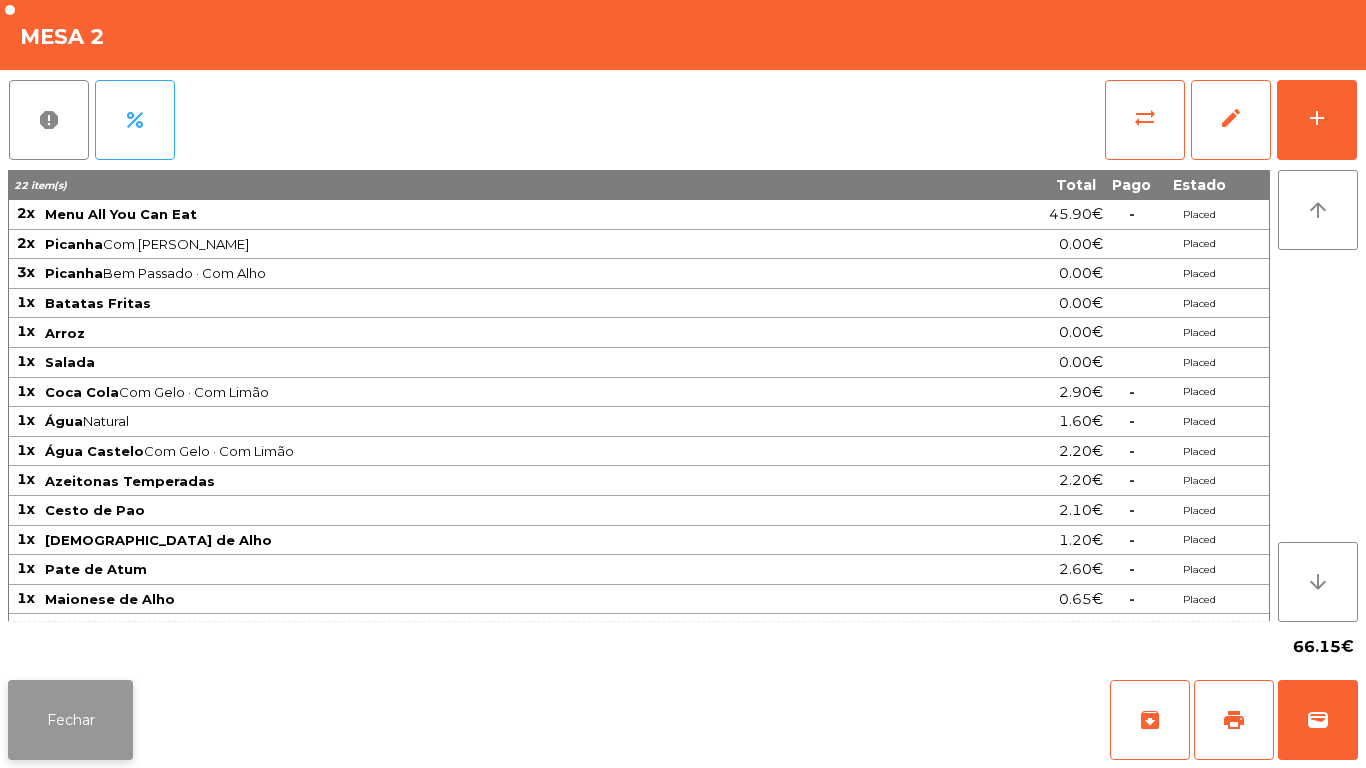click on "Fechar" 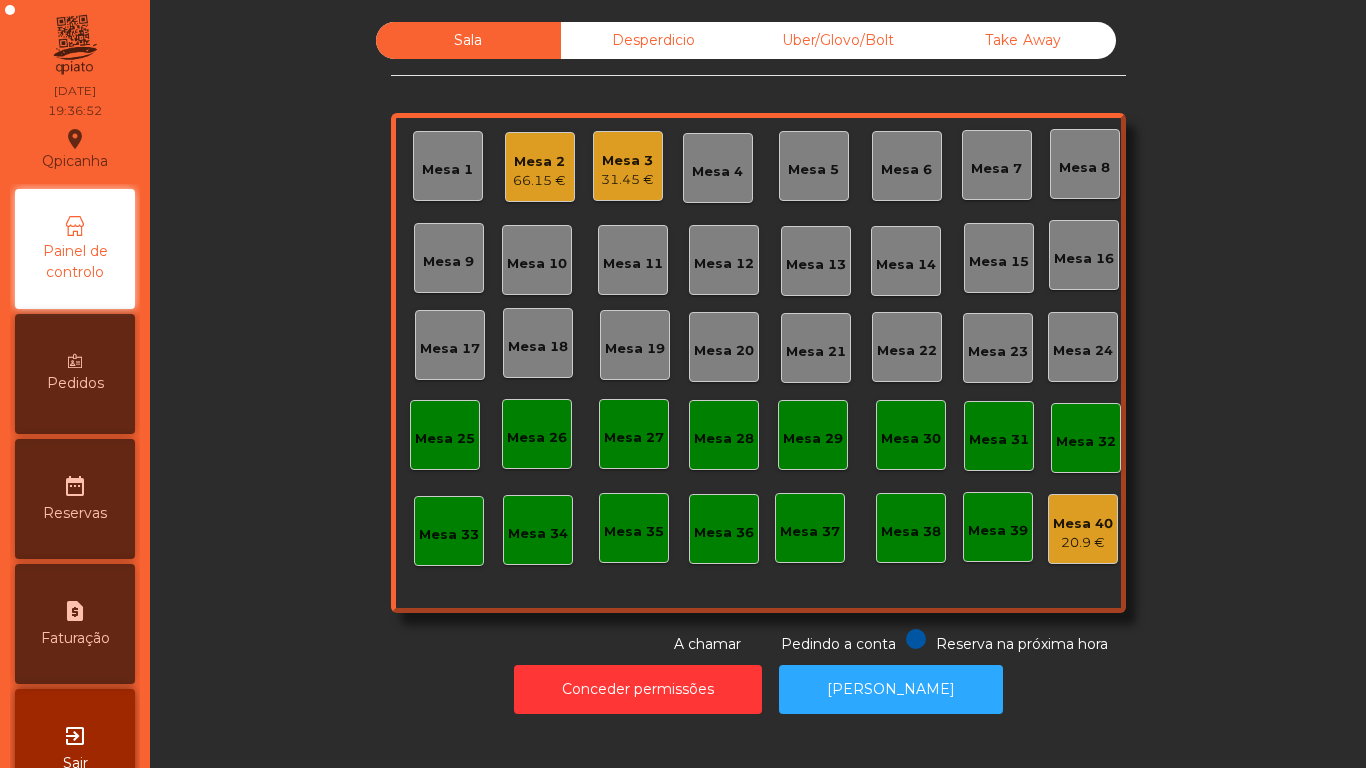 click on "Pedidos" at bounding box center [75, 383] 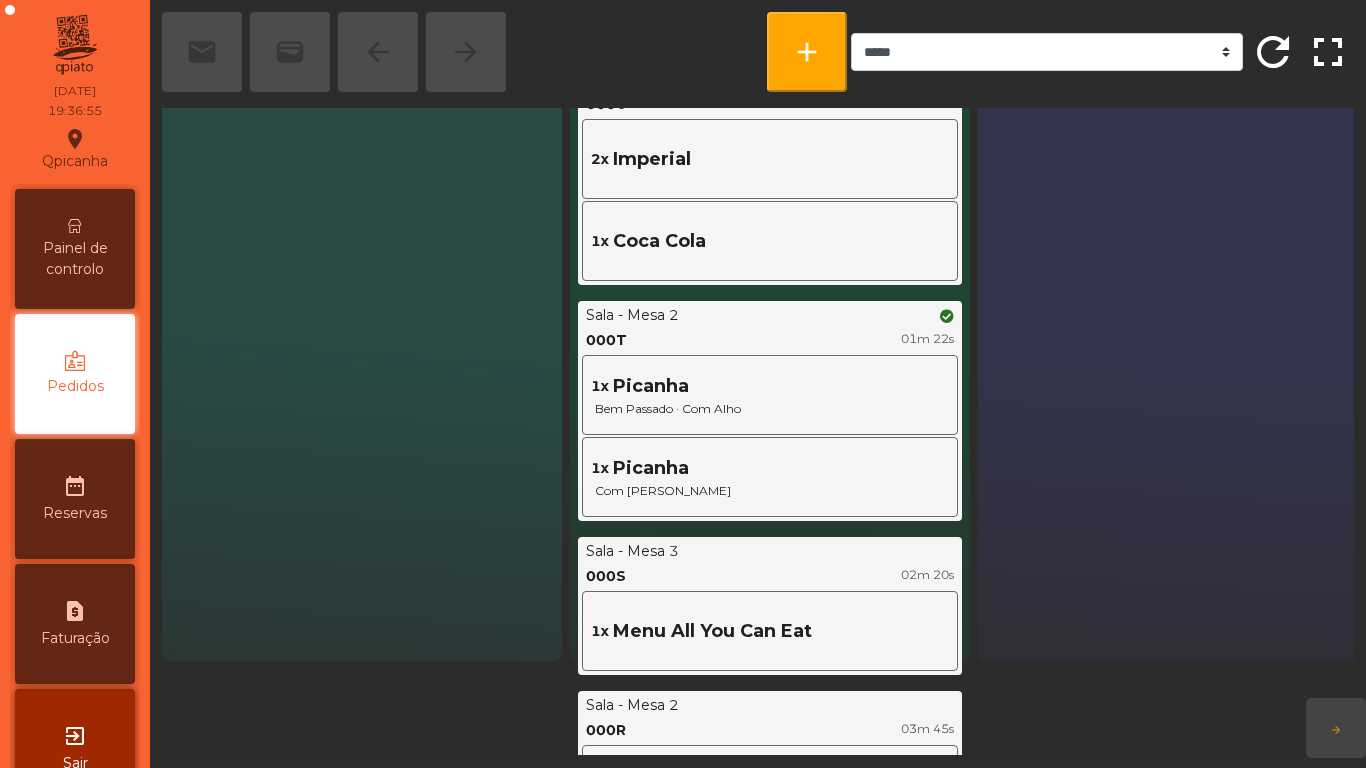 scroll, scrollTop: 0, scrollLeft: 0, axis: both 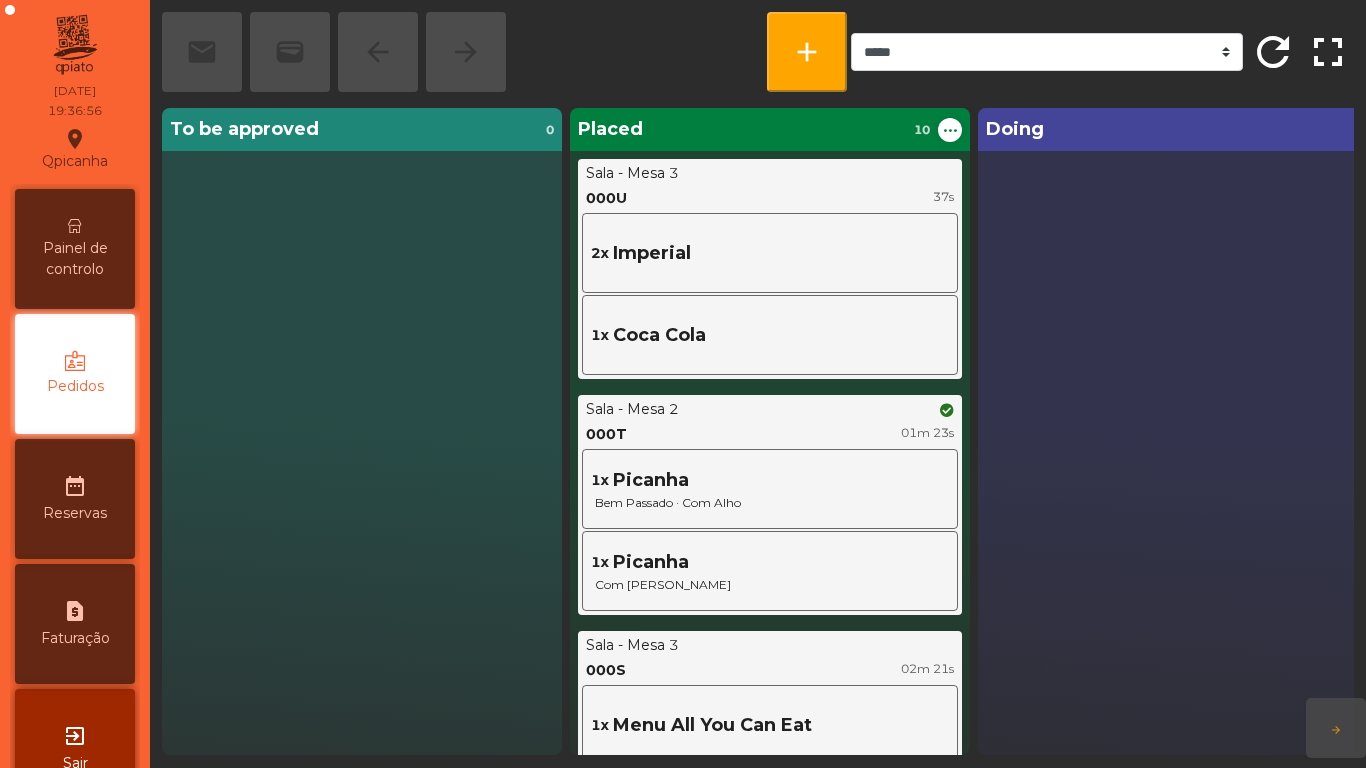 click on "Painel de controlo" at bounding box center [75, 259] 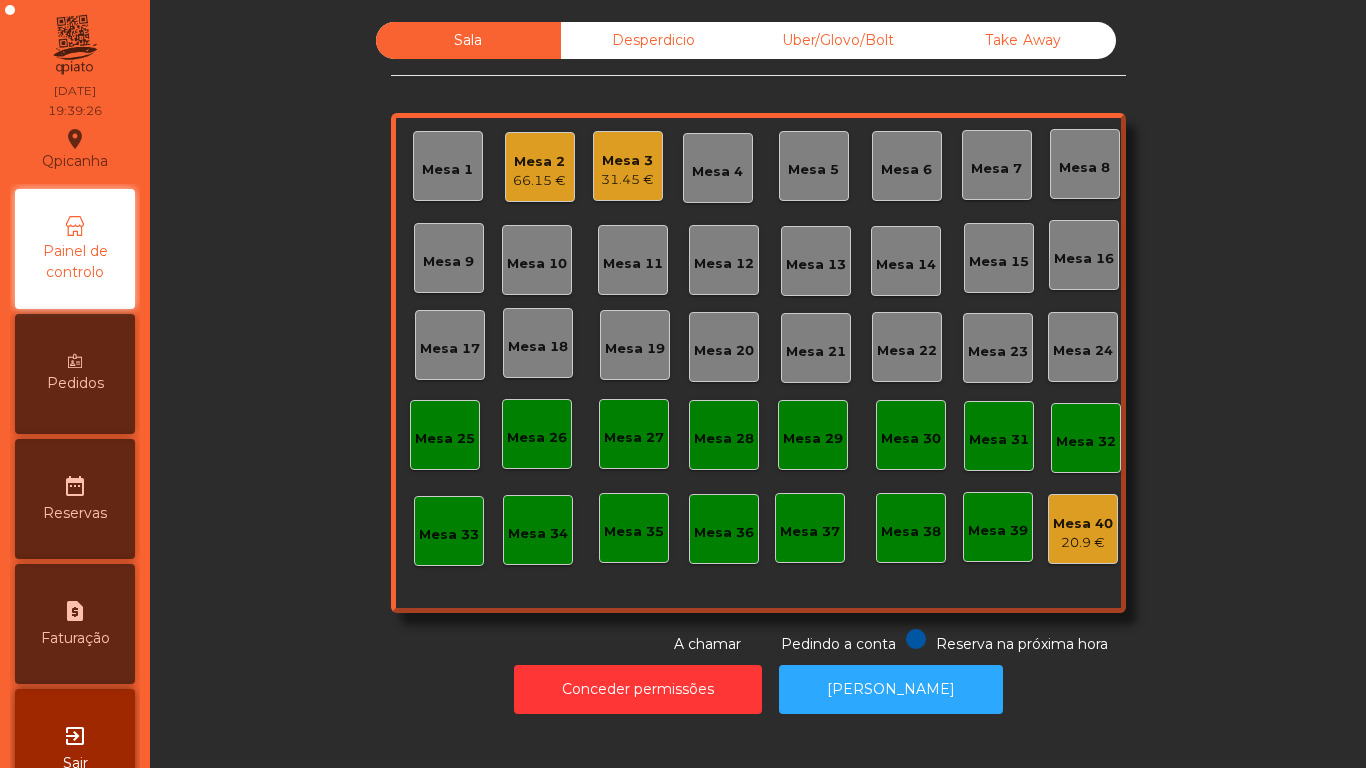 click on "31.45 €" 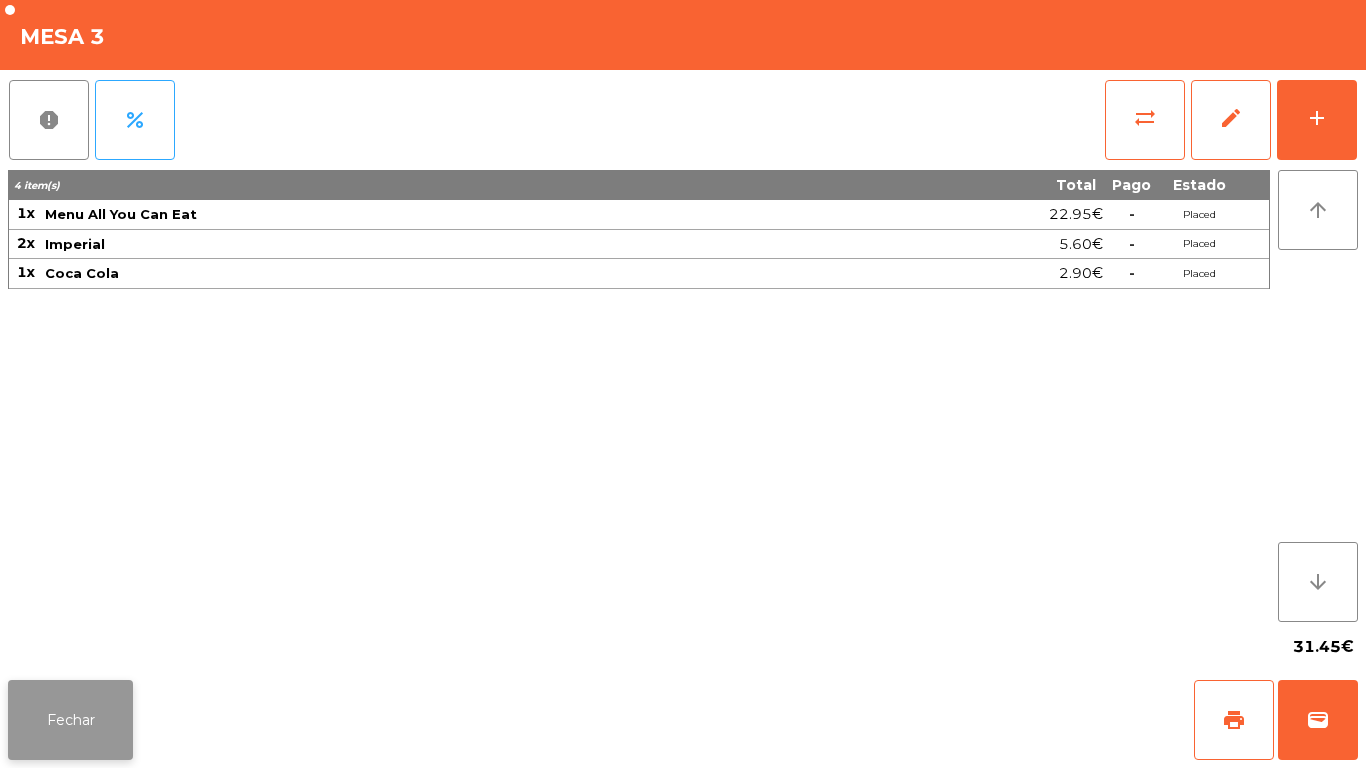 click on "Fechar" 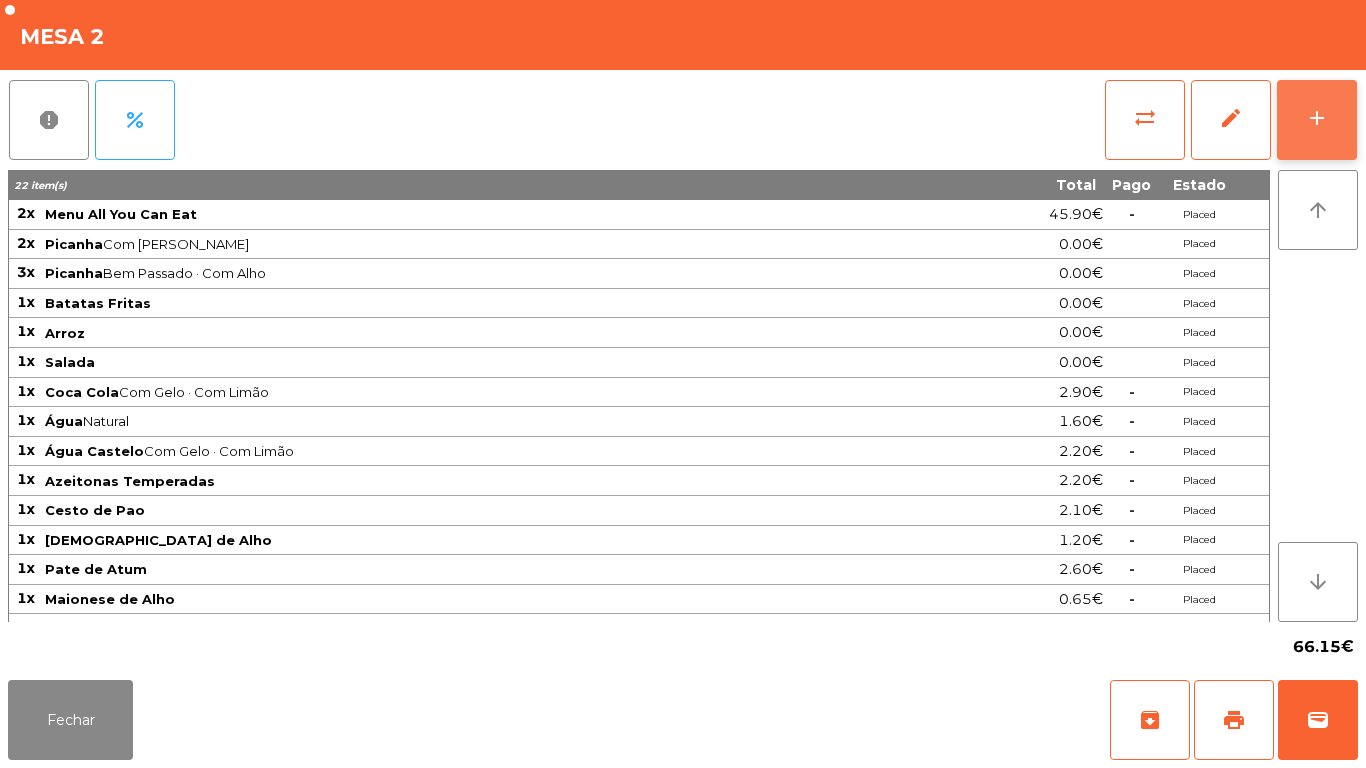 click on "add" 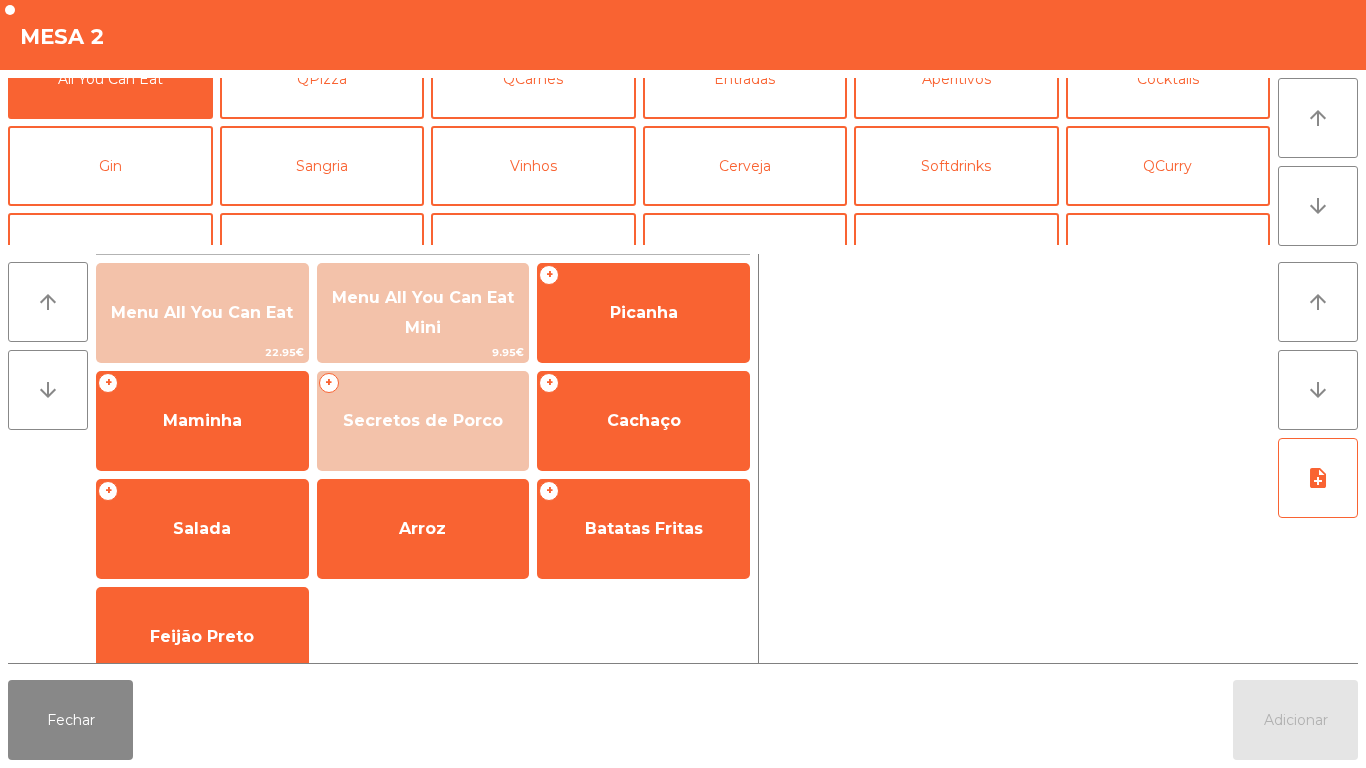scroll, scrollTop: 39, scrollLeft: 0, axis: vertical 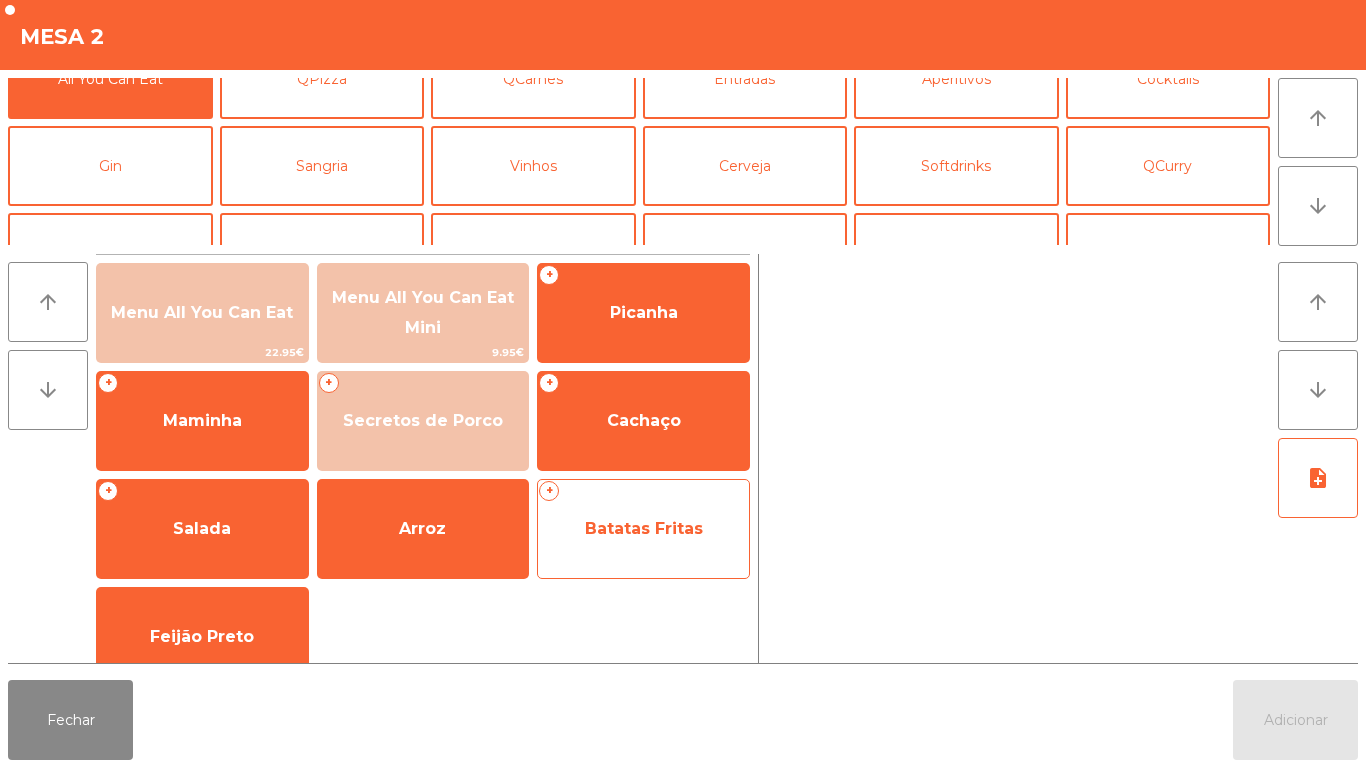 click on "Batatas Fritas" 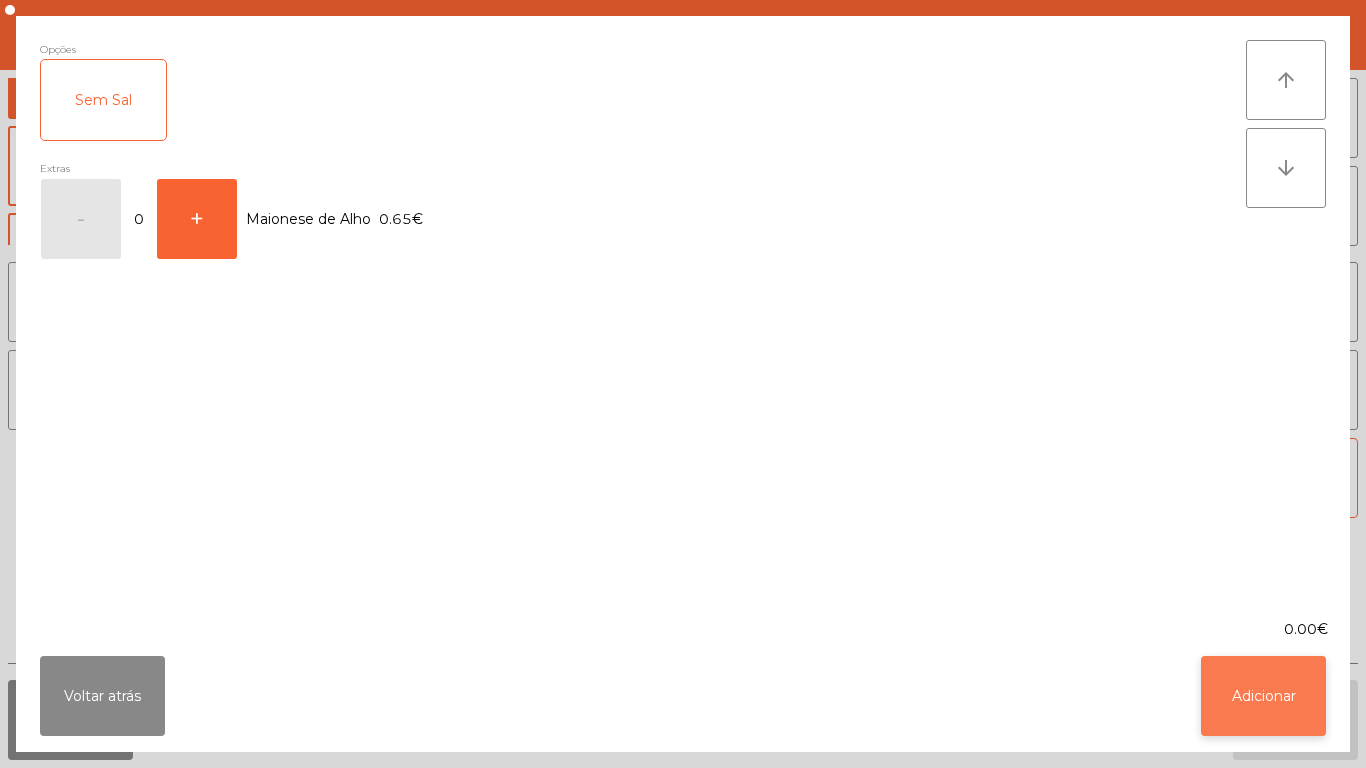 click on "Adicionar" 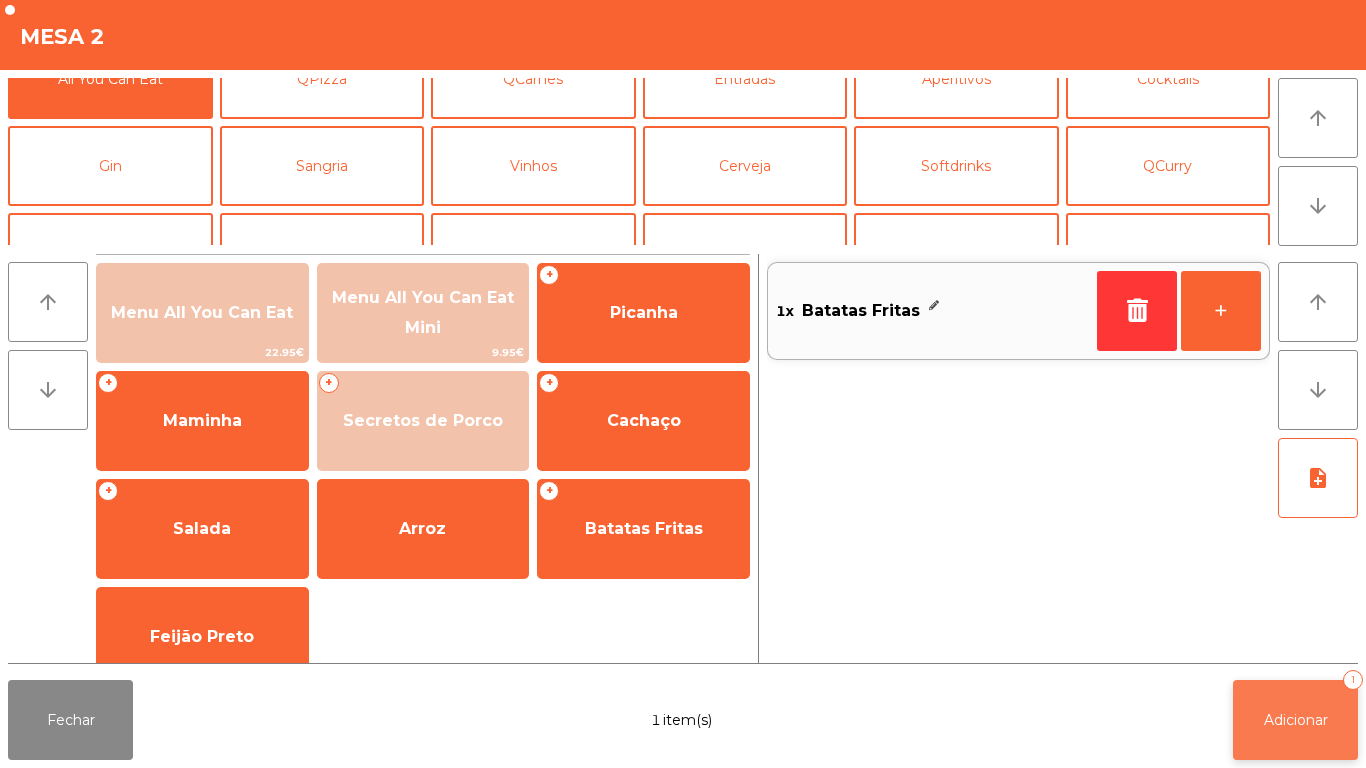 click on "Adicionar" 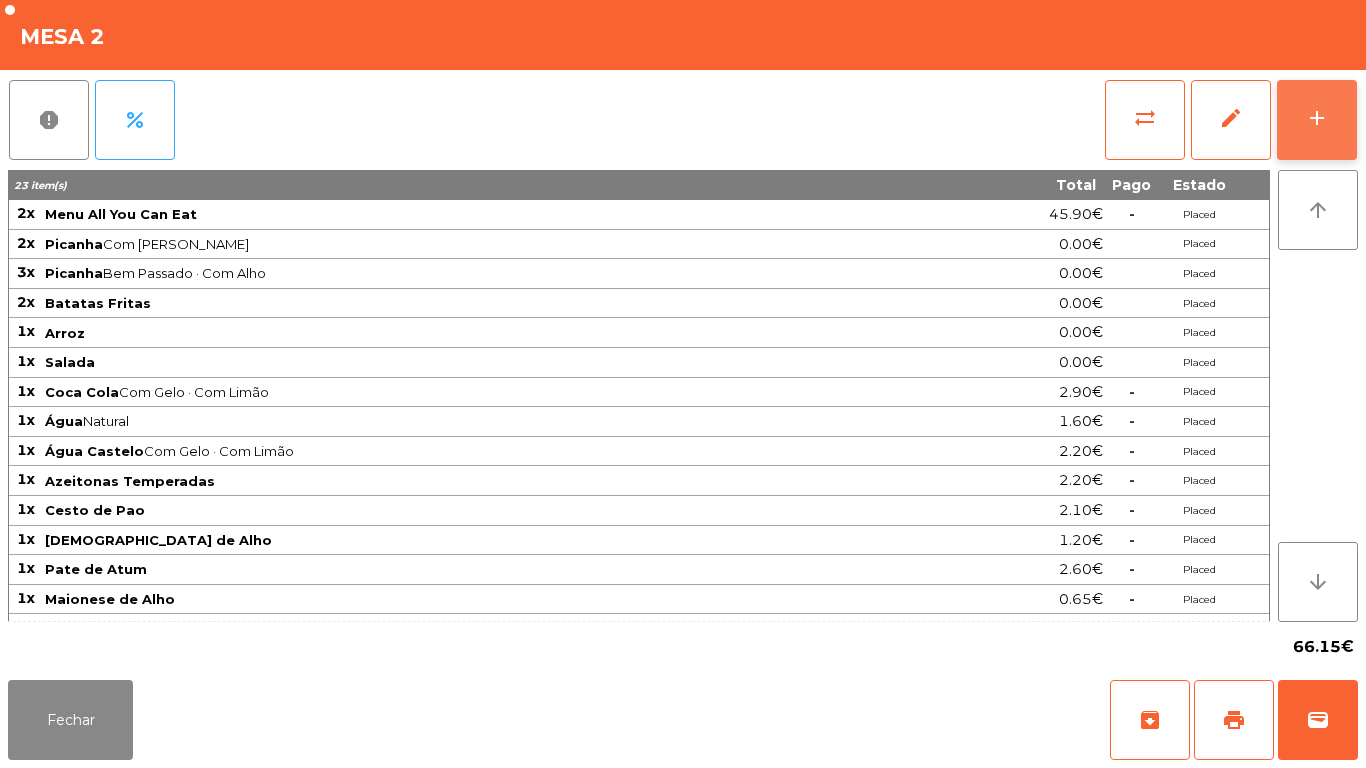 click on "add" 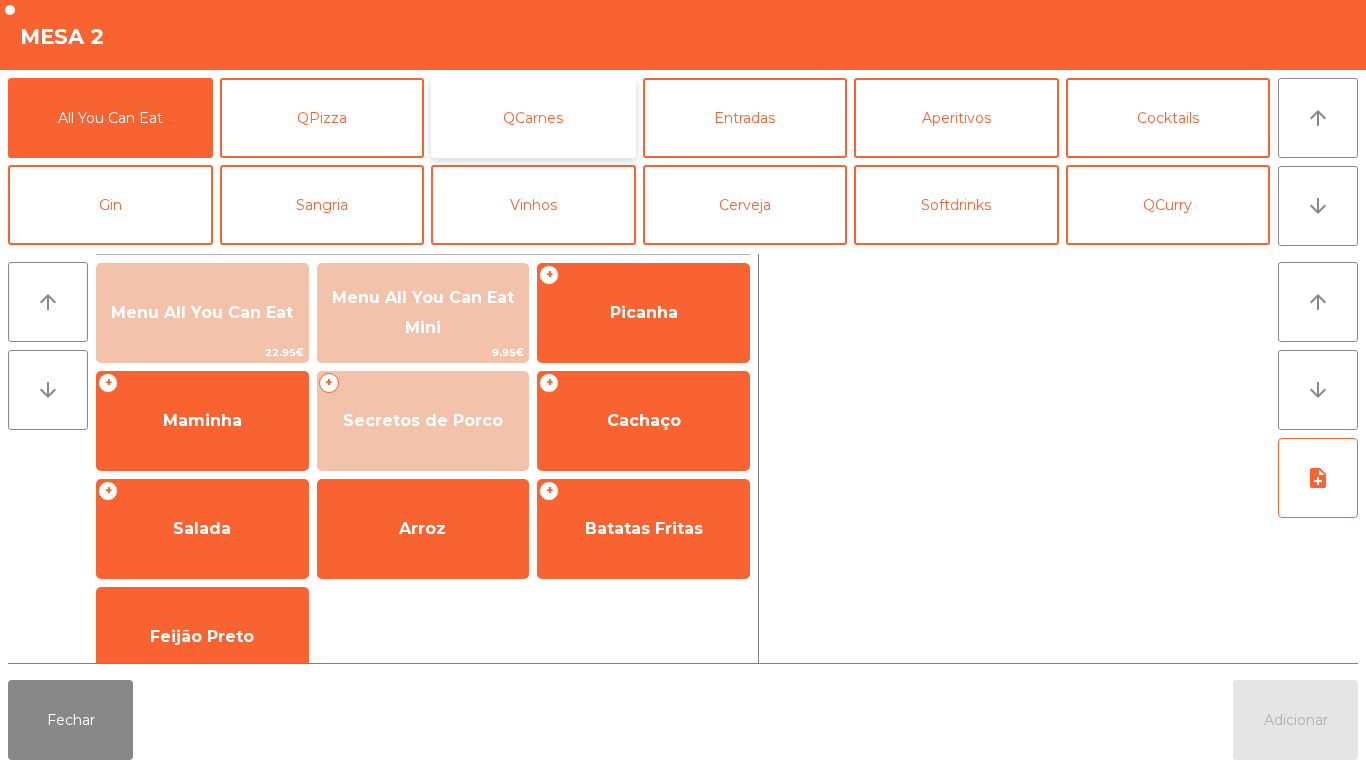 click on "QCarnes" 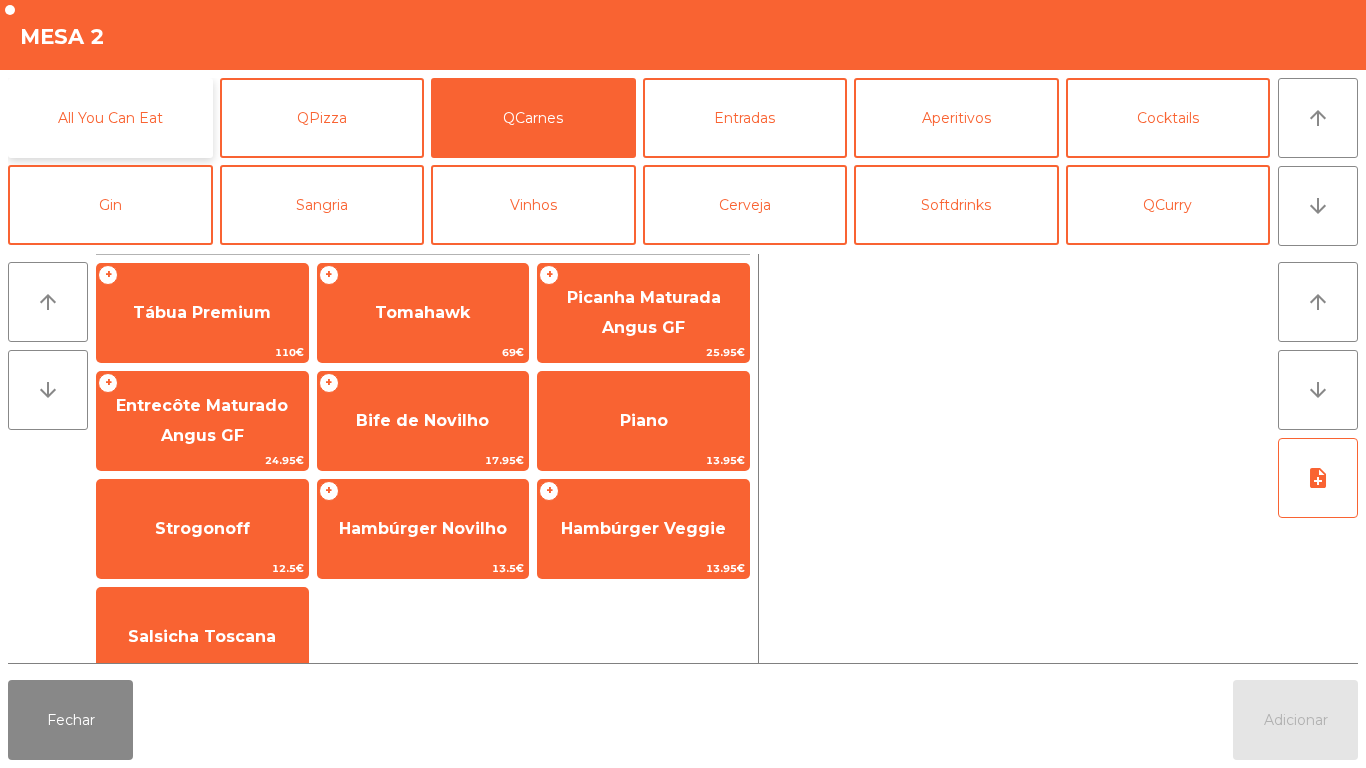 click on "All You Can Eat" 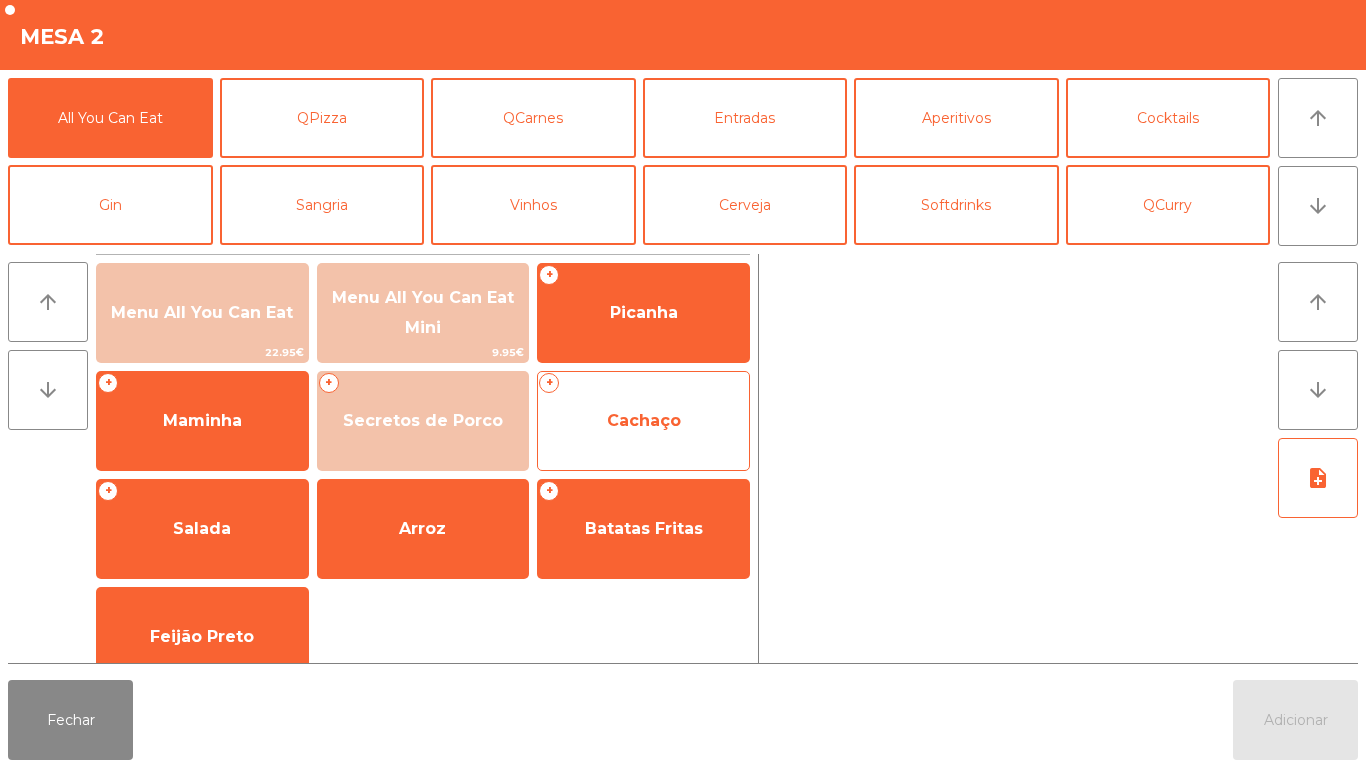 click on "Cachaço" 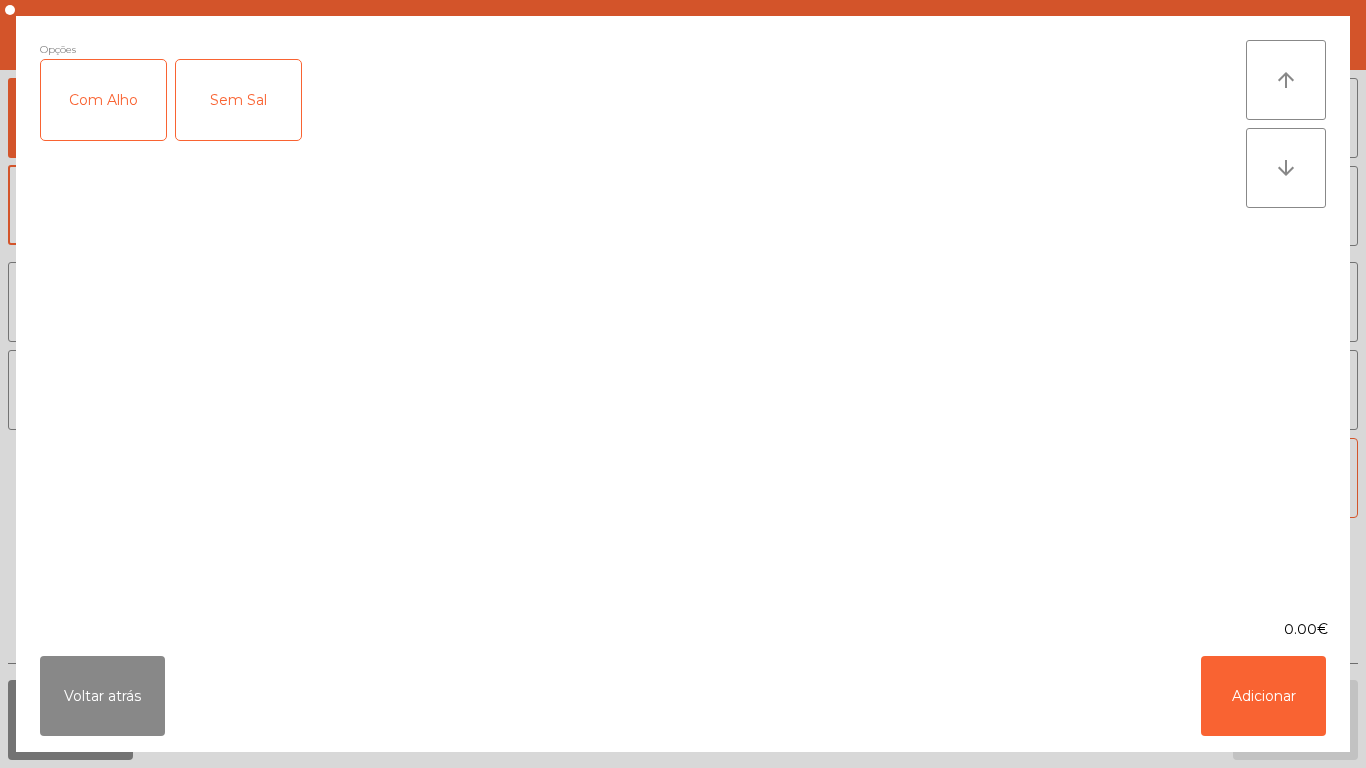click on "Com Alho" 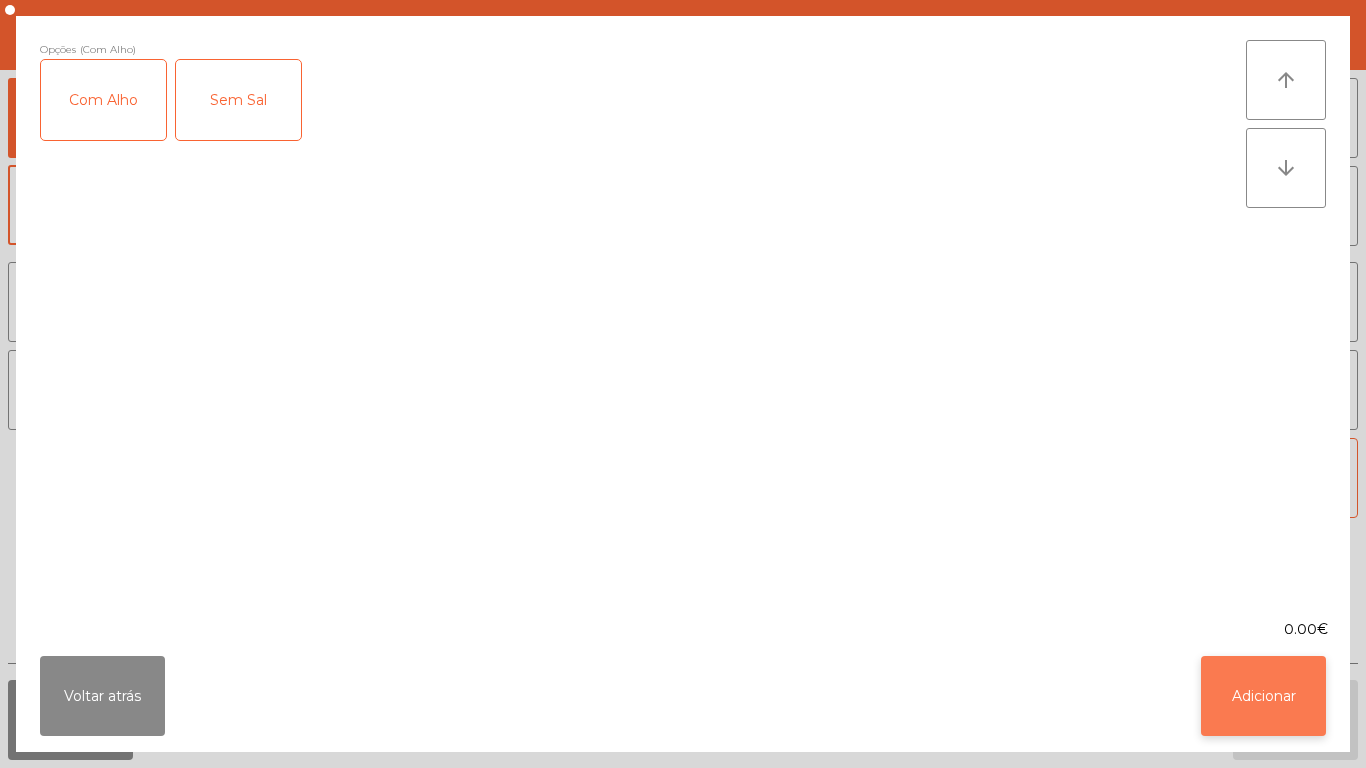 click on "Adicionar" 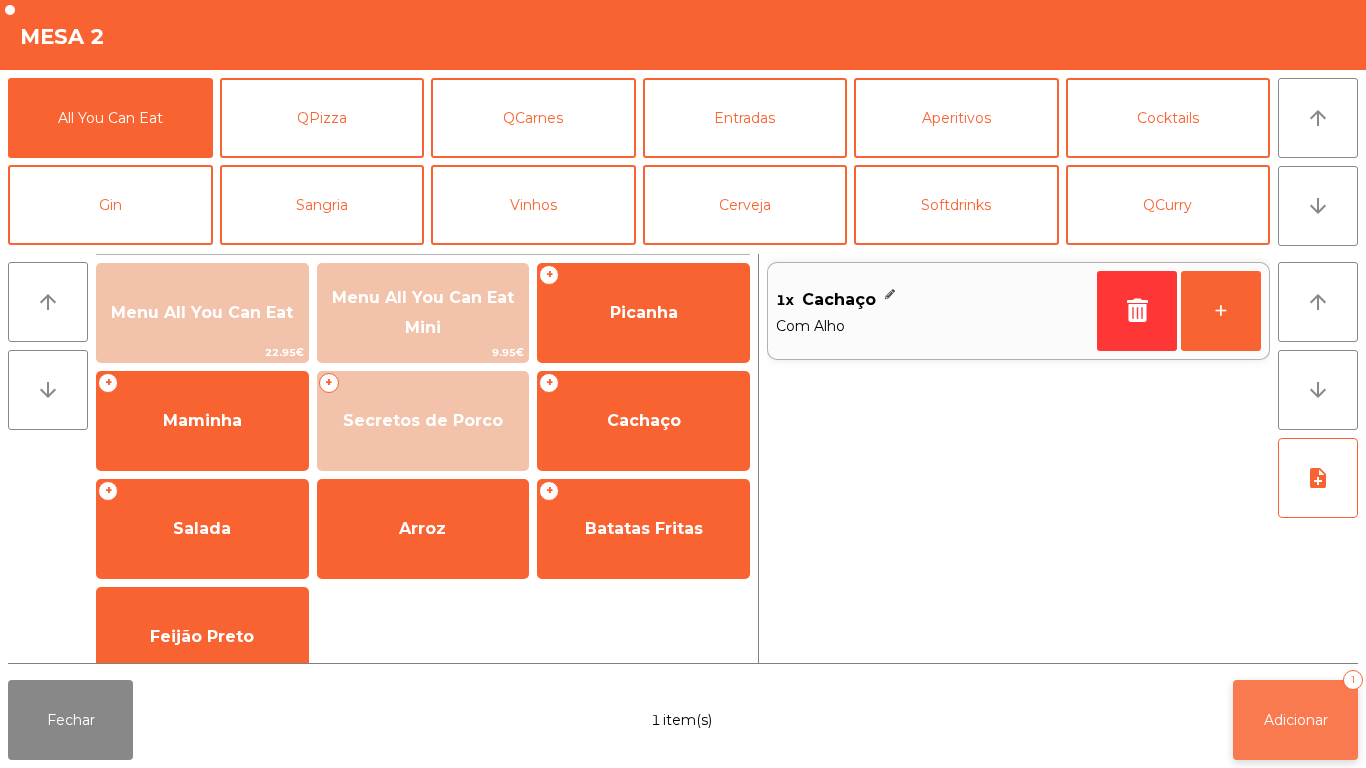 click on "Adicionar" 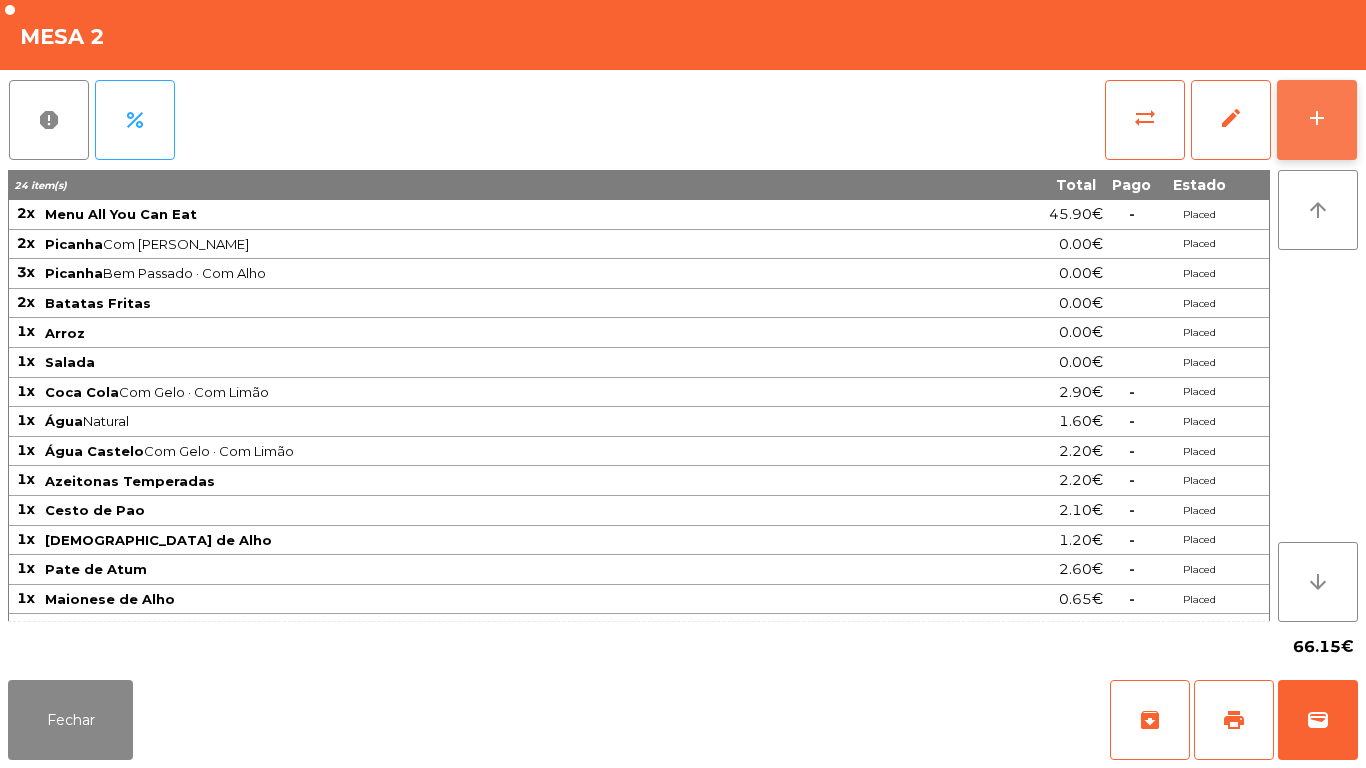 click on "add" 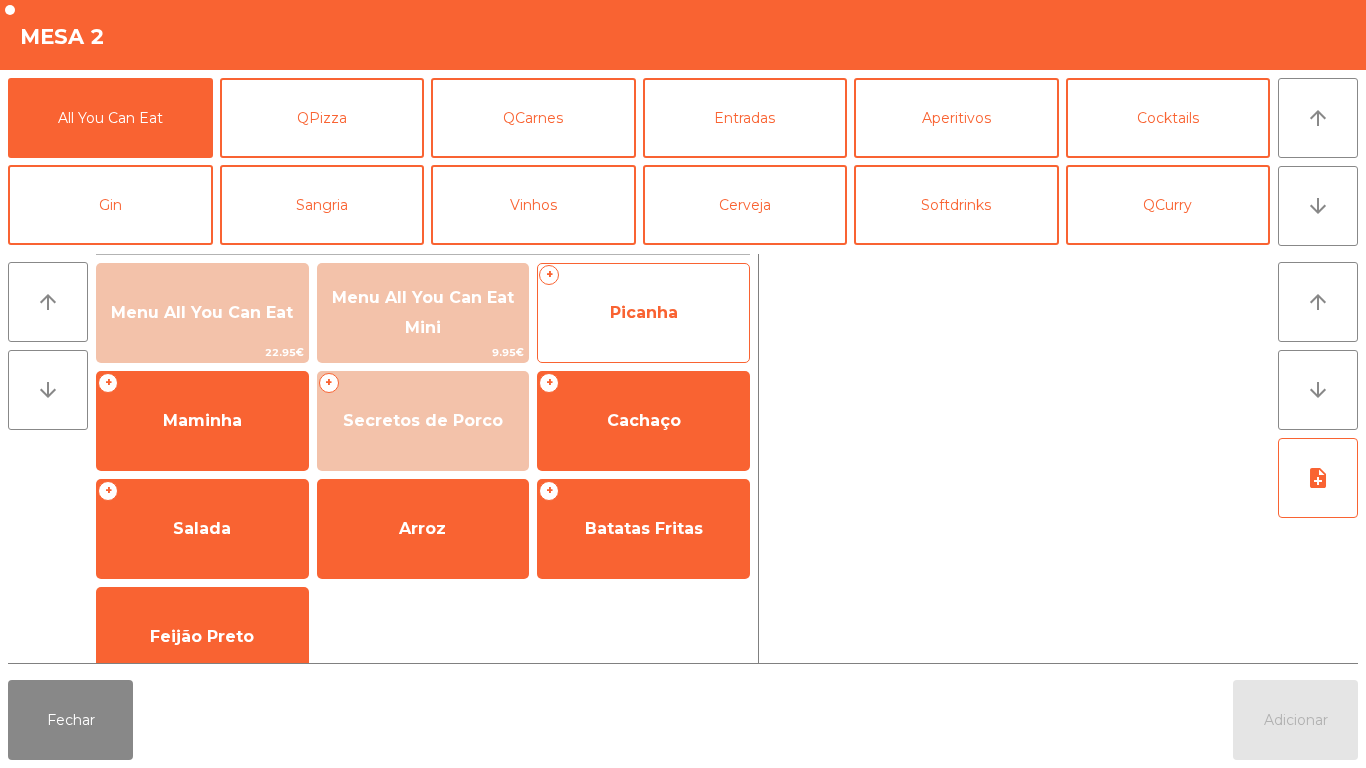click on "Picanha" 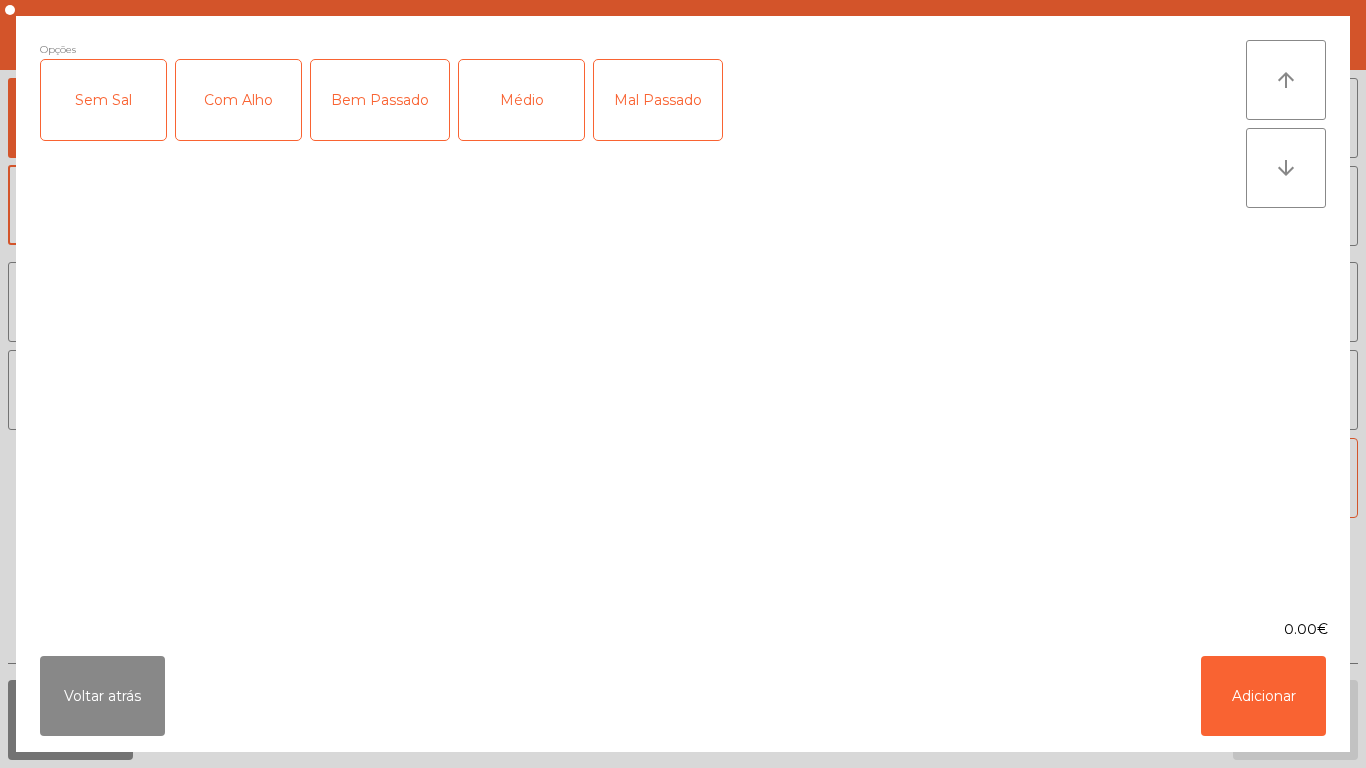 click on "Bem Passado" 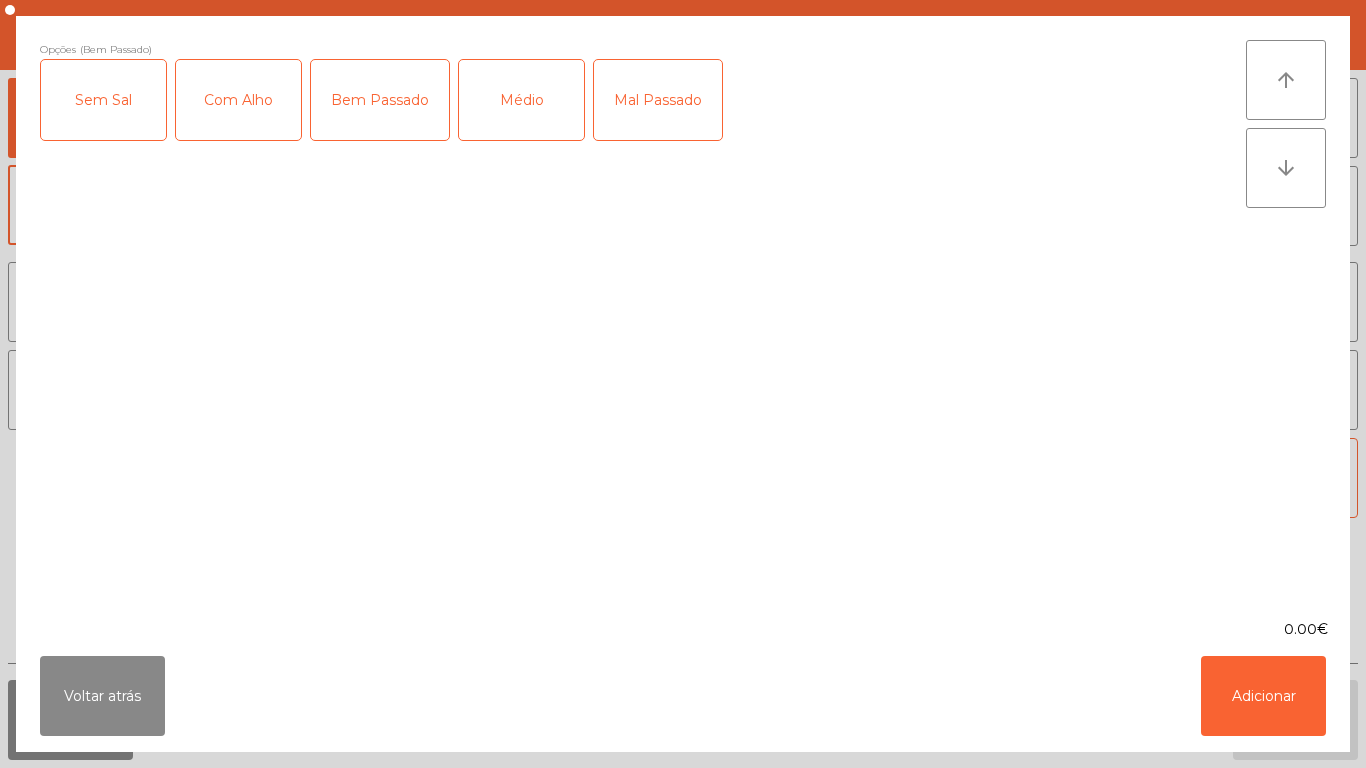 click on "Com Alho" 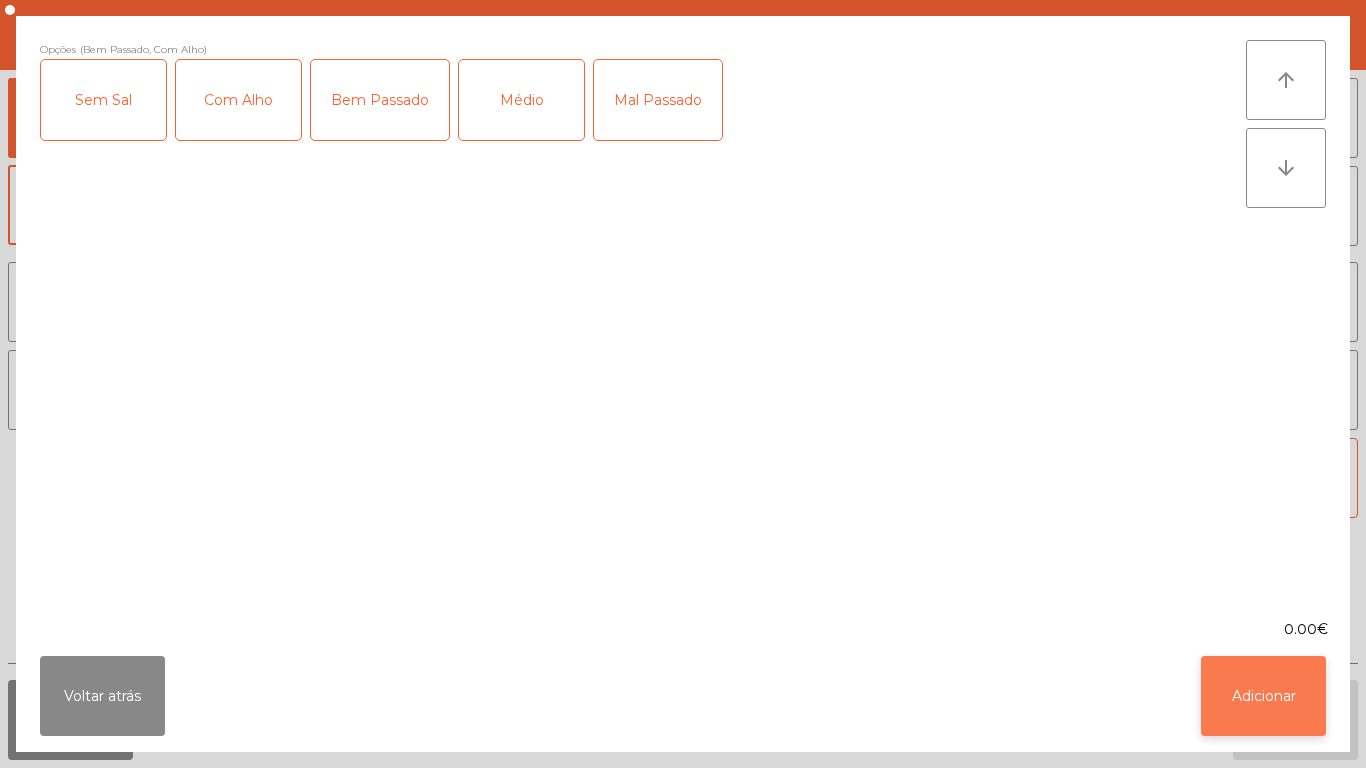 click on "Adicionar" 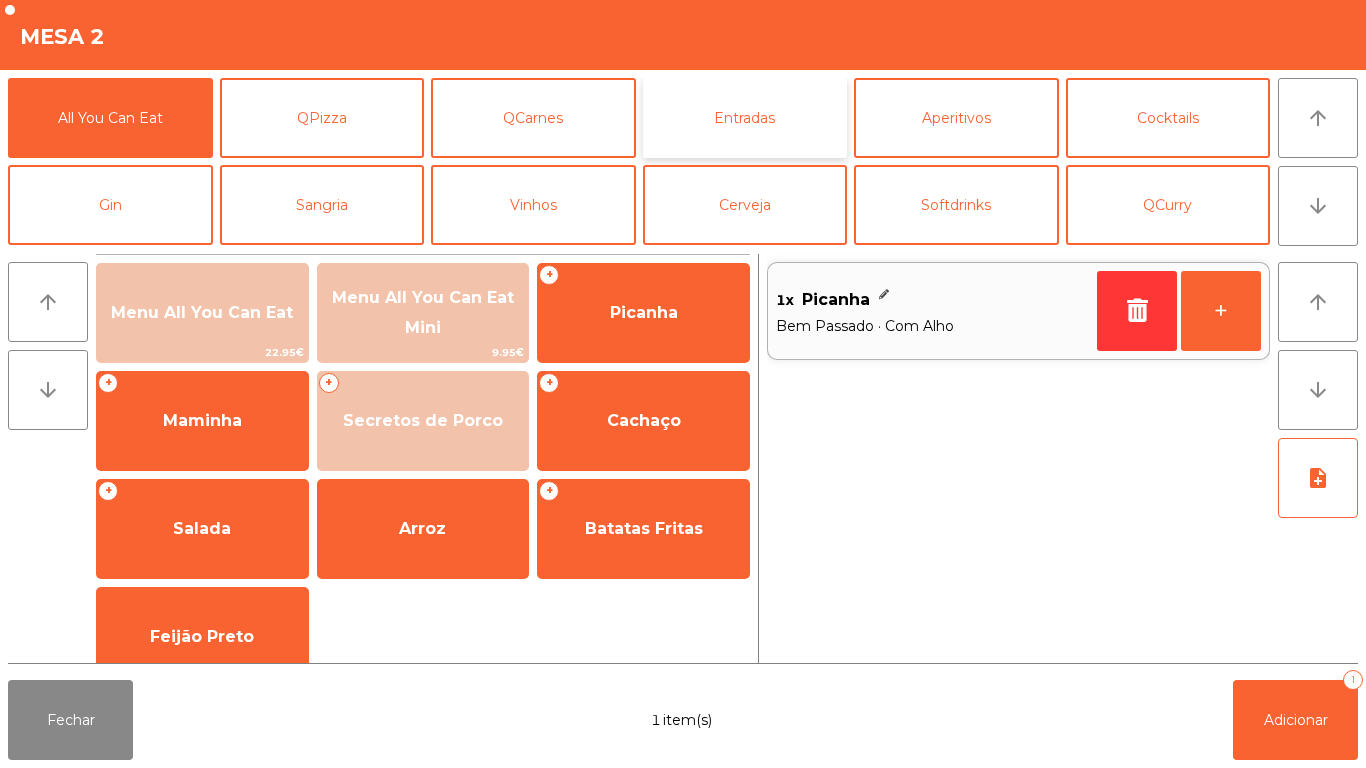 click on "Entradas" 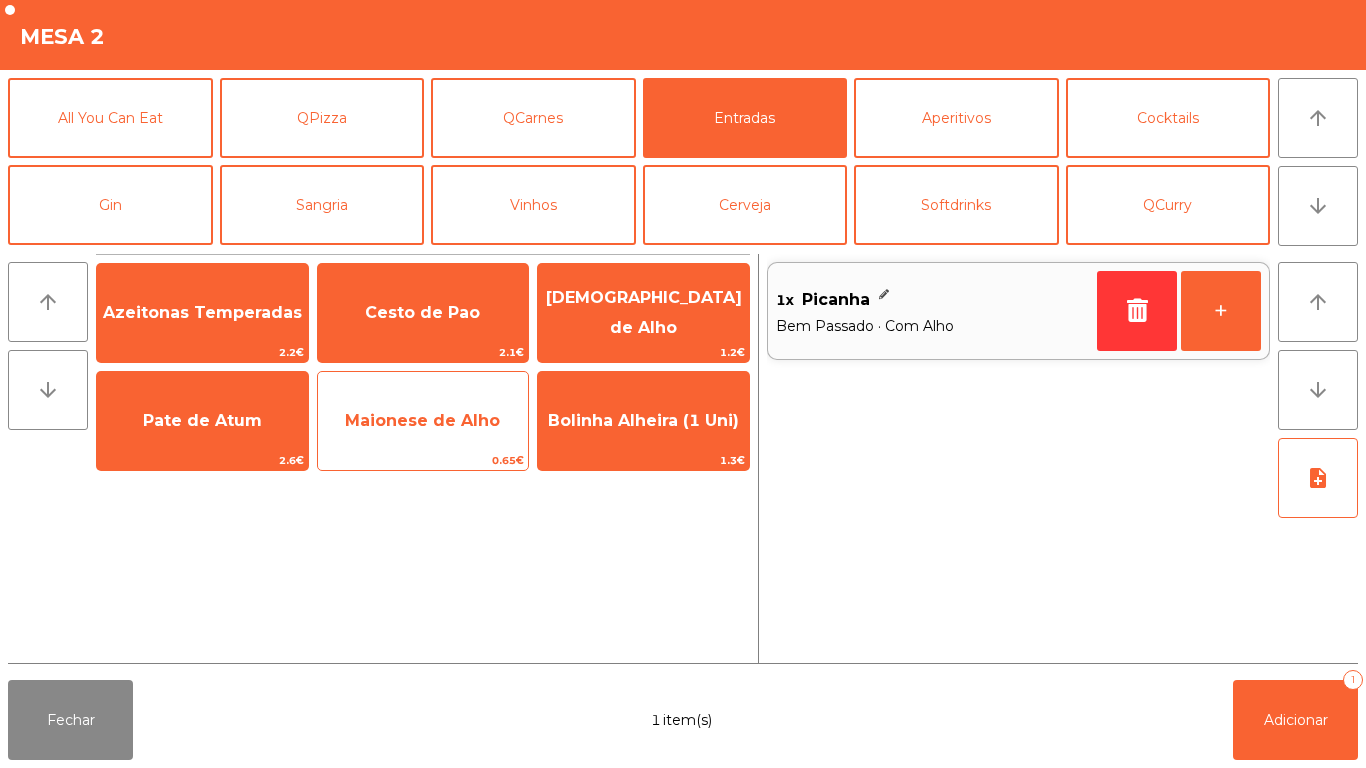 click on "Maionese de Alho" 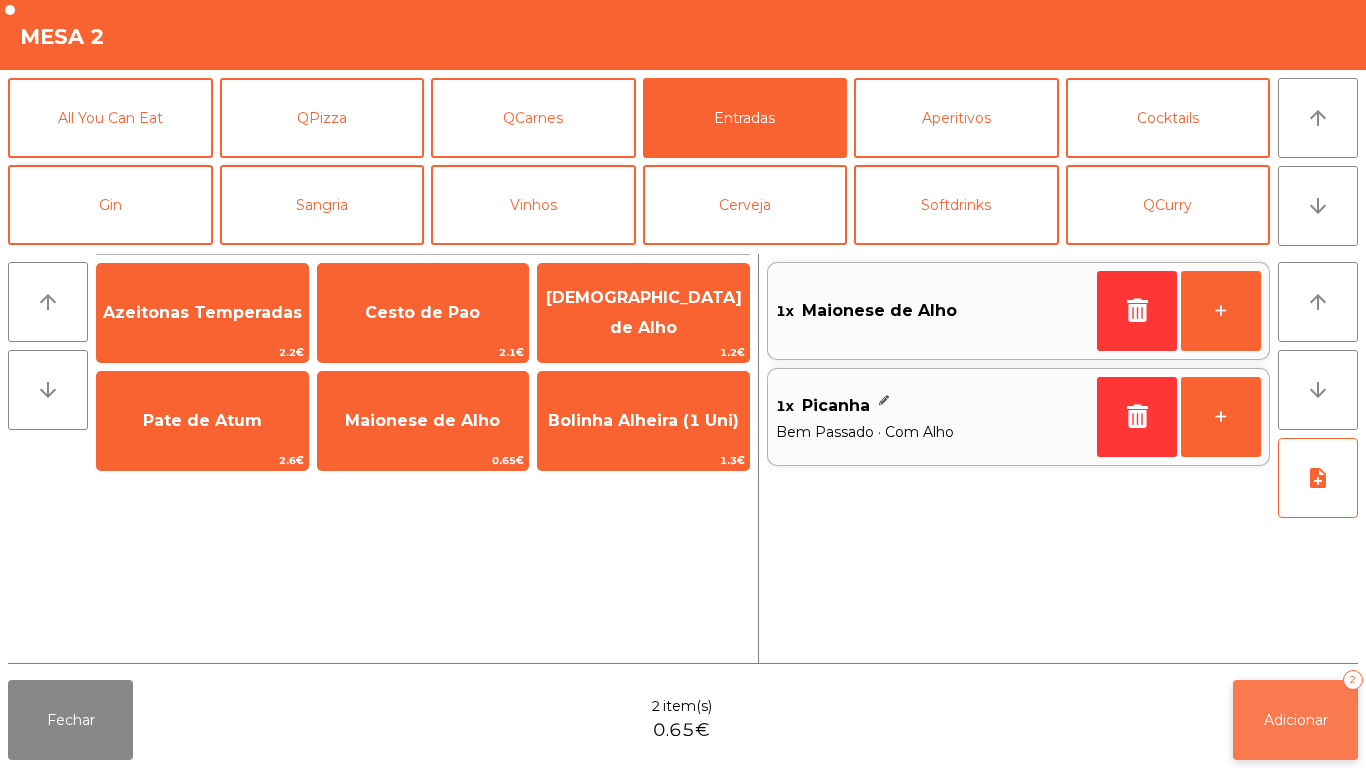 click on "Adicionar" 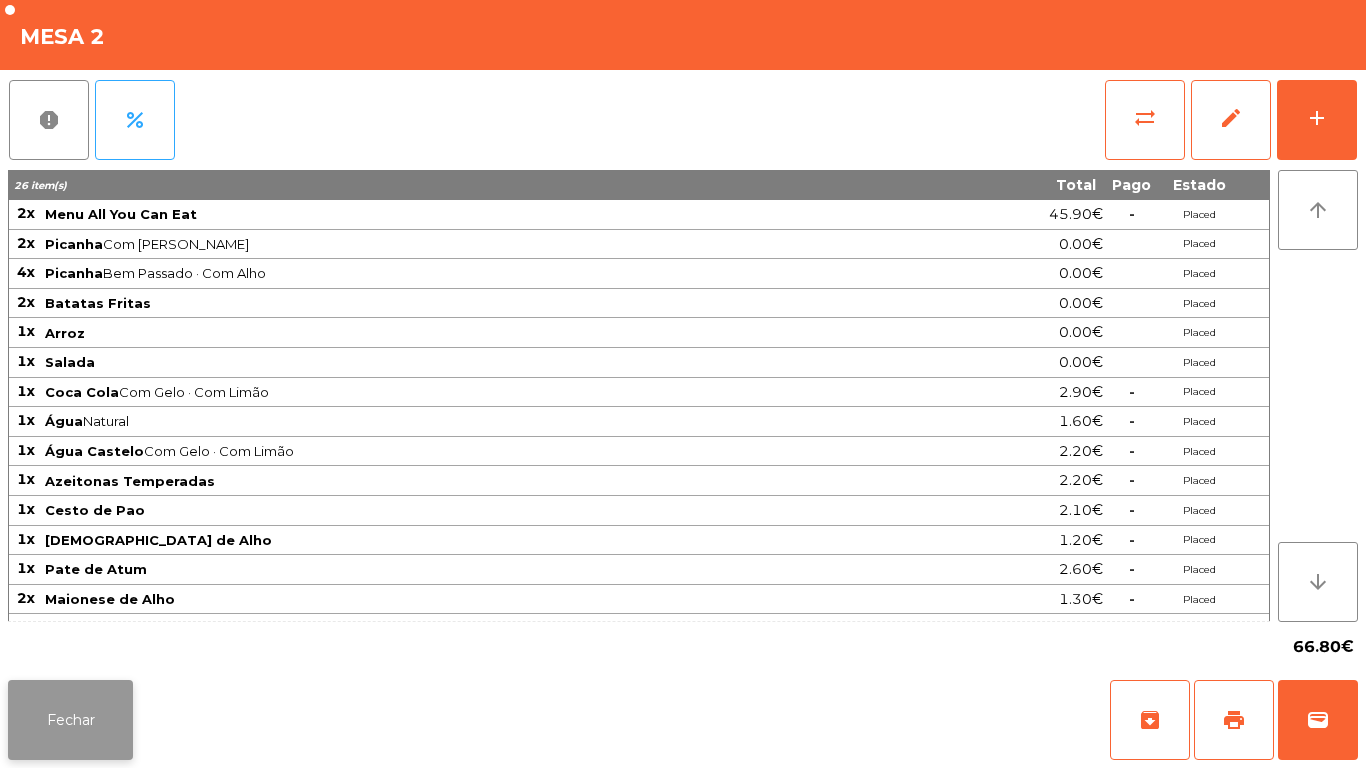 click on "Fechar" 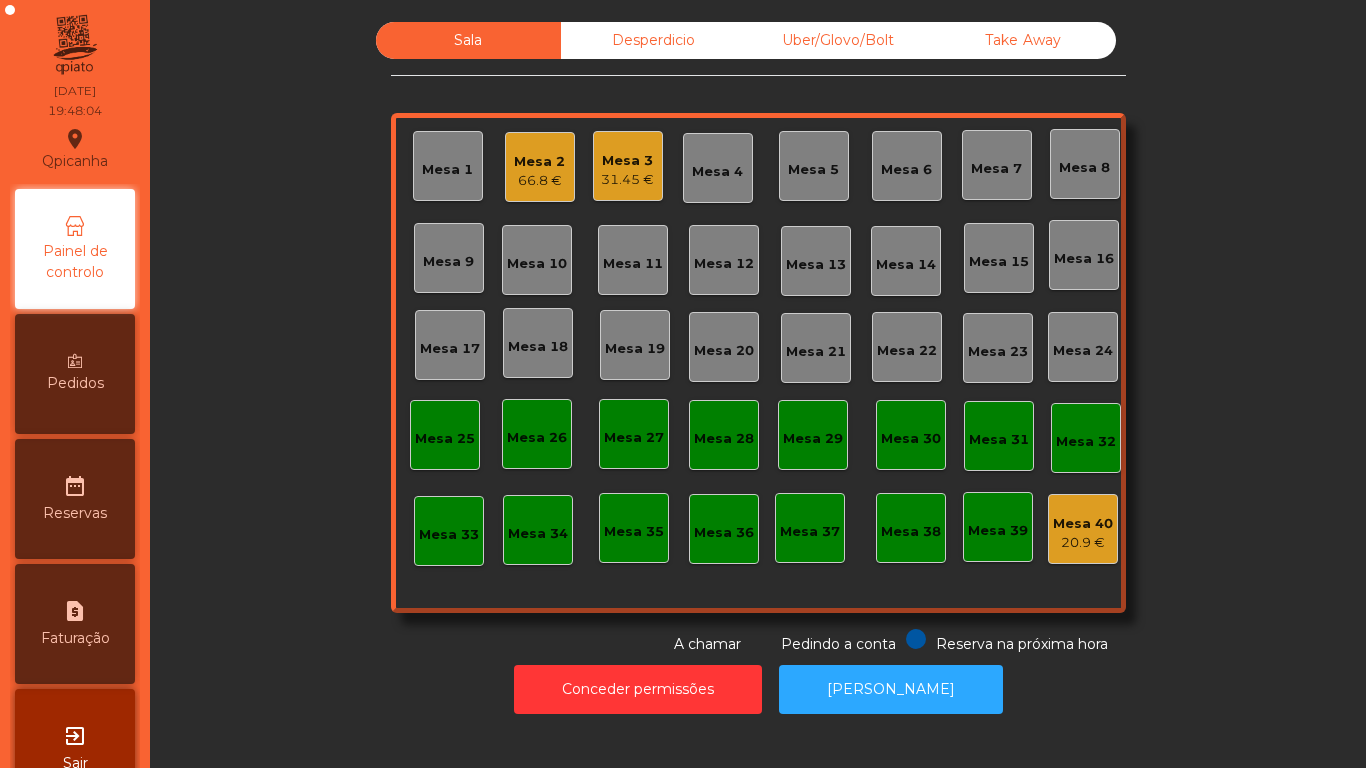 click on "Mesa 2" 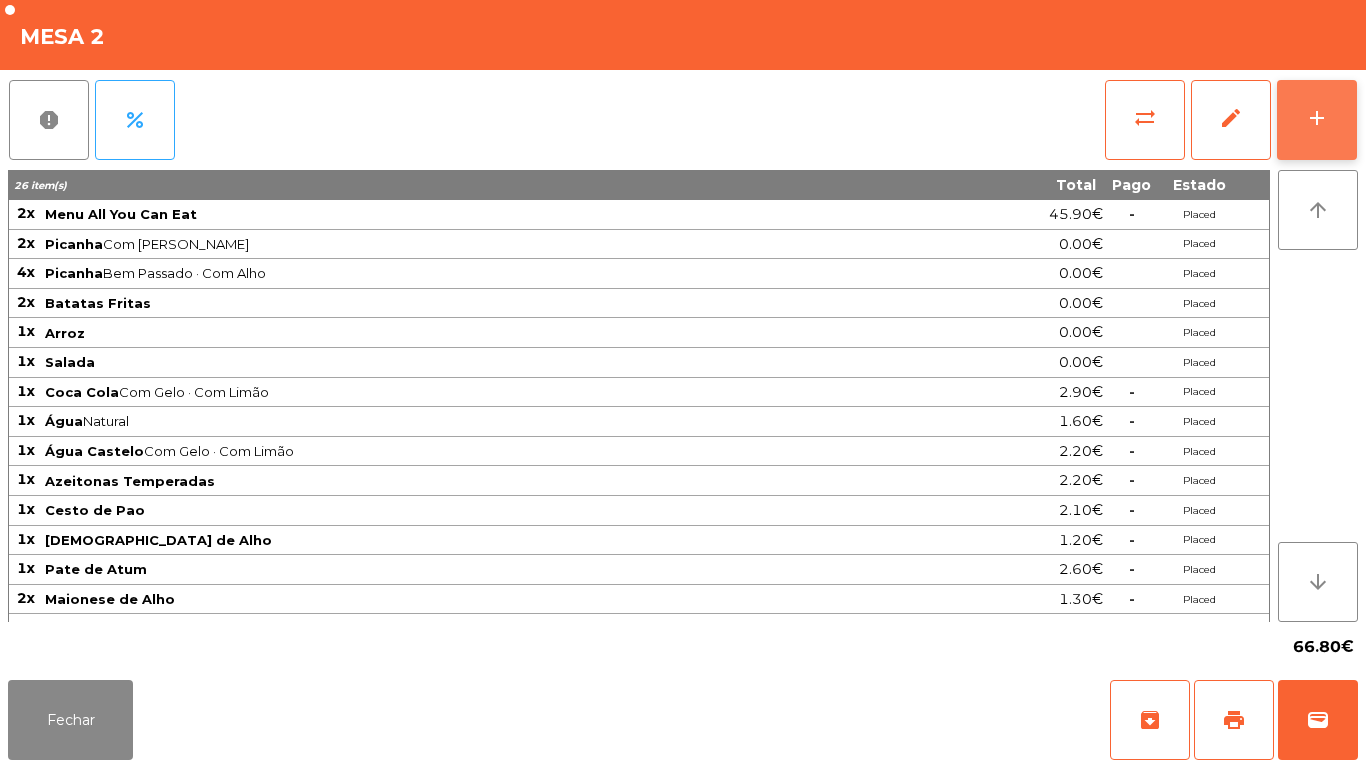click on "add" 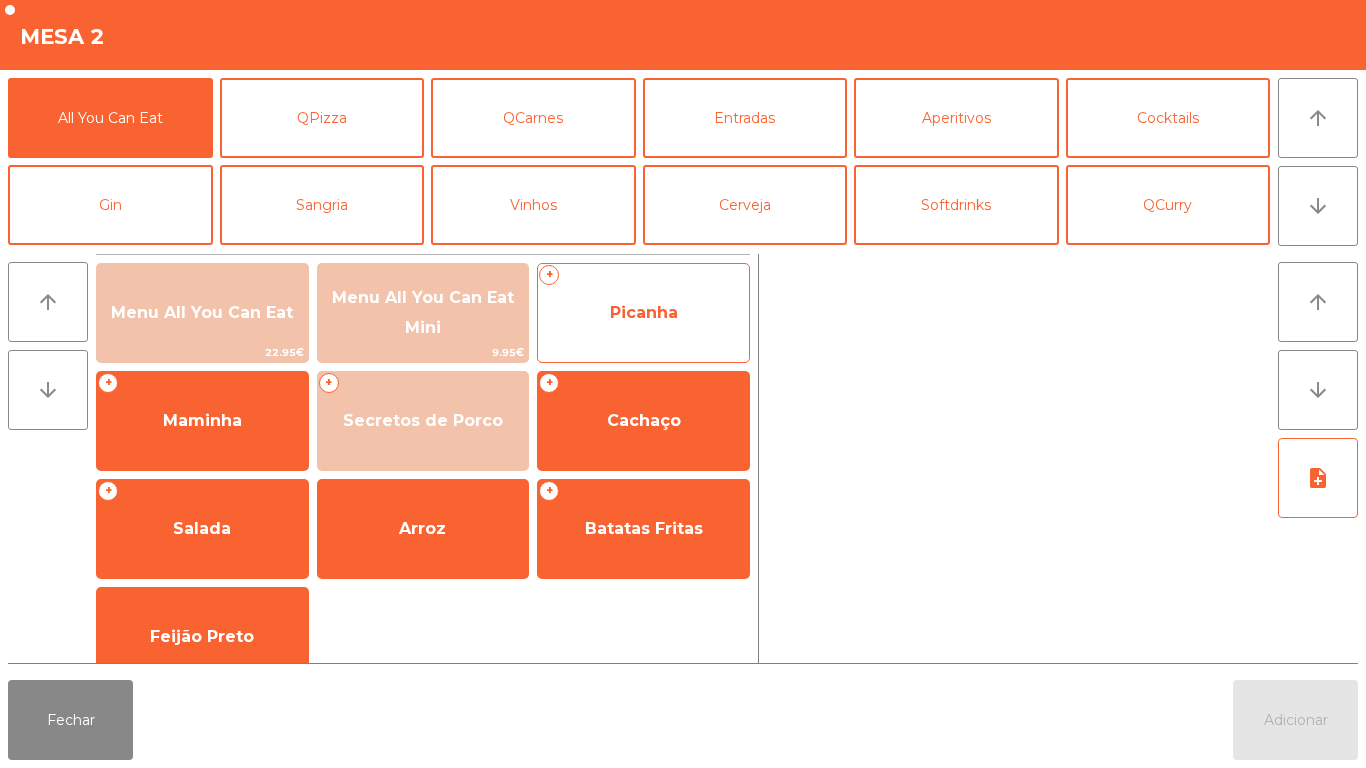 click on "Picanha" 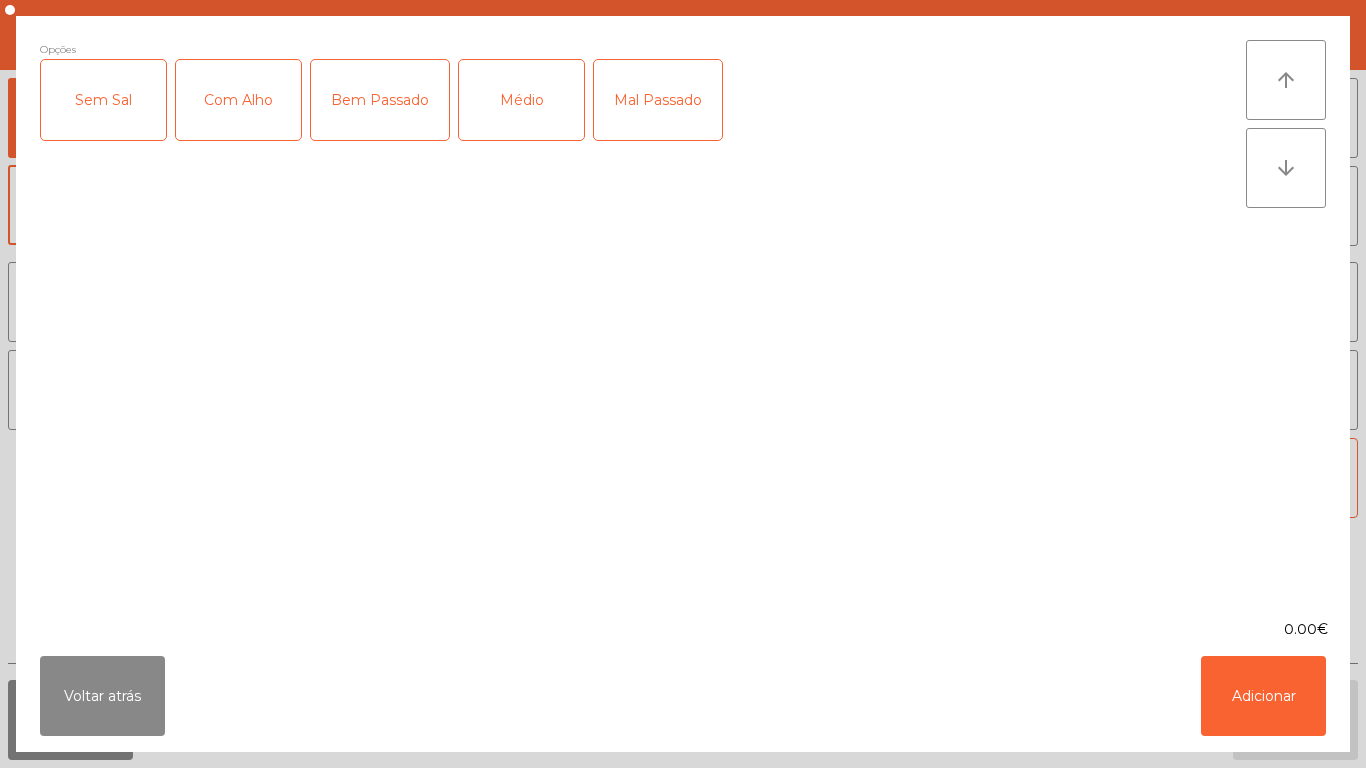click on "Médio" 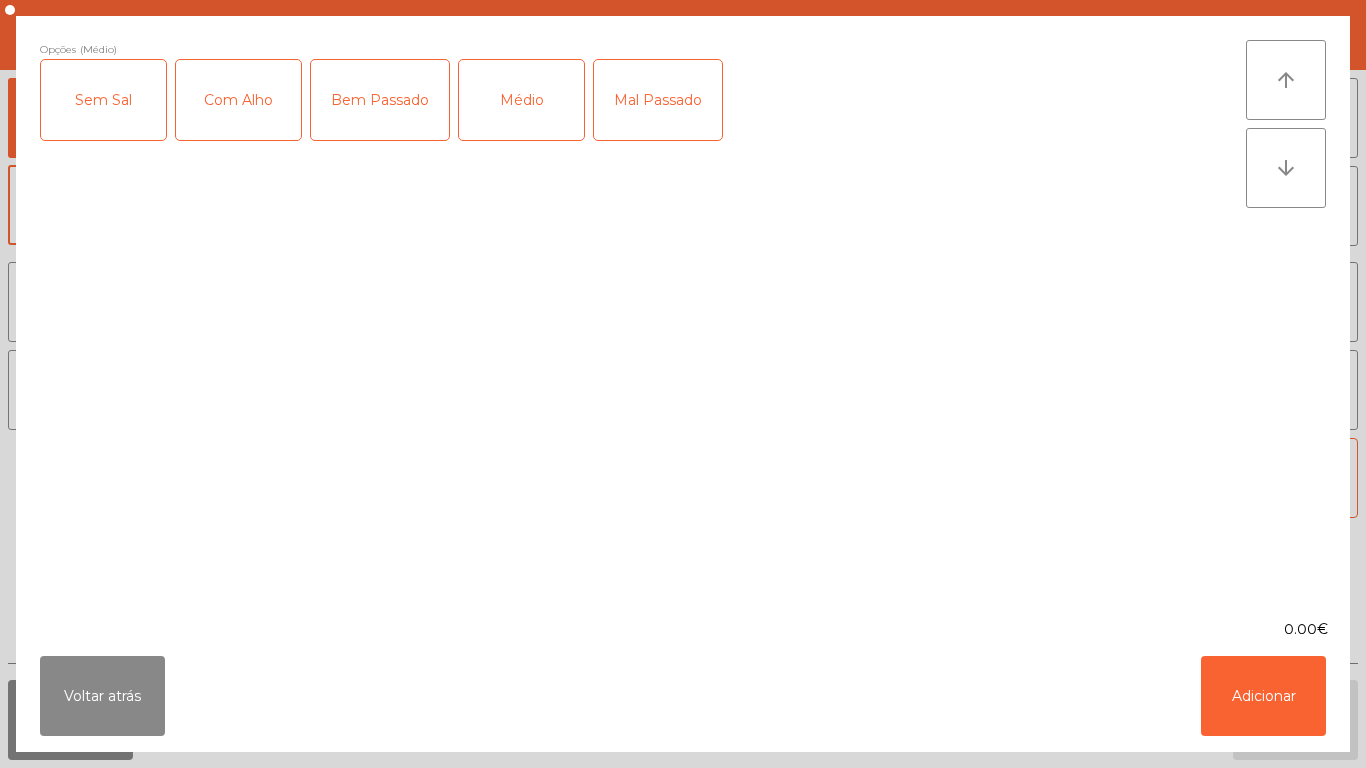 click on "Com Alho" 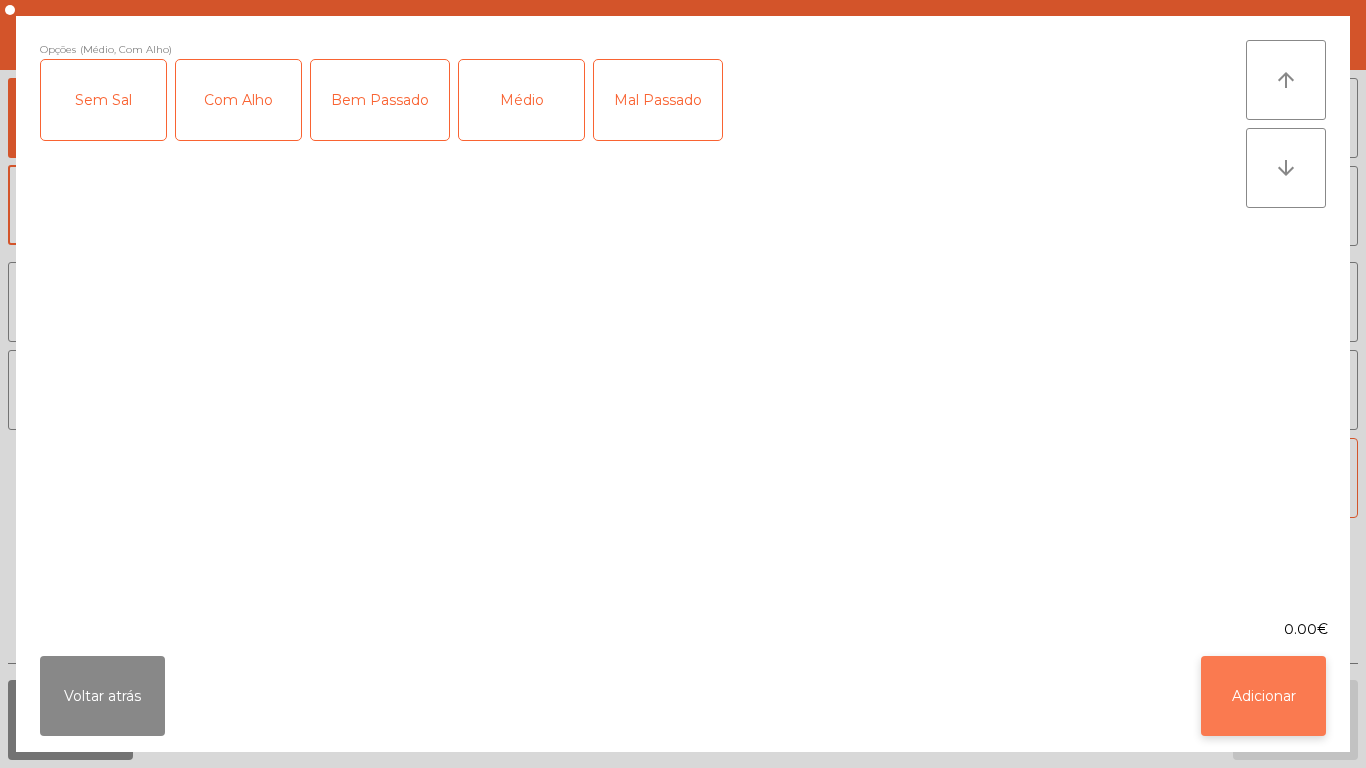 click on "Adicionar" 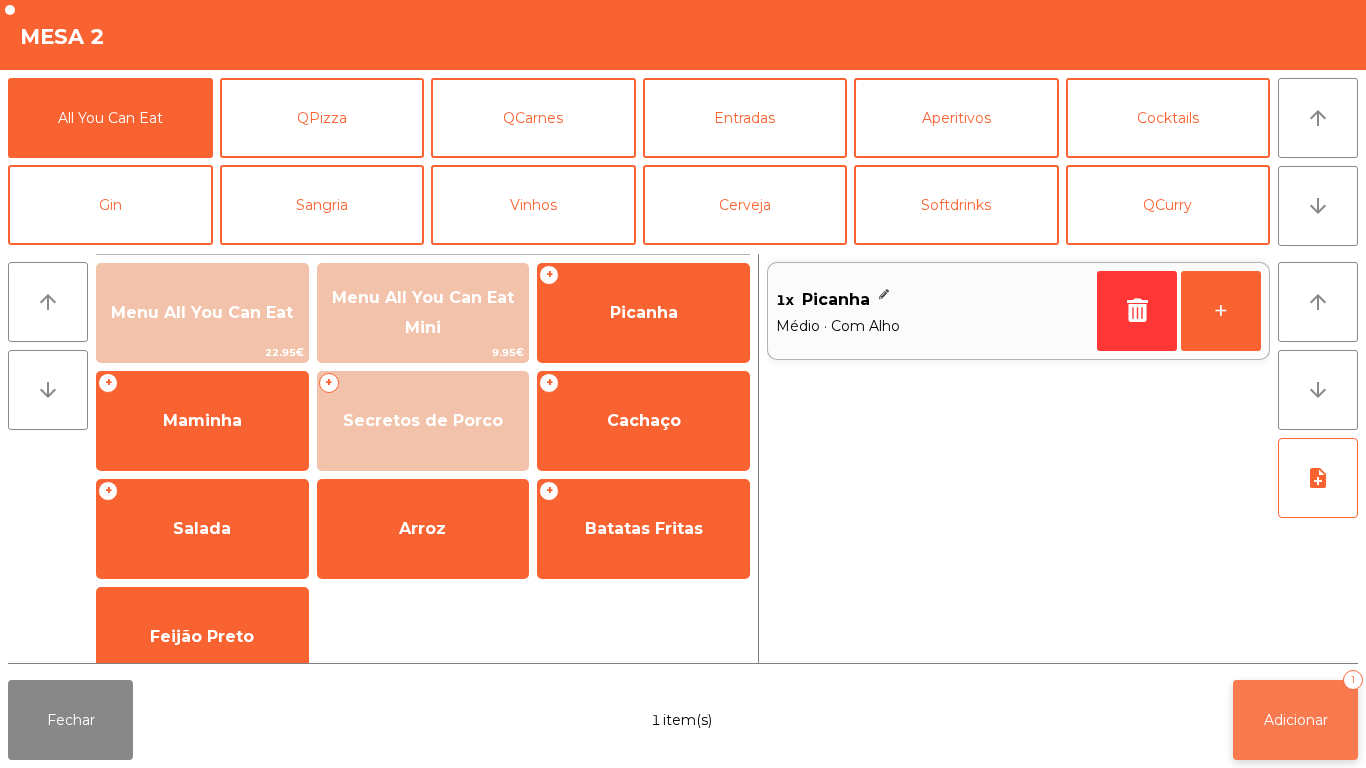 click on "Adicionar   1" 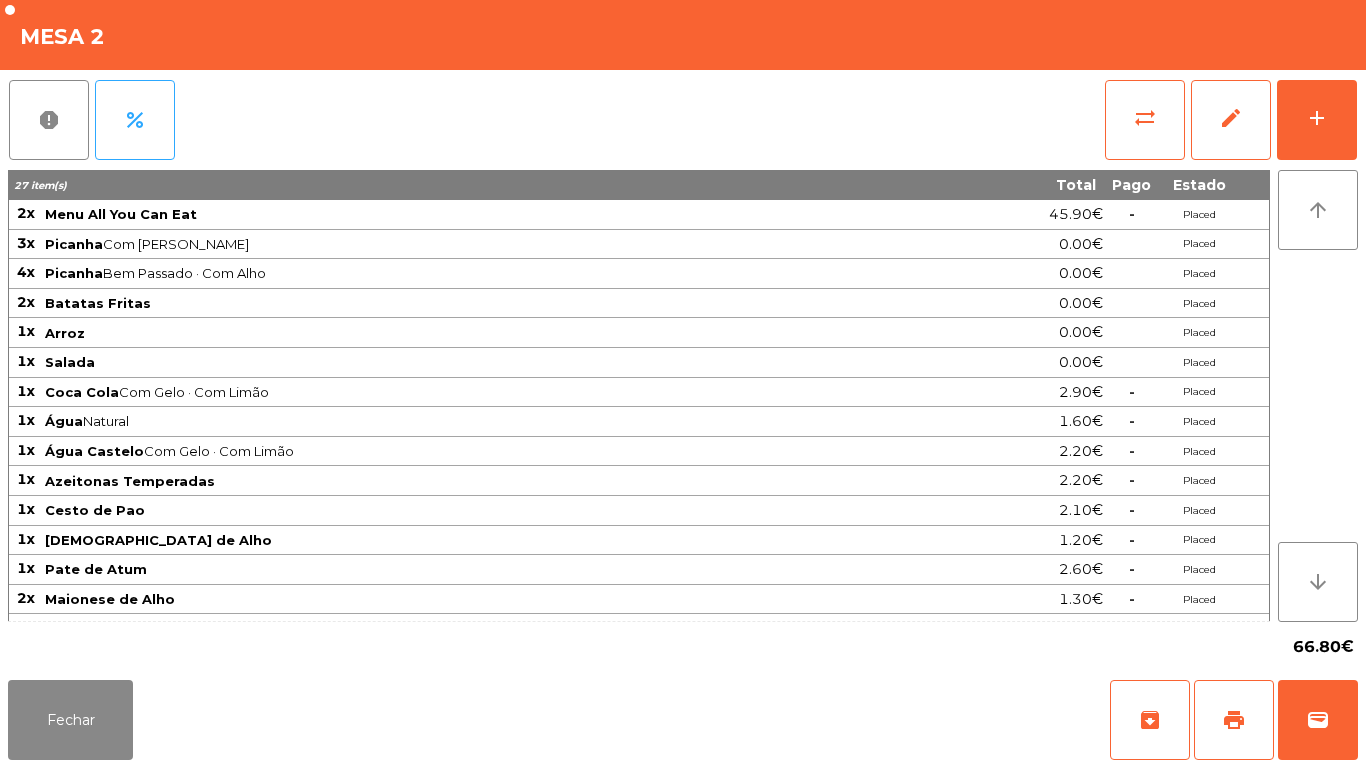 click on "report   percent   sync_alt   edit   add  27 item(s) Total Pago Estado 2x Menu All You Can Eat 45.90€  -  Placed 3x Picanha  Com Alho · Médio  0.00€ Placed 4x Picanha  Bem Passado · Com Alho  0.00€ Placed 2x Batatas Fritas 0.00€ Placed 1x Arroz 0.00€ Placed 1x Salada 0.00€ Placed 1x Coca Cola  Com Gelo · Com Limão  2.90€  -  Placed 1x Água  Natural  1.60€  -  Placed 1x Água Castelo  Com Gelo · Com Limão  2.20€  -  Placed 1x Azeitonas Temperadas 2.20€  -  Placed 1x [GEOGRAPHIC_DATA] 2.10€  -  Placed 1x Manteiga de Alho 1.20€  -  Placed 1x [PERSON_NAME] de Atum 2.60€  -  Placed 2x Maionese de Alho 1.30€  -  Placed [GEOGRAPHIC_DATA] (1 Uni) 2.60€  -  Placed 1x Picanha  Com Alho · Médio  0.00€ Placed 1x Água Castelo 2.20€  -  Placed 1x Cachaço  Com Alho  0.00€ Placed arrow_upward arrow_downward  66.80€" 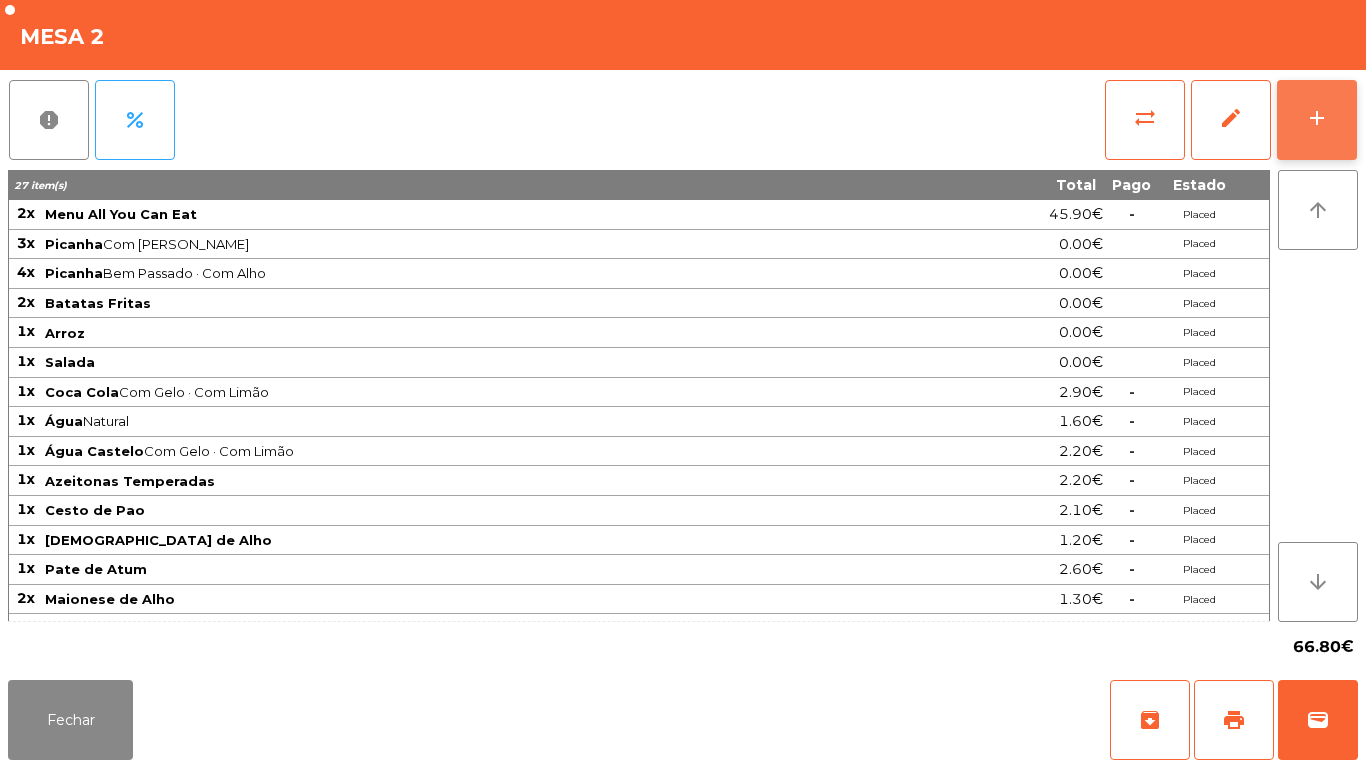 click on "add" 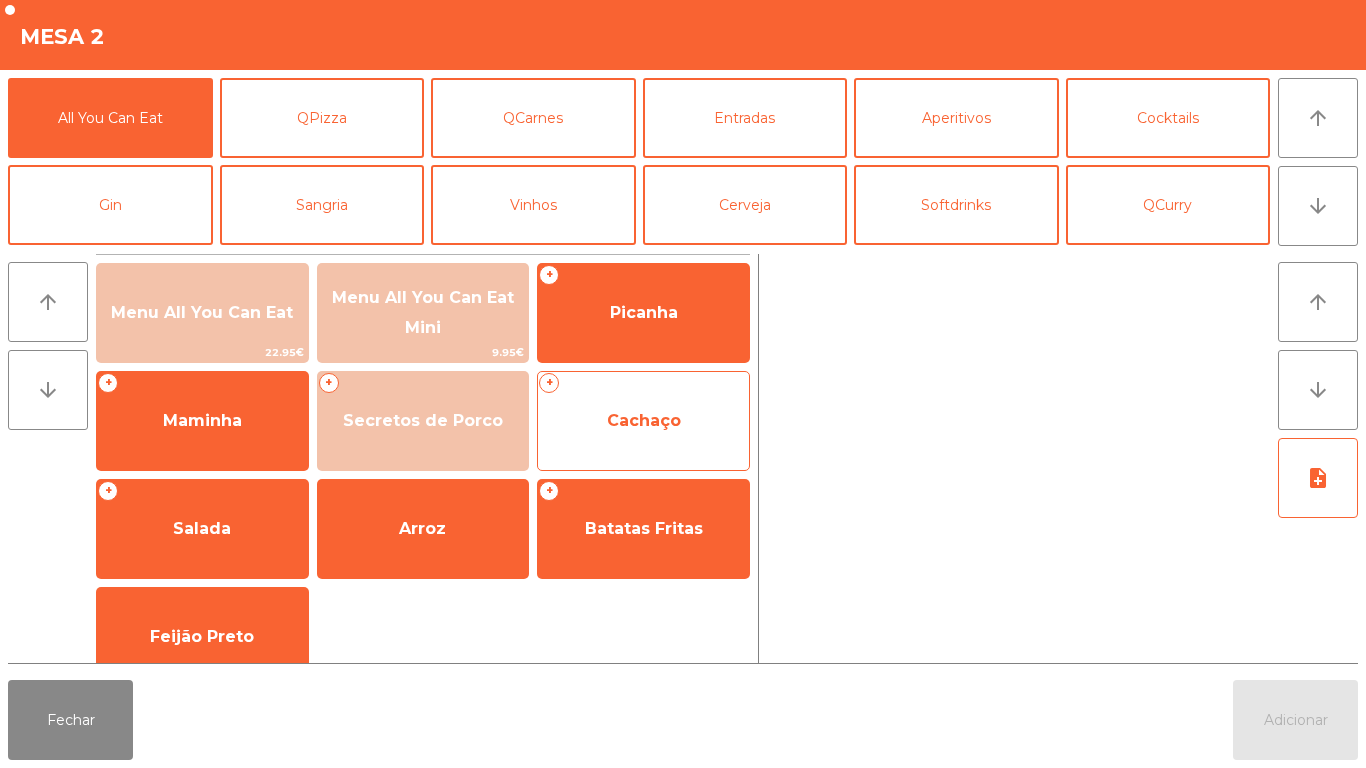 click on "Cachaço" 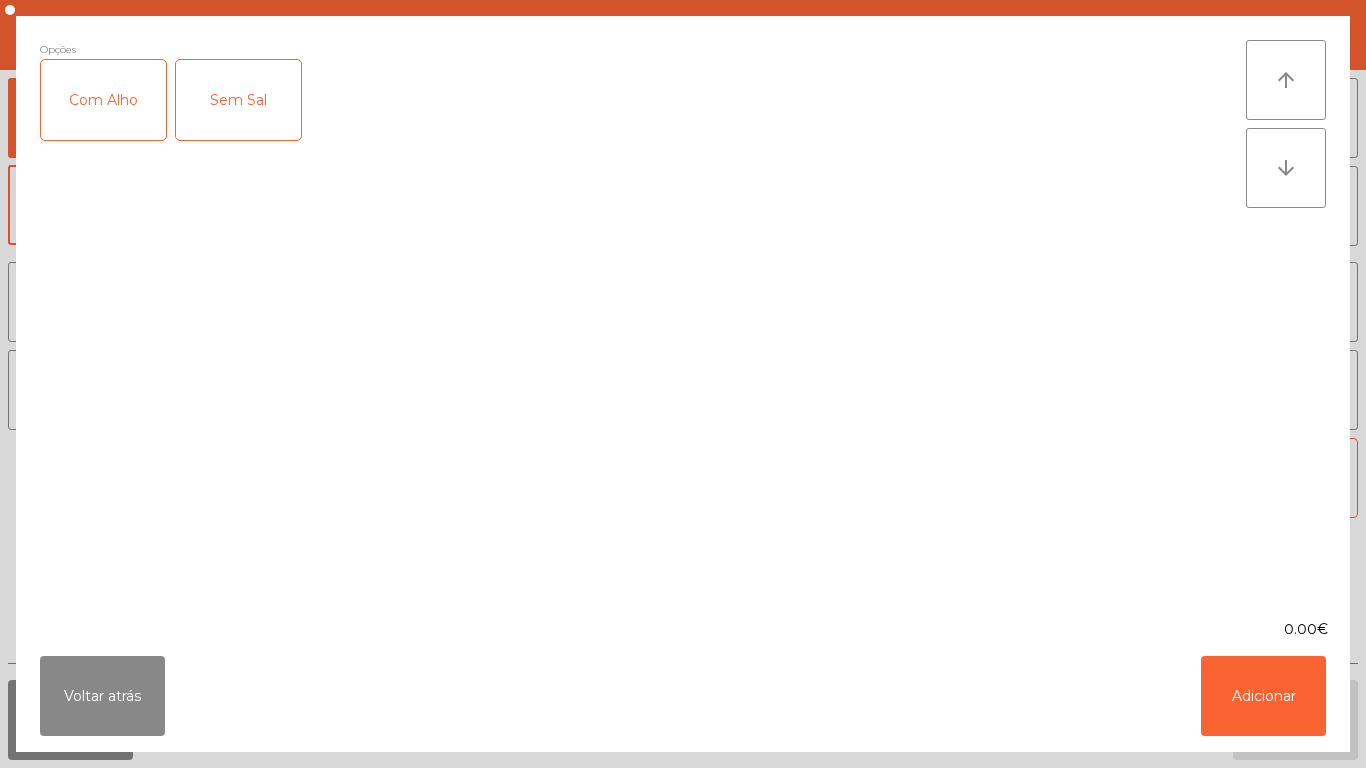 click on "Com Alho" 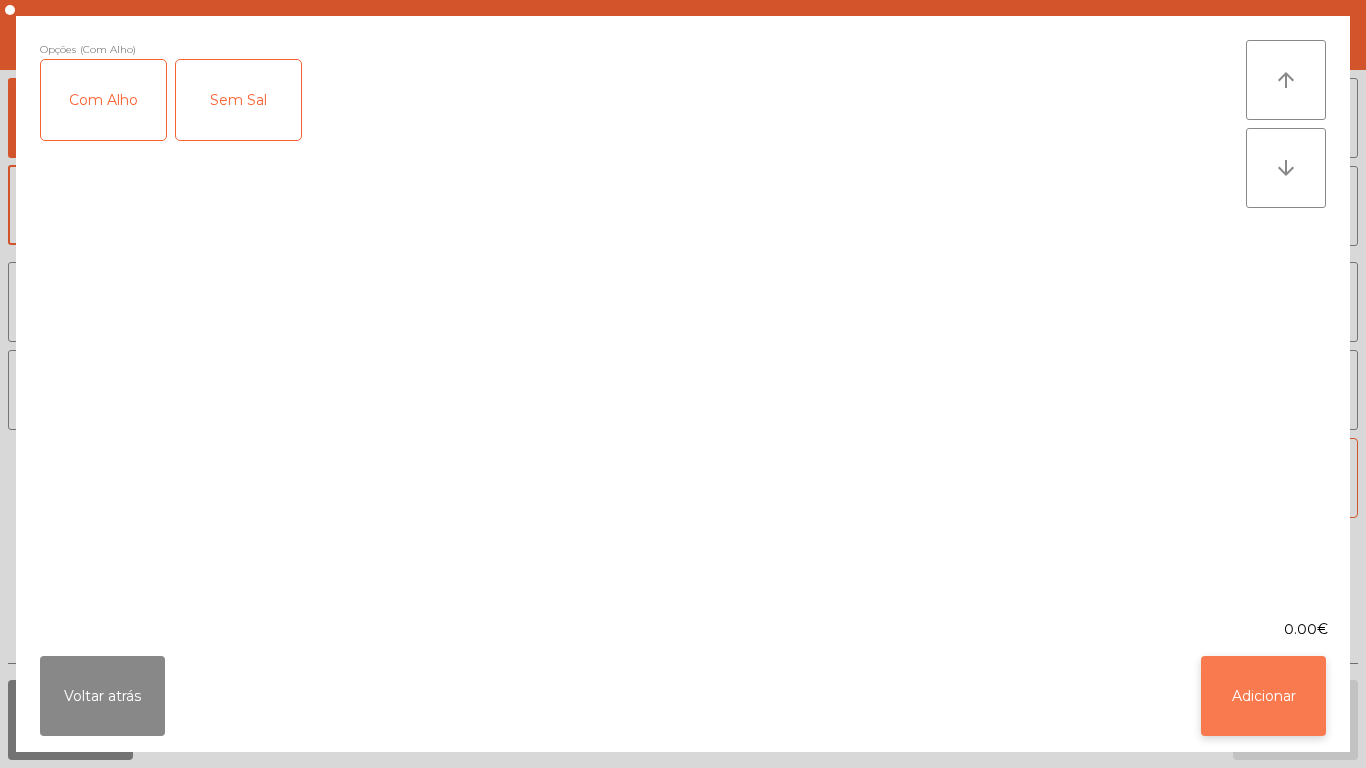 click on "Adicionar" 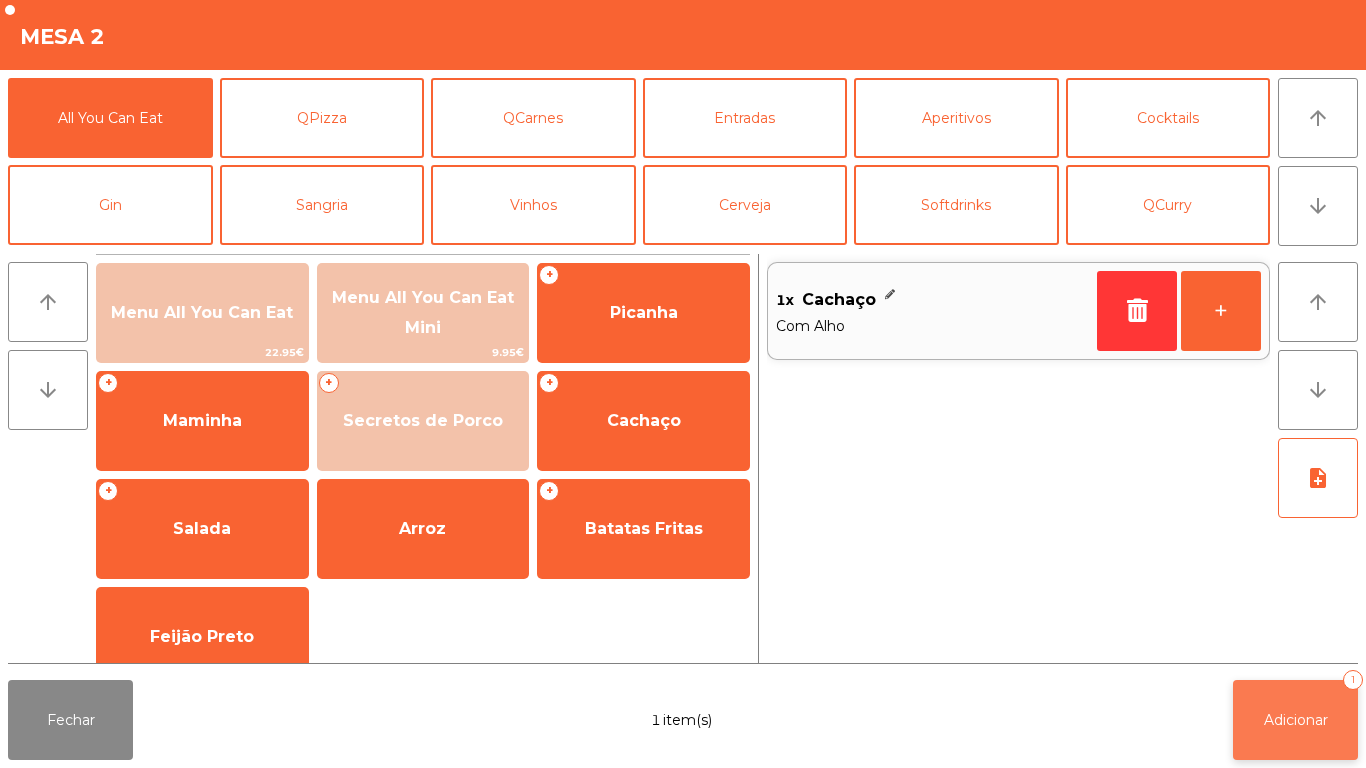 click on "Adicionar   1" 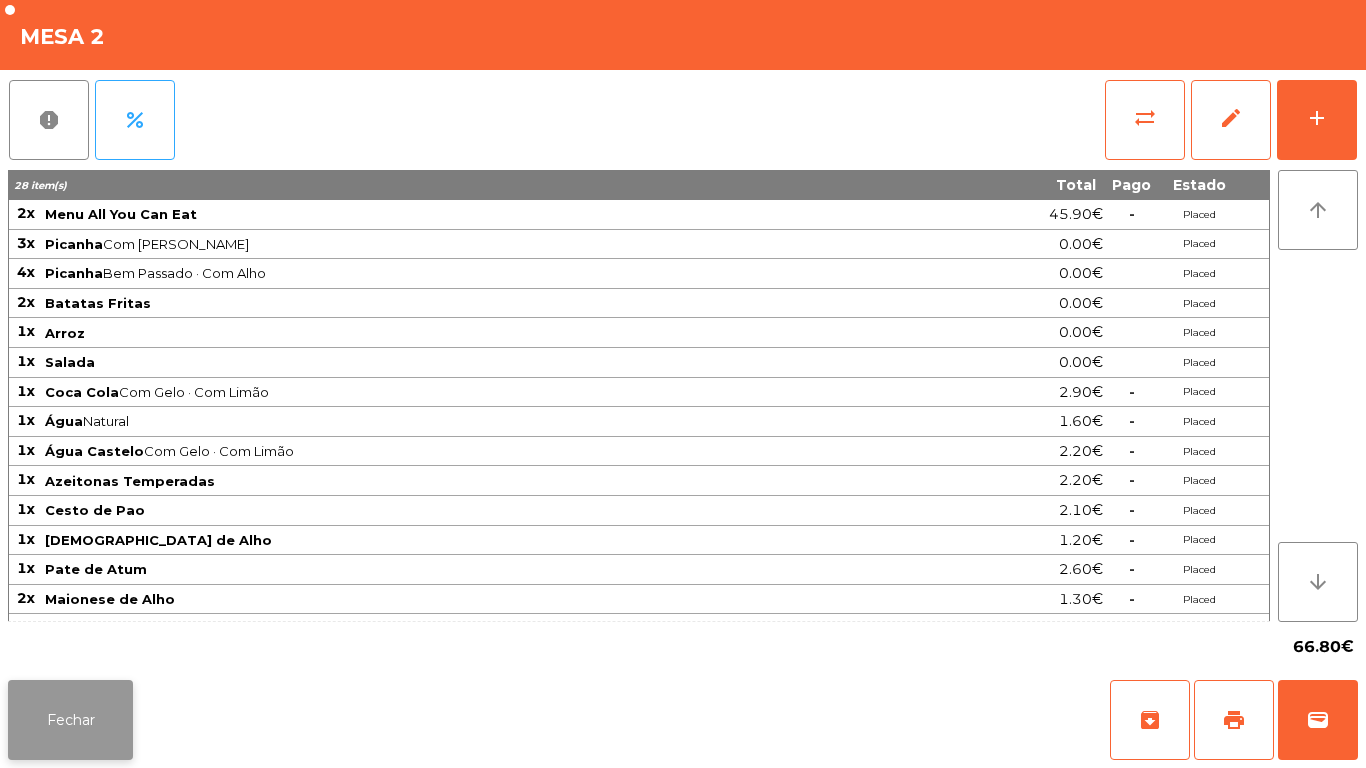 click on "Fechar" 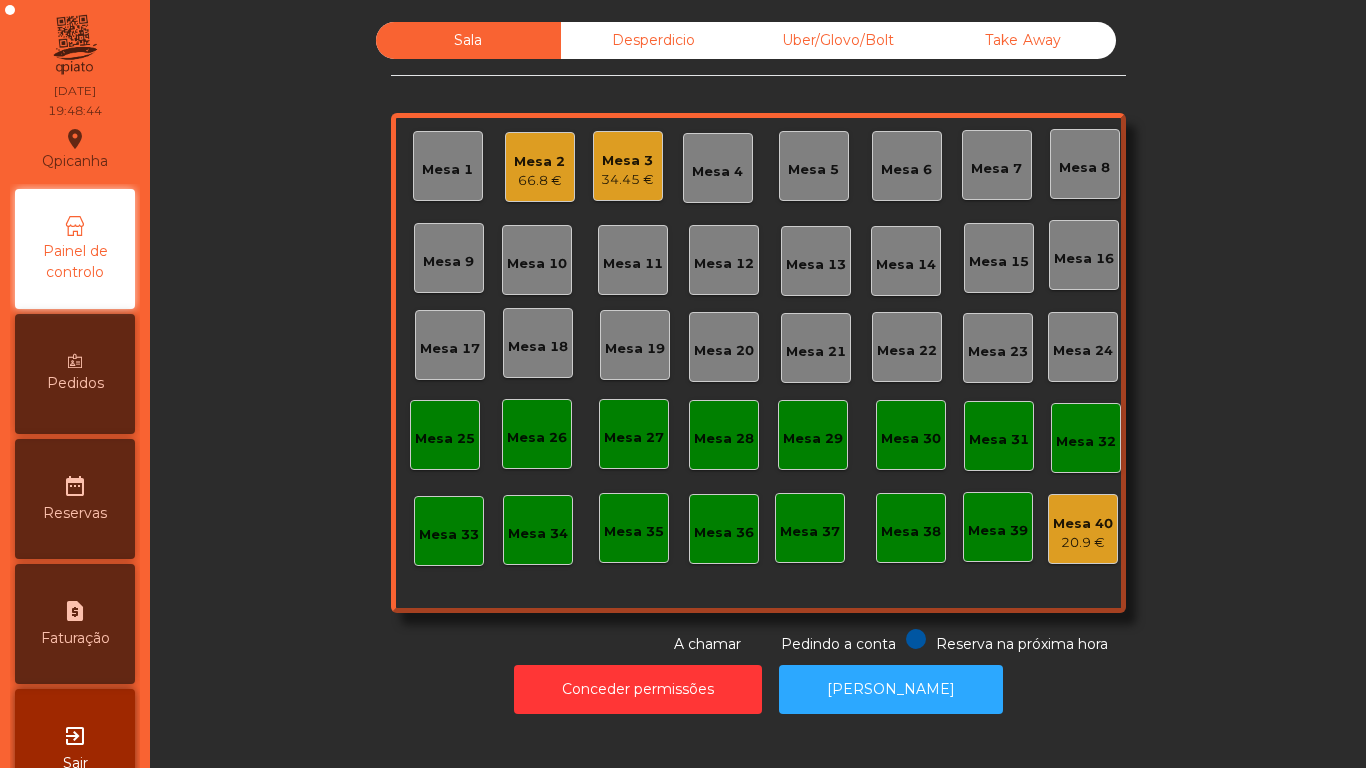 click on "34.45 €" 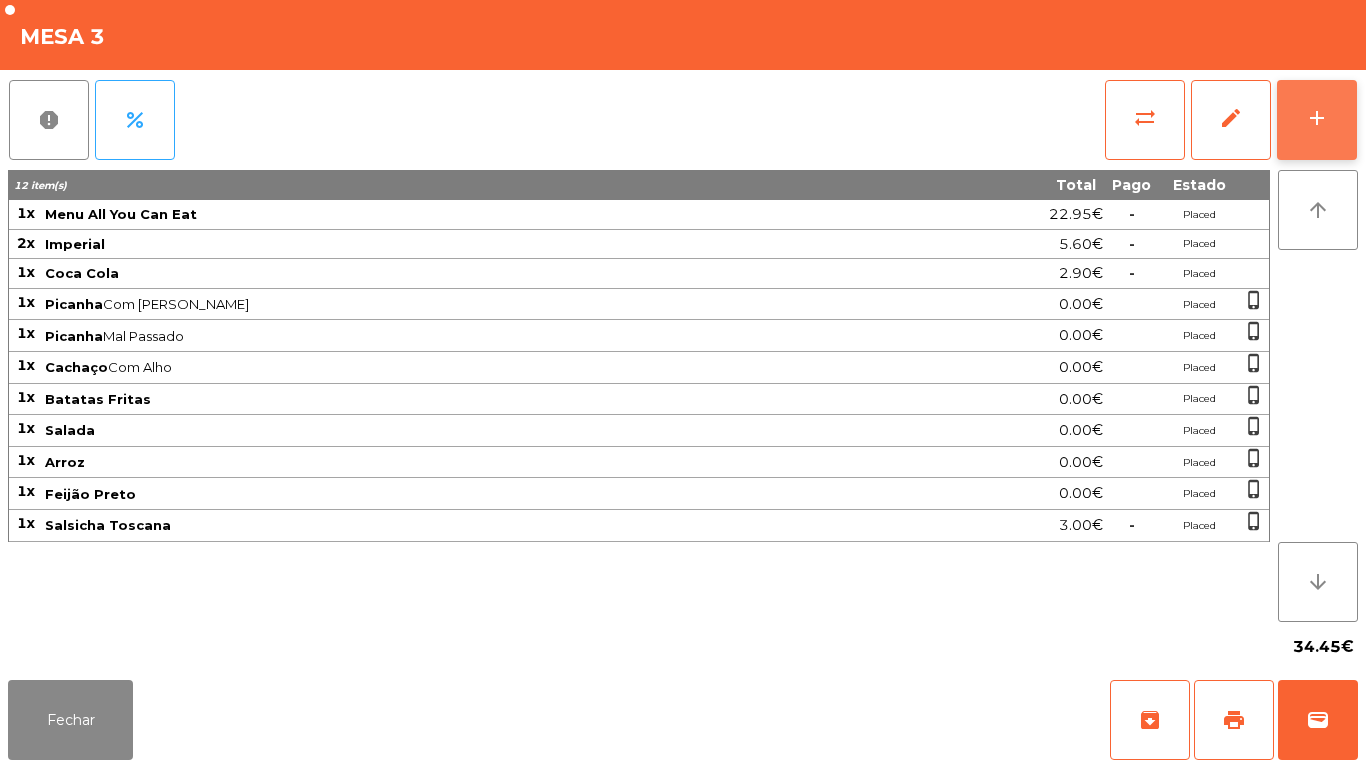 click on "add" 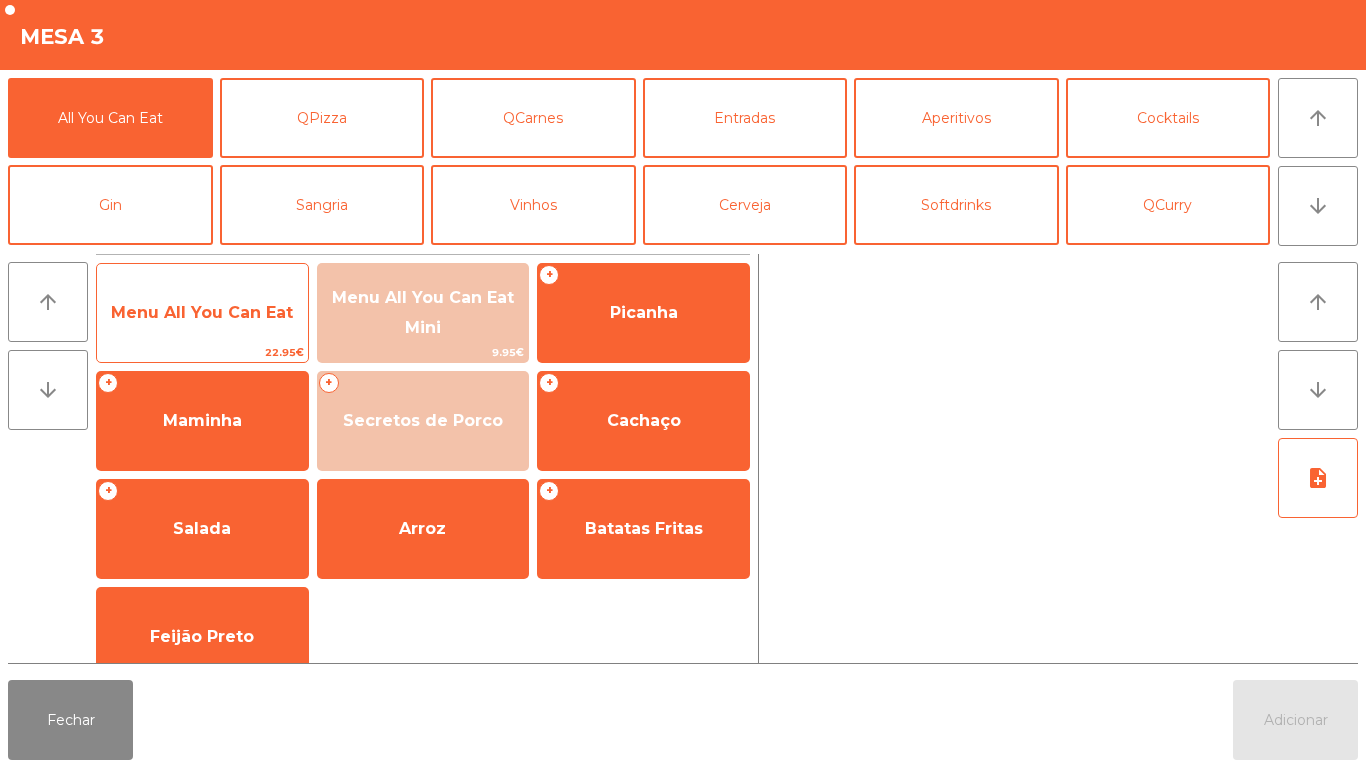 click on "Menu All You Can Eat" 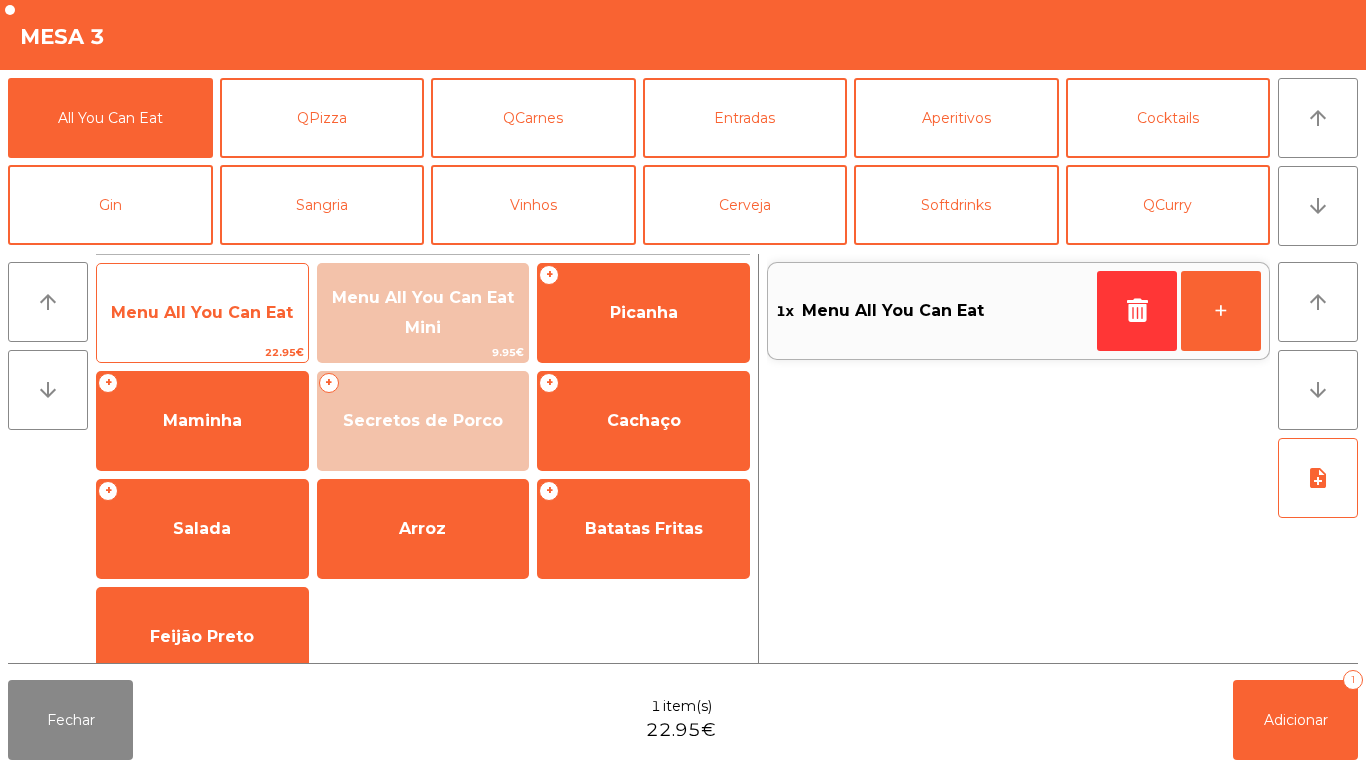 click on "Menu All You Can Eat   22.95€" 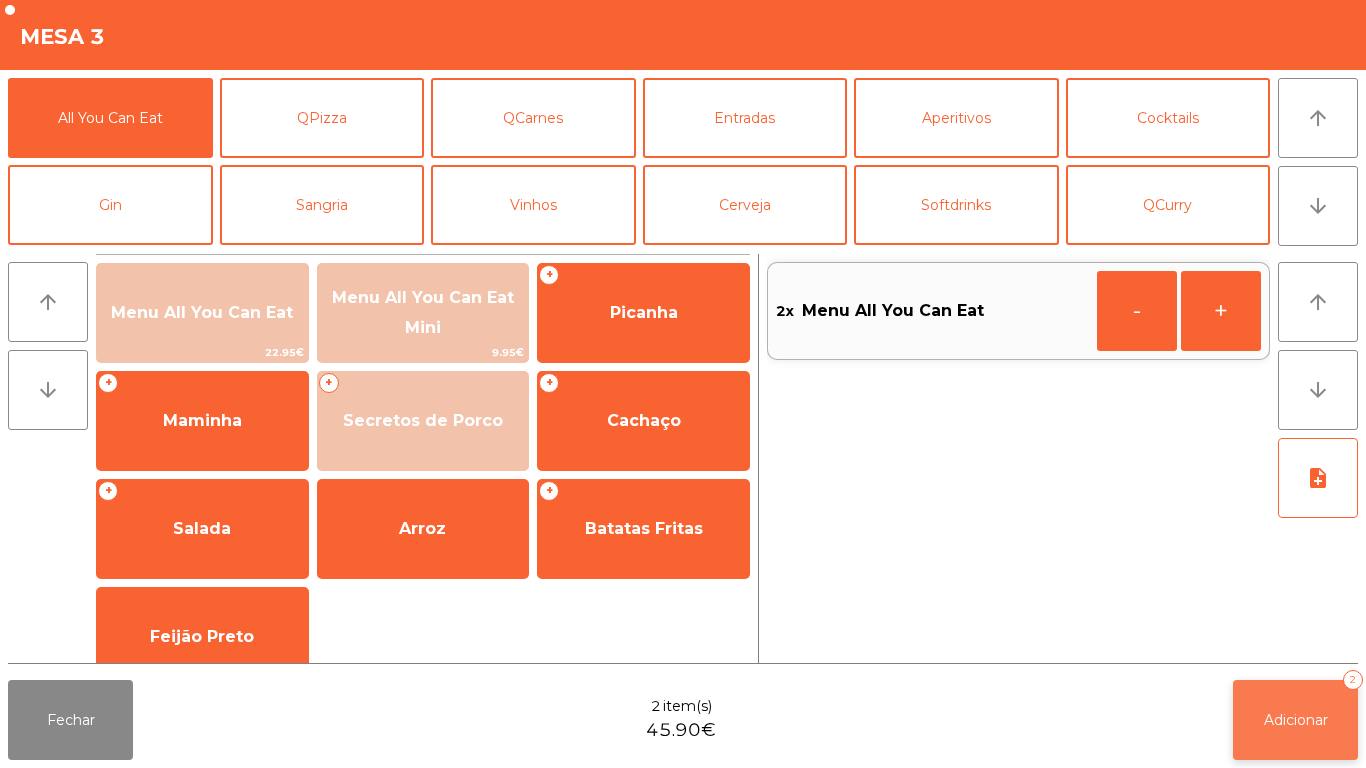 click on "Adicionar" 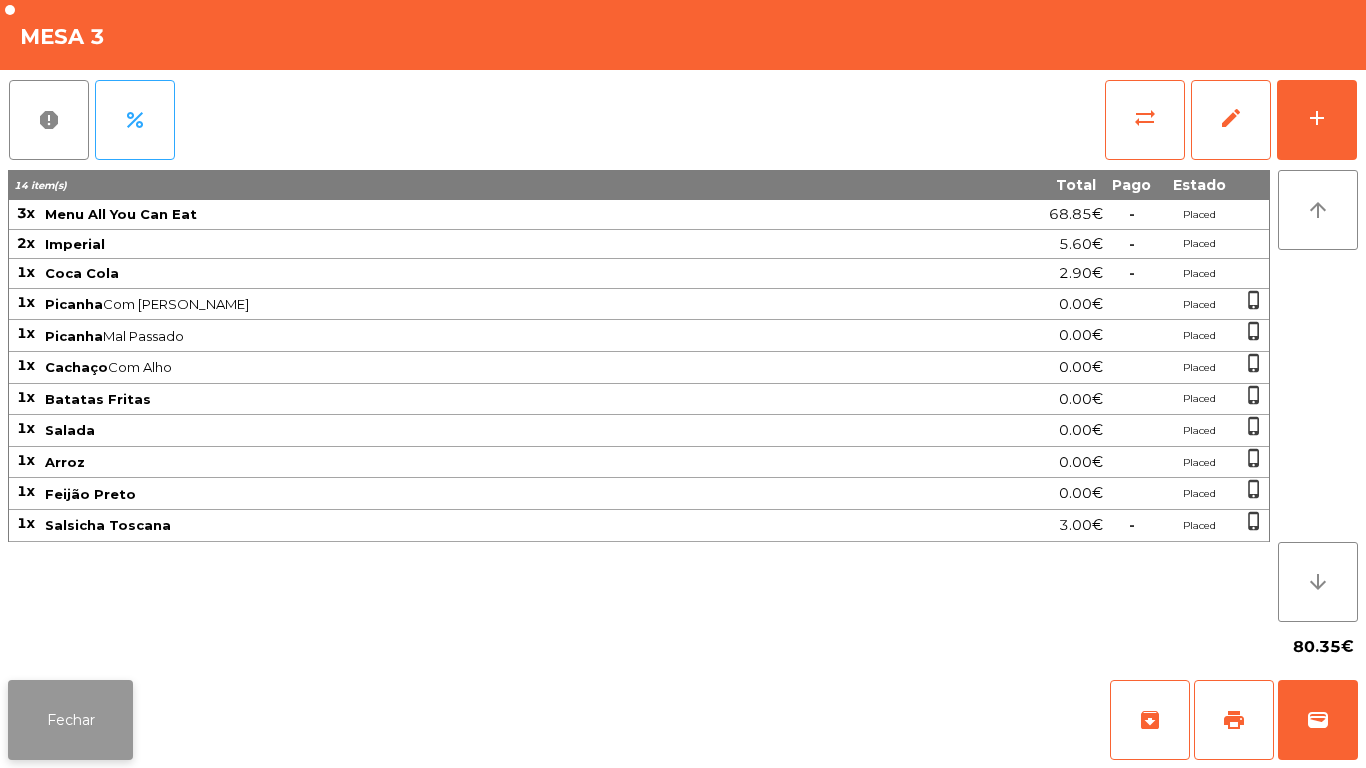 click on "Fechar" 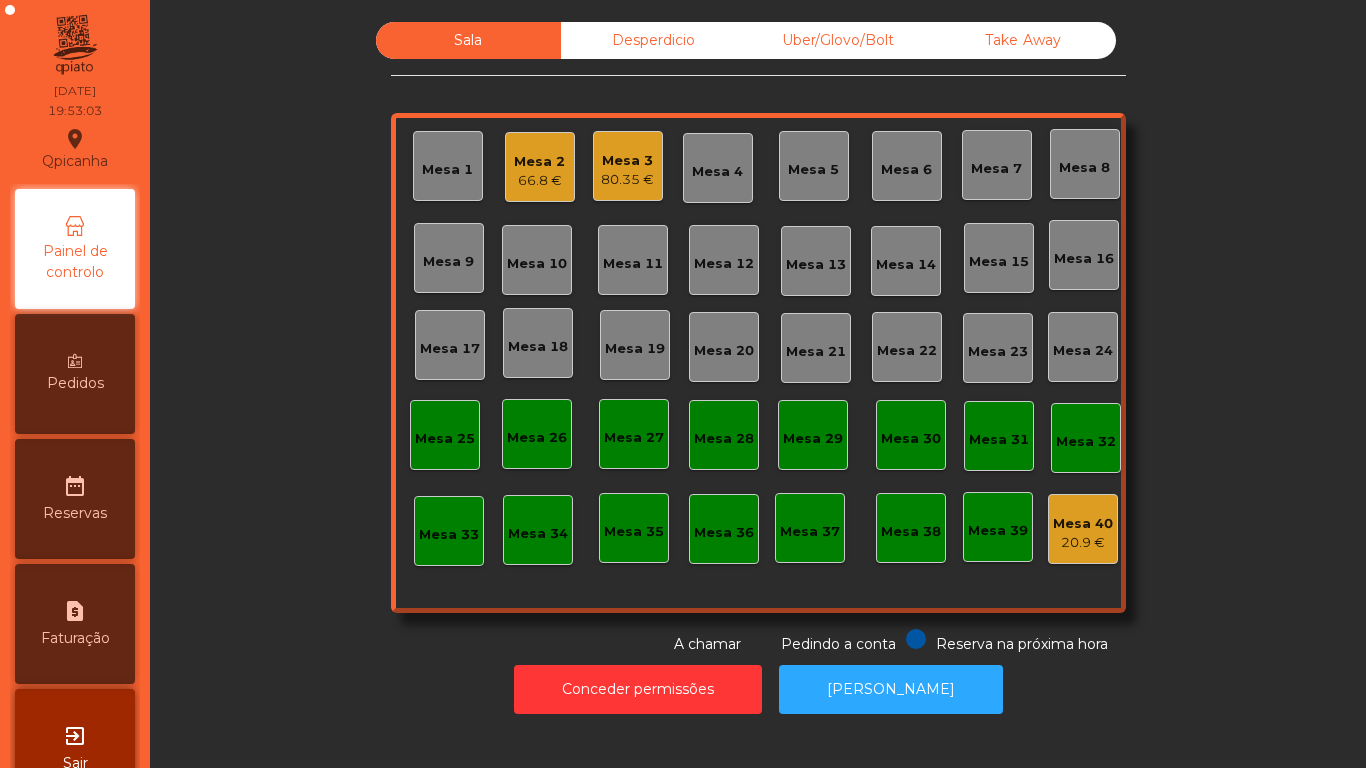 click on "80.35 €" 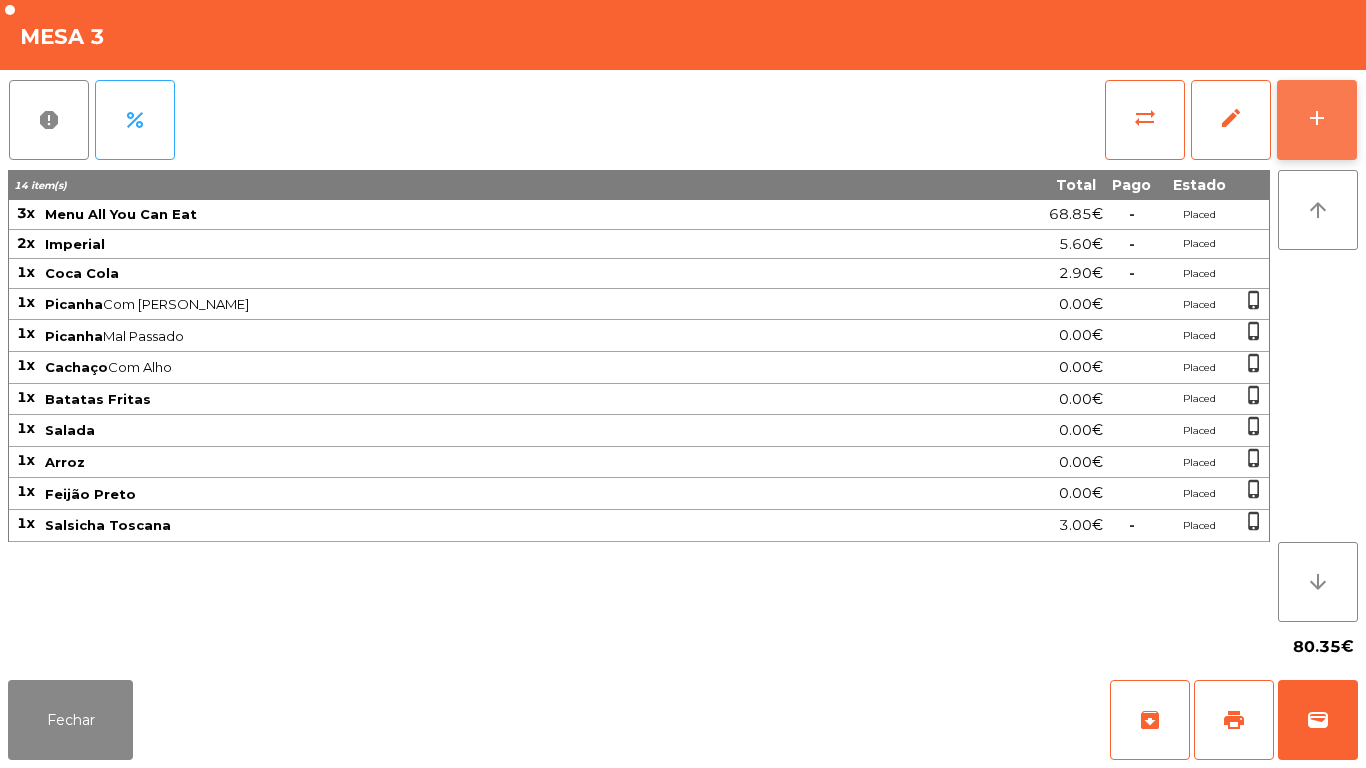 click on "add" 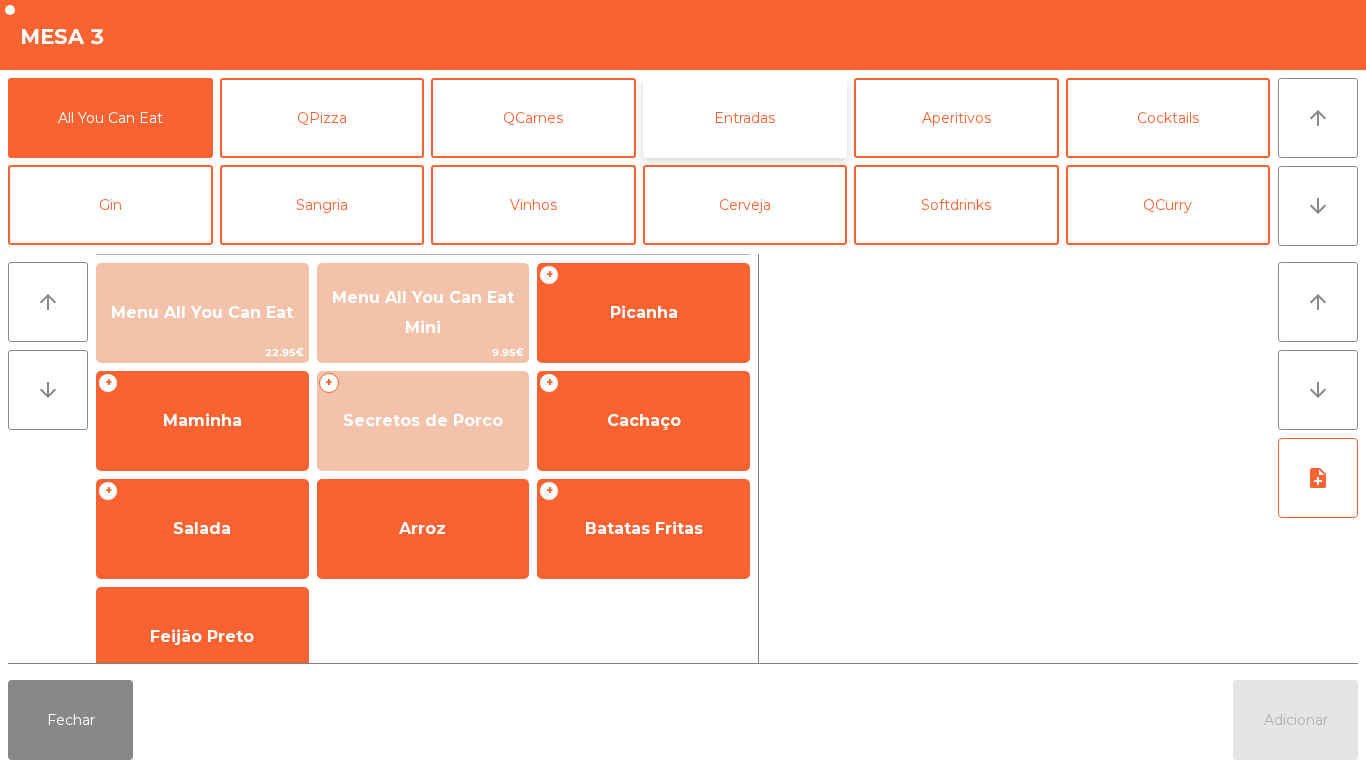 click on "Entradas" 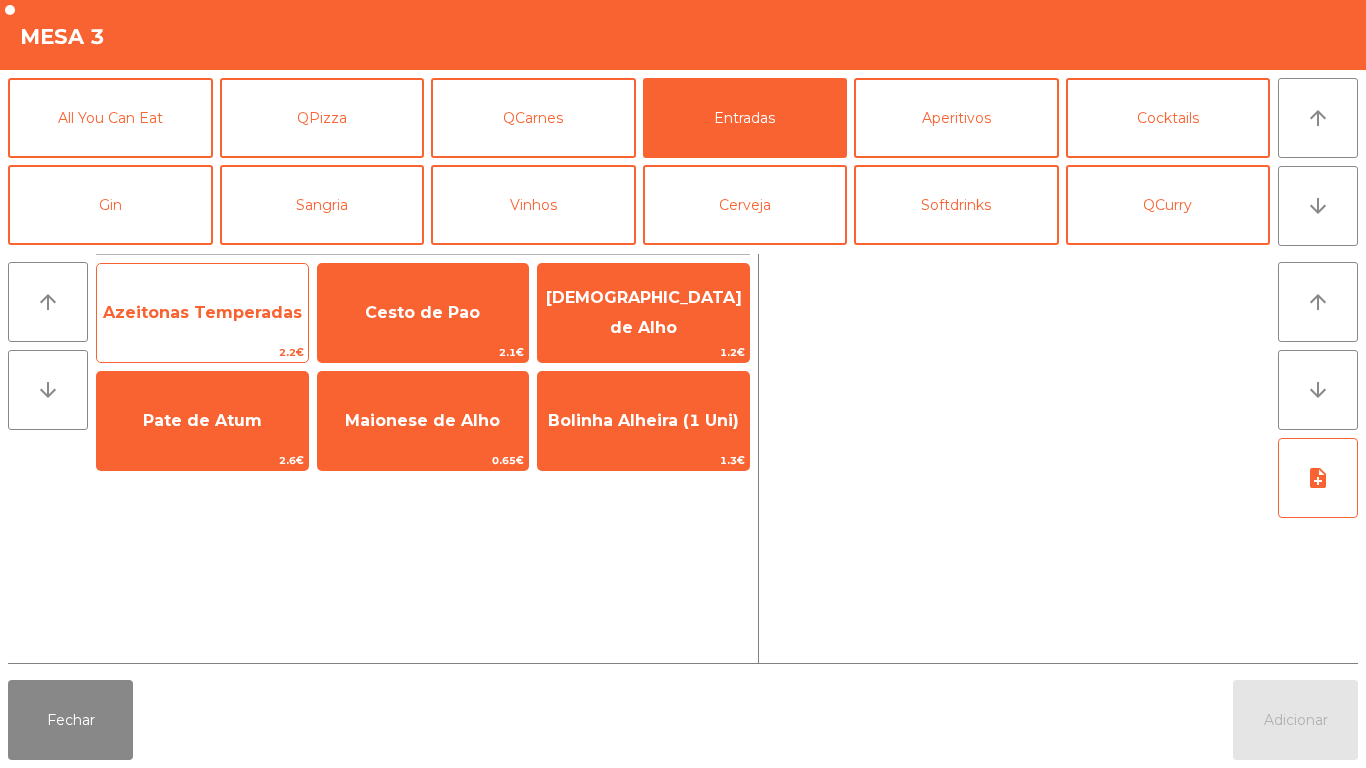 click on "Azeitonas Temperadas" 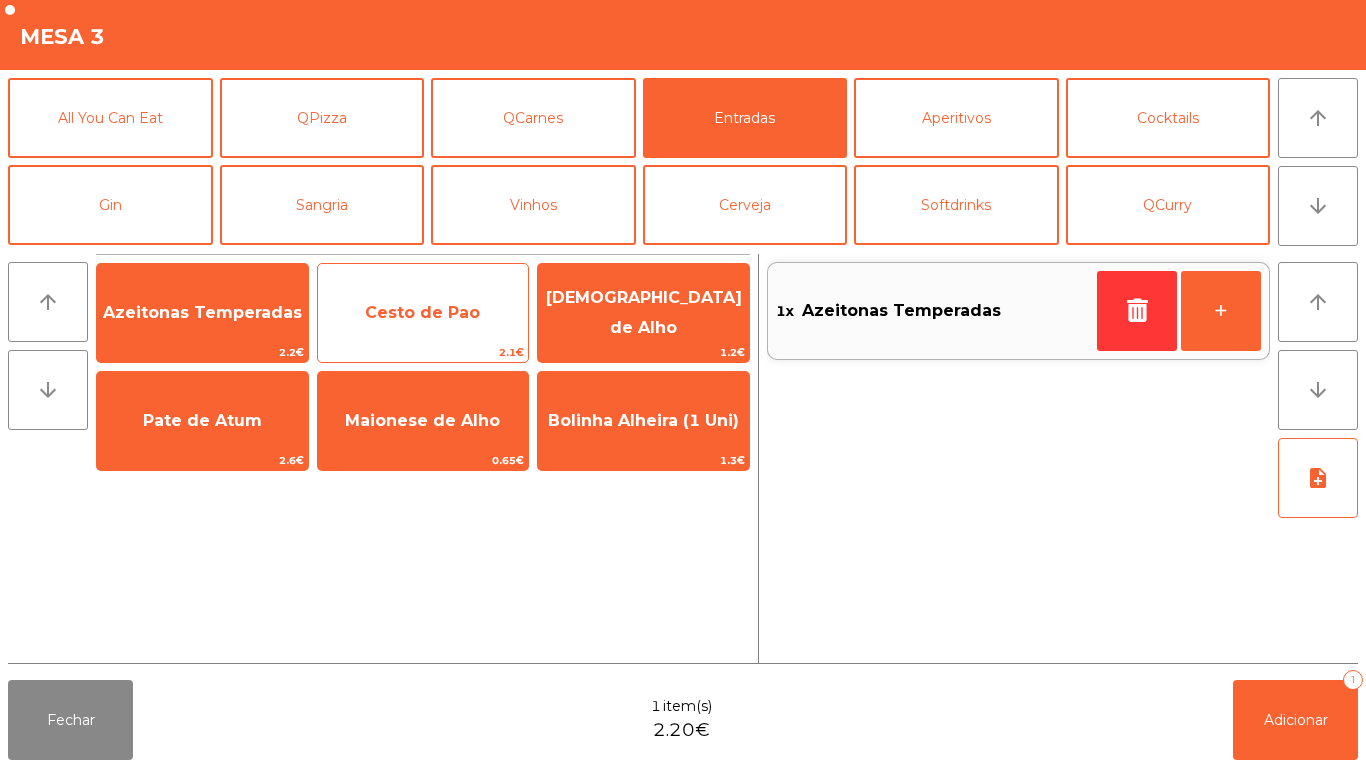 click on "Cesto de Pao" 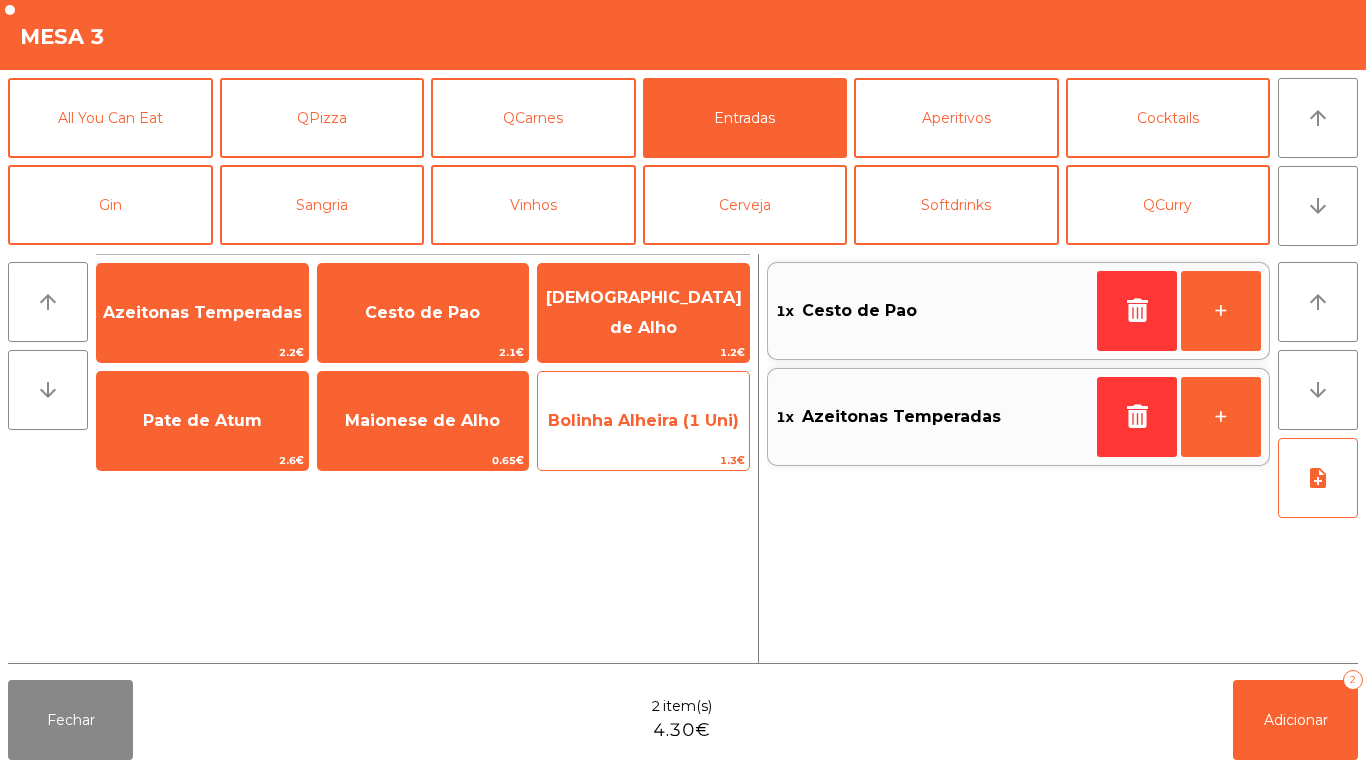 click on "Bolinha Alheira (1 Uni)" 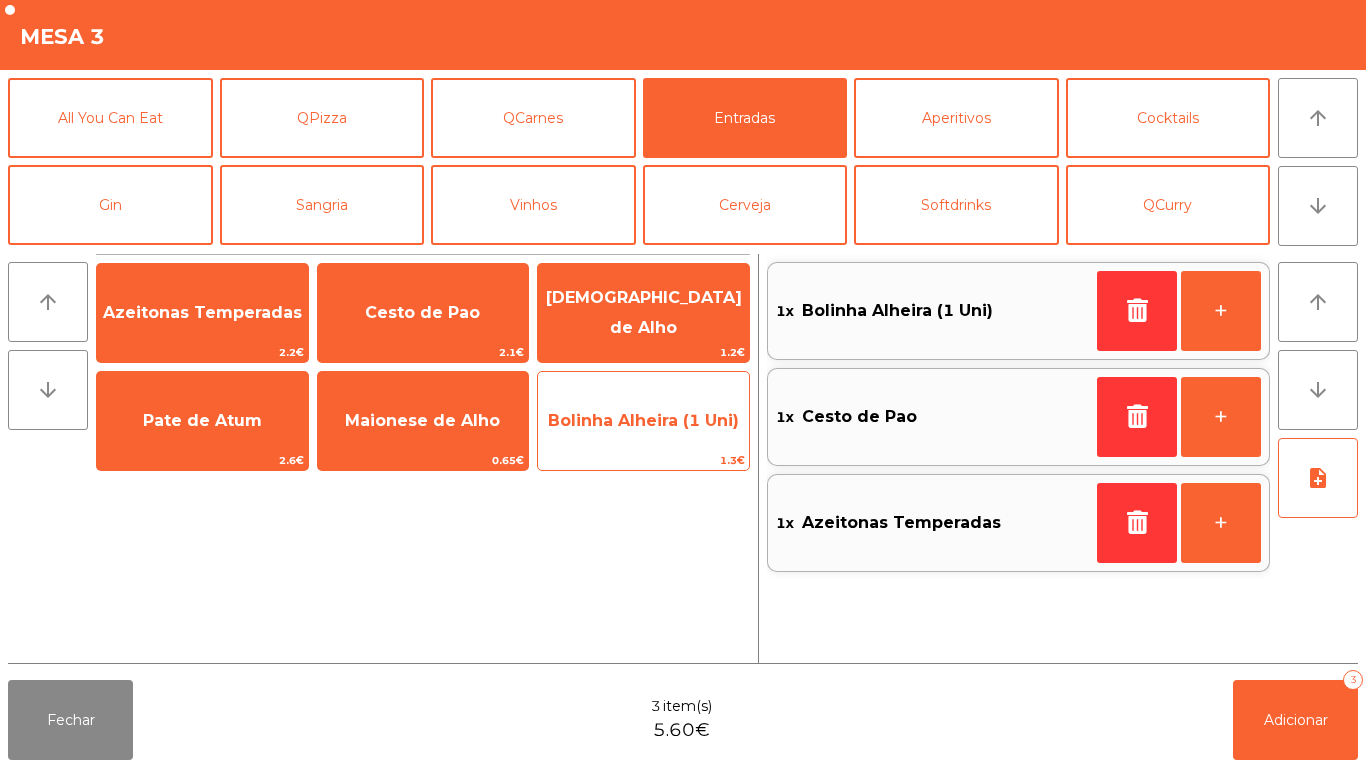 click on "Bolinha Alheira (1 Uni)" 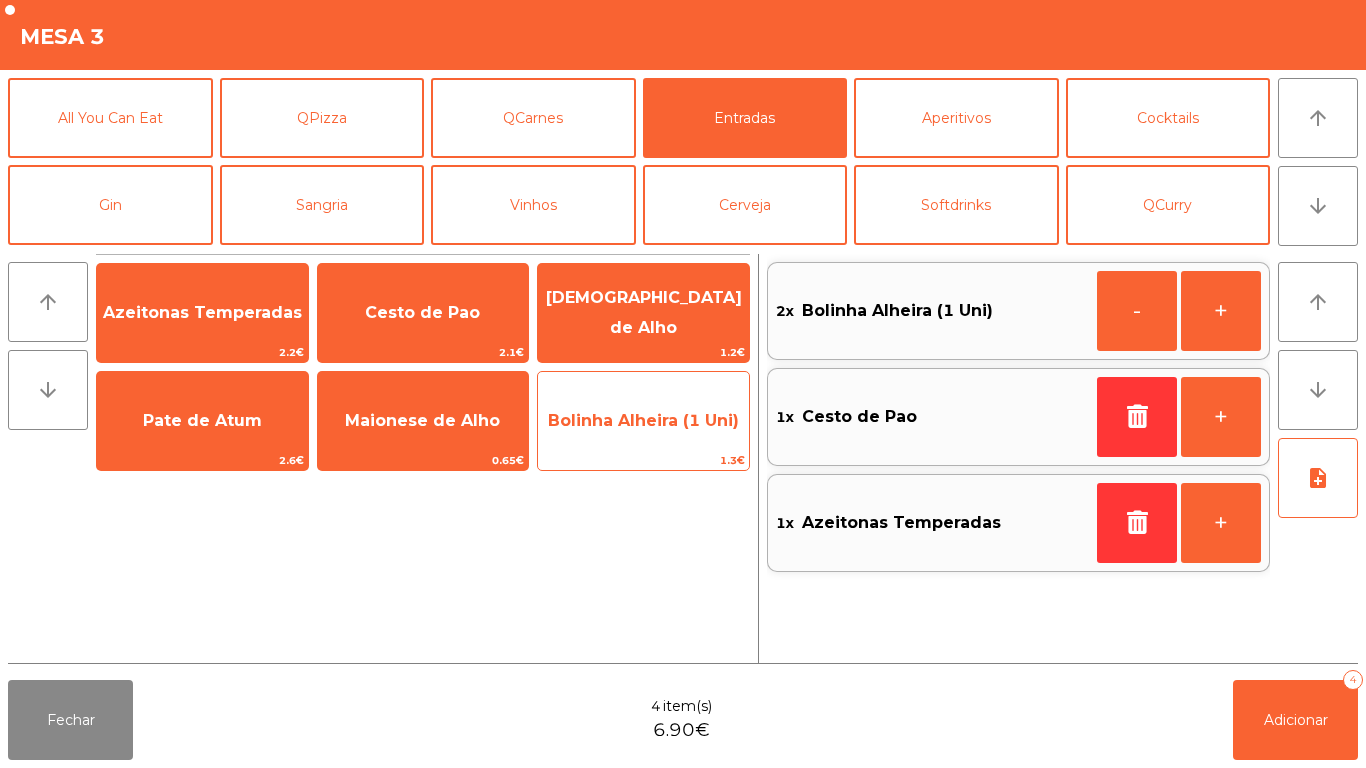 click on "Bolinha Alheira (1 Uni)" 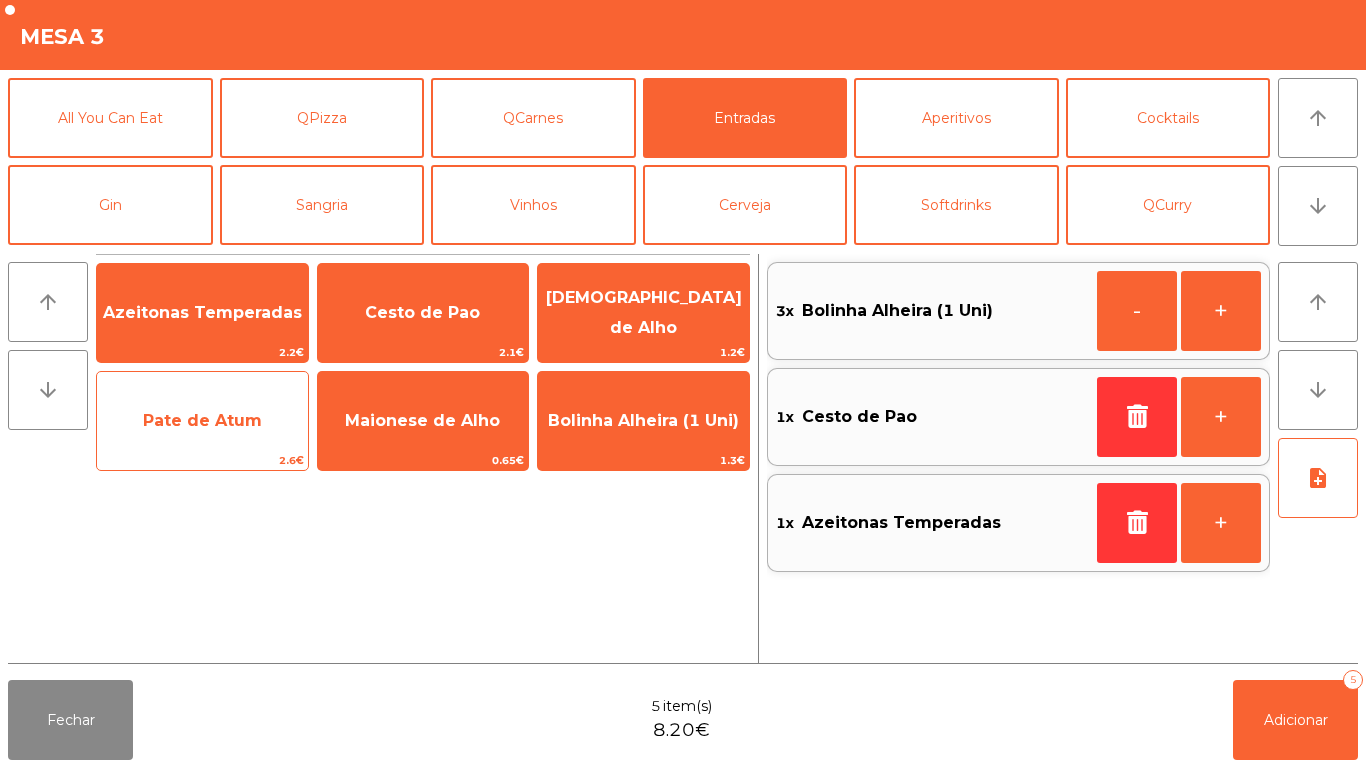 click on "Pate de Atum" 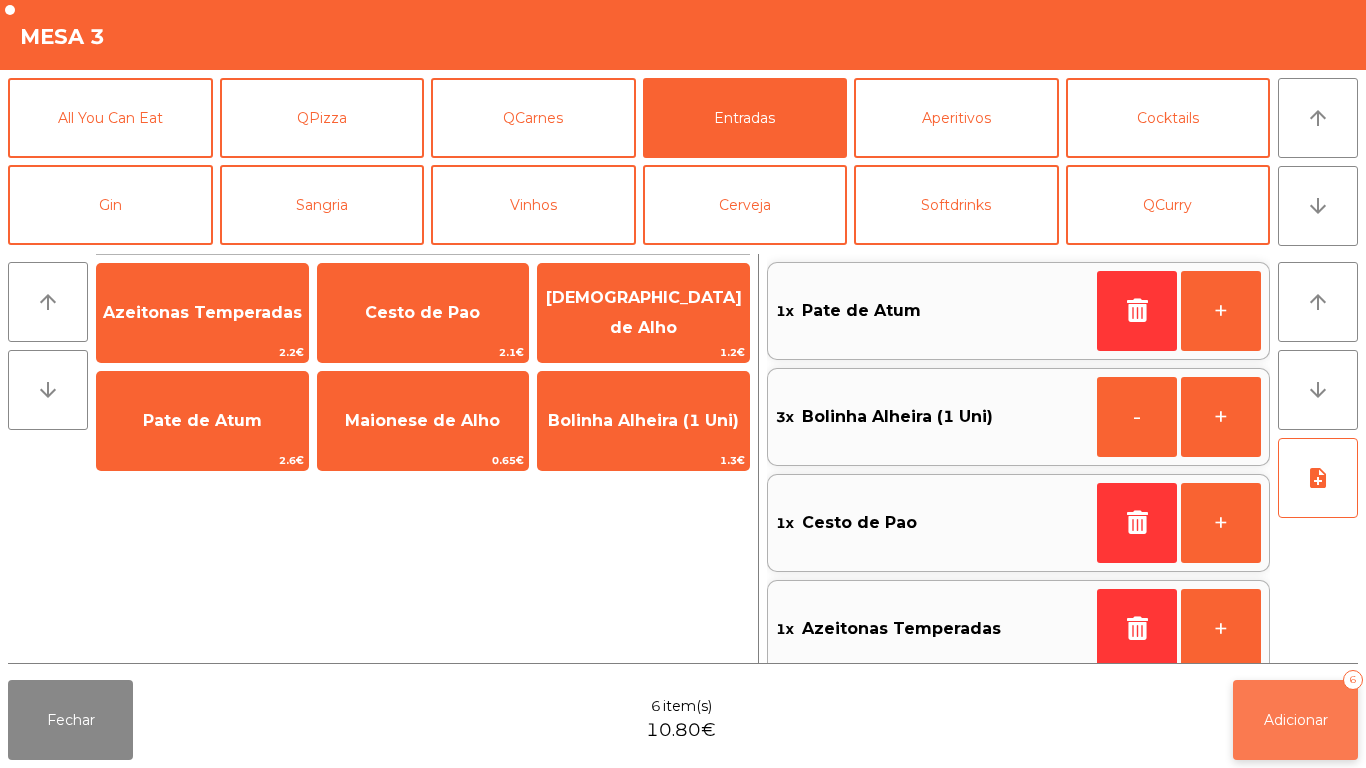 click on "Adicionar   6" 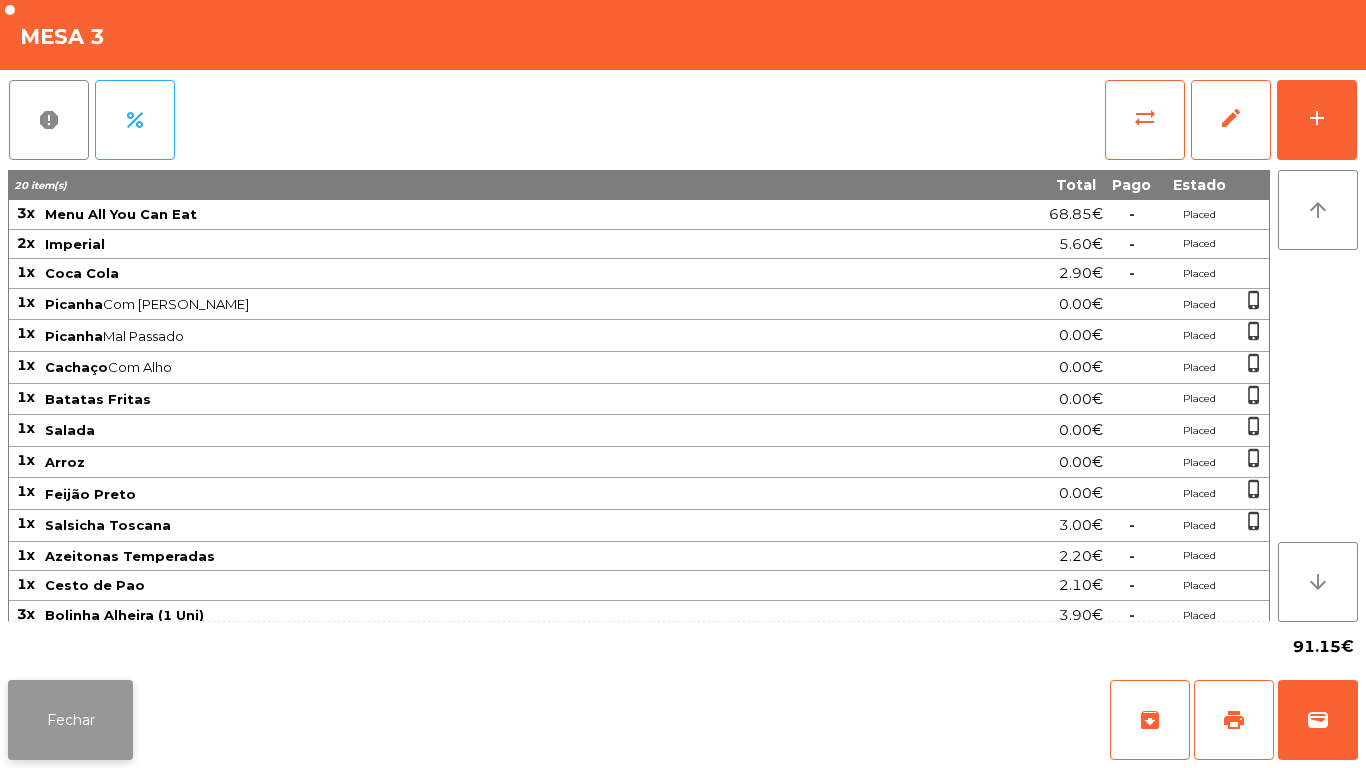 click on "Fechar" 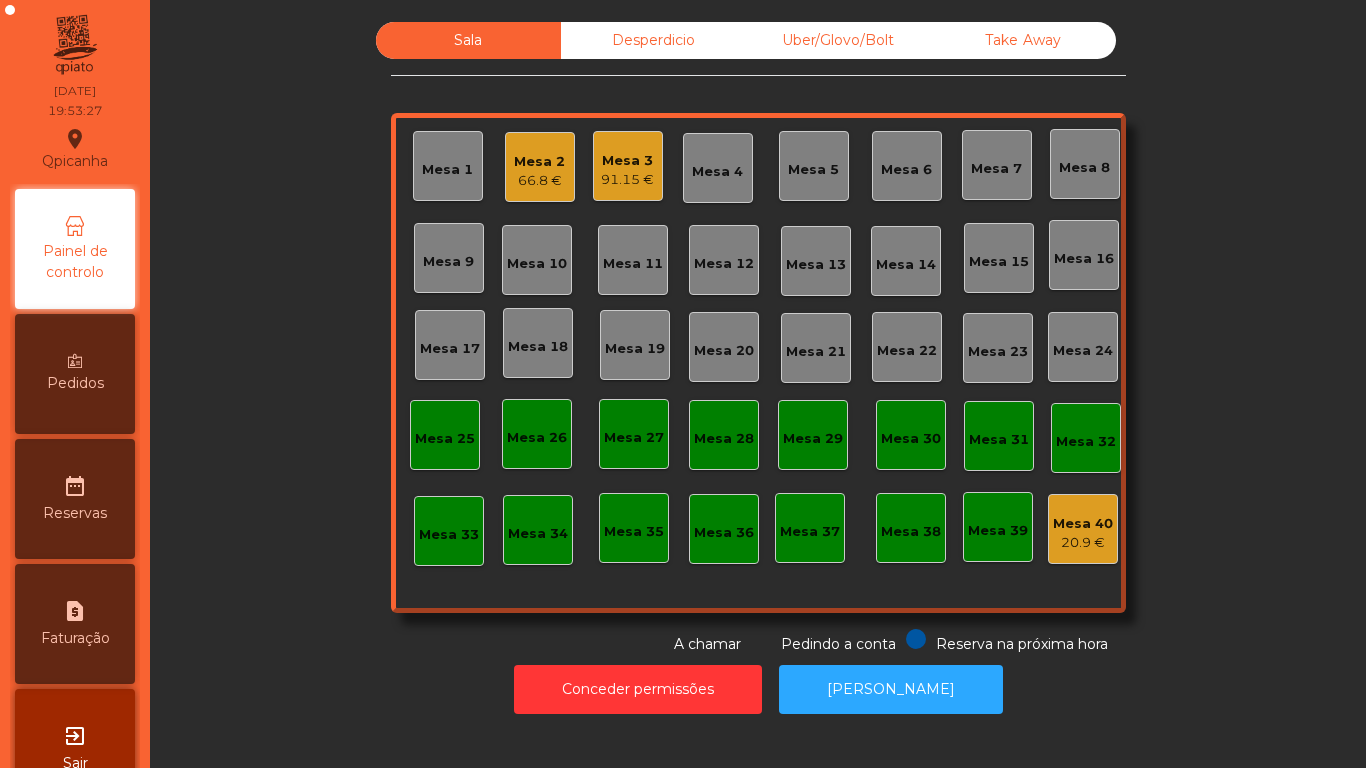 click on "Mesa 2" 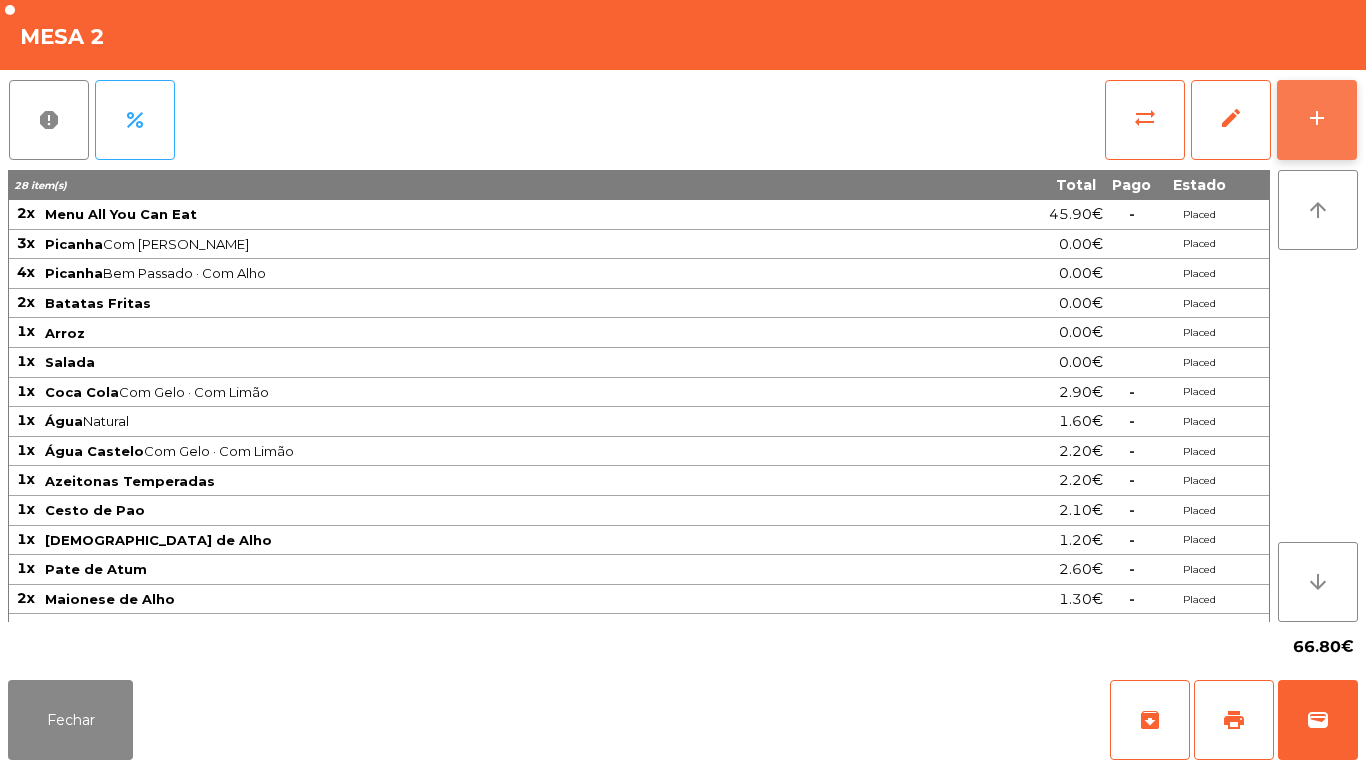 click on "add" 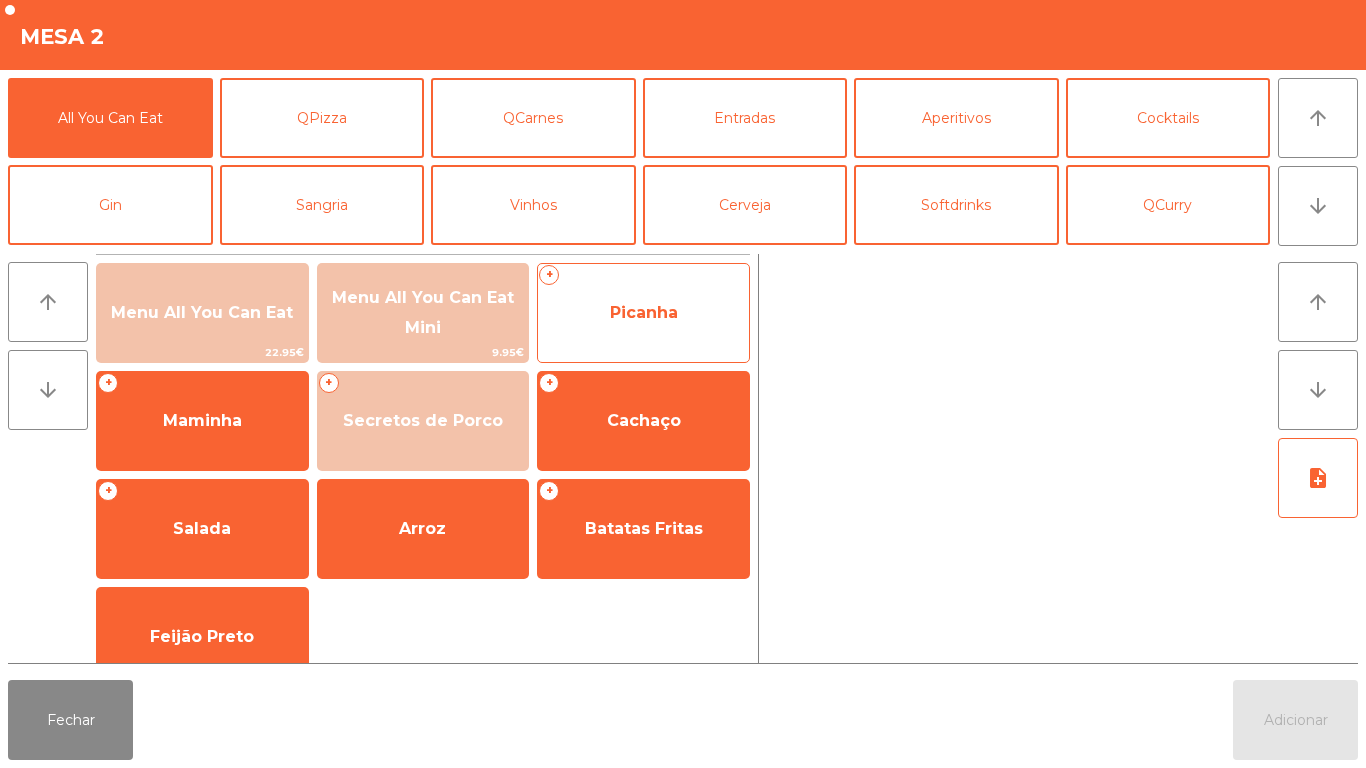 click on "Picanha" 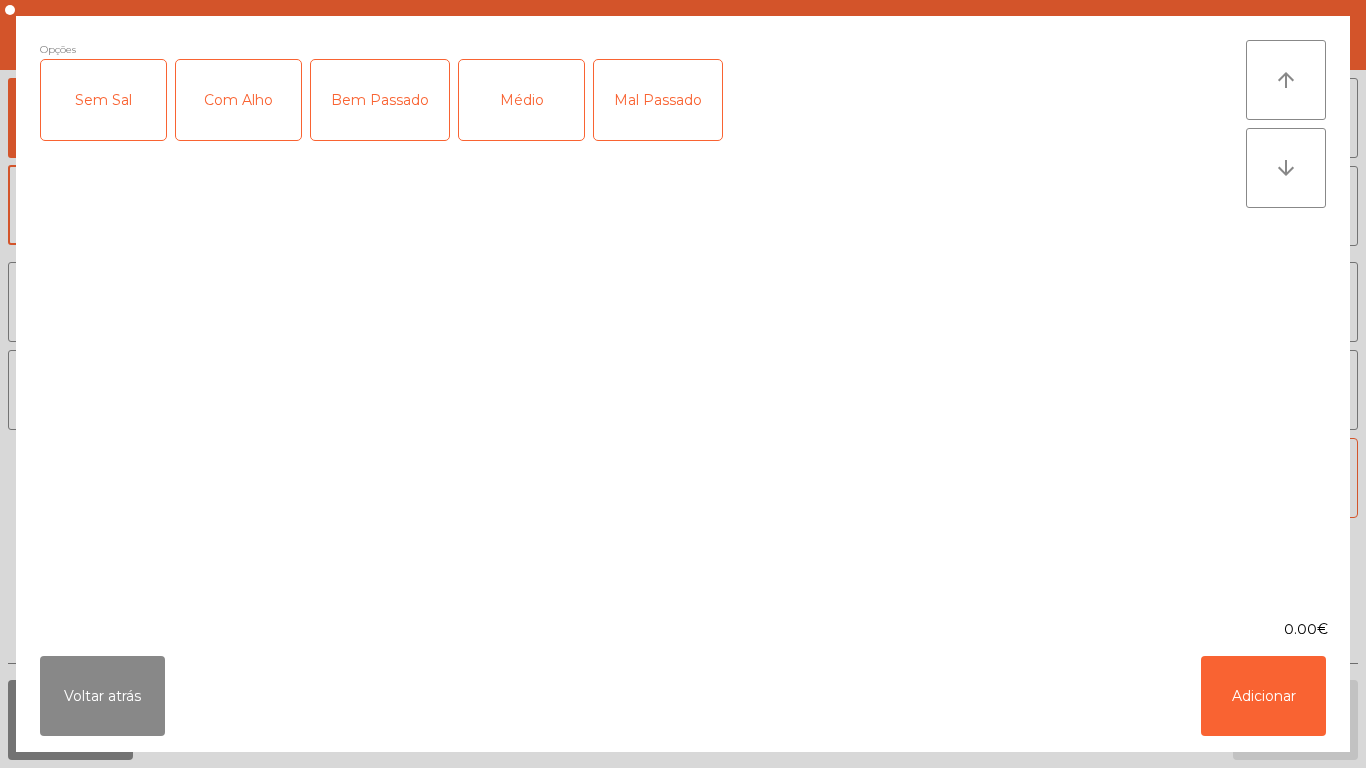 click on "Médio" 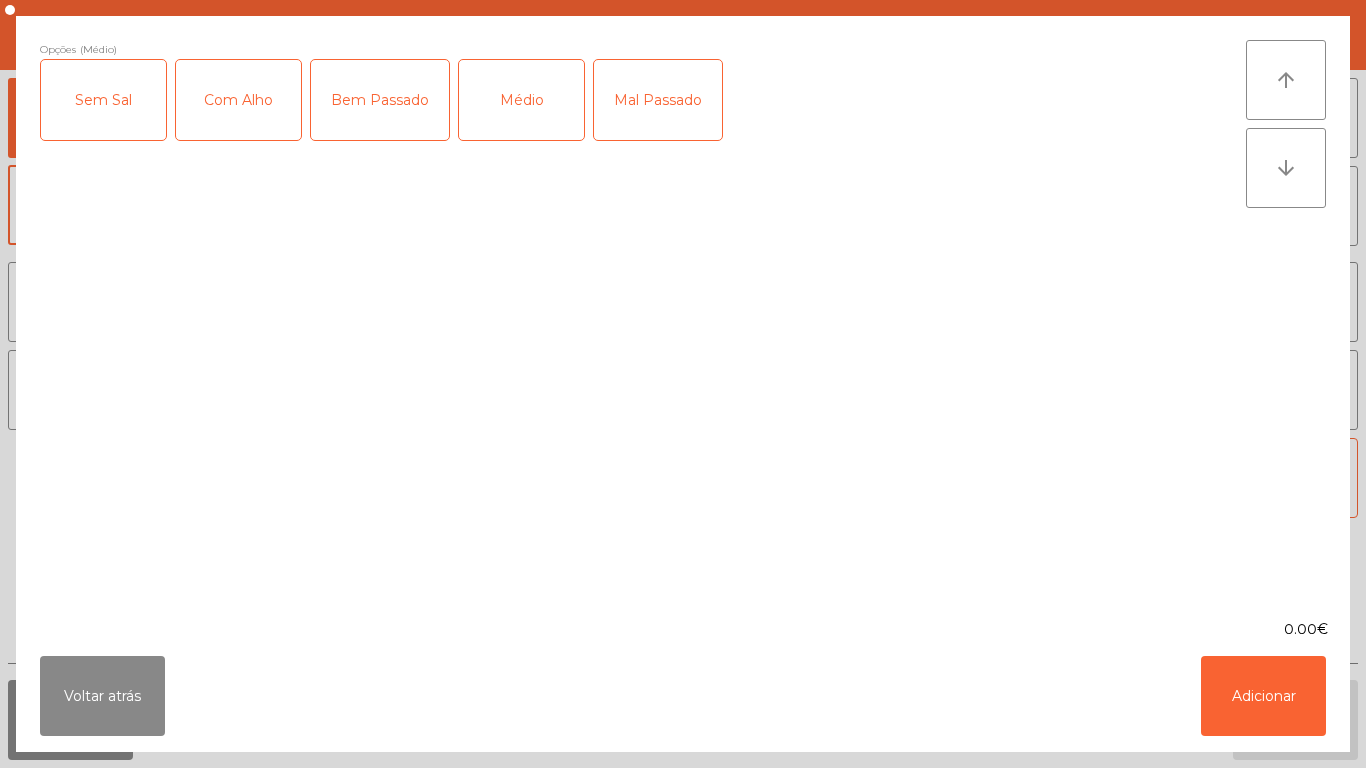 click on "Com Alho" 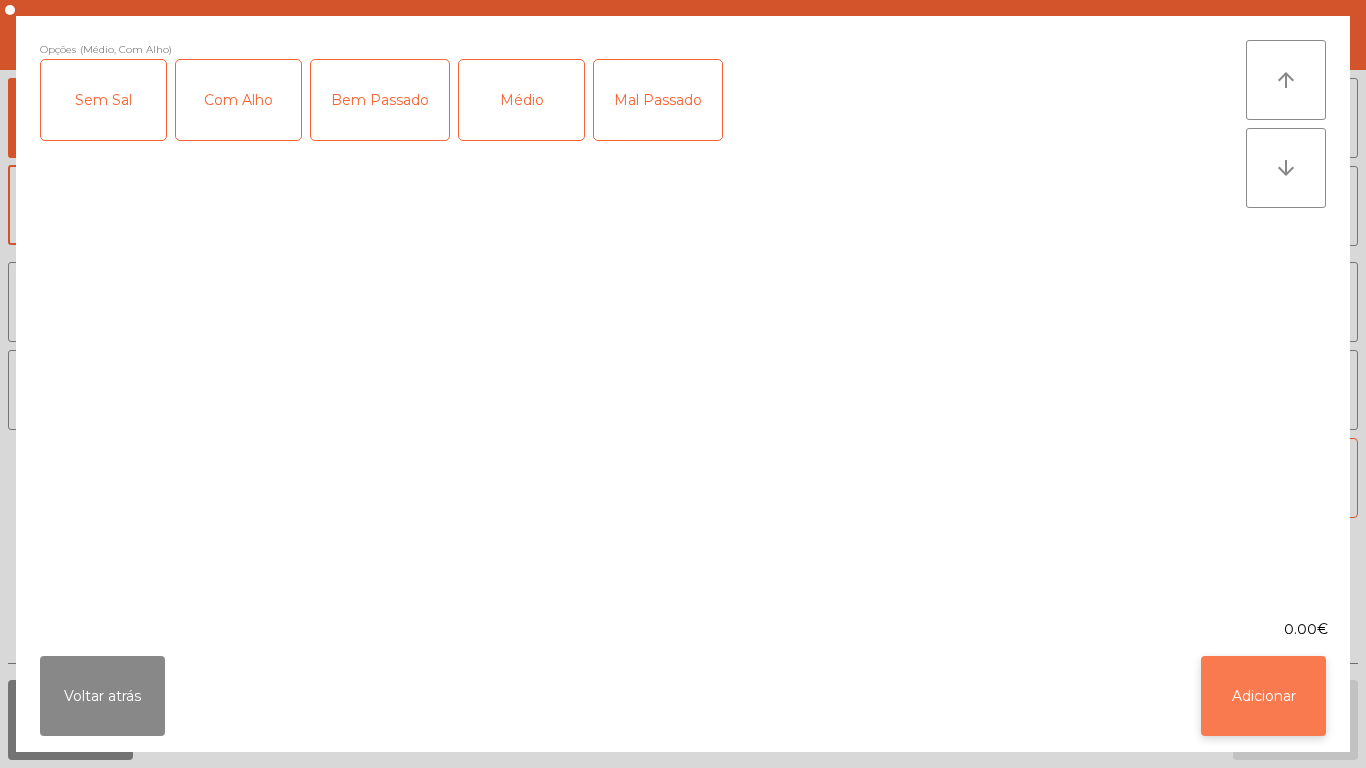 click on "Adicionar" 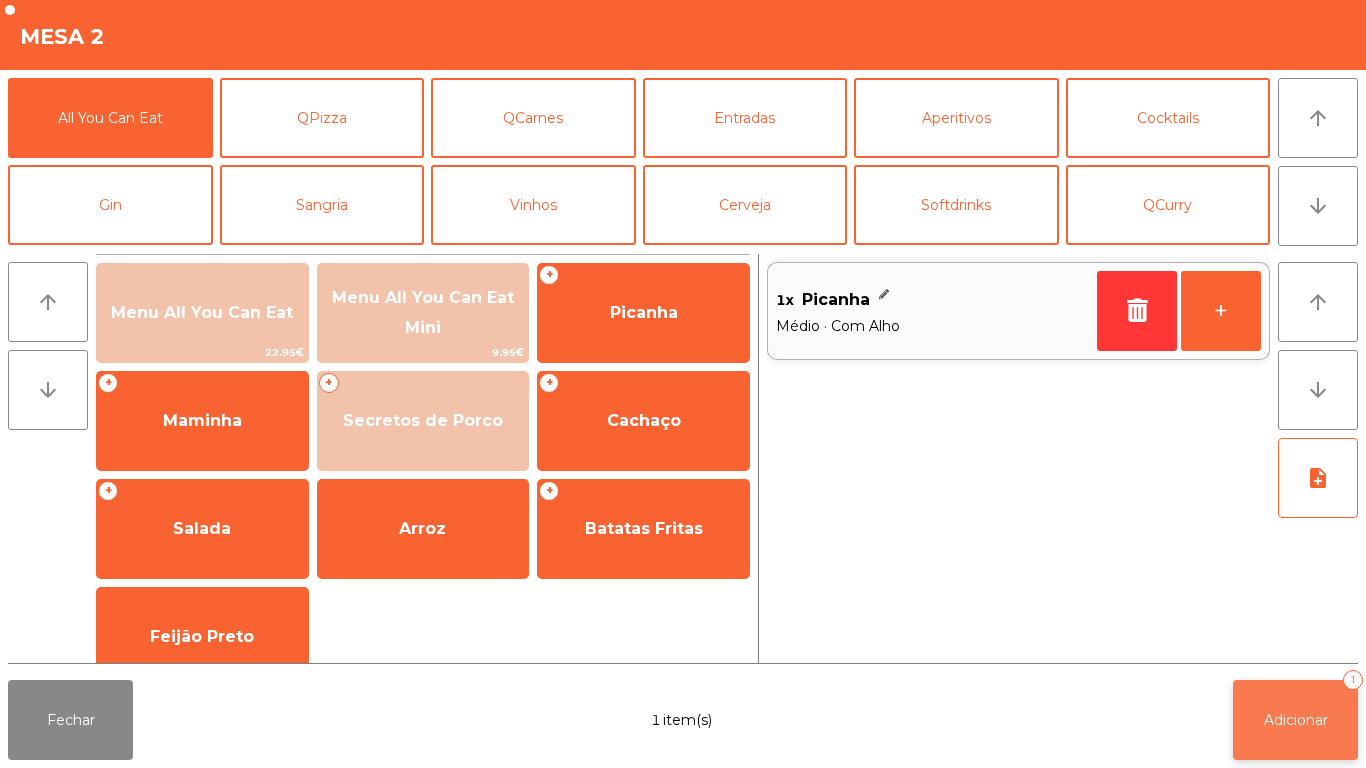 click on "Adicionar   1" 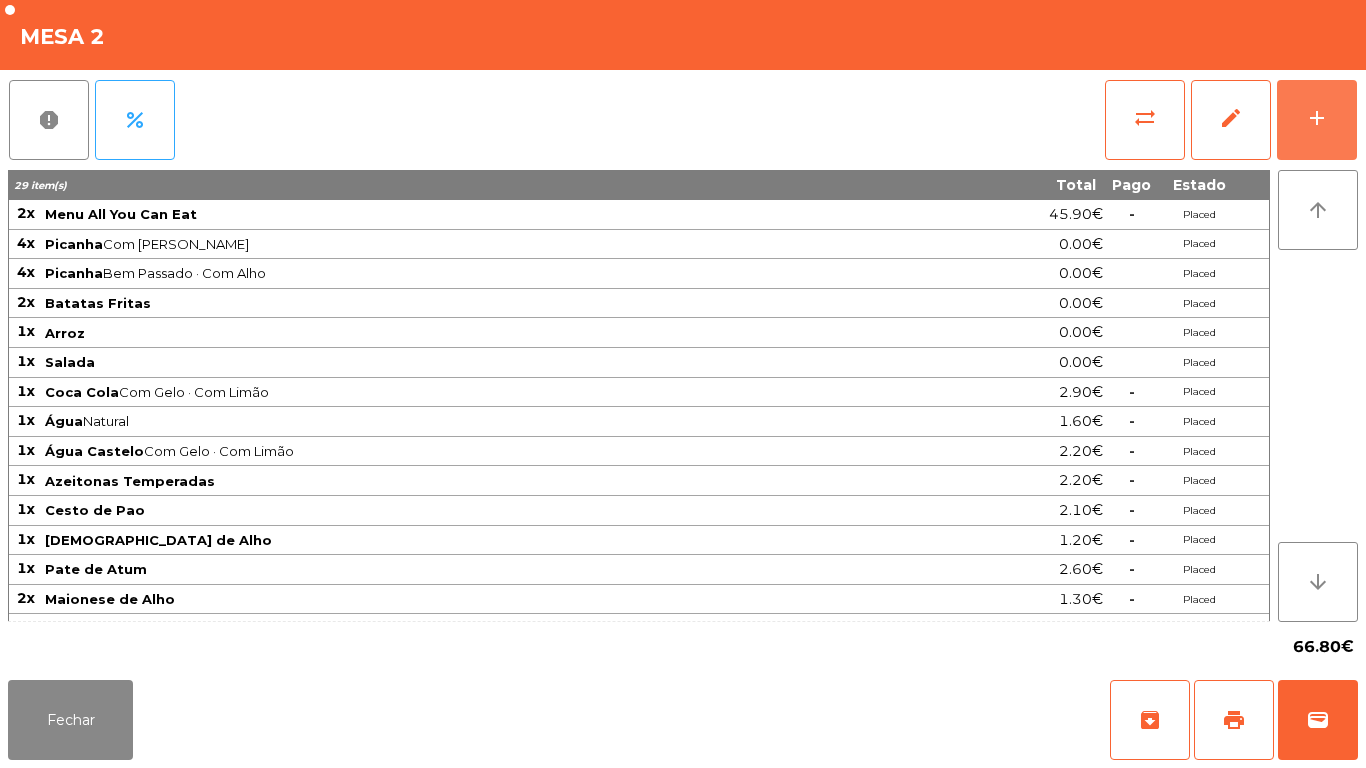 scroll, scrollTop: 112, scrollLeft: 0, axis: vertical 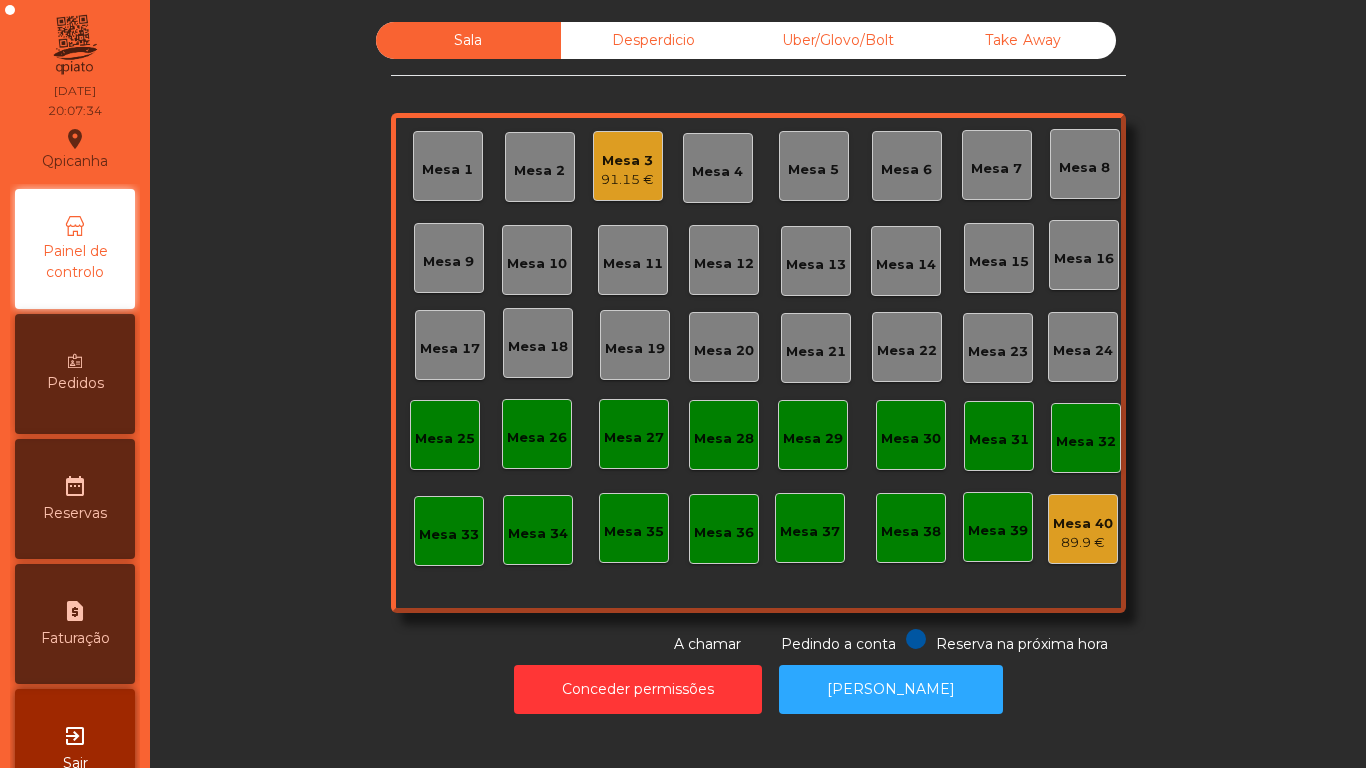 click on "Mesa 12" 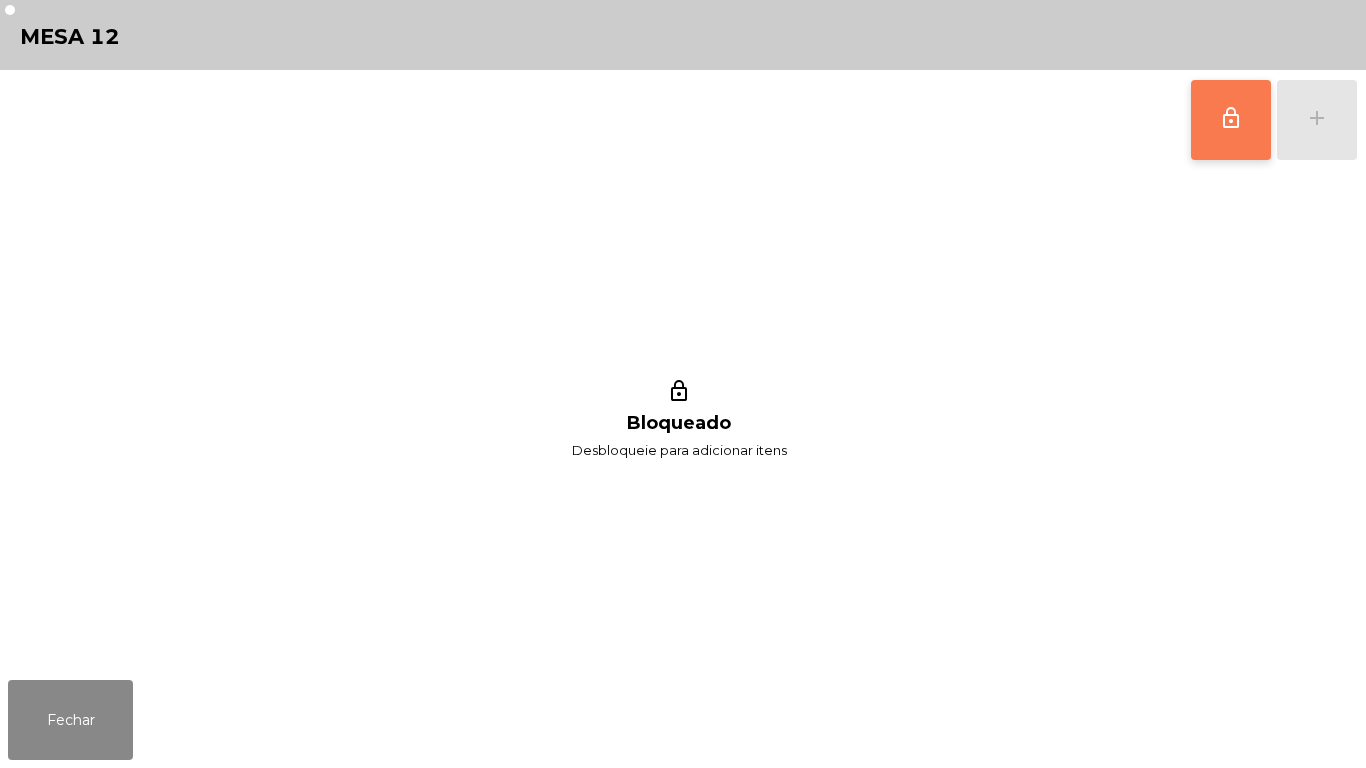 click on "lock_outline" 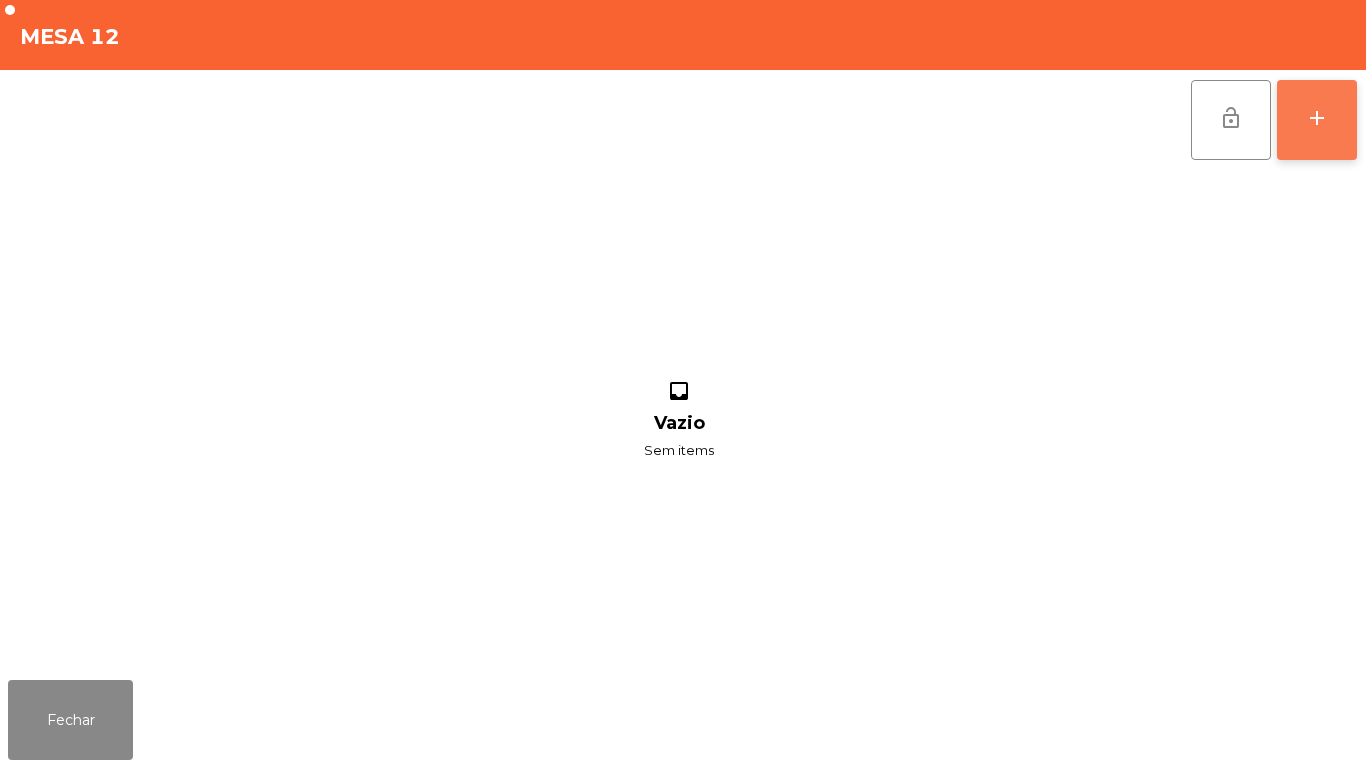 click on "add" 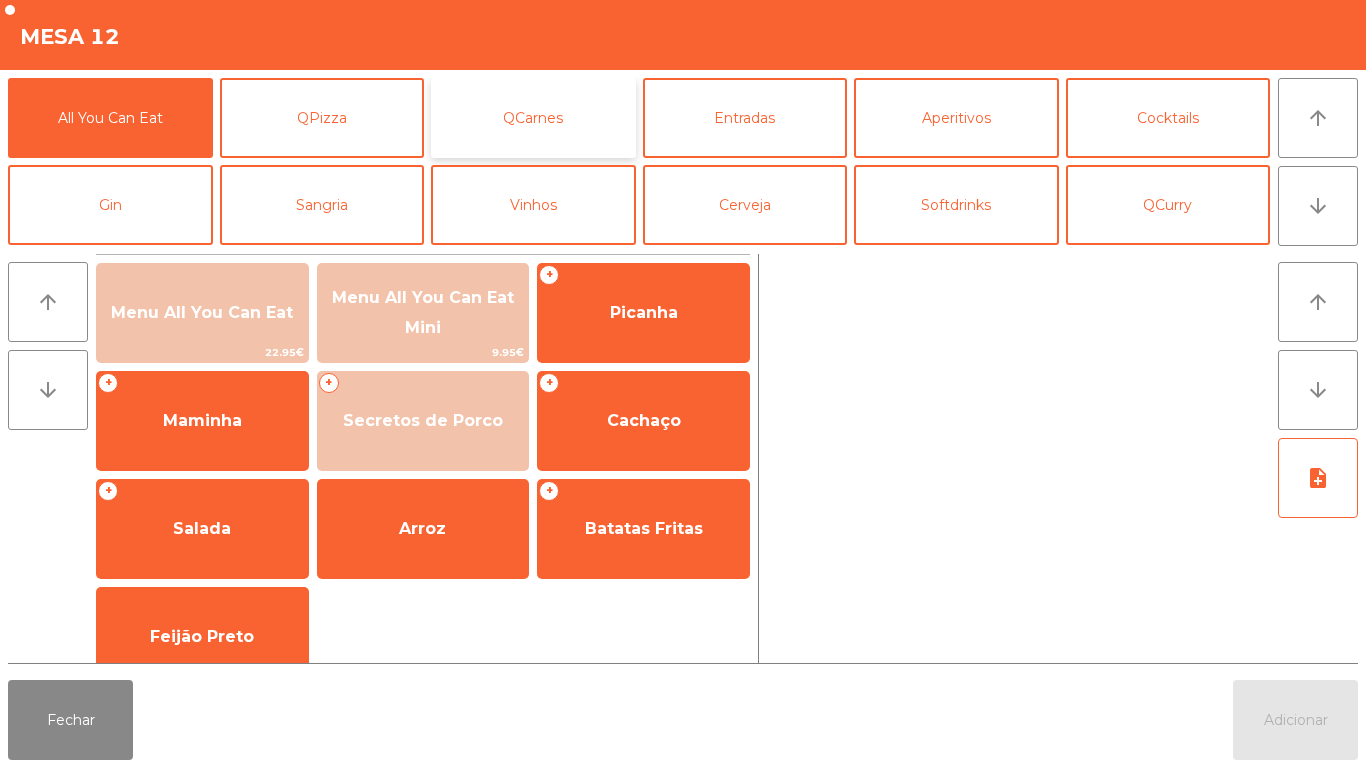 click on "QCarnes" 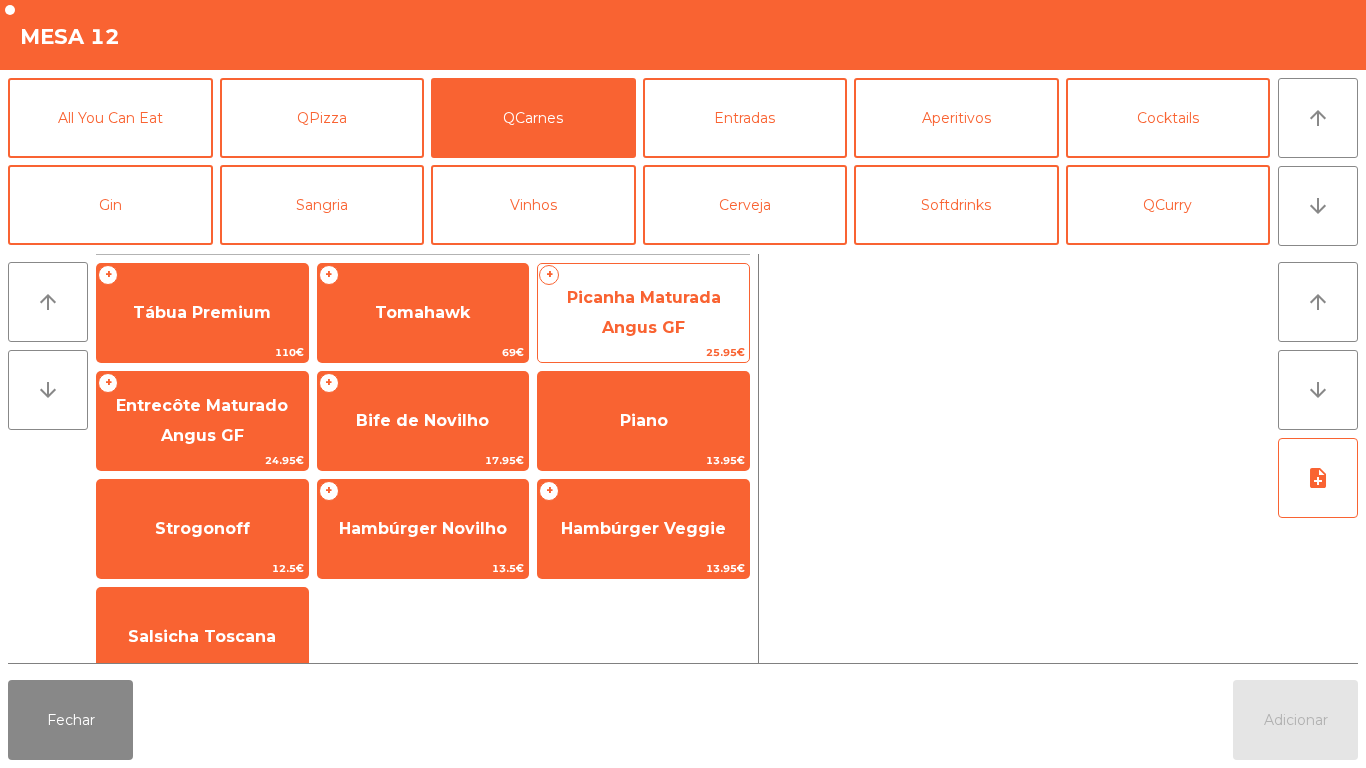 click on "Picanha Maturada Angus GF" 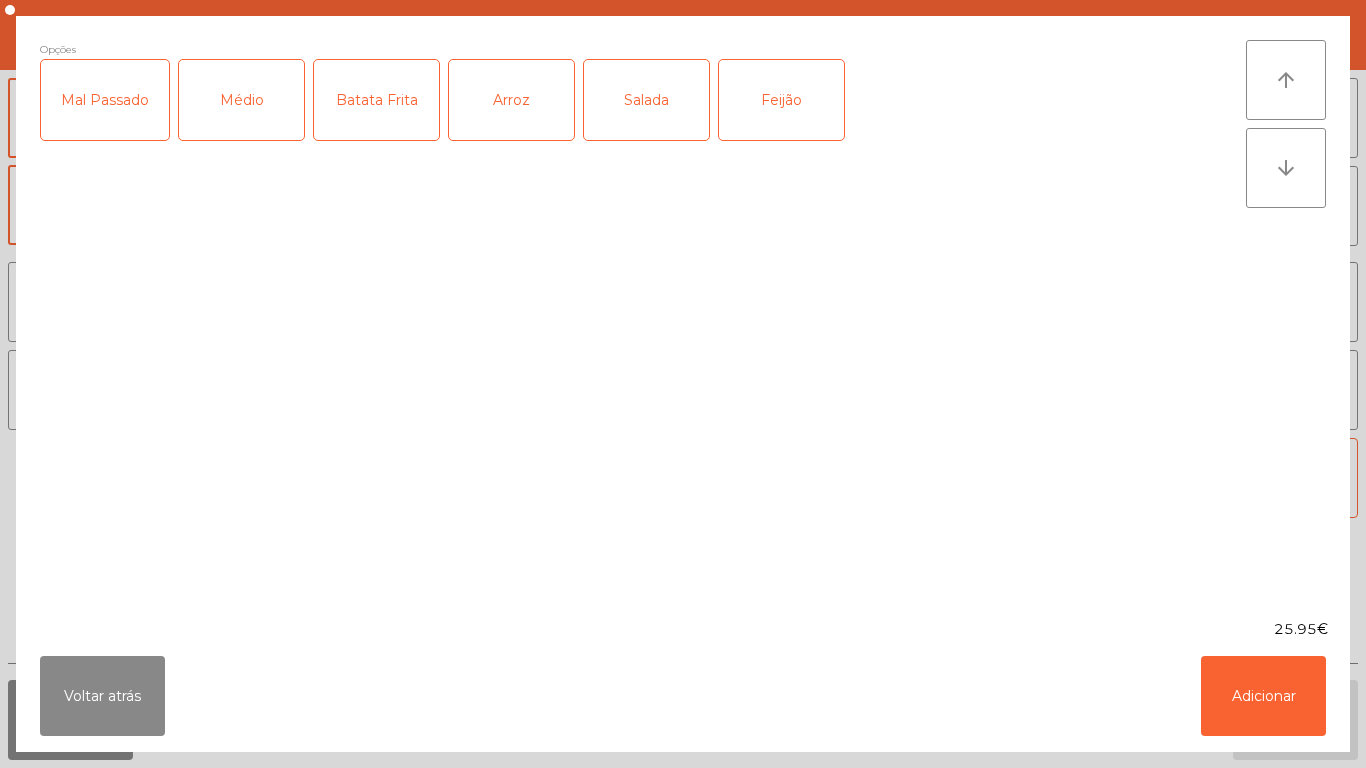 click on "Mal Passado" 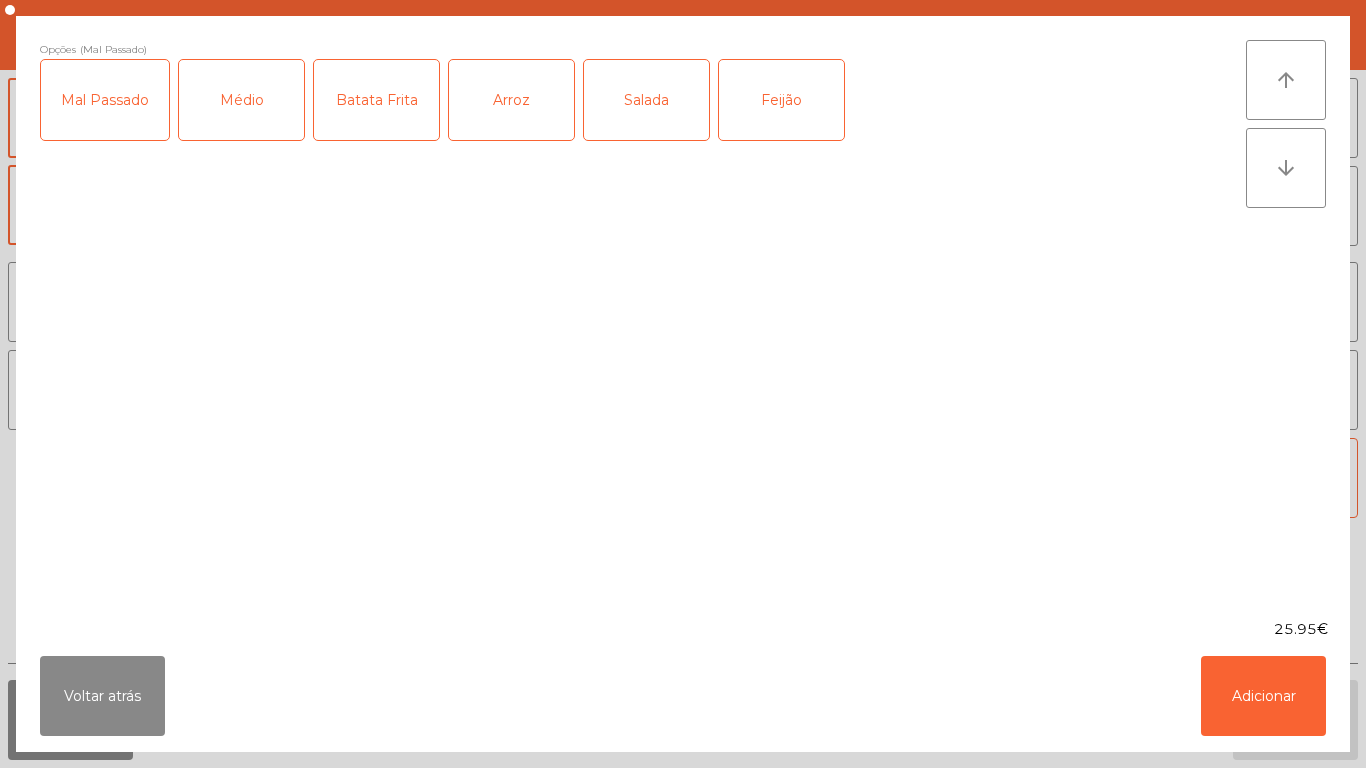 click on "Batata Frita" 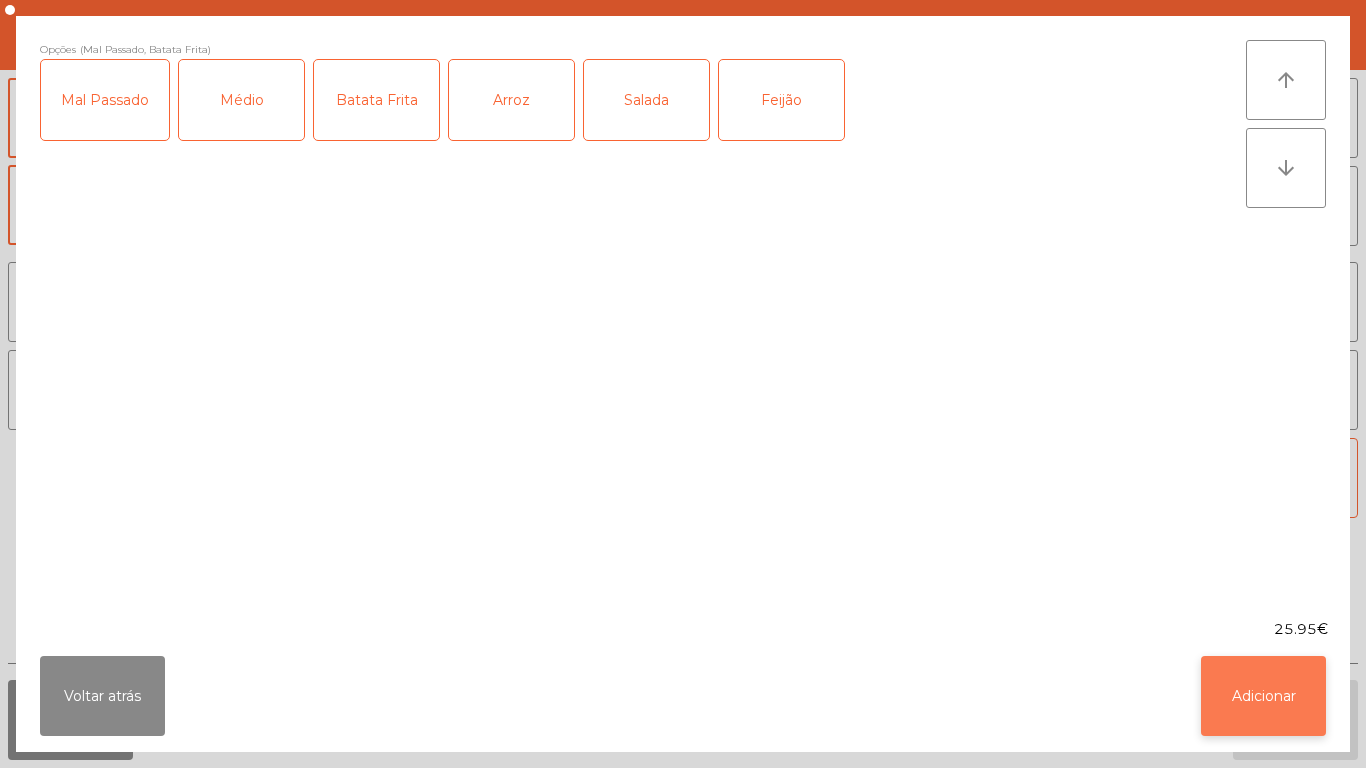 click on "Adicionar" 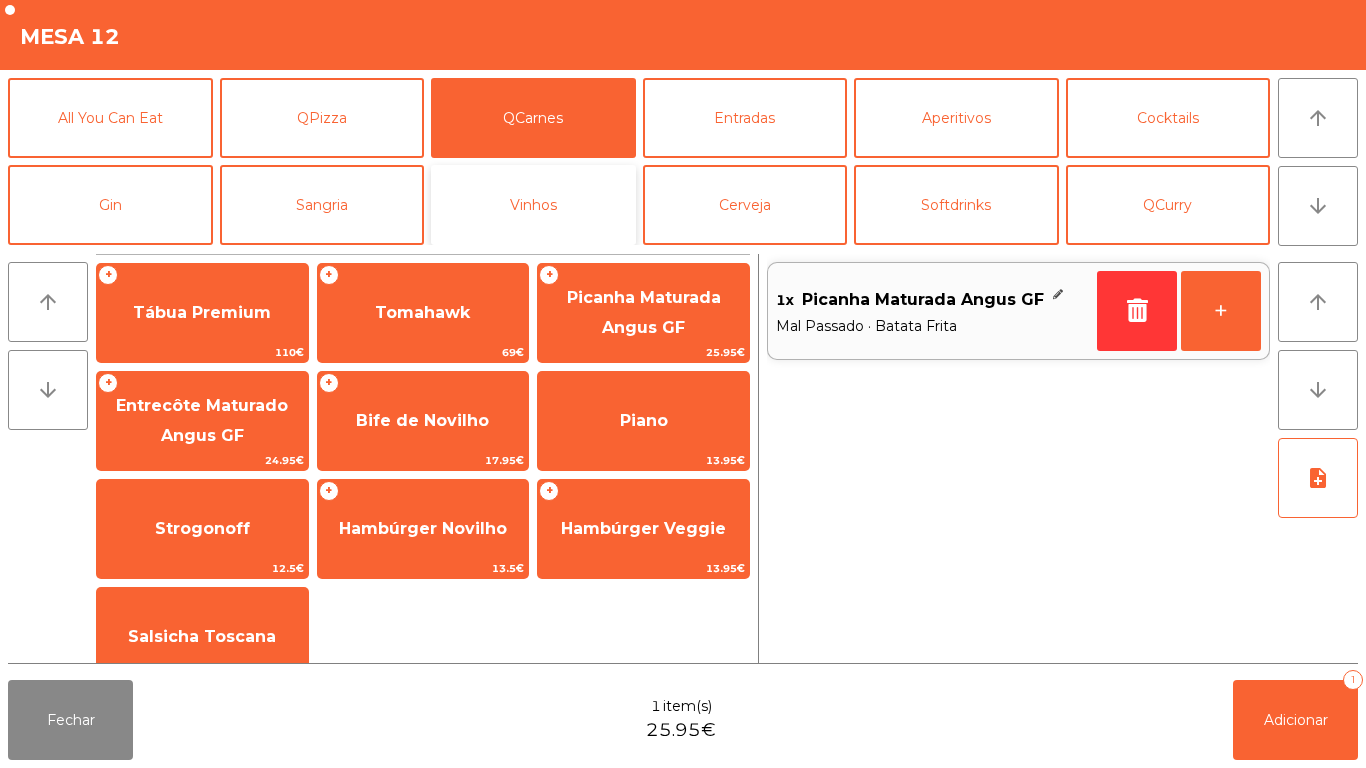 click on "Vinhos" 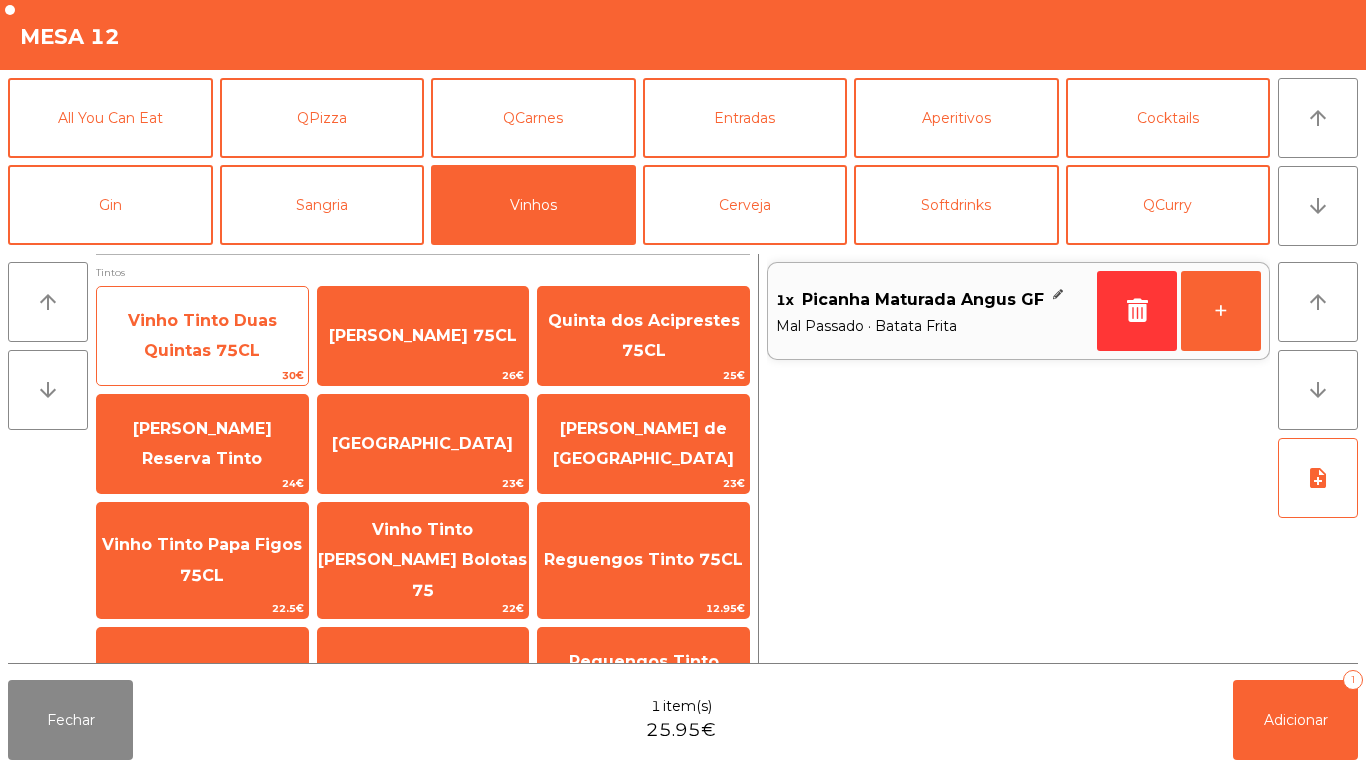 click on "Vinho Tinto Duas Quintas 75CL" 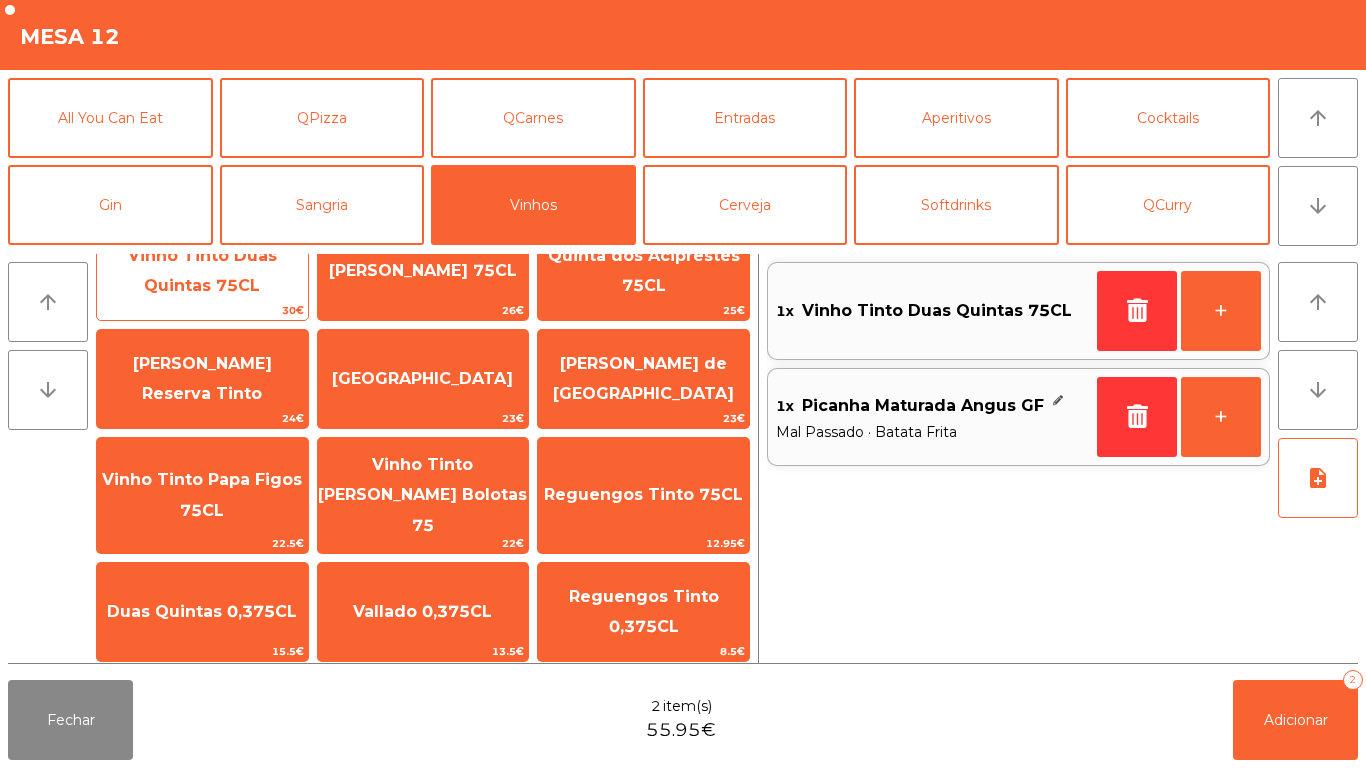 scroll, scrollTop: 0, scrollLeft: 0, axis: both 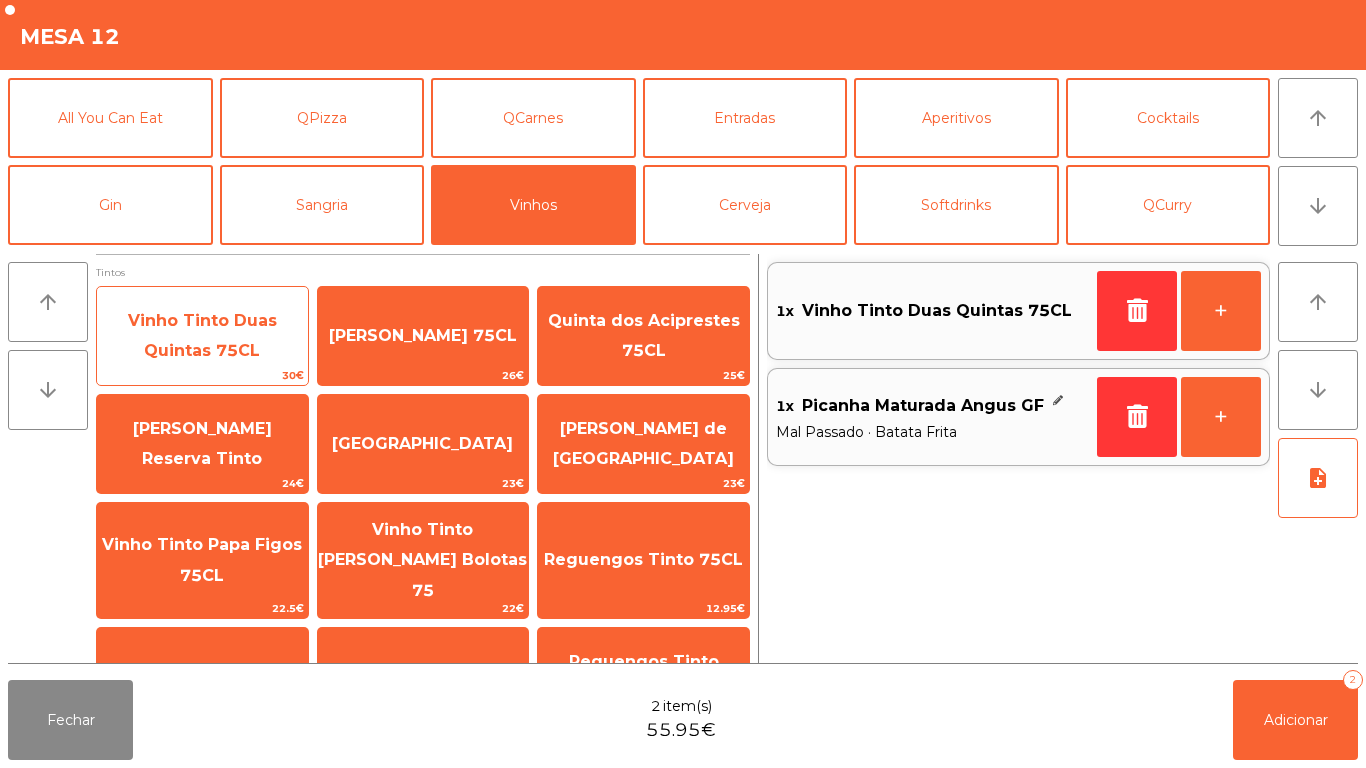 click on "Vinho Tinto Duas Quintas 75CL" 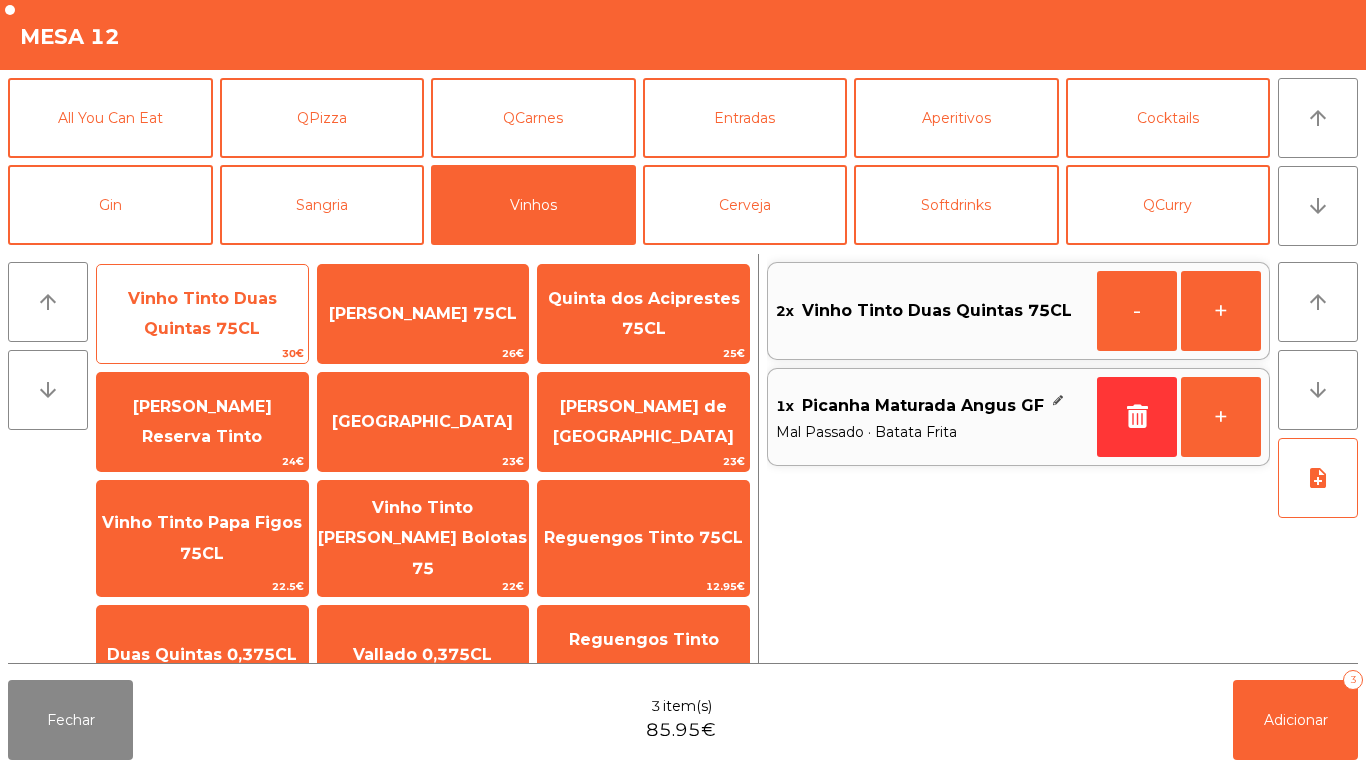 scroll, scrollTop: 0, scrollLeft: 0, axis: both 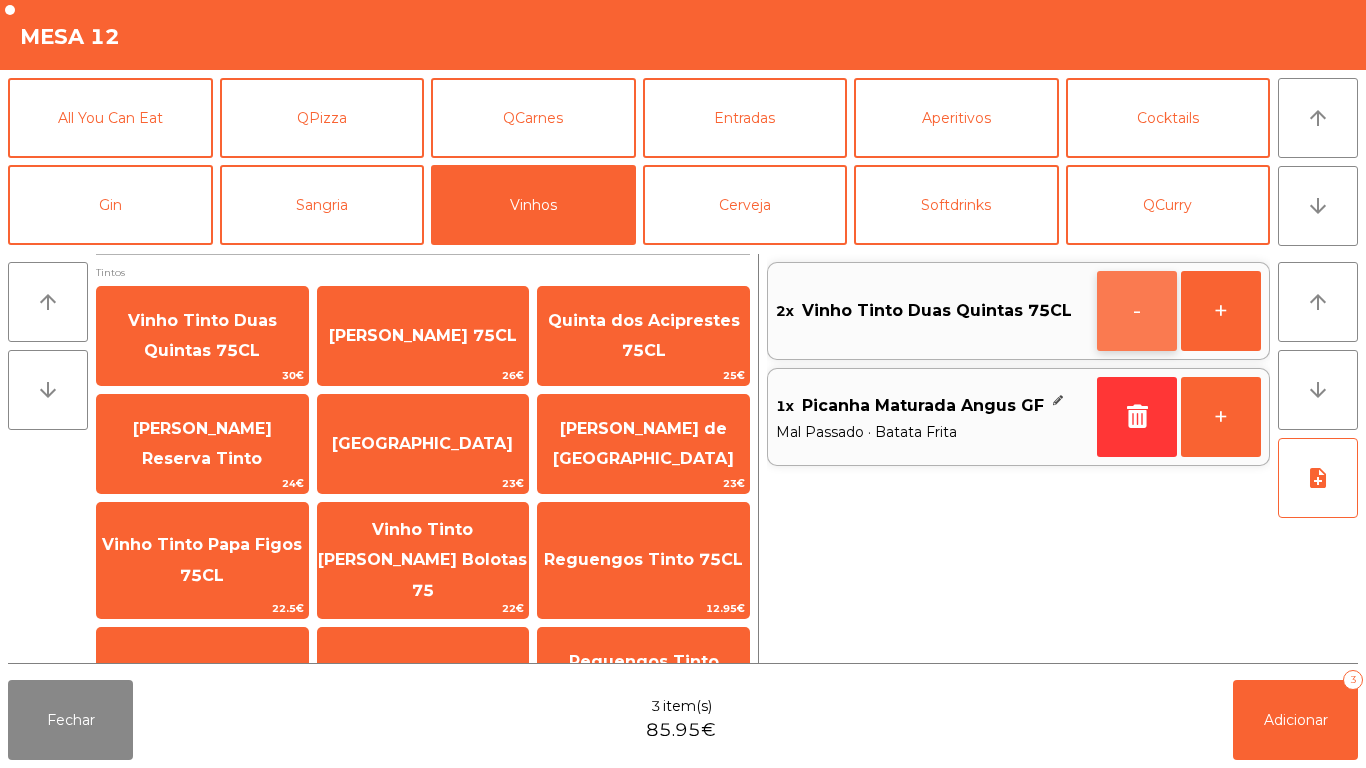 click on "-" 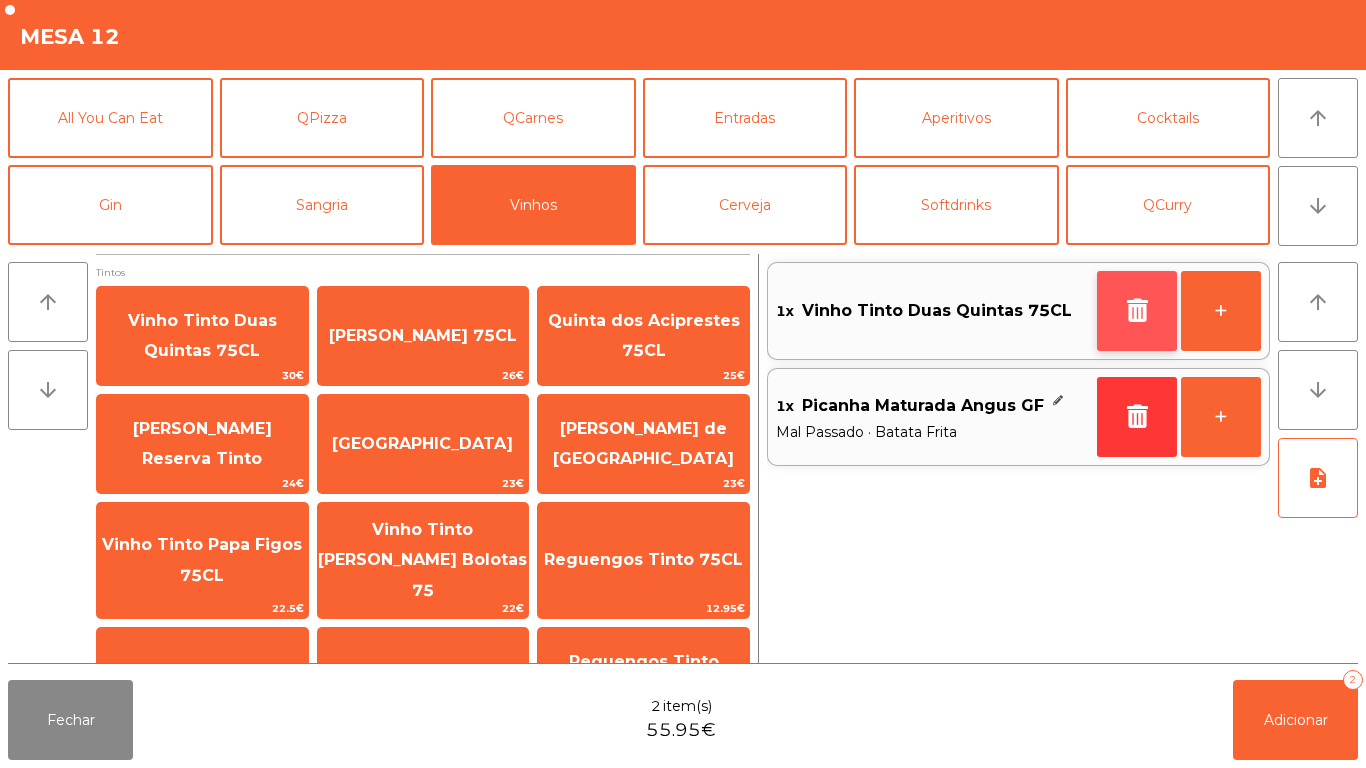 click 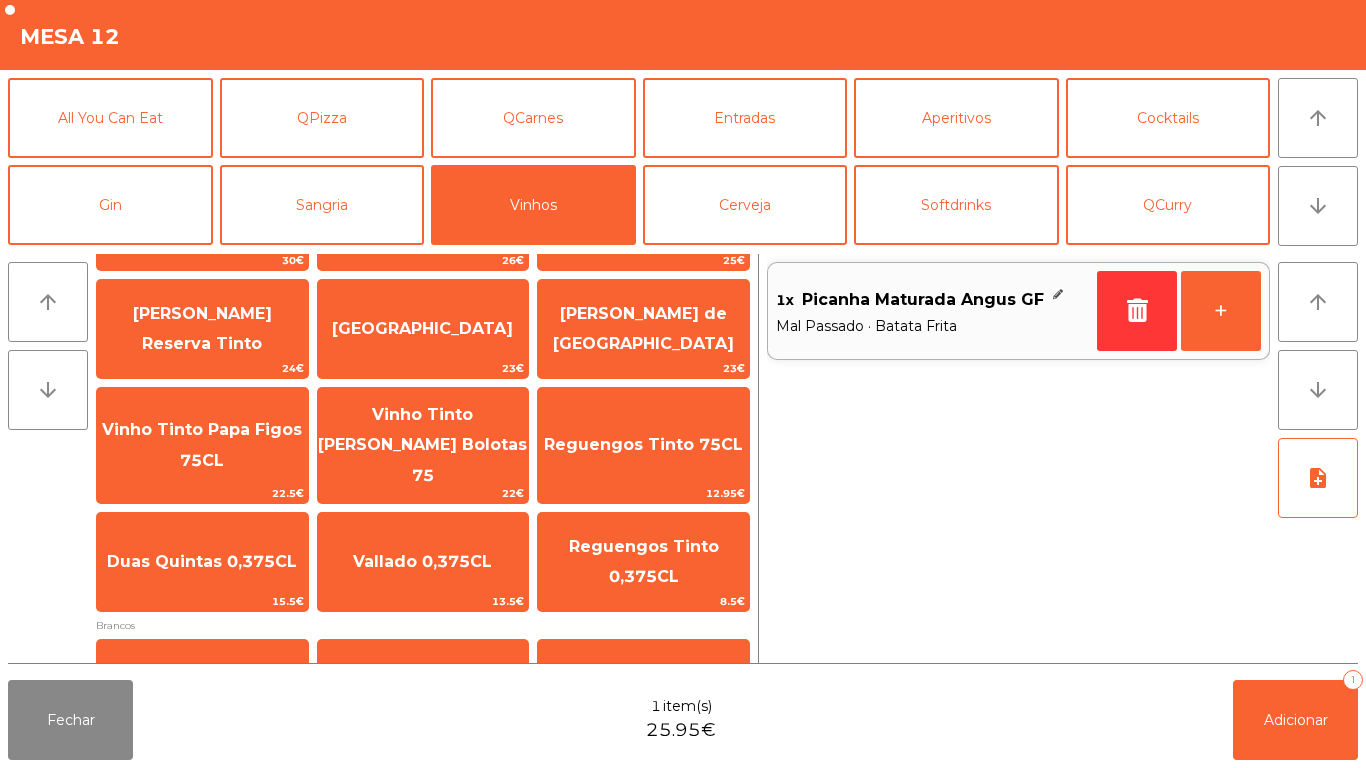 scroll, scrollTop: 208, scrollLeft: 0, axis: vertical 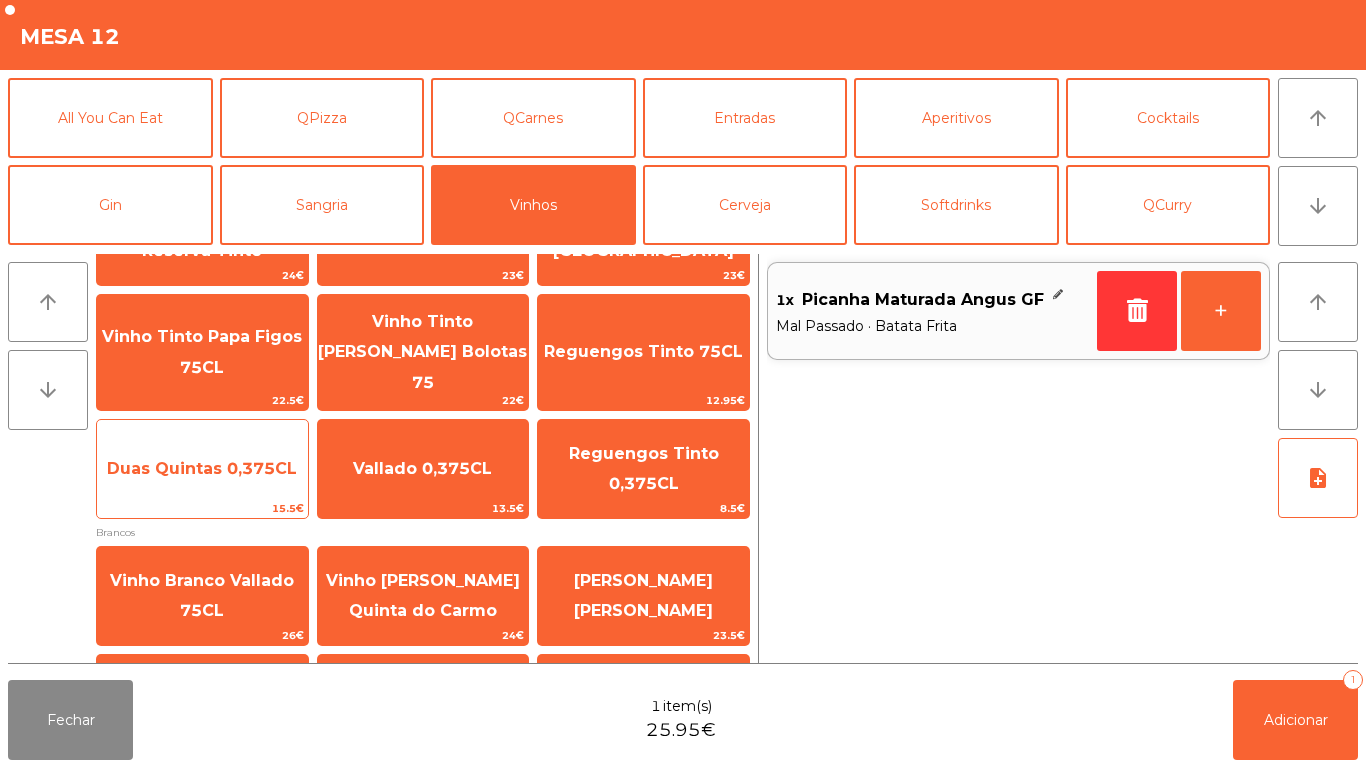 click on "Duas Quintas 0,375CL" 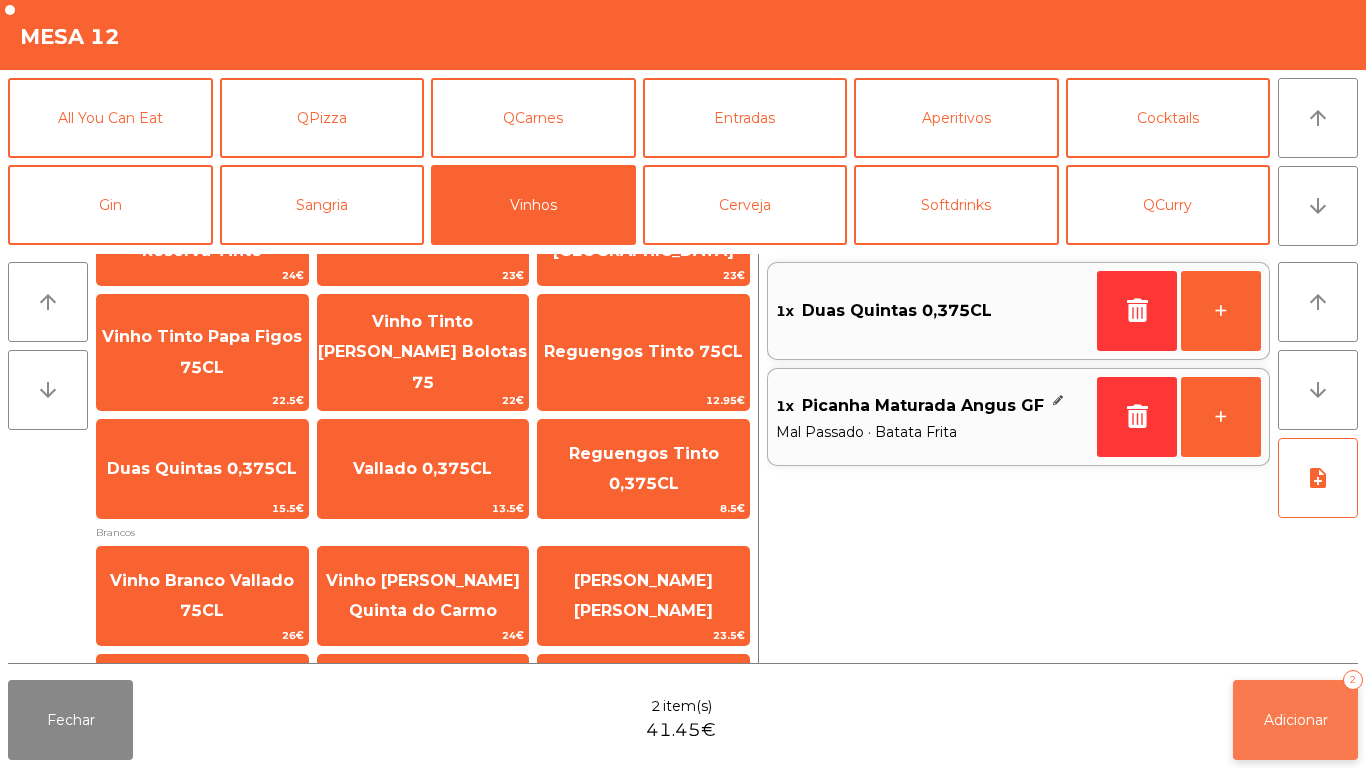click on "Adicionar" 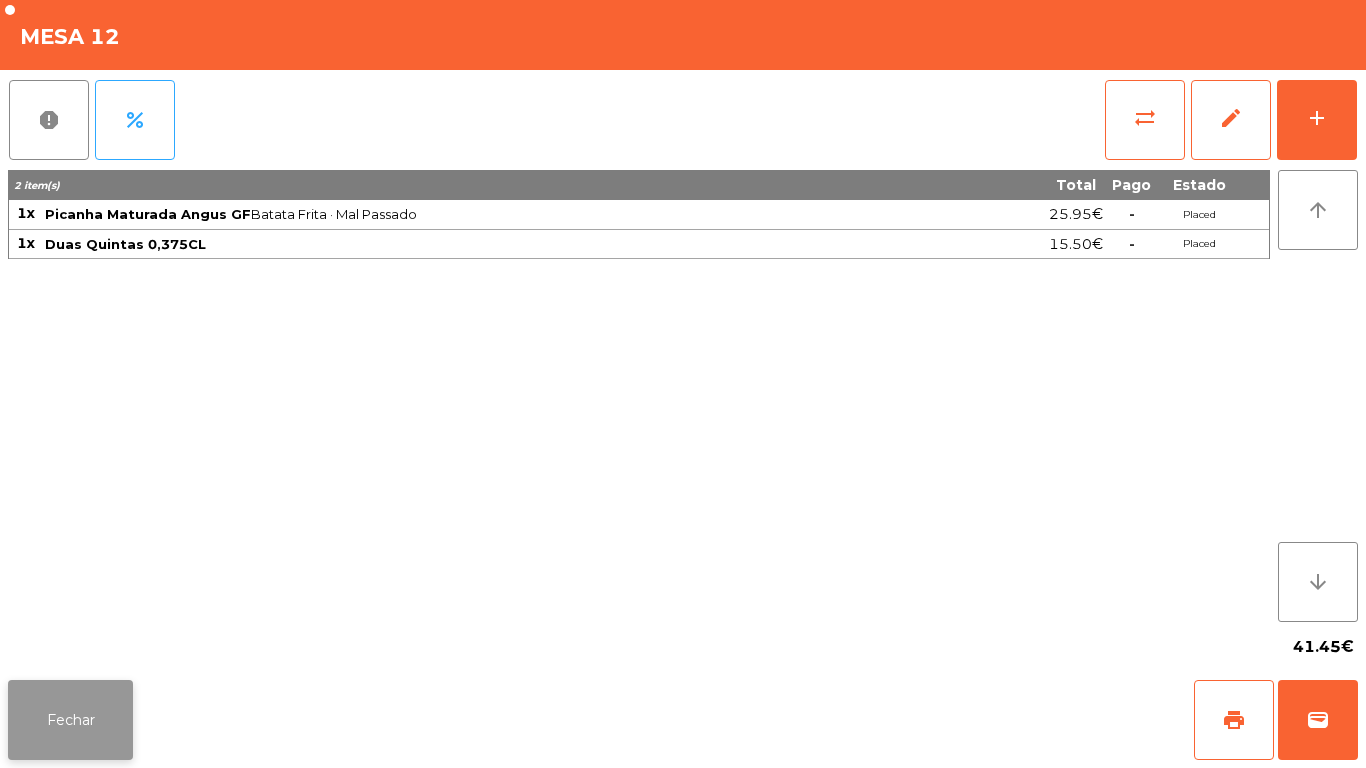 click on "Fechar" 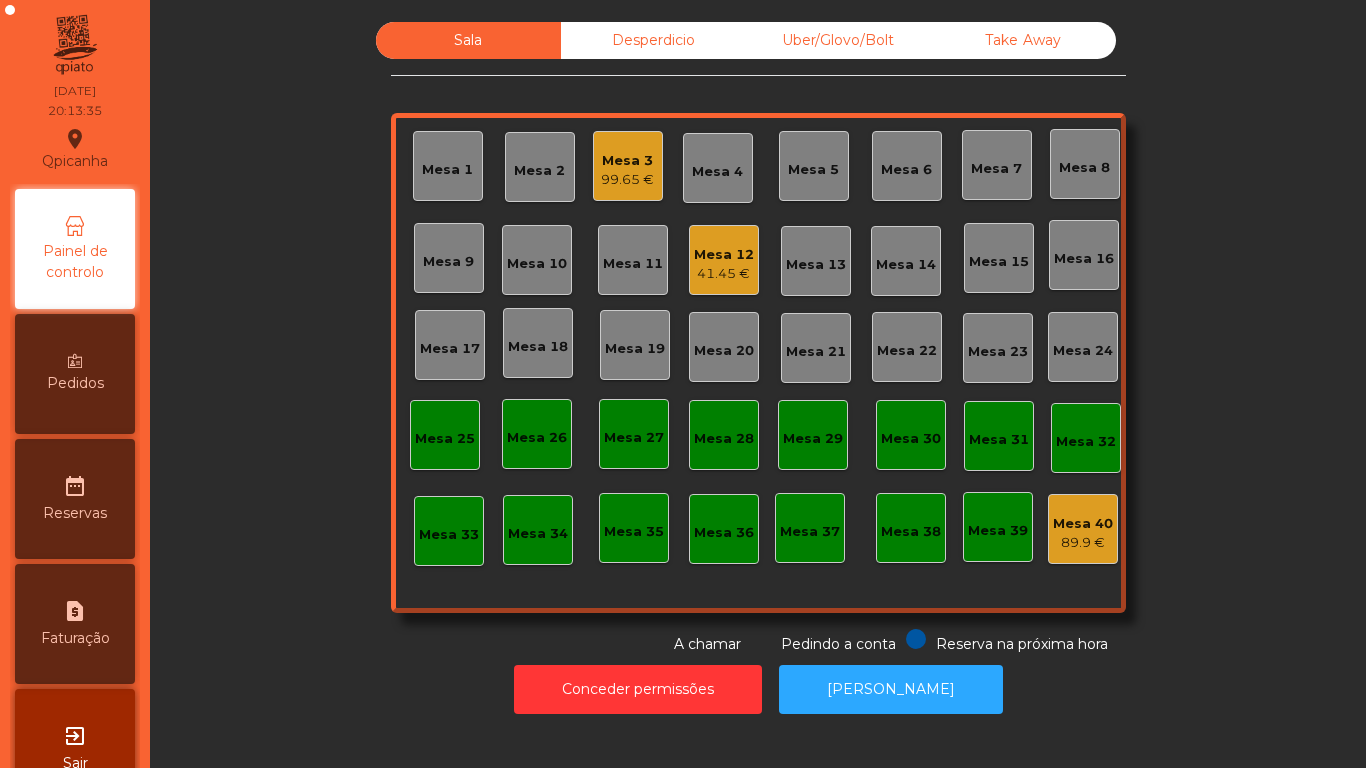 click on "Mesa 1" 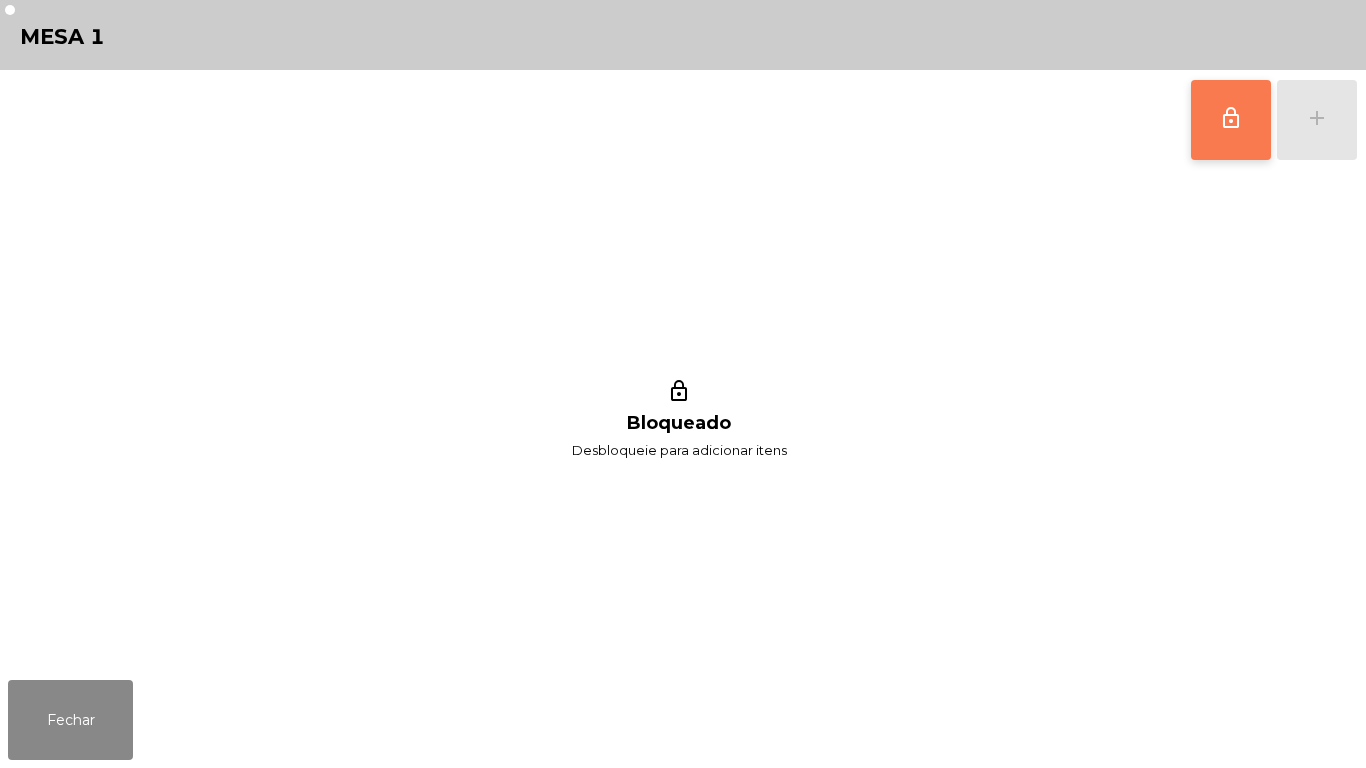 click on "lock_outline" 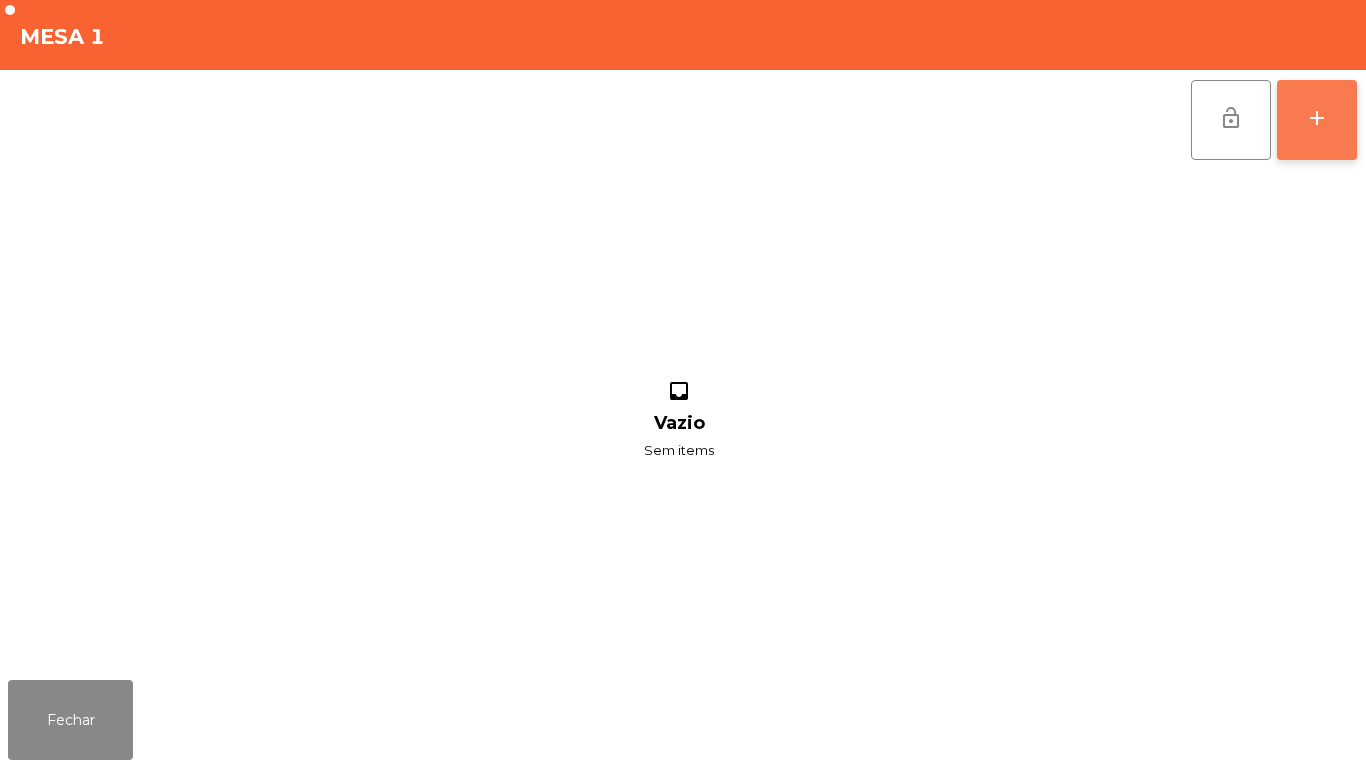 click on "add" 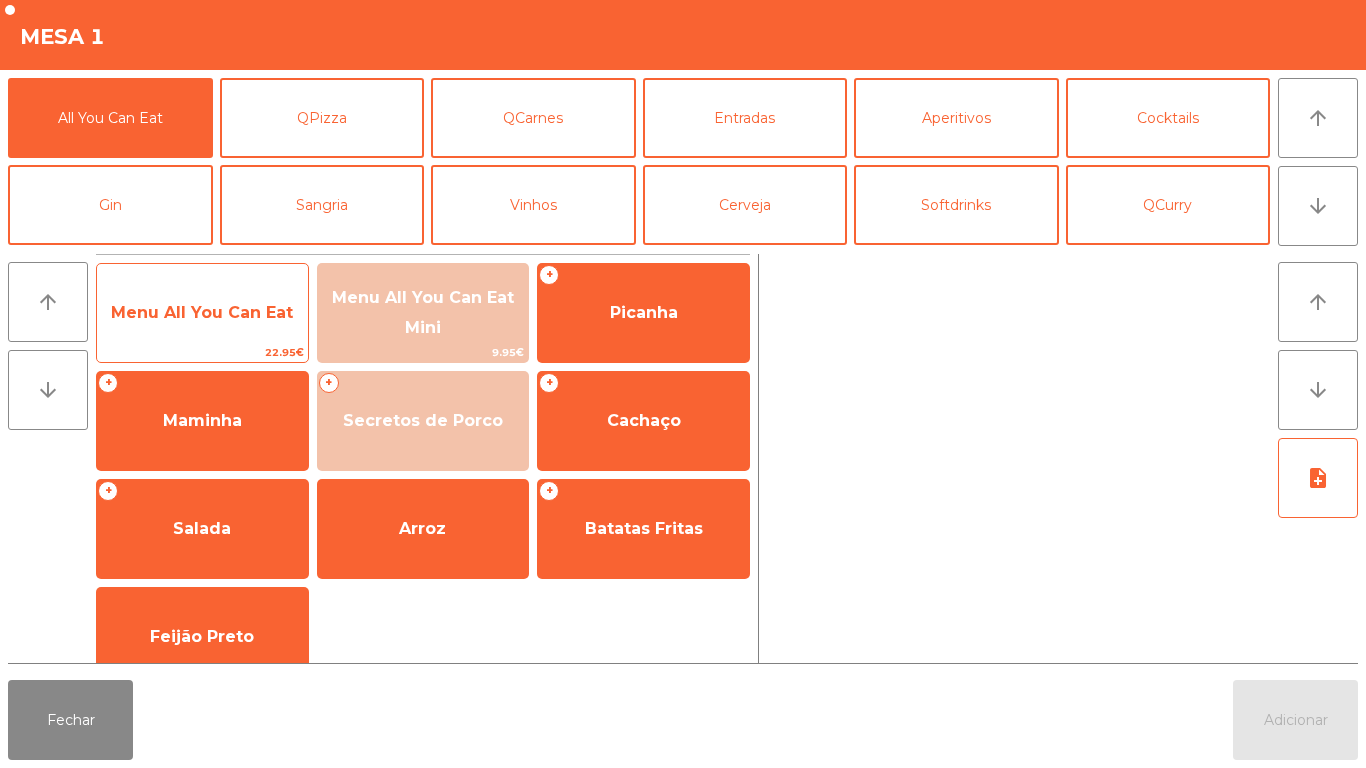 click on "Menu All You Can Eat" 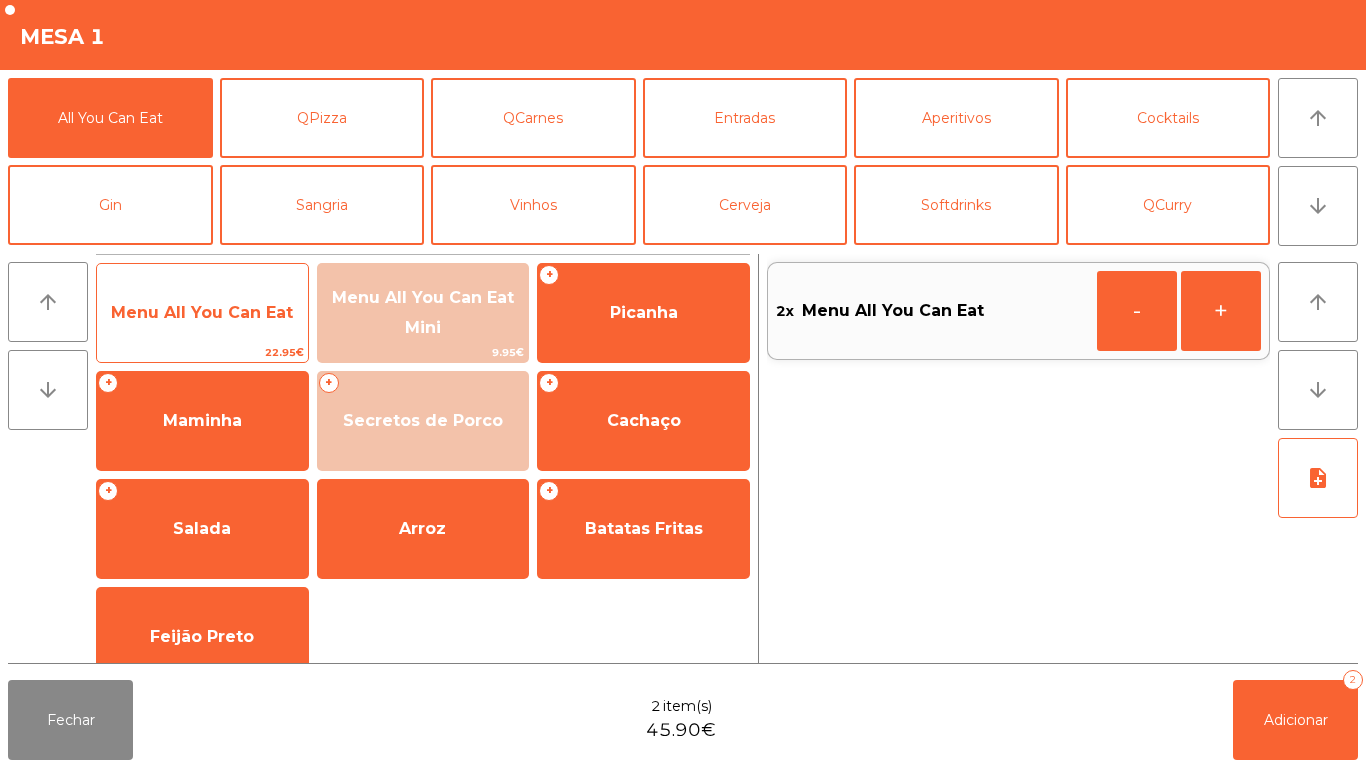 click on "Menu All You Can Eat" 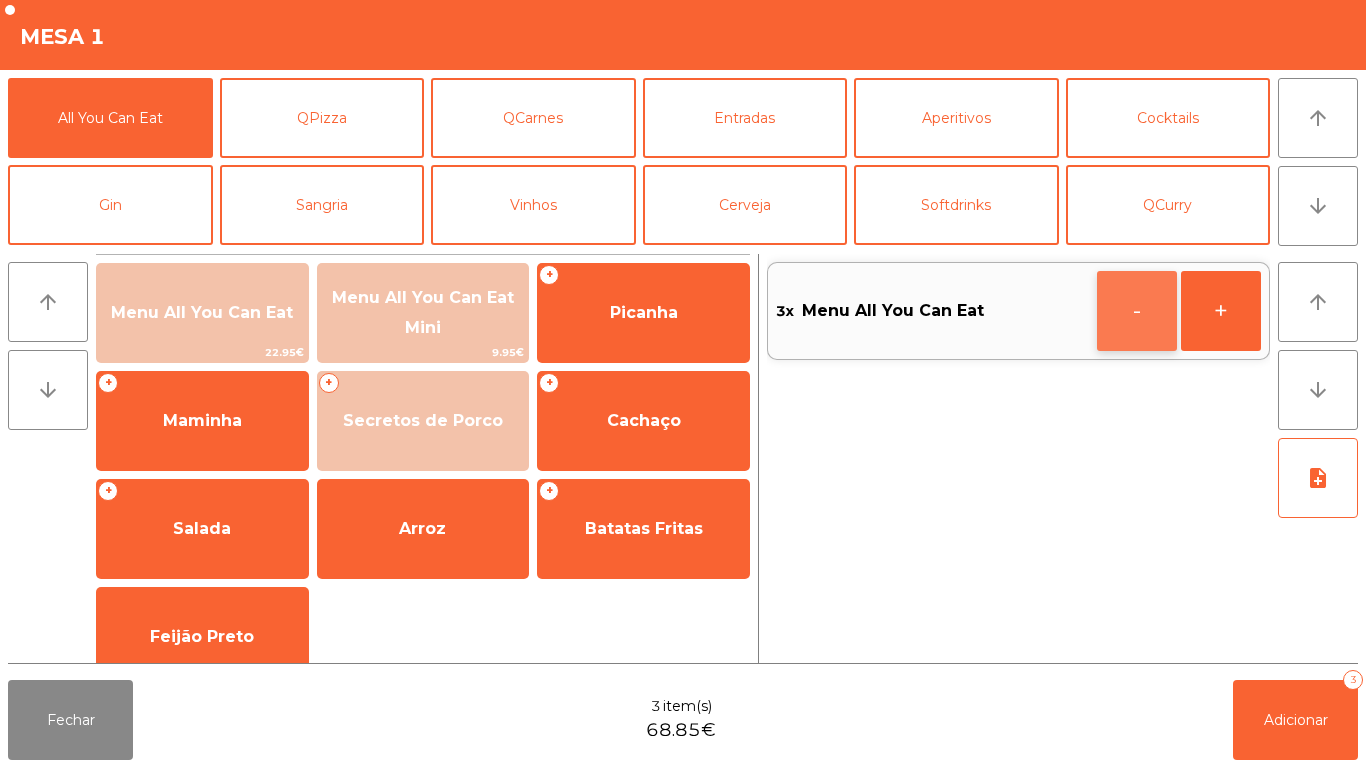 click on "-" 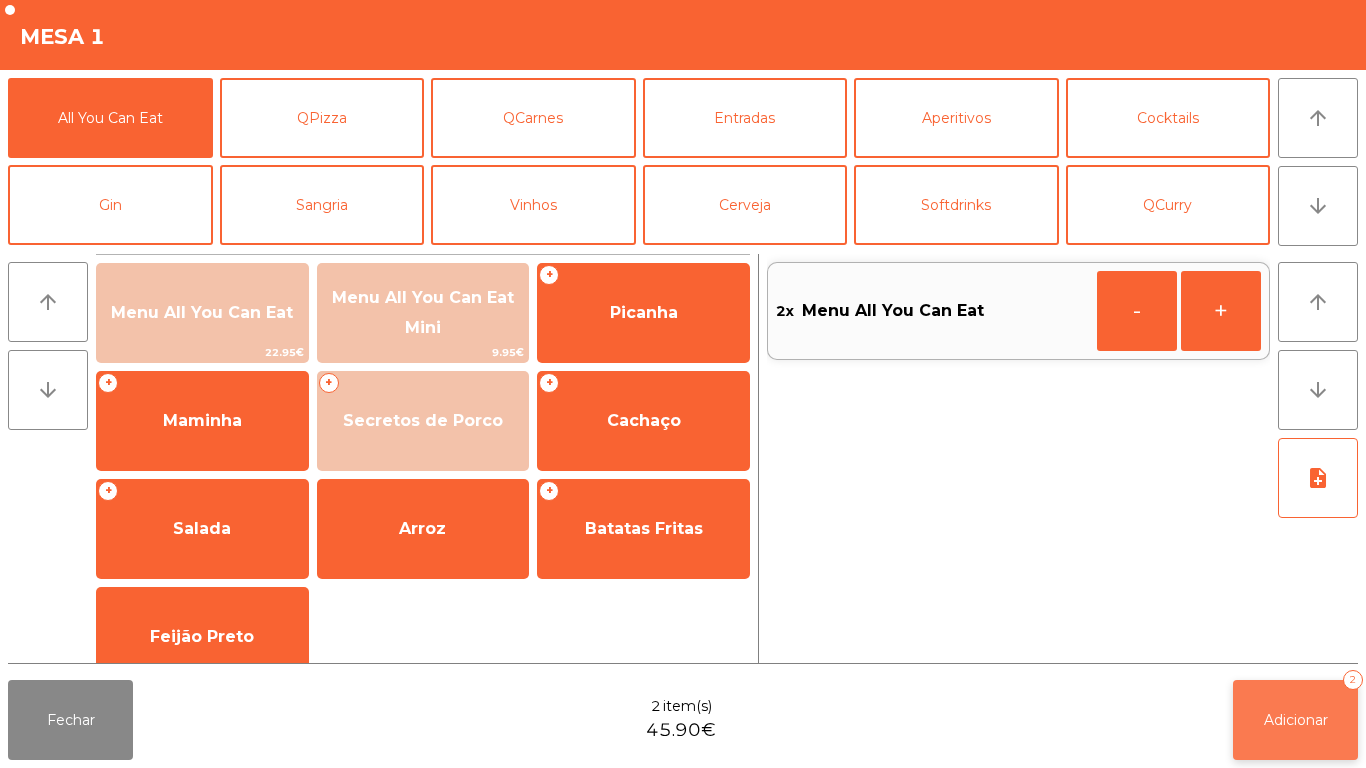 click on "Adicionar   2" 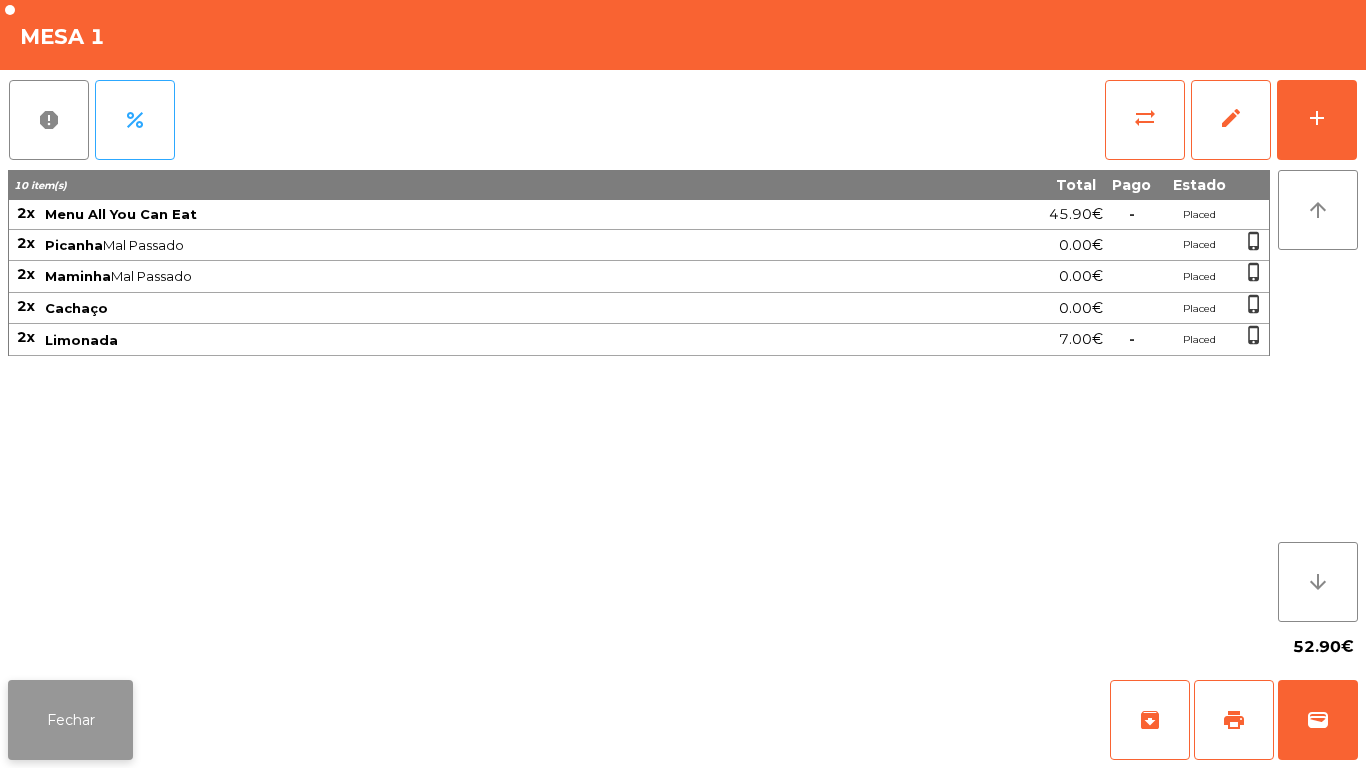 click on "Fechar" 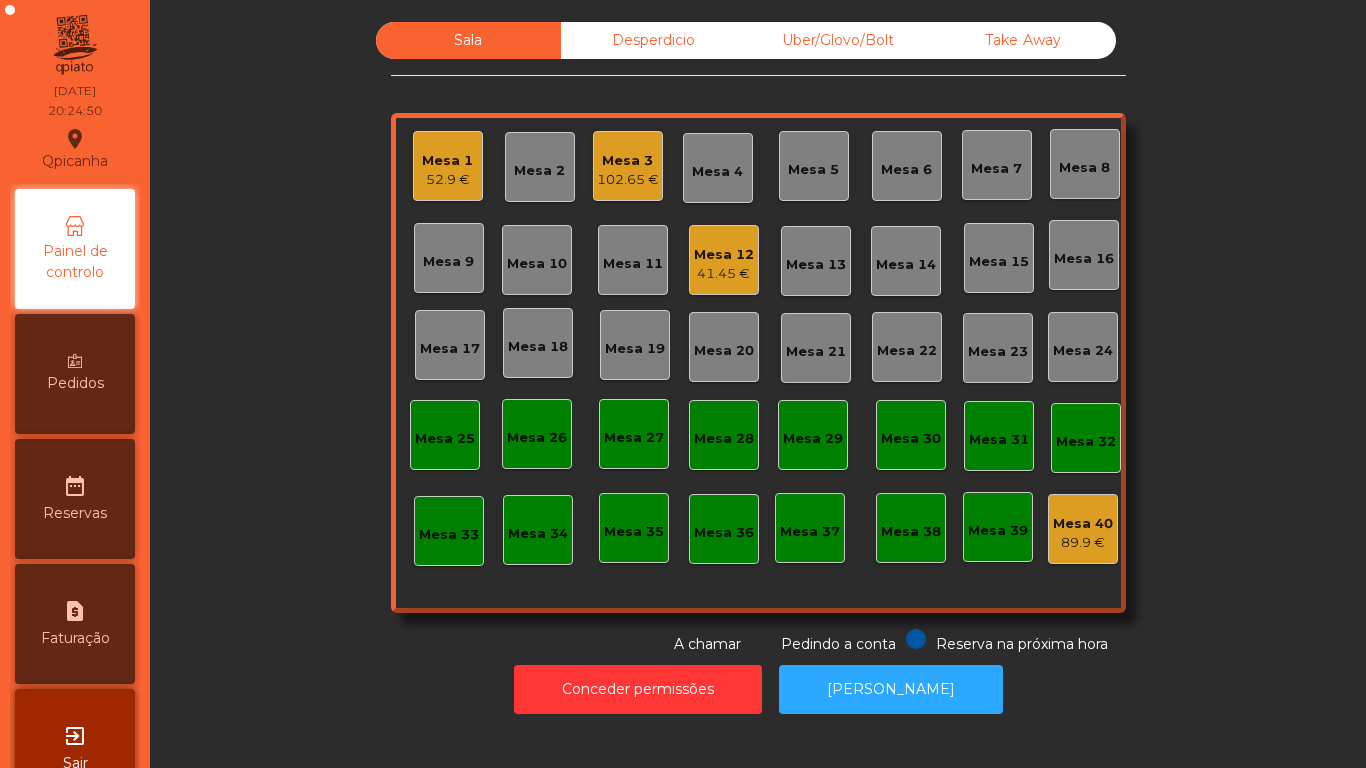 click on "102.65 €" 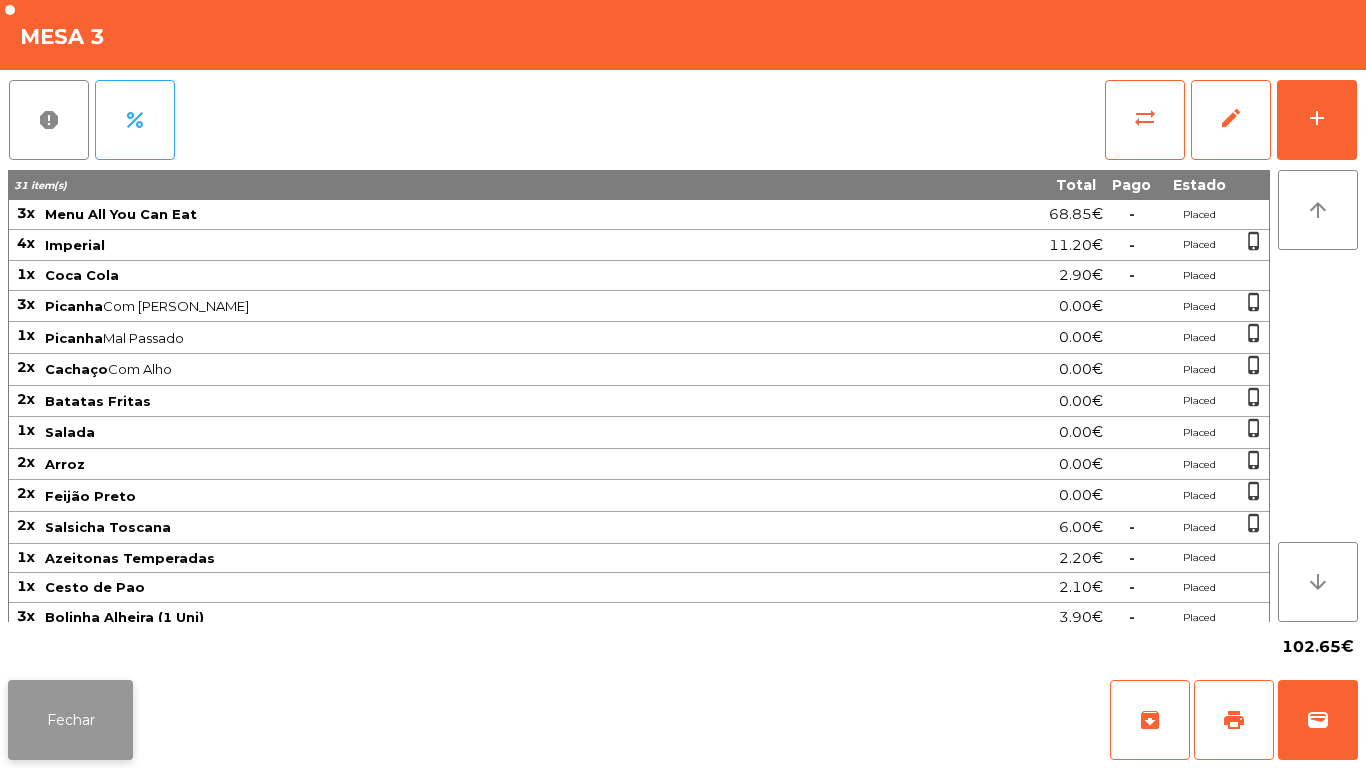 click on "Fechar" 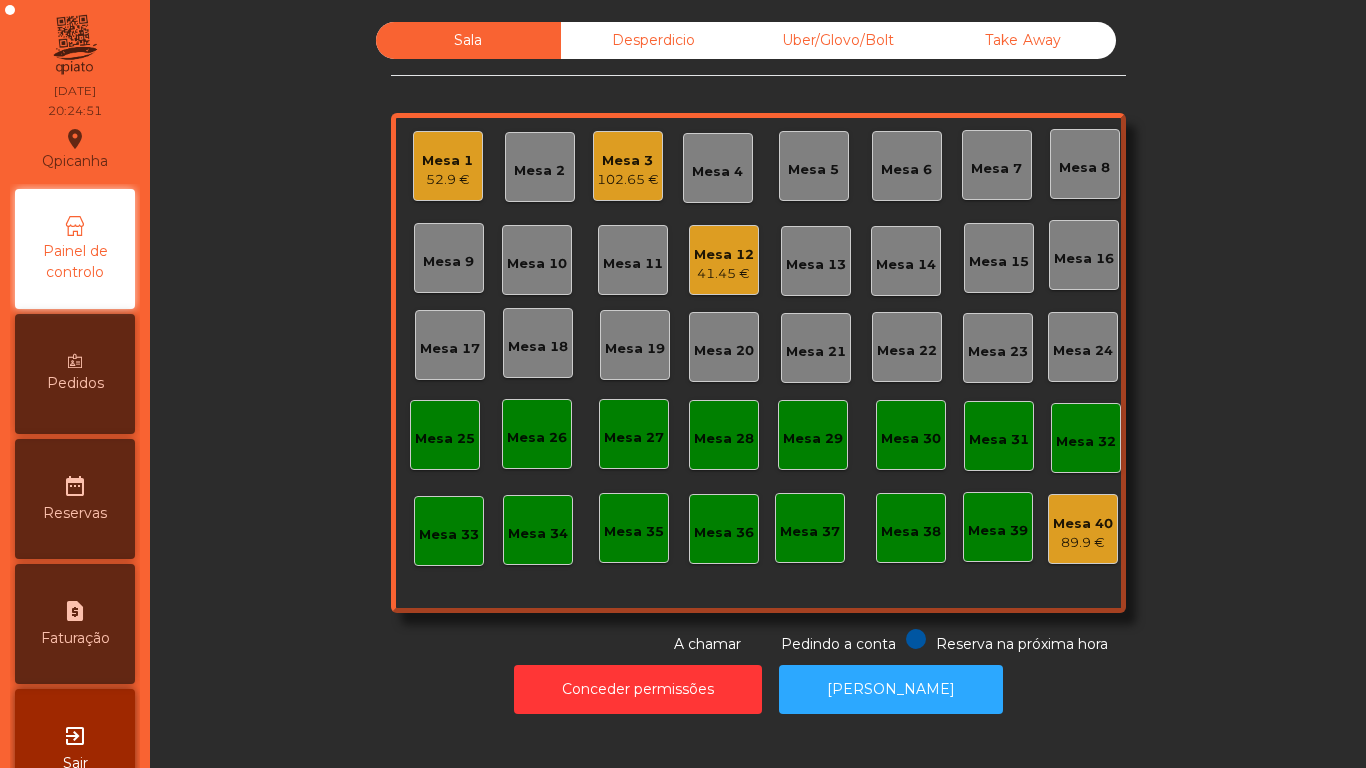 click on "52.9 €" 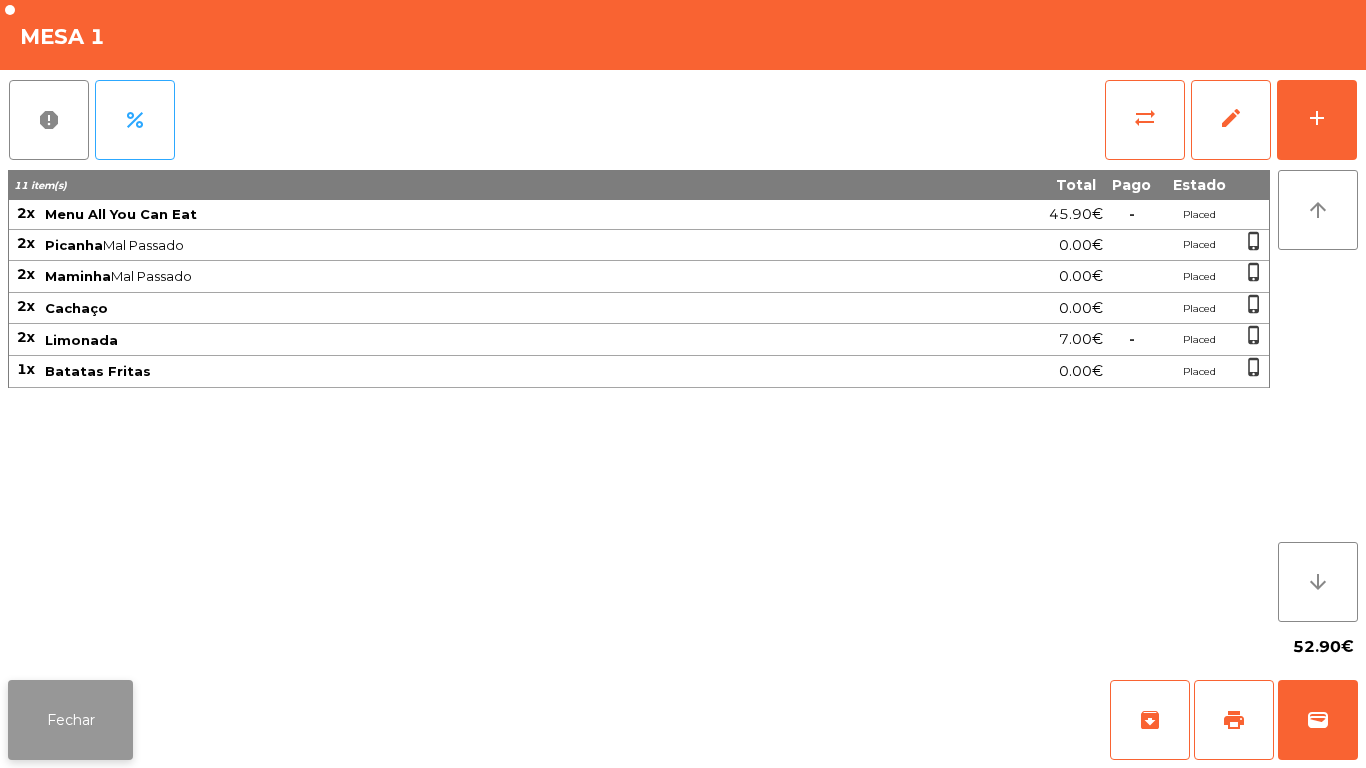 click on "Fechar" 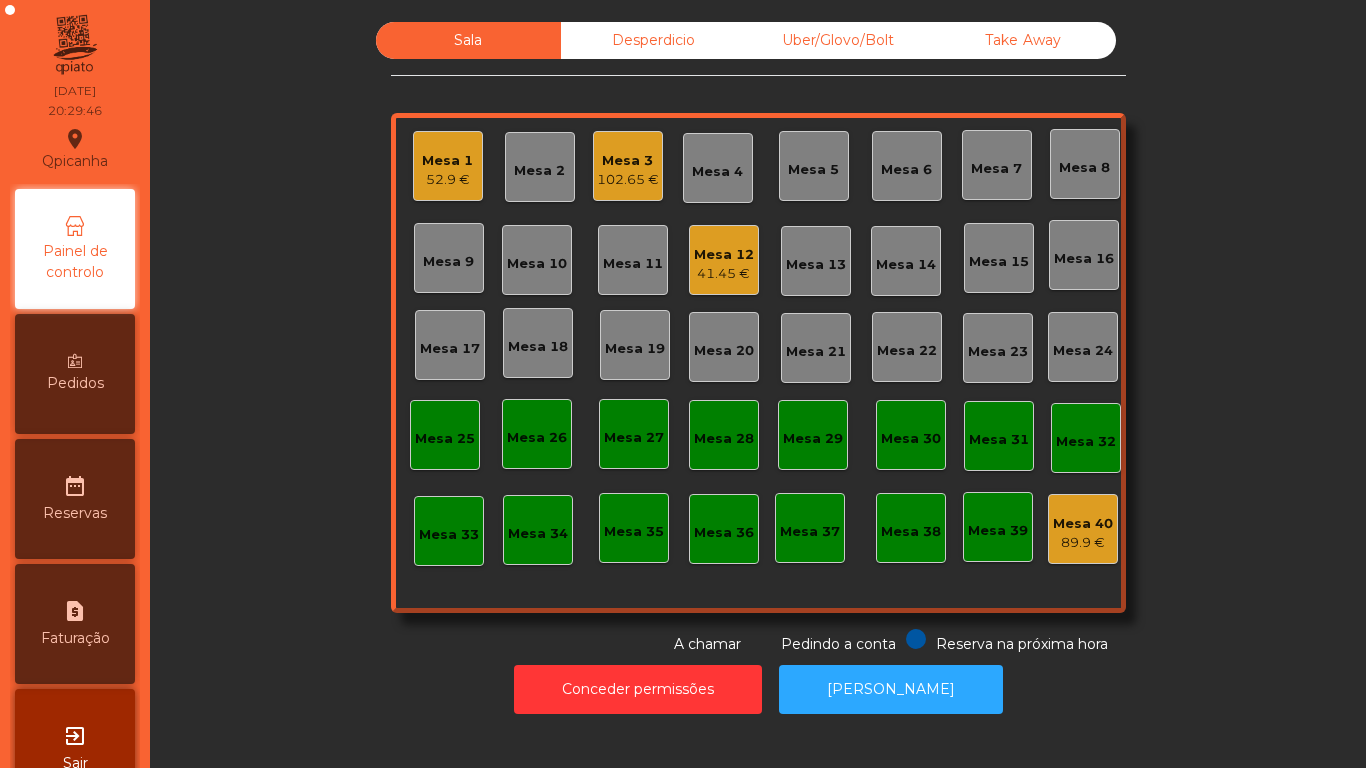 click on "Mesa 1   52.9 €" 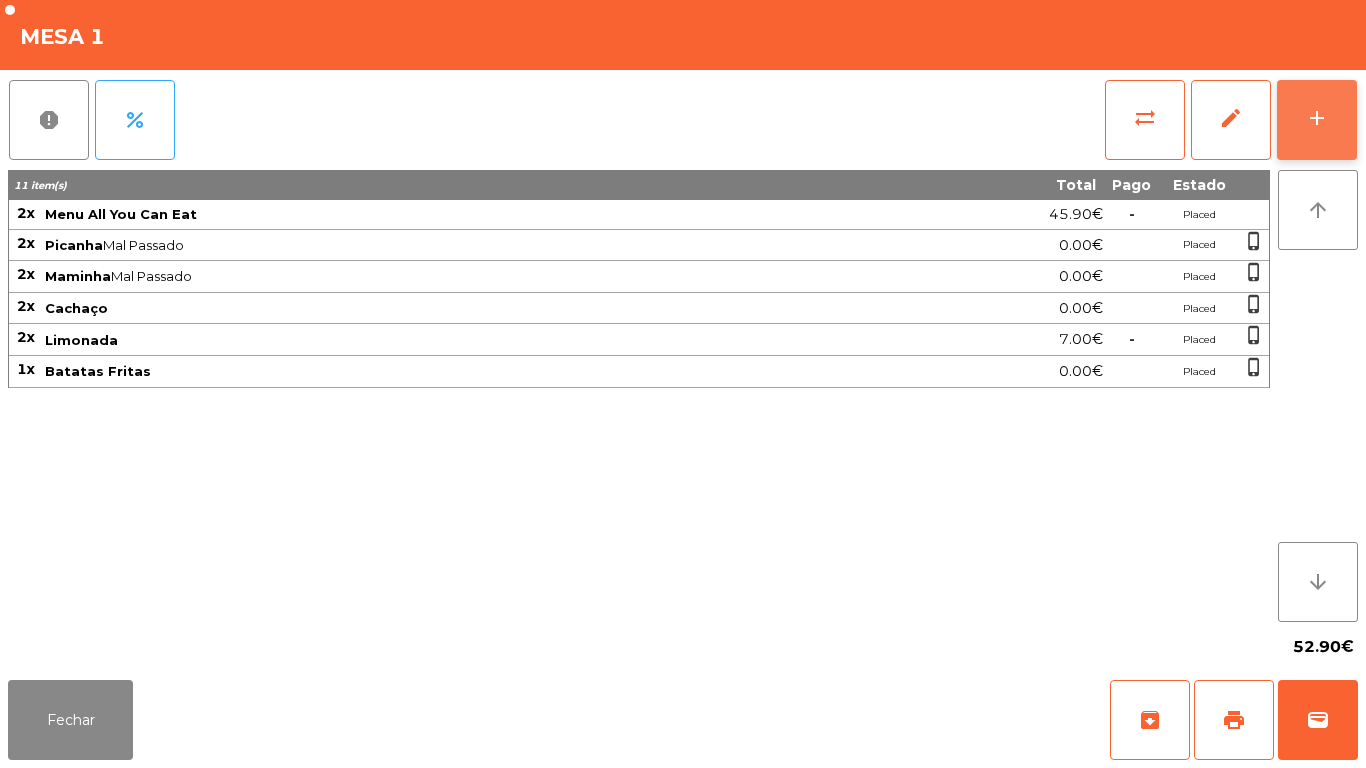 click on "add" 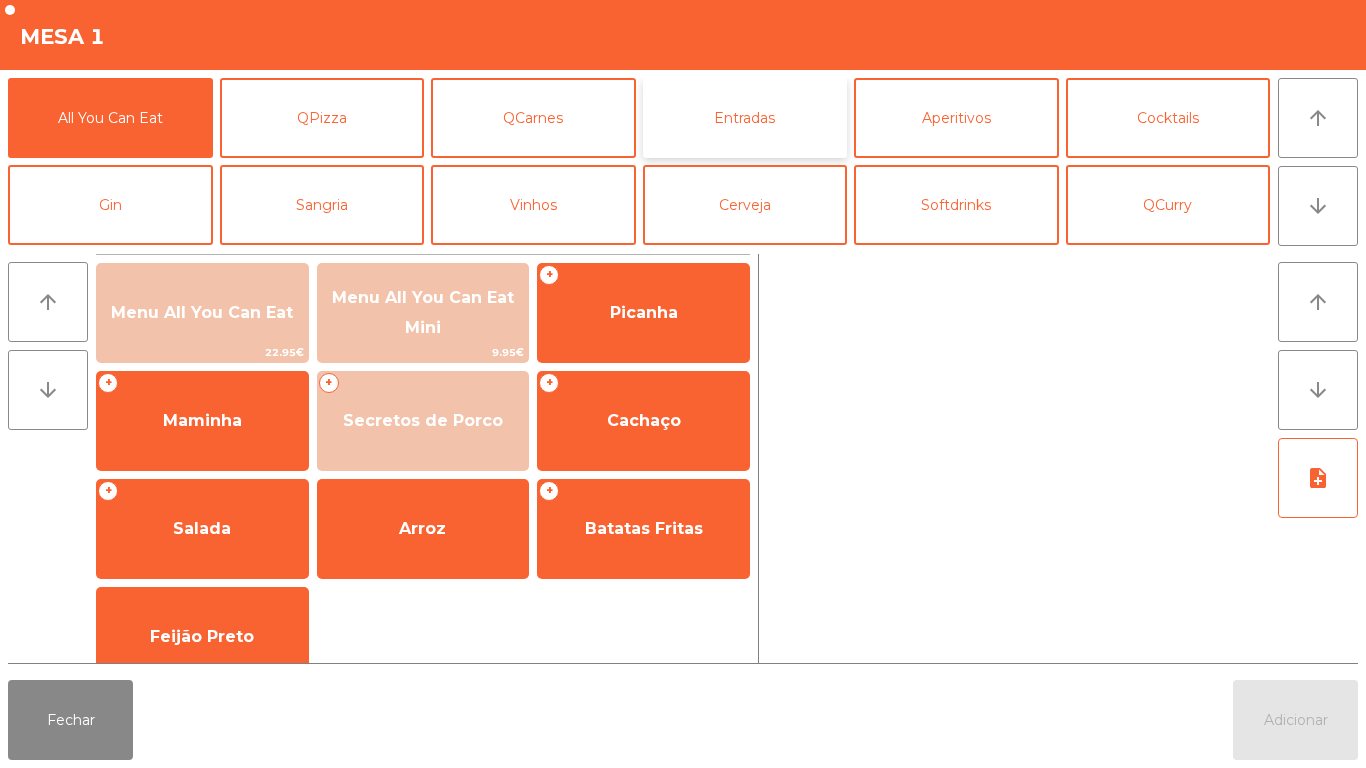 click on "Entradas" 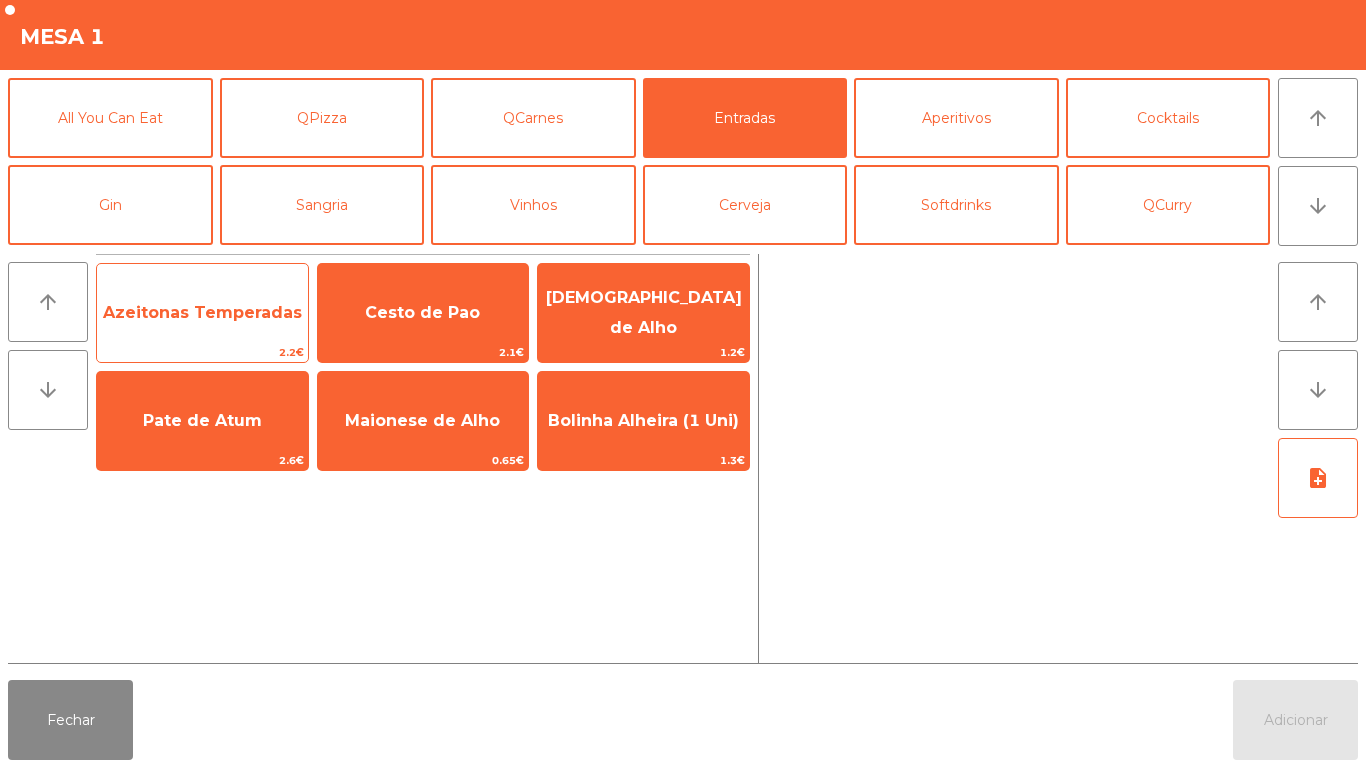 click on "Azeitonas Temperadas" 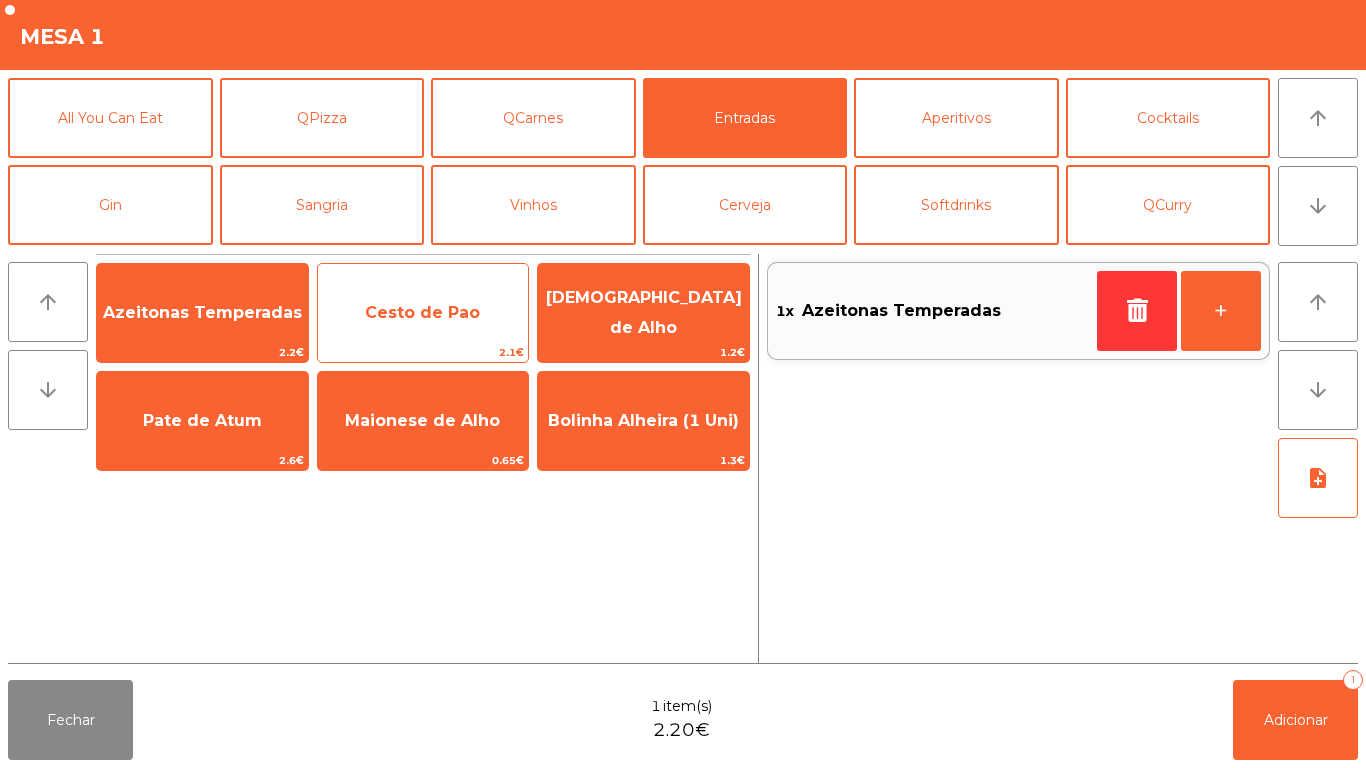 click on "Cesto de Pao" 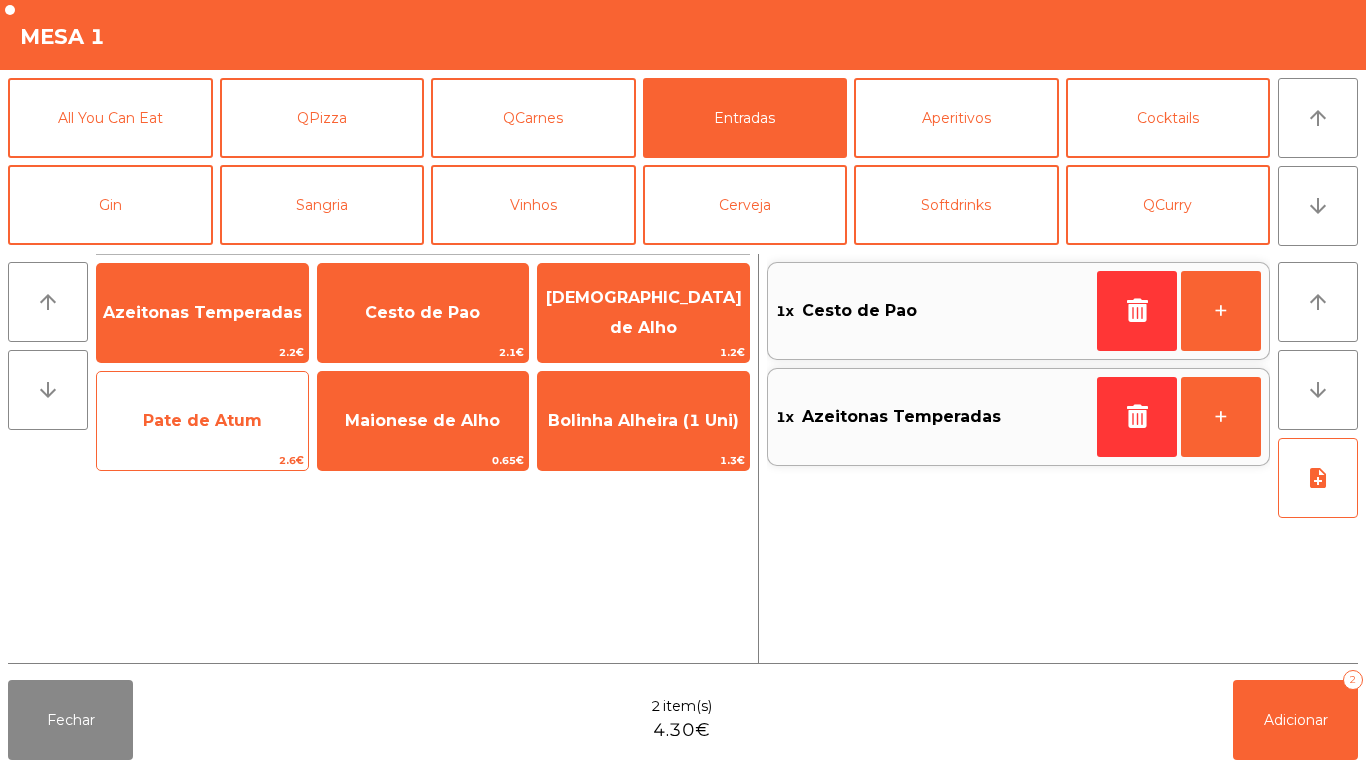click on "Pate de Atum" 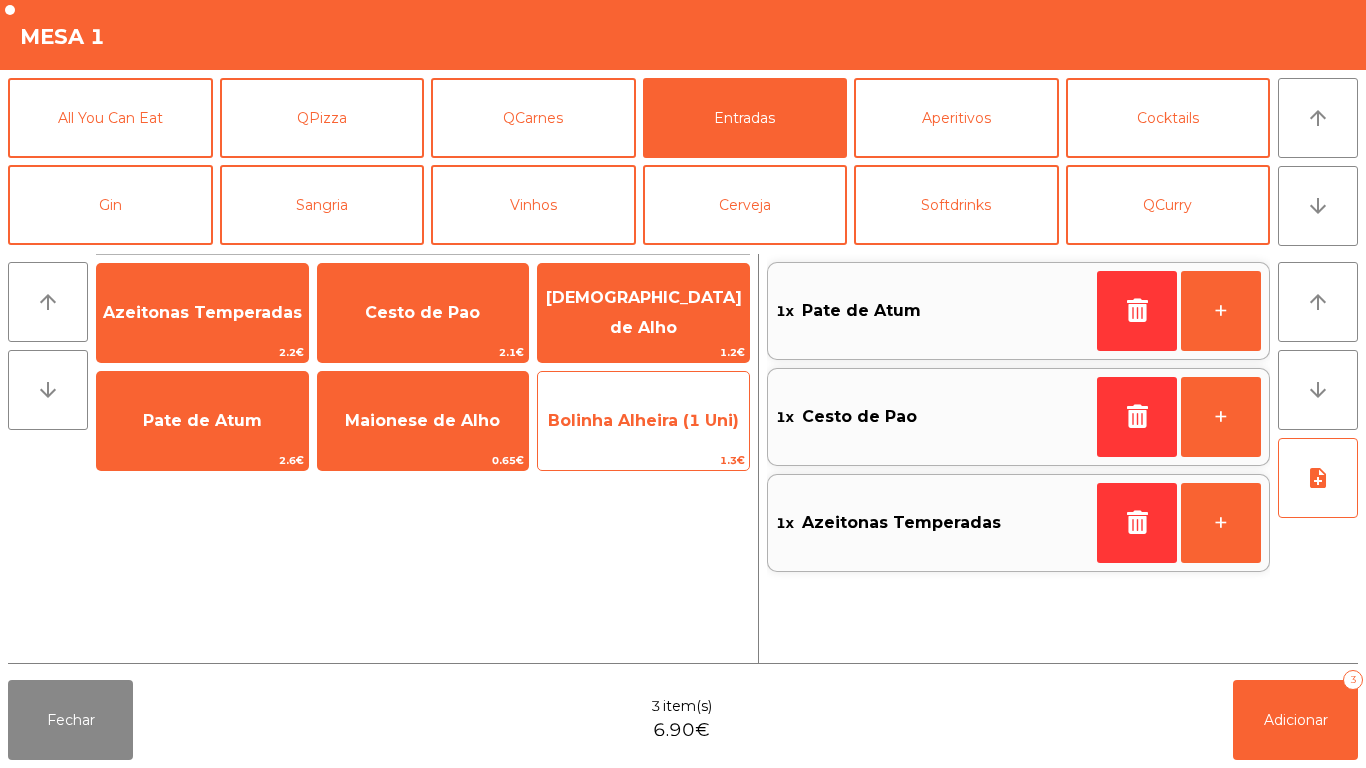 click on "Bolinha Alheira (1 Uni)" 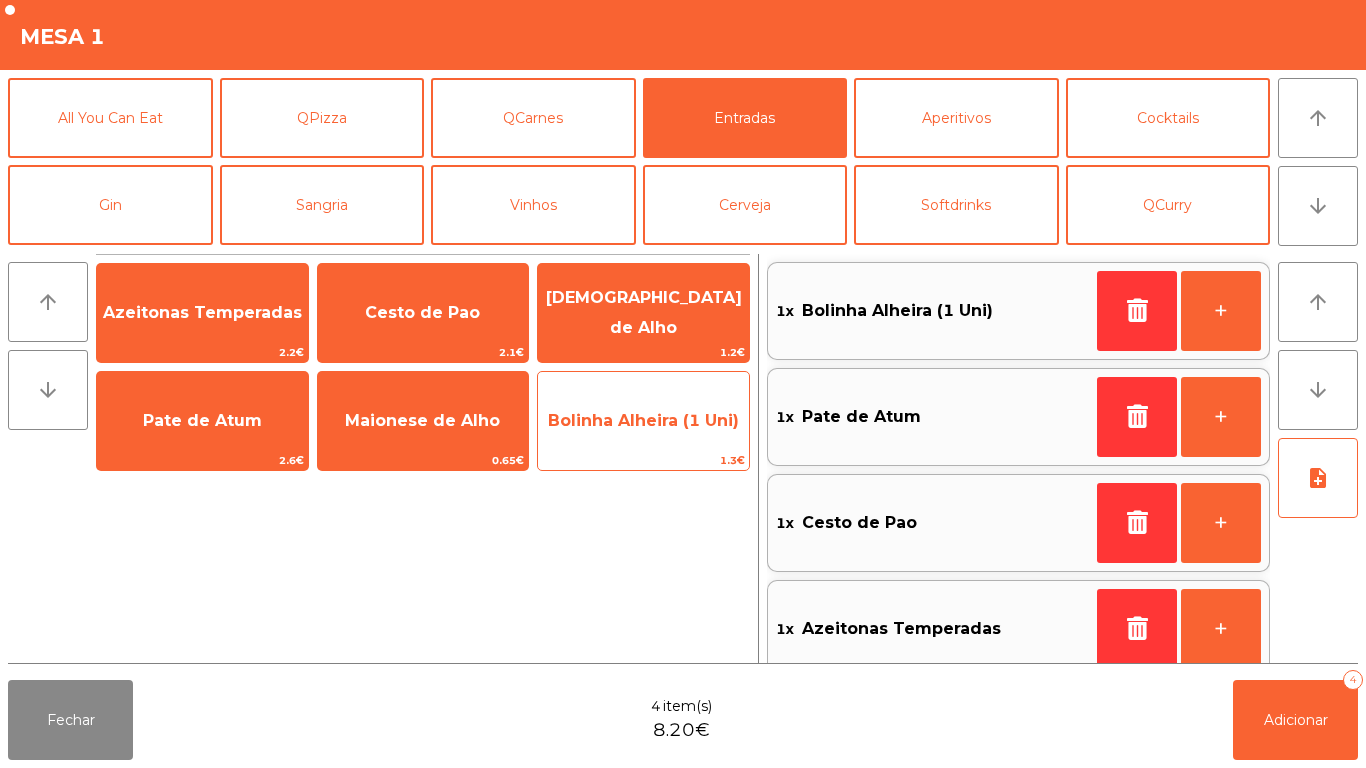 click on "Bolinha Alheira (1 Uni)" 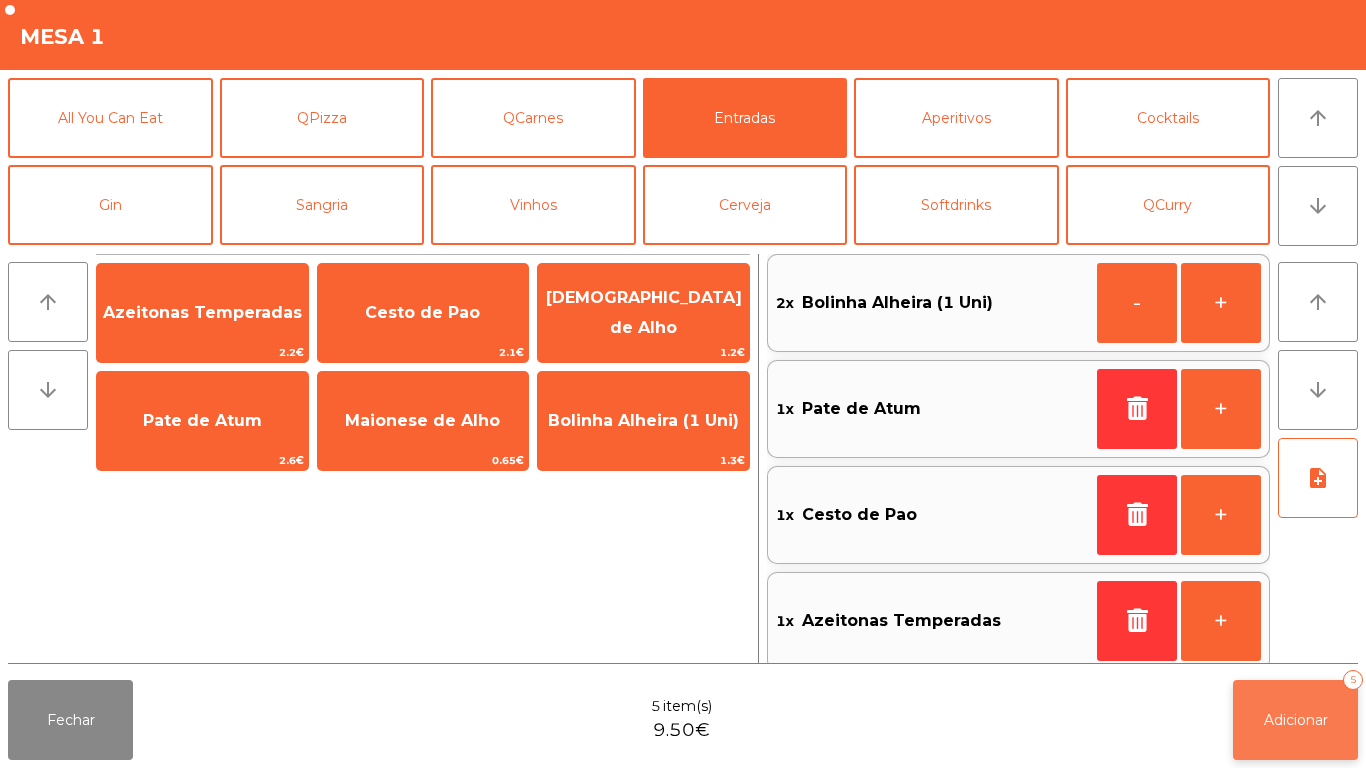 click on "Adicionar" 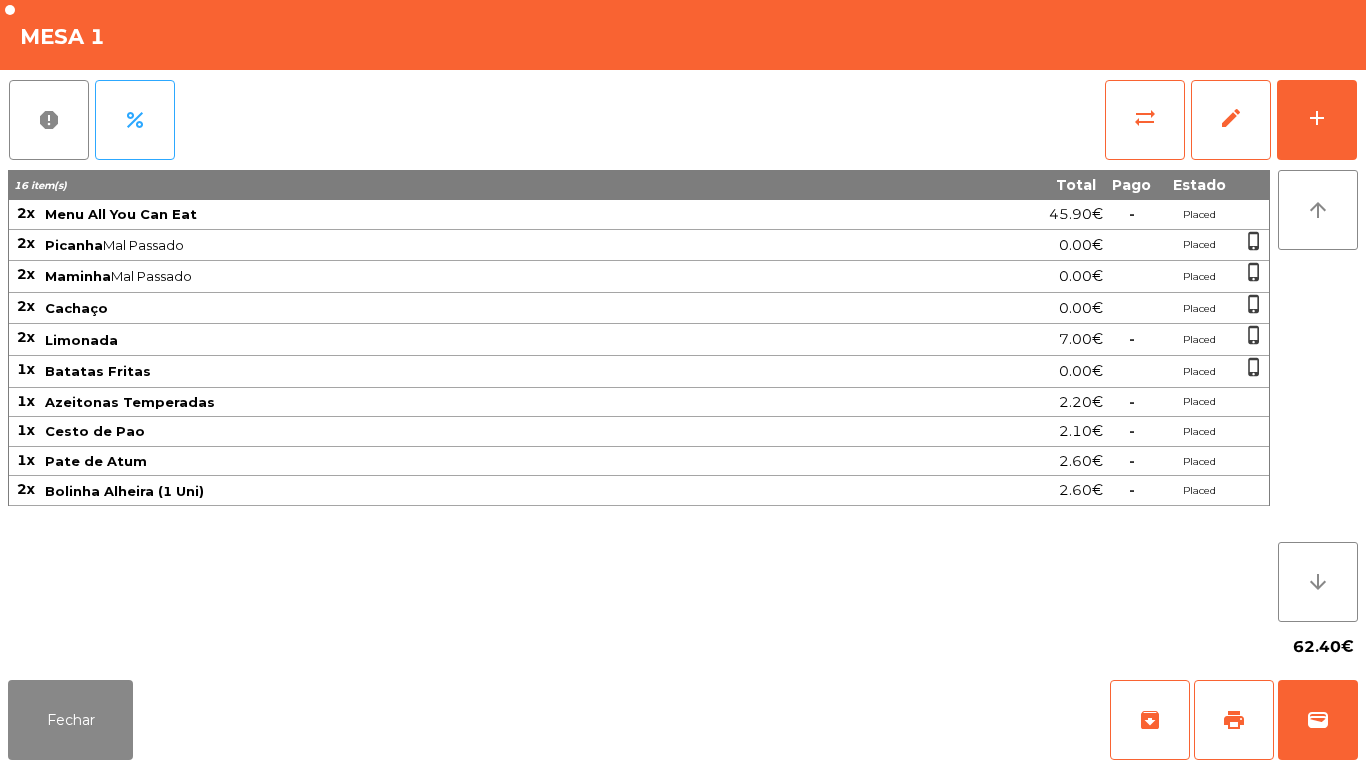 click on "Fechar   archive   print   wallet" 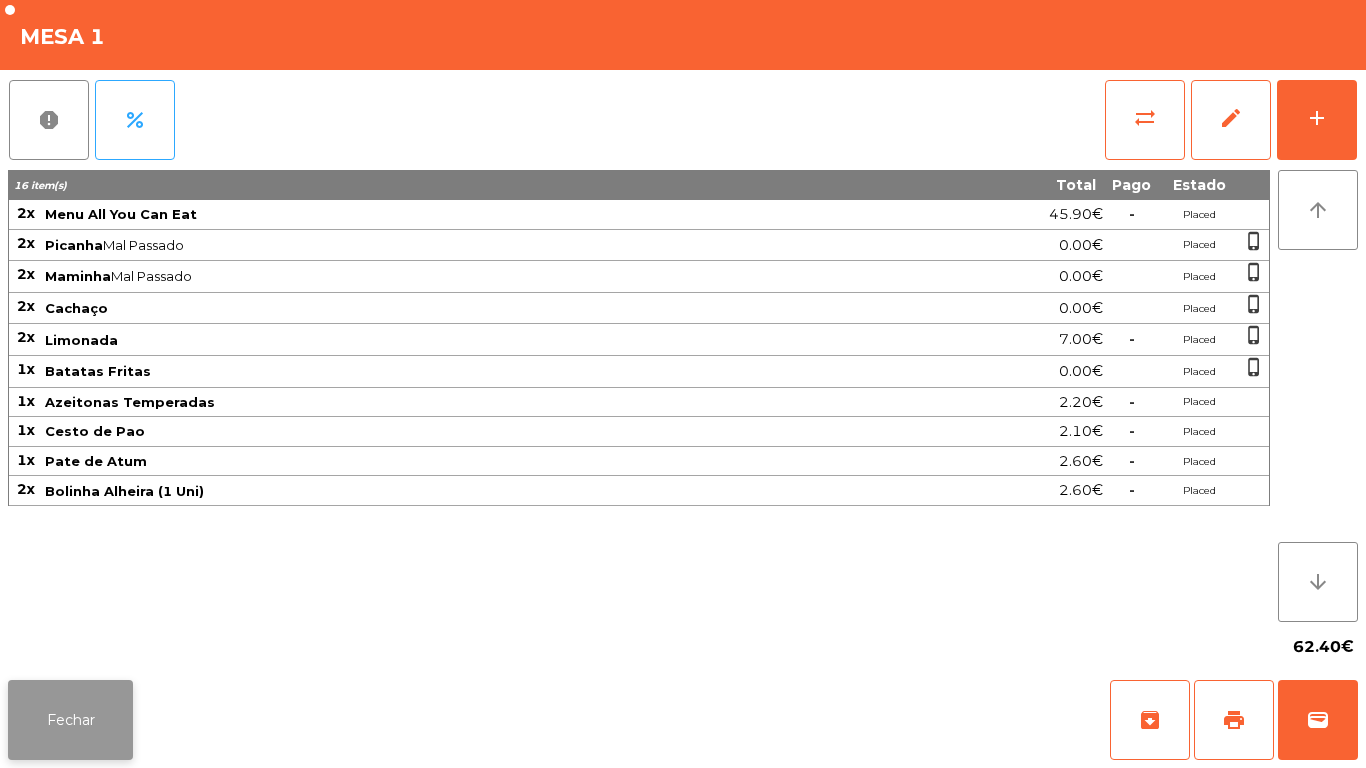 click on "Fechar" 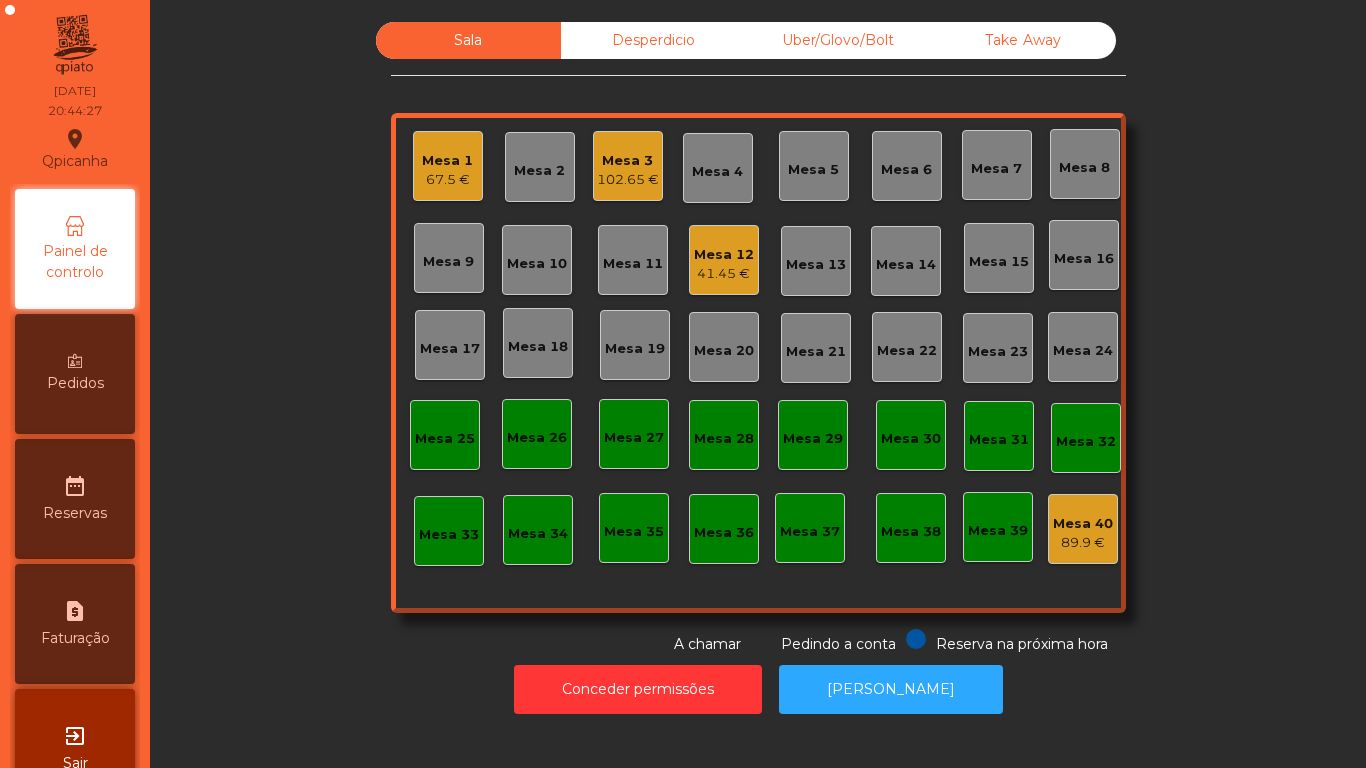 click on "Pedidos" at bounding box center [75, 374] 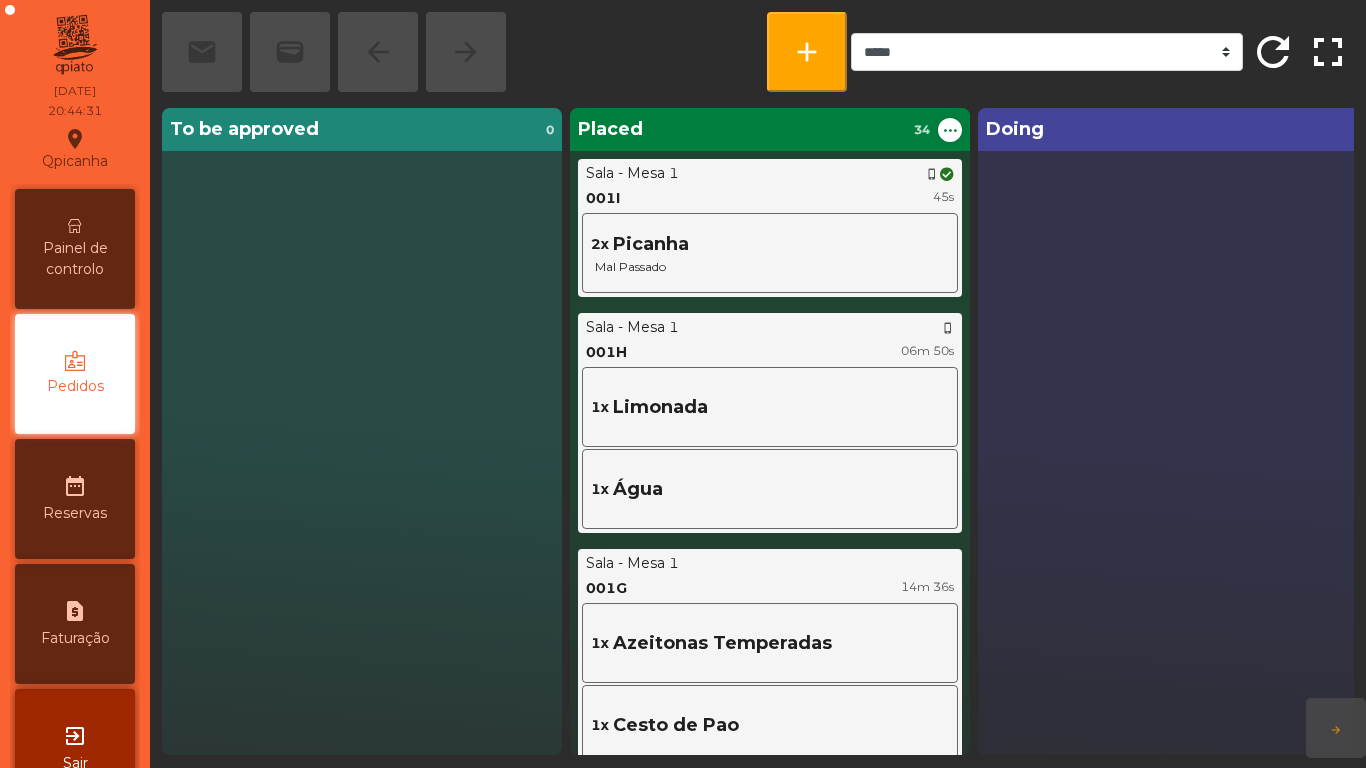 click on "Painel de controlo" at bounding box center (75, 249) 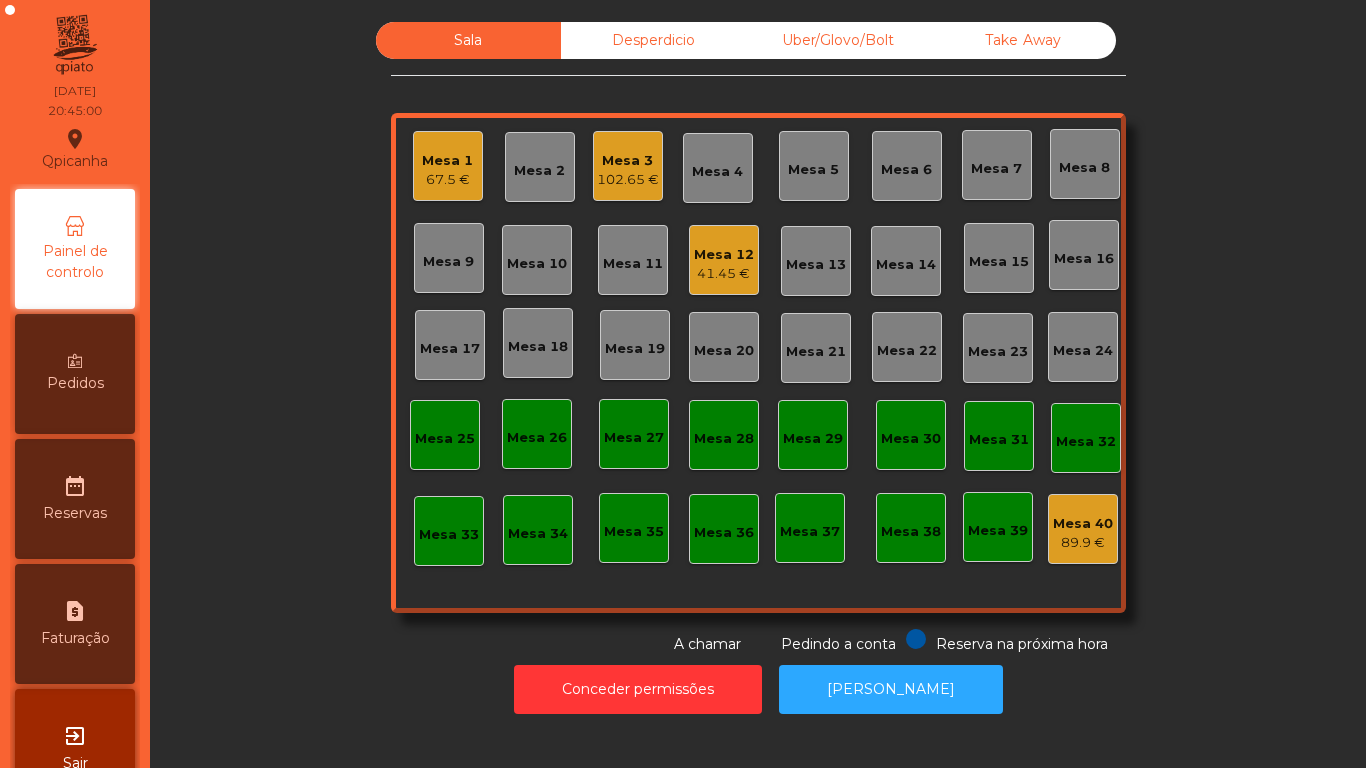 click on "102.65 €" 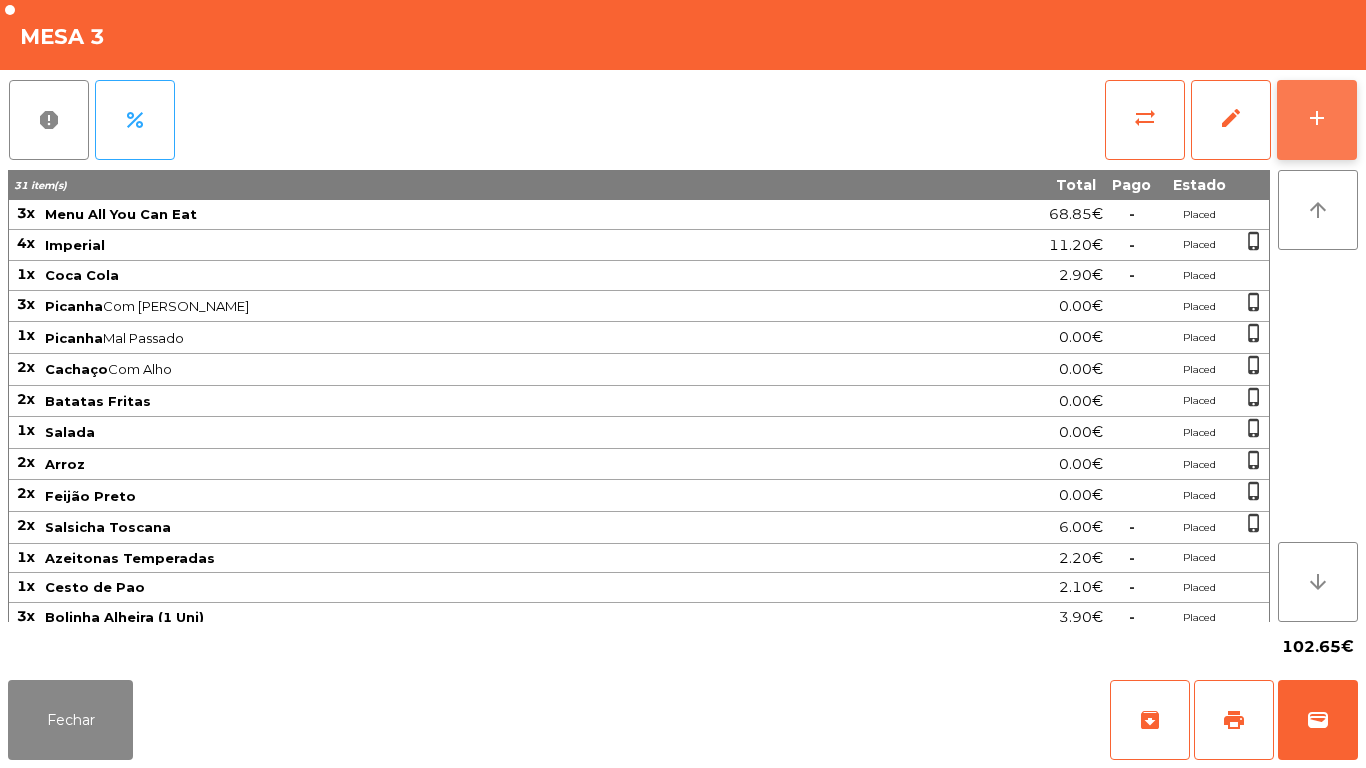 click on "add" 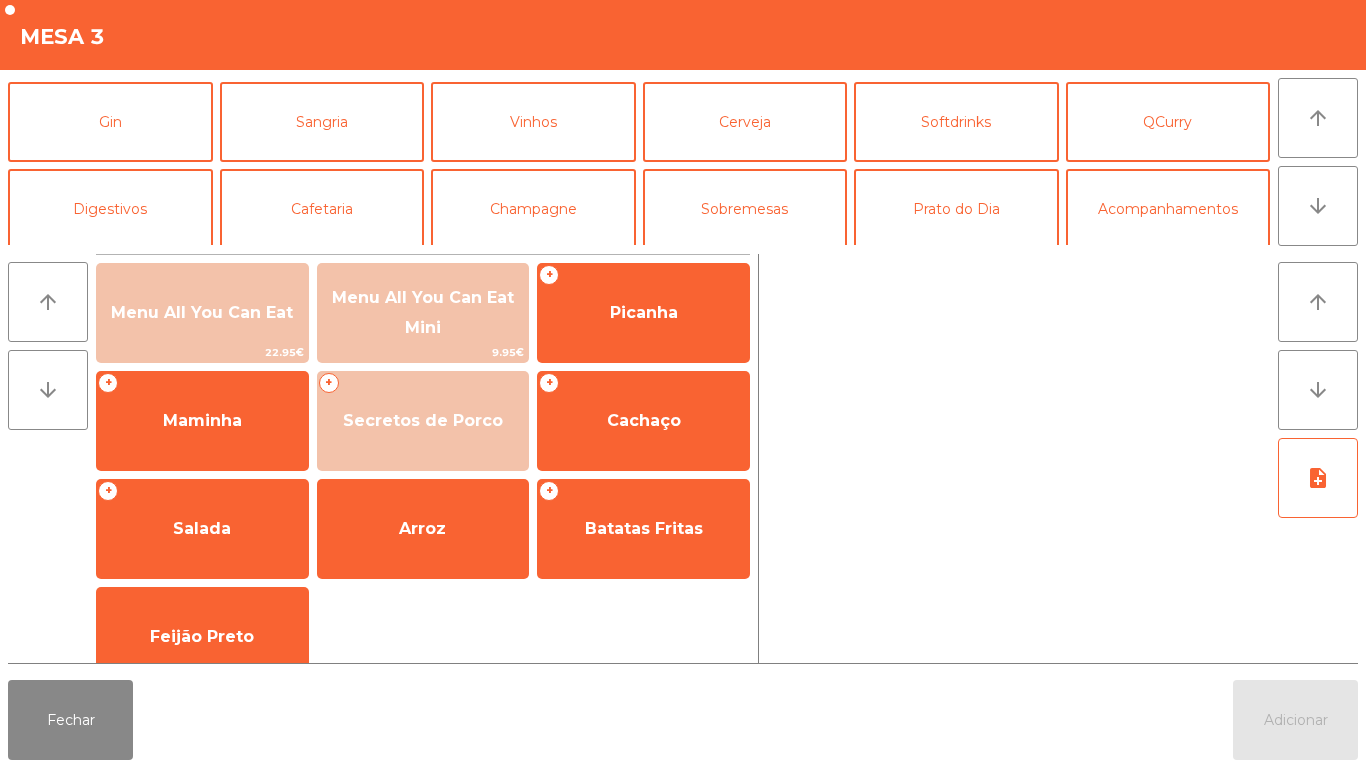 scroll, scrollTop: 103, scrollLeft: 0, axis: vertical 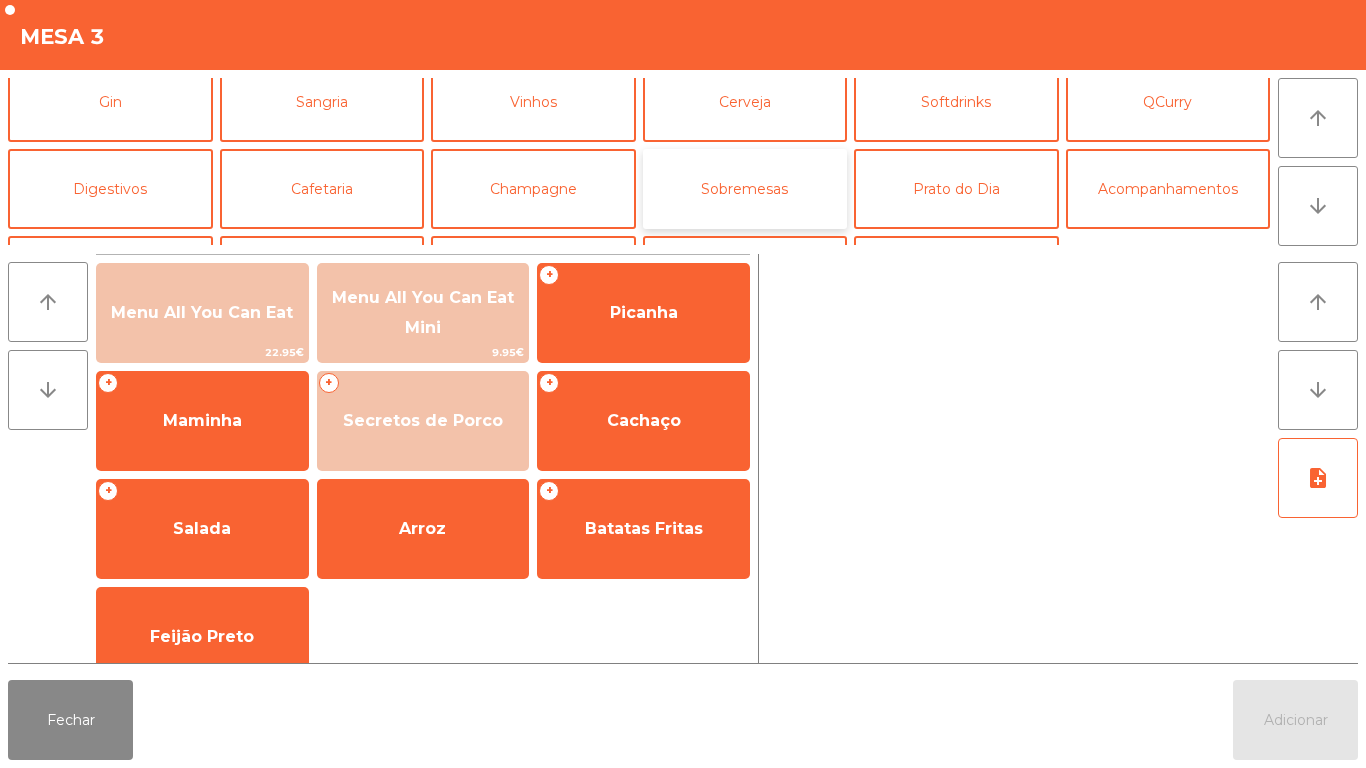 click on "Sobremesas" 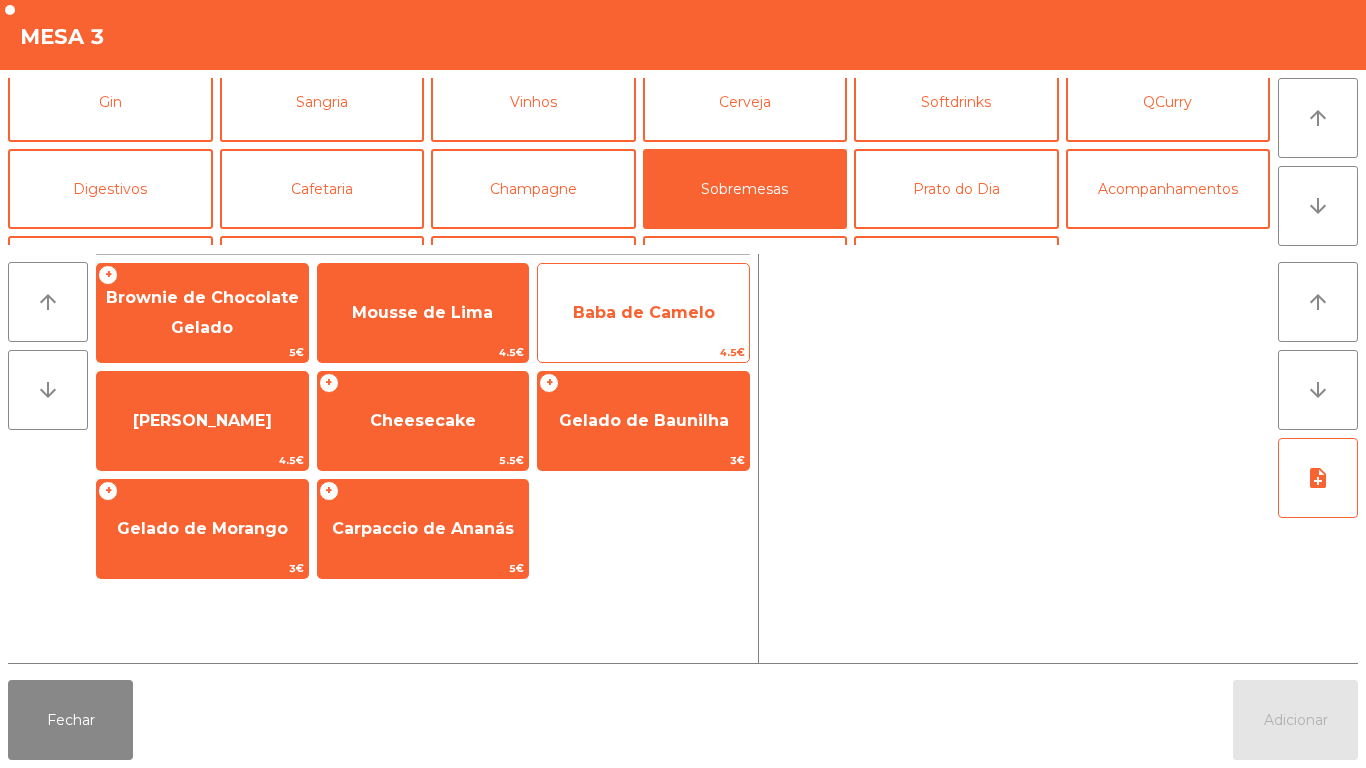 click on "Baba de Camelo" 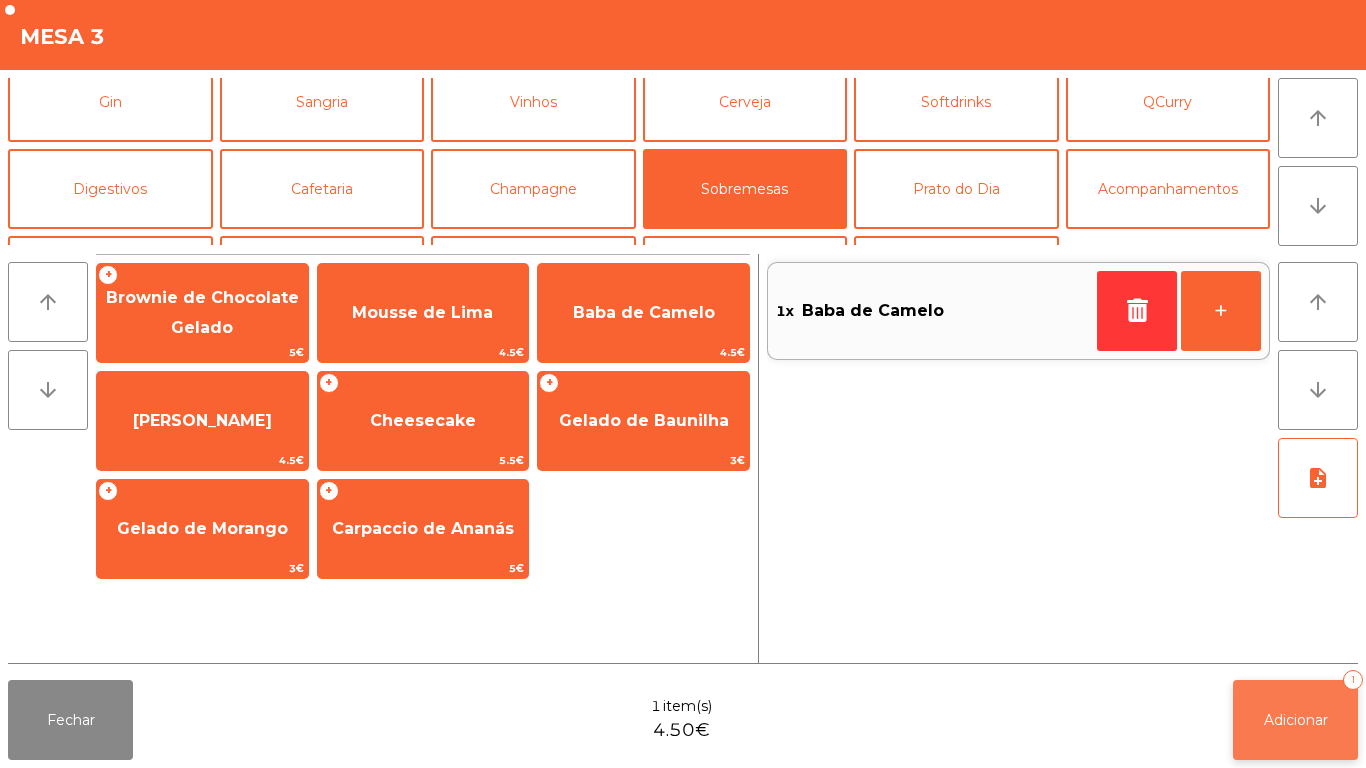 click on "Adicionar" 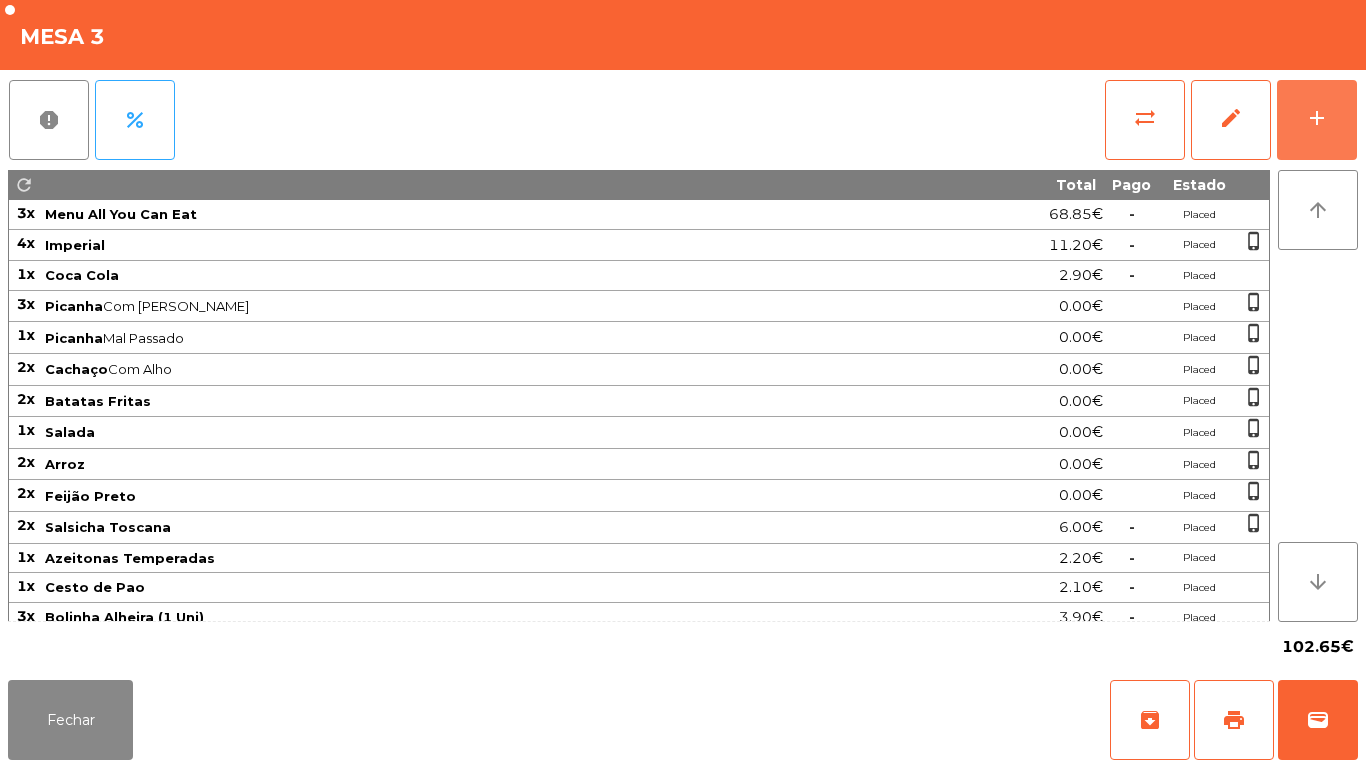scroll, scrollTop: 104, scrollLeft: 0, axis: vertical 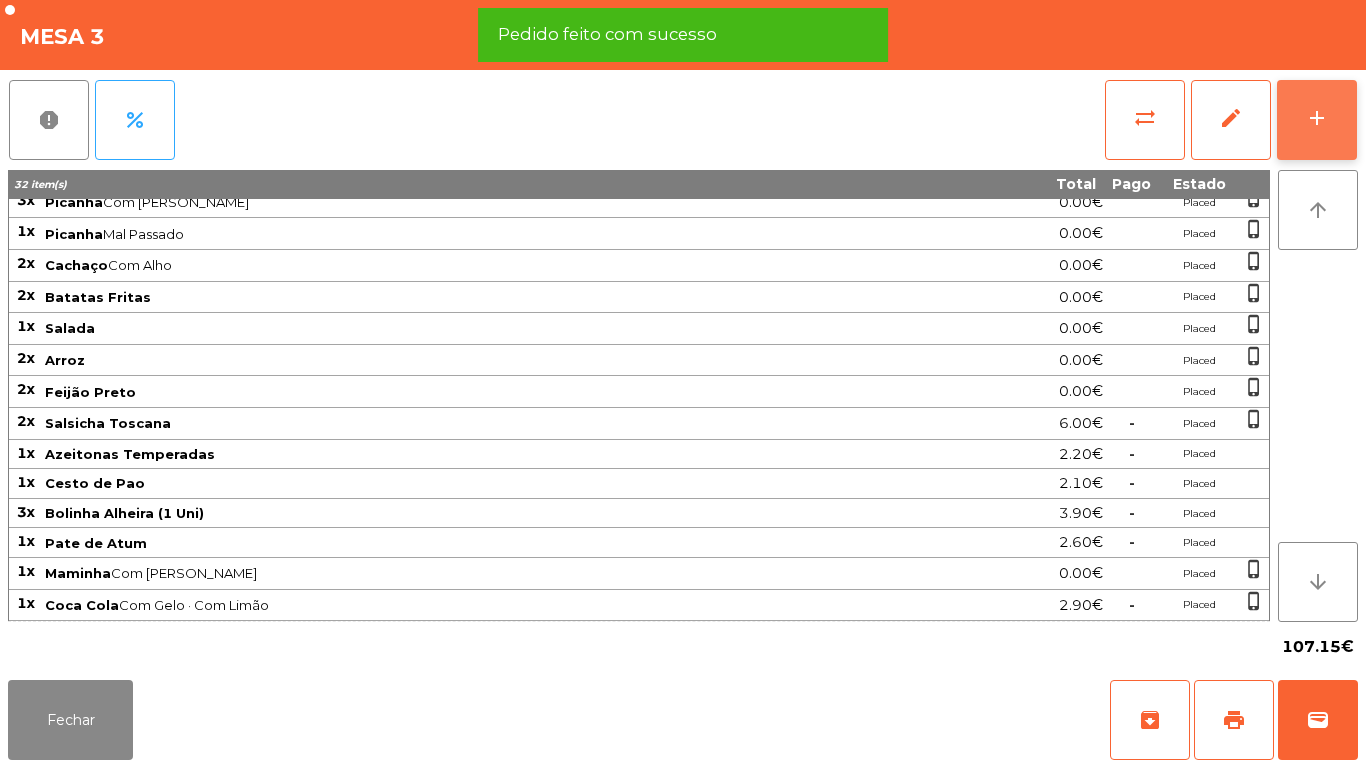 click on "add" 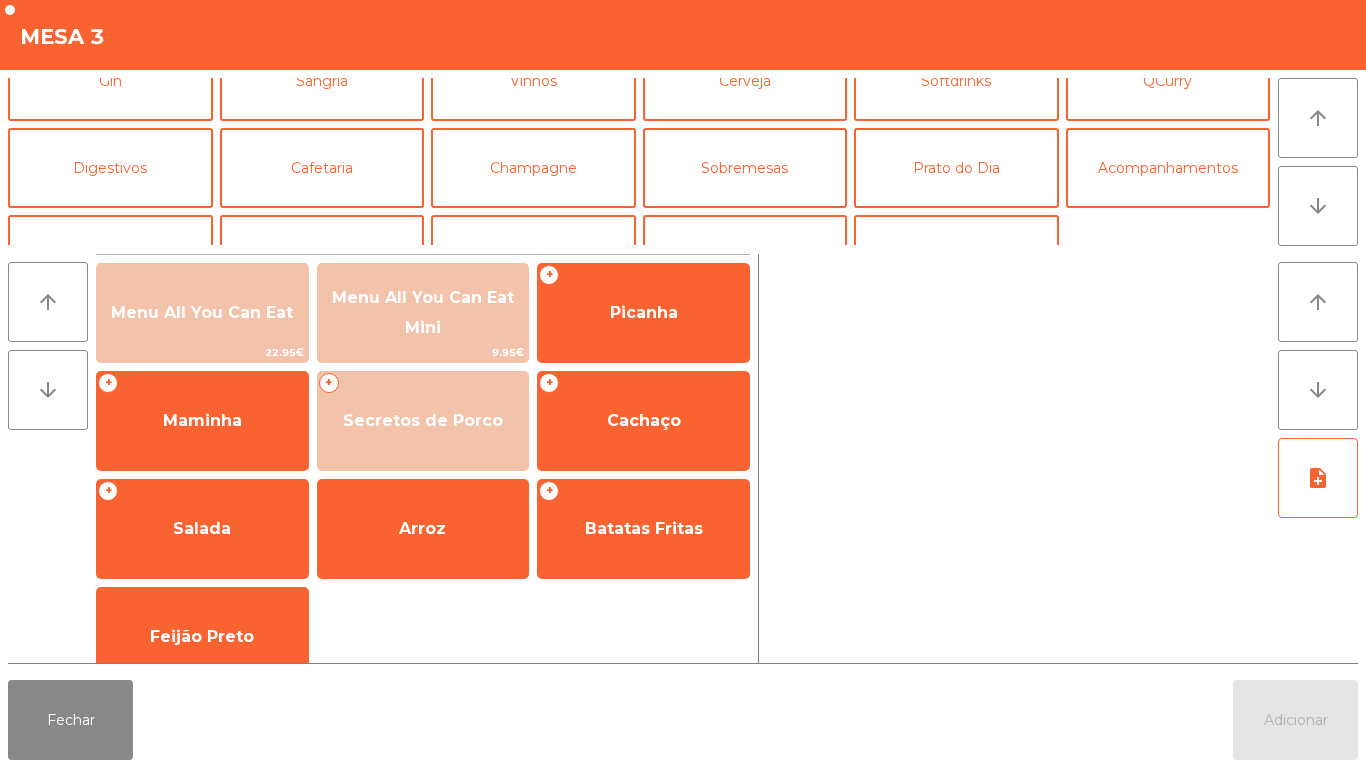 scroll, scrollTop: 138, scrollLeft: 0, axis: vertical 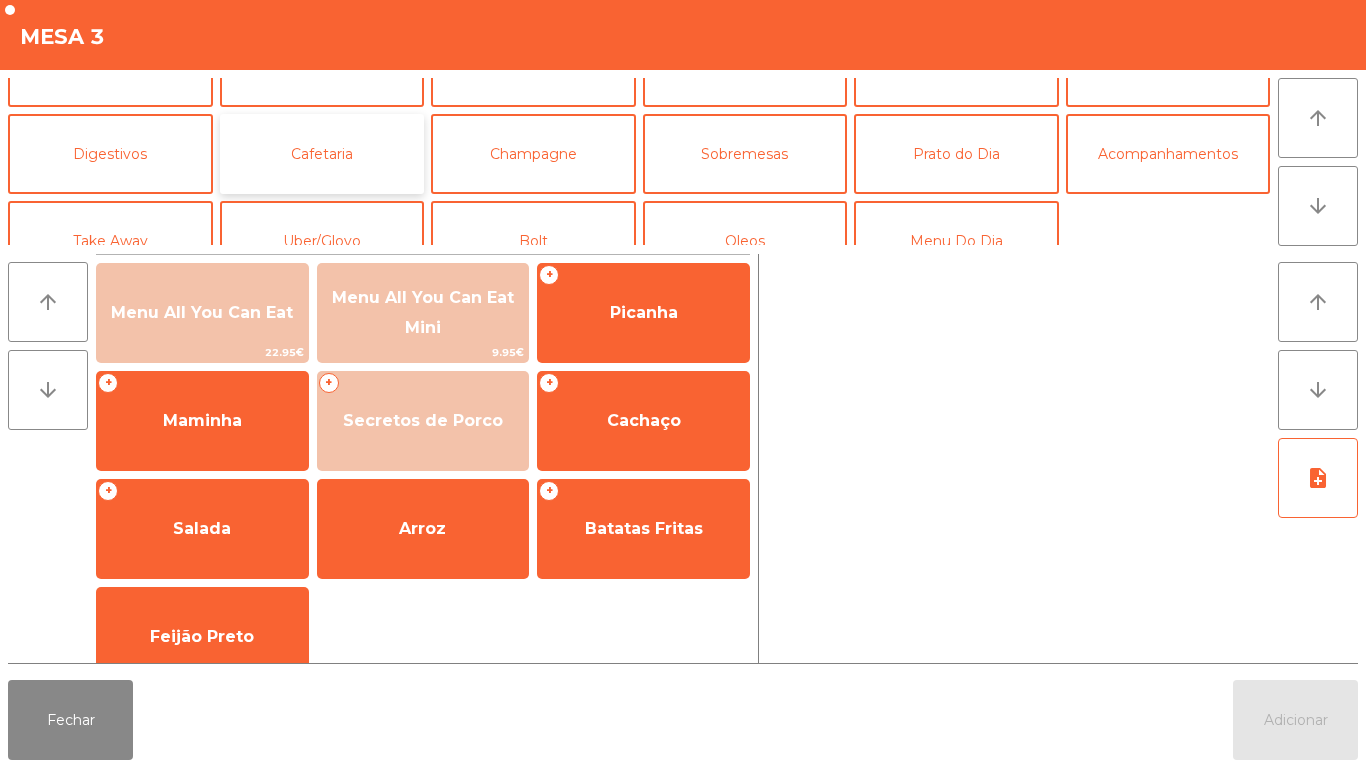click on "Cafetaria" 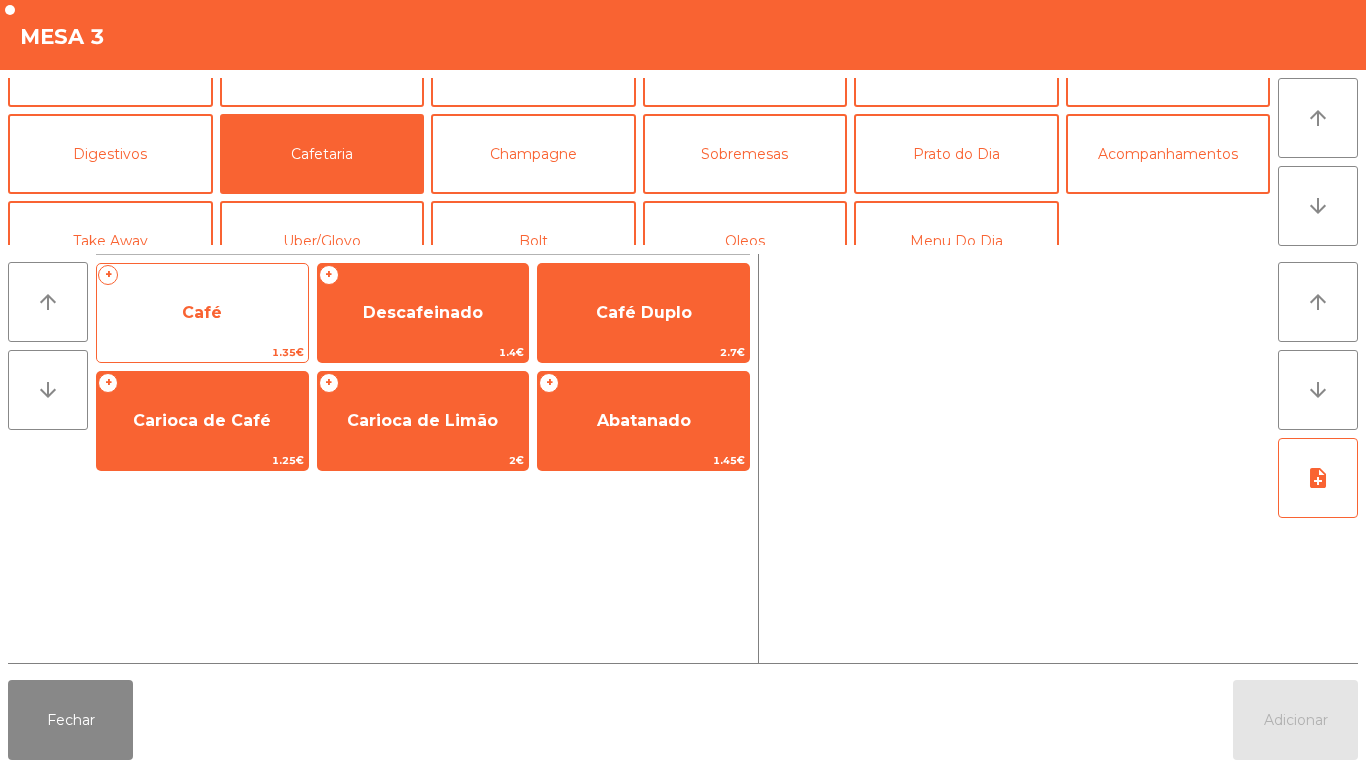 click on "Café" 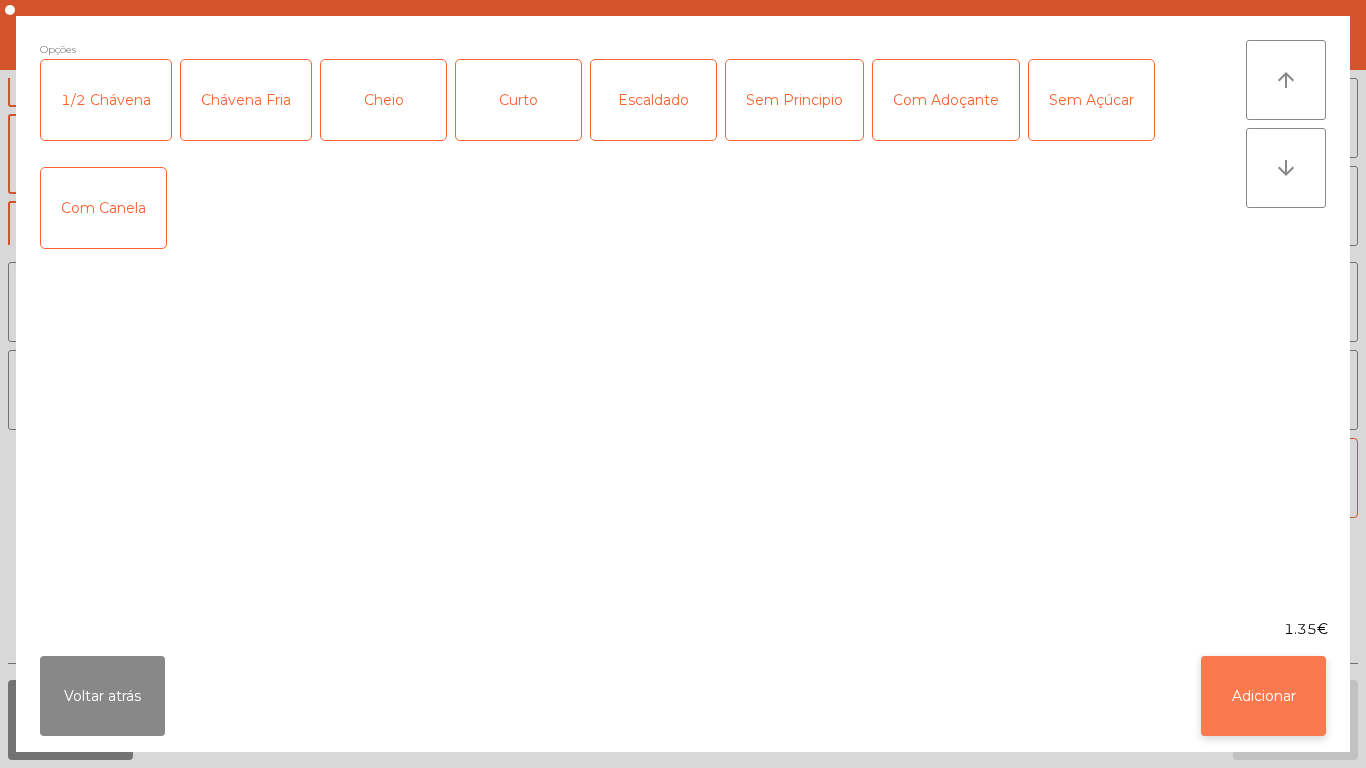 click on "Adicionar" 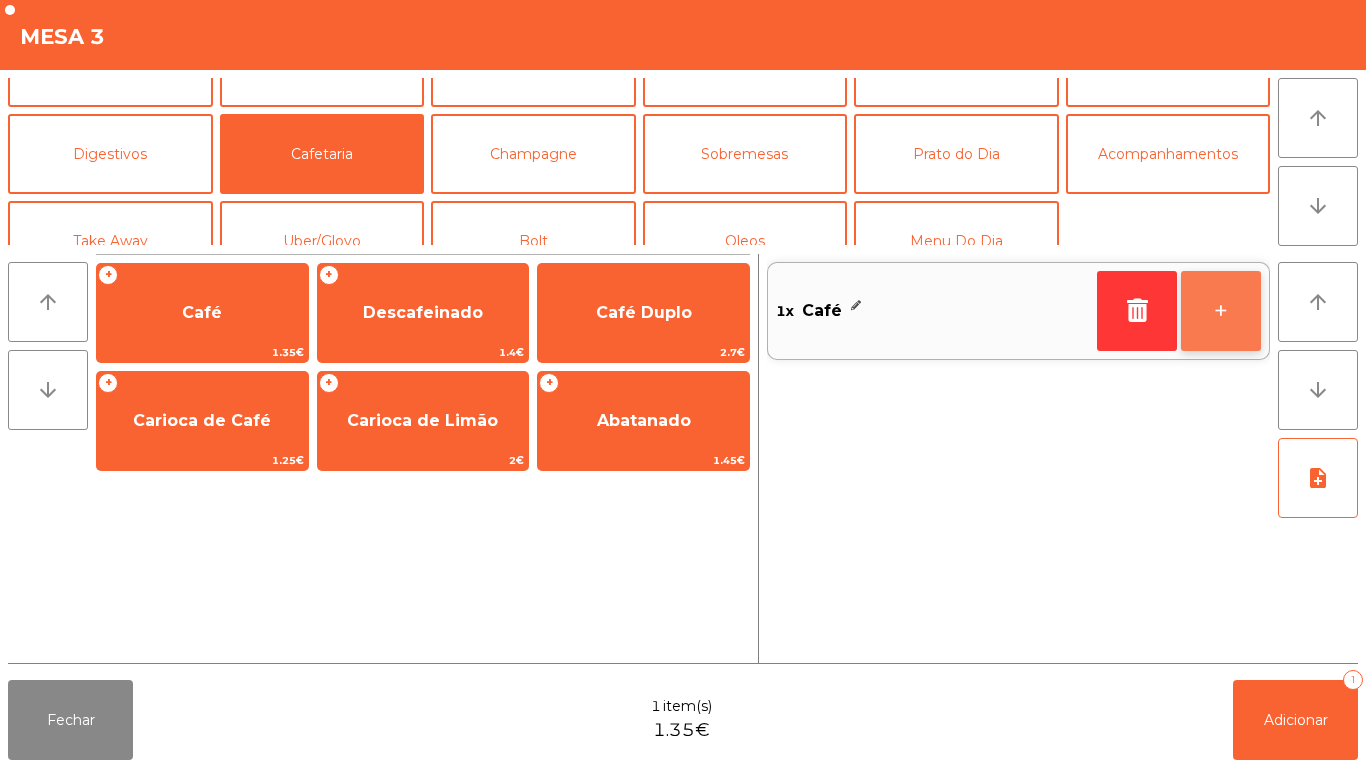 click on "+" 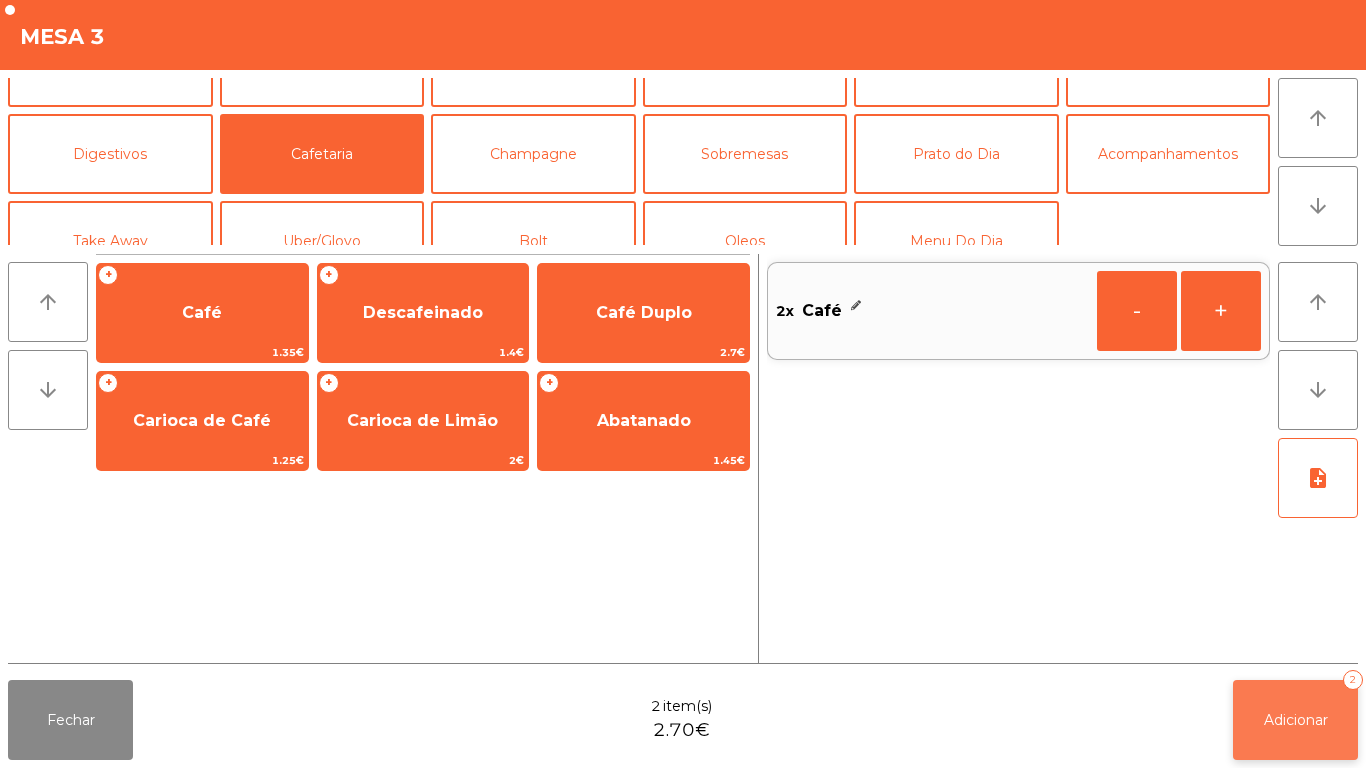 click on "Adicionar   2" 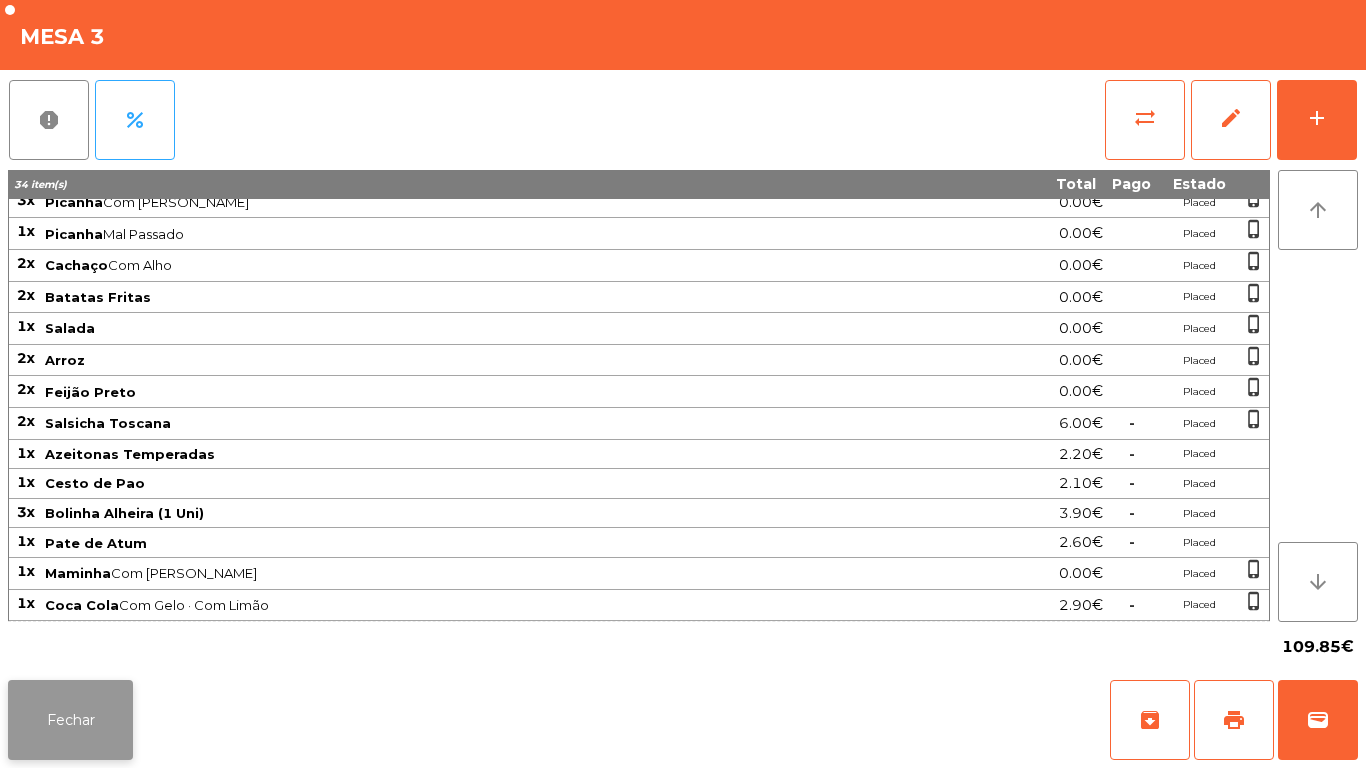 click on "Fechar" 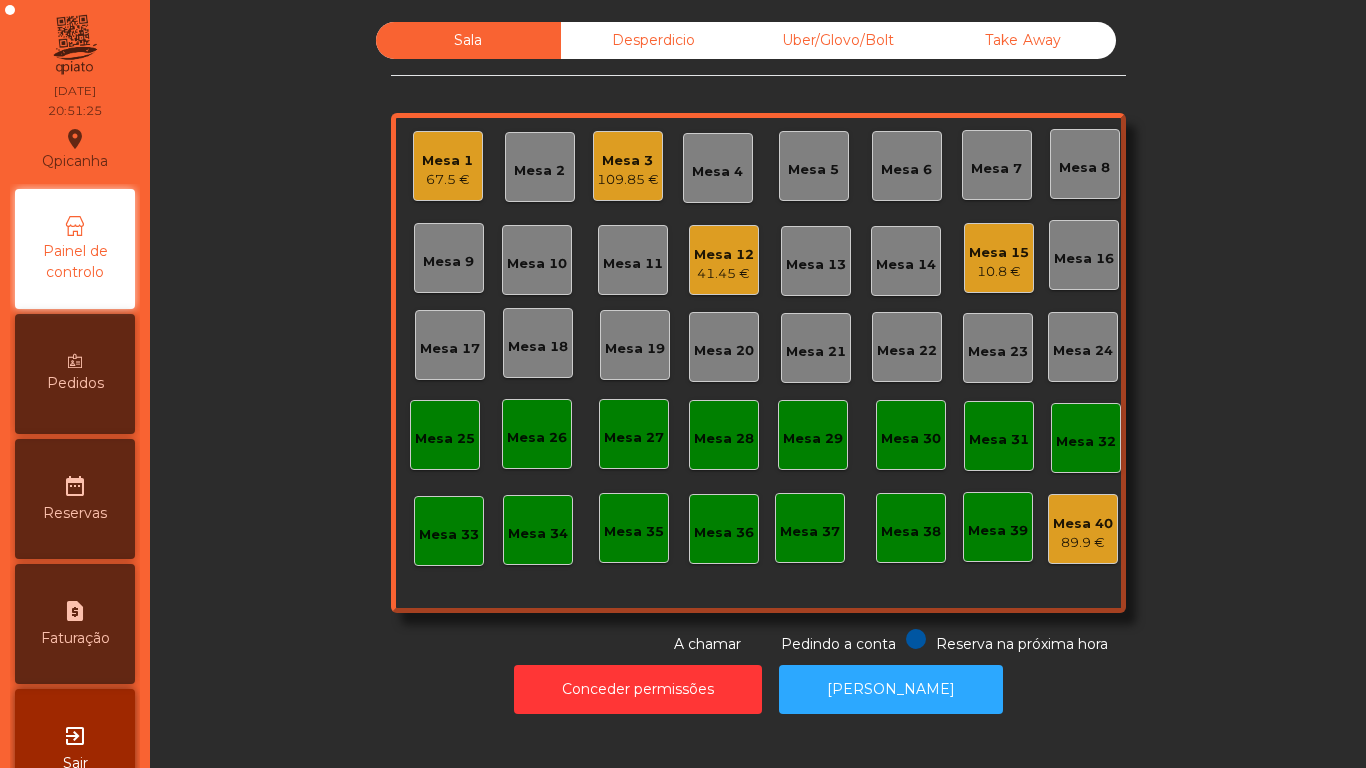 click on "41.45 €" 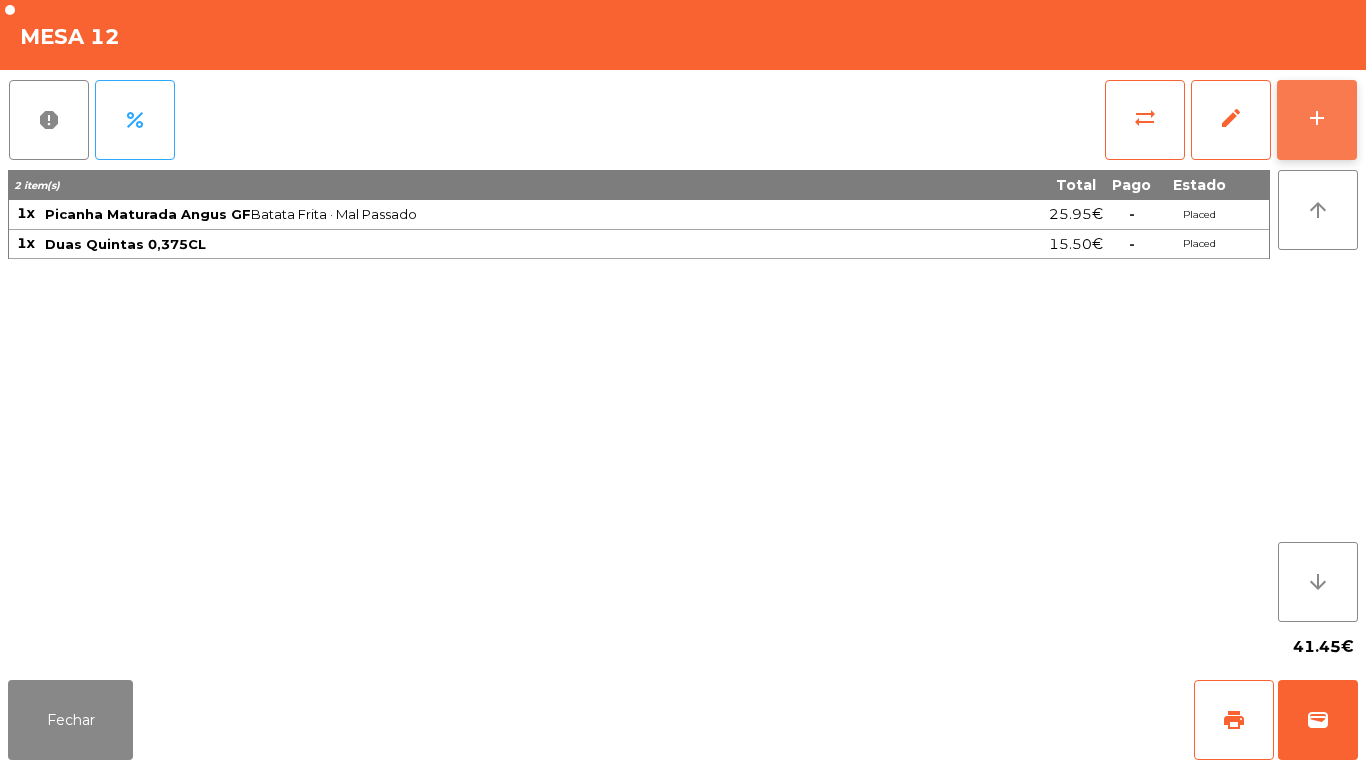 click on "add" 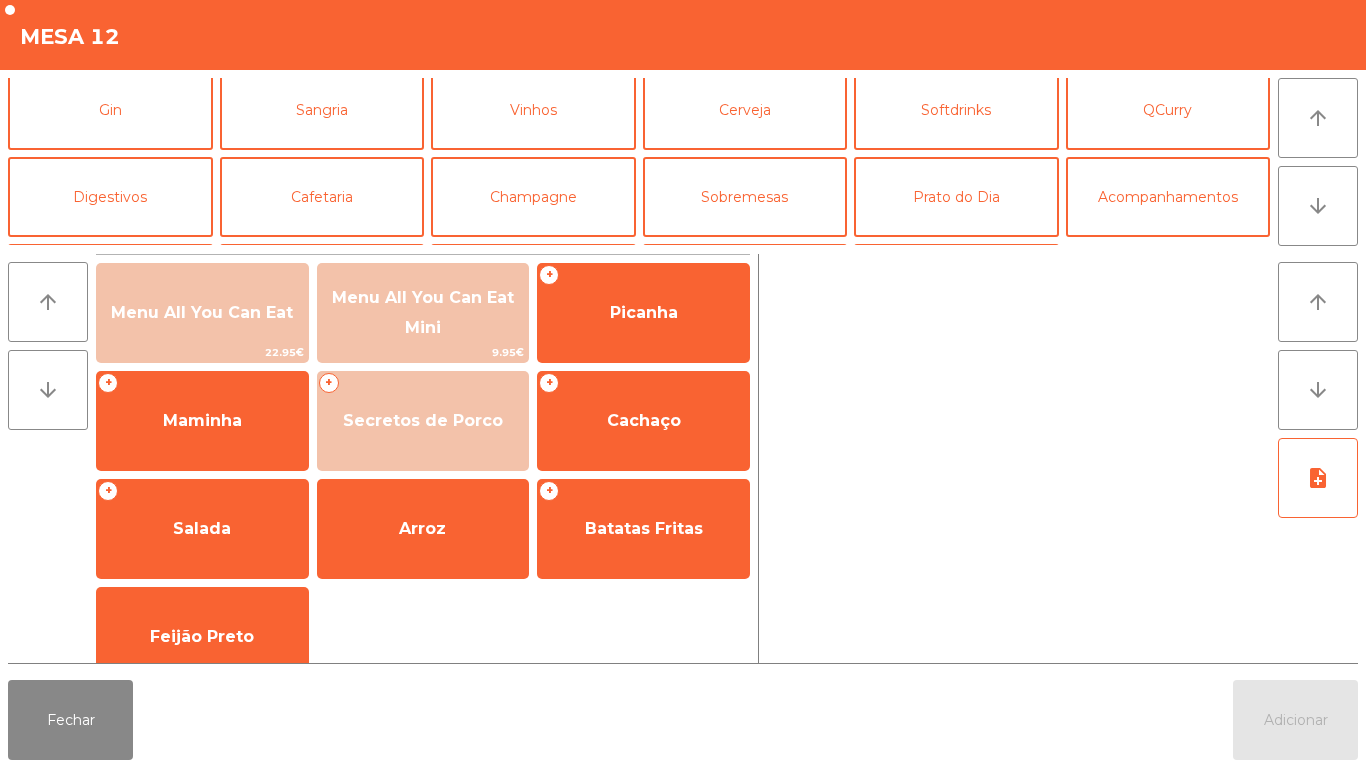 scroll, scrollTop: 96, scrollLeft: 0, axis: vertical 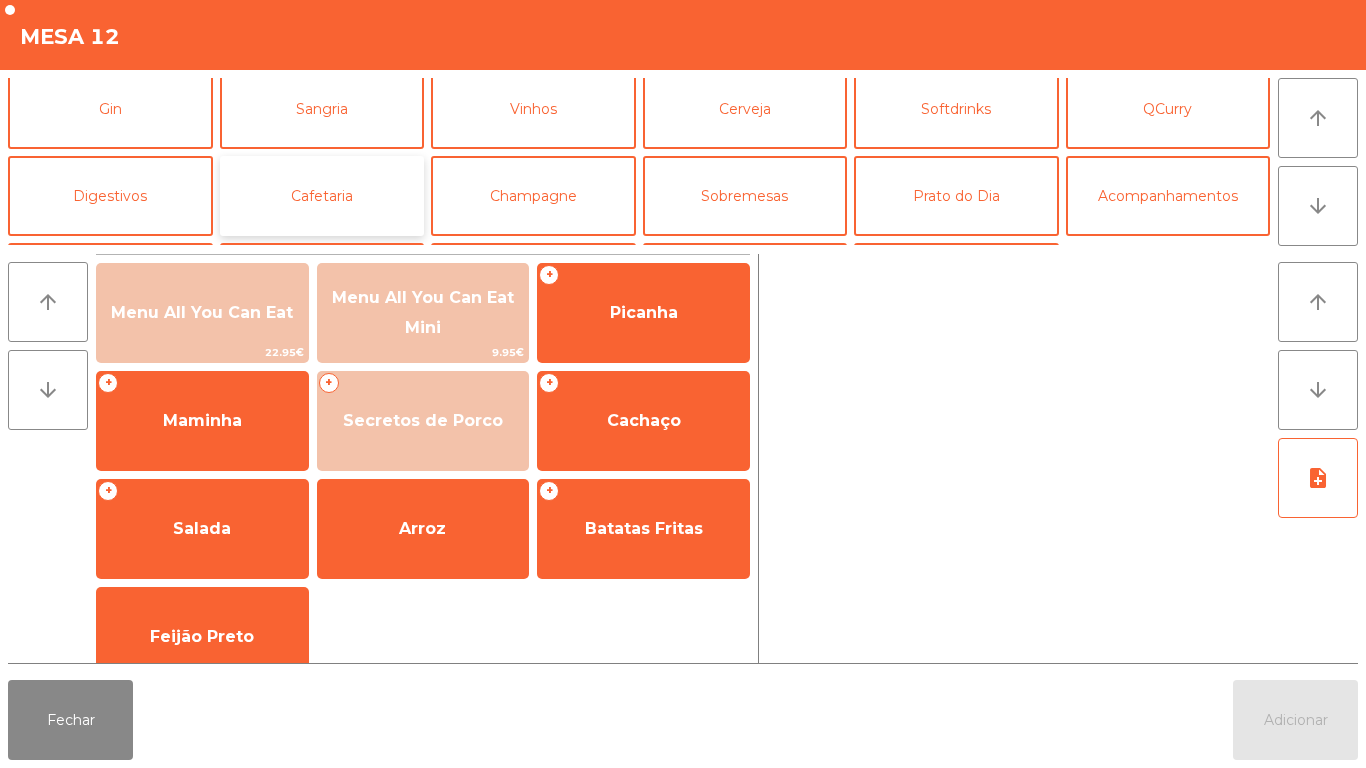 click on "Cafetaria" 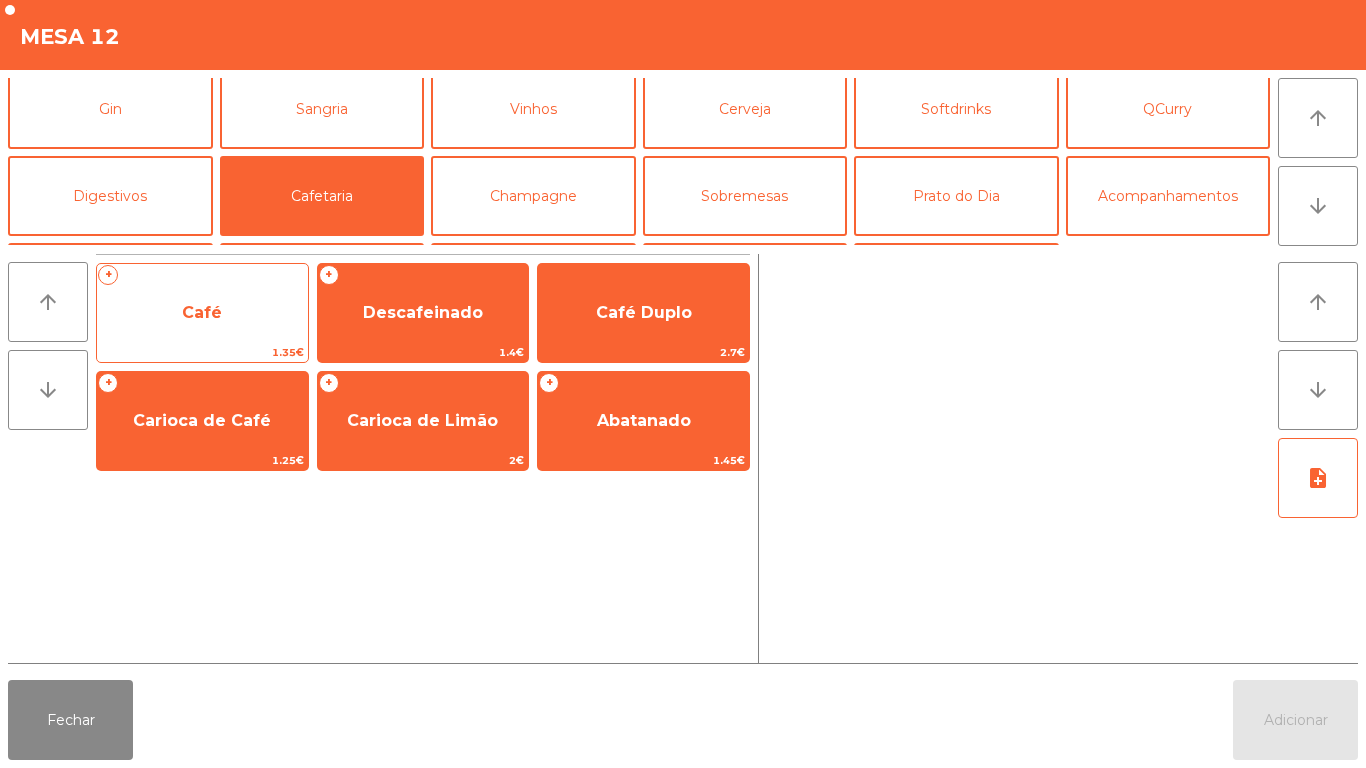 click on "Café" 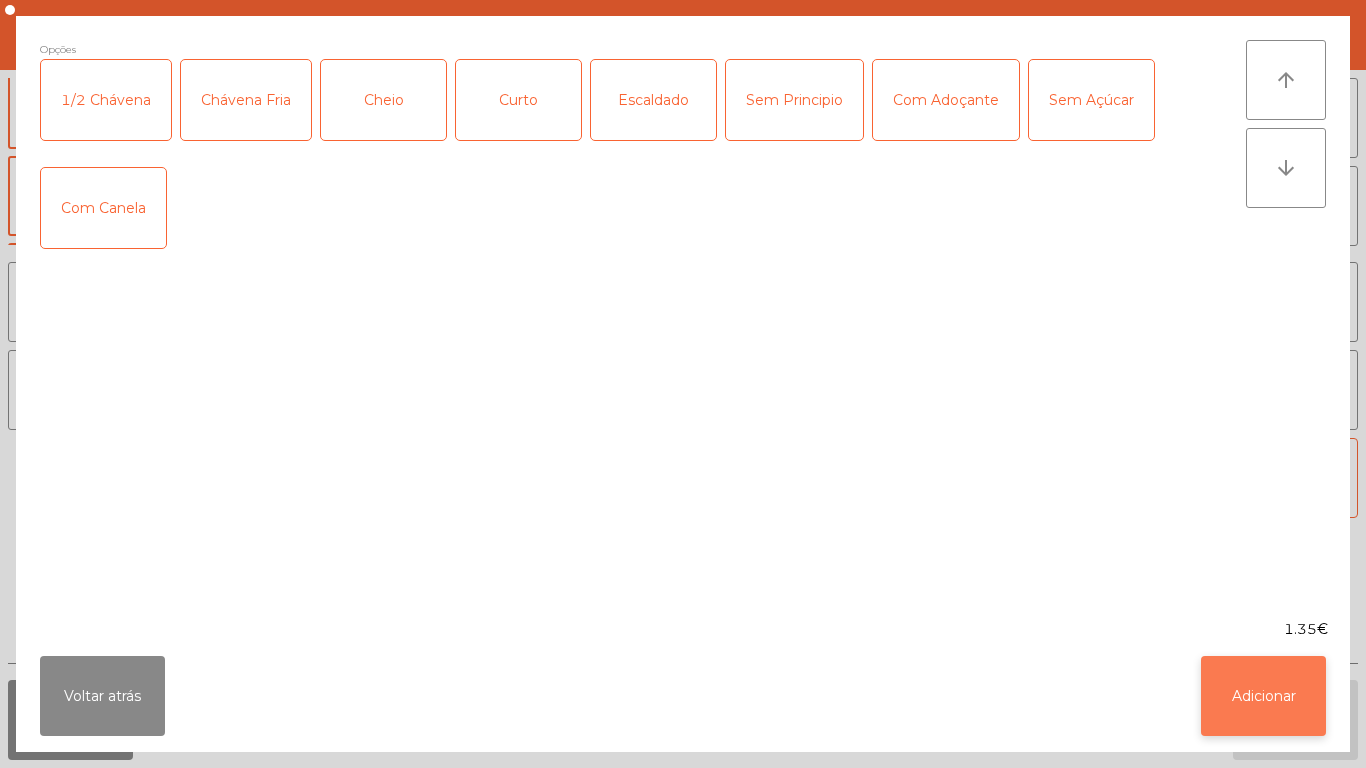 click on "Adicionar" 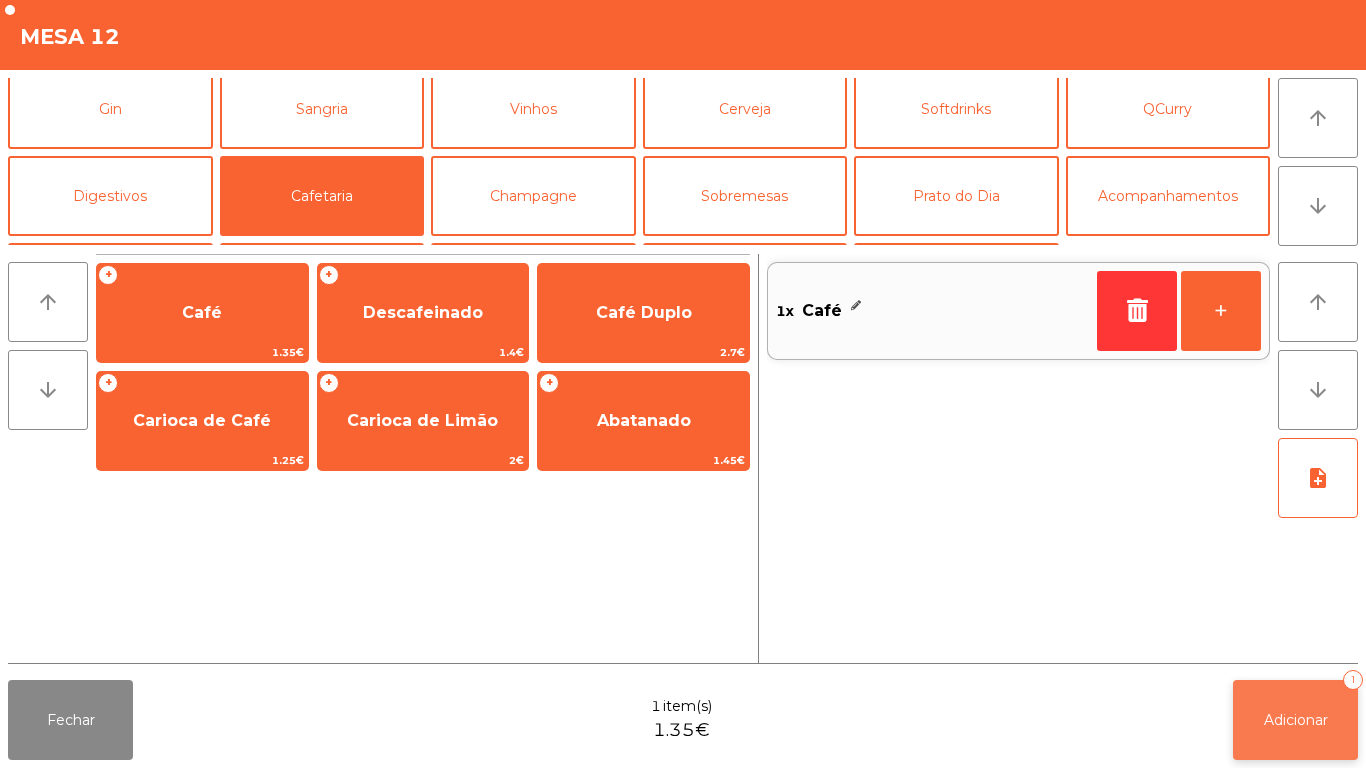 click on "Adicionar   1" 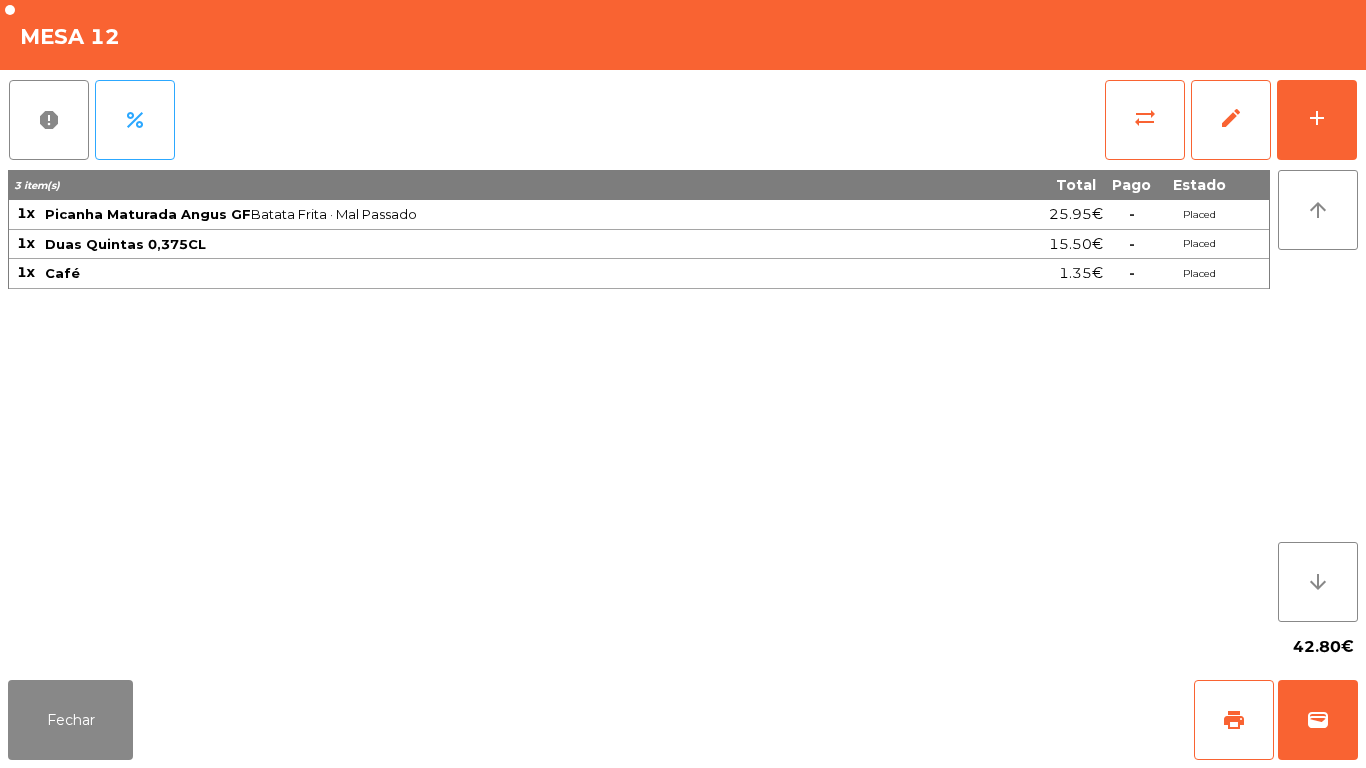 click on "Fechar   print   wallet" 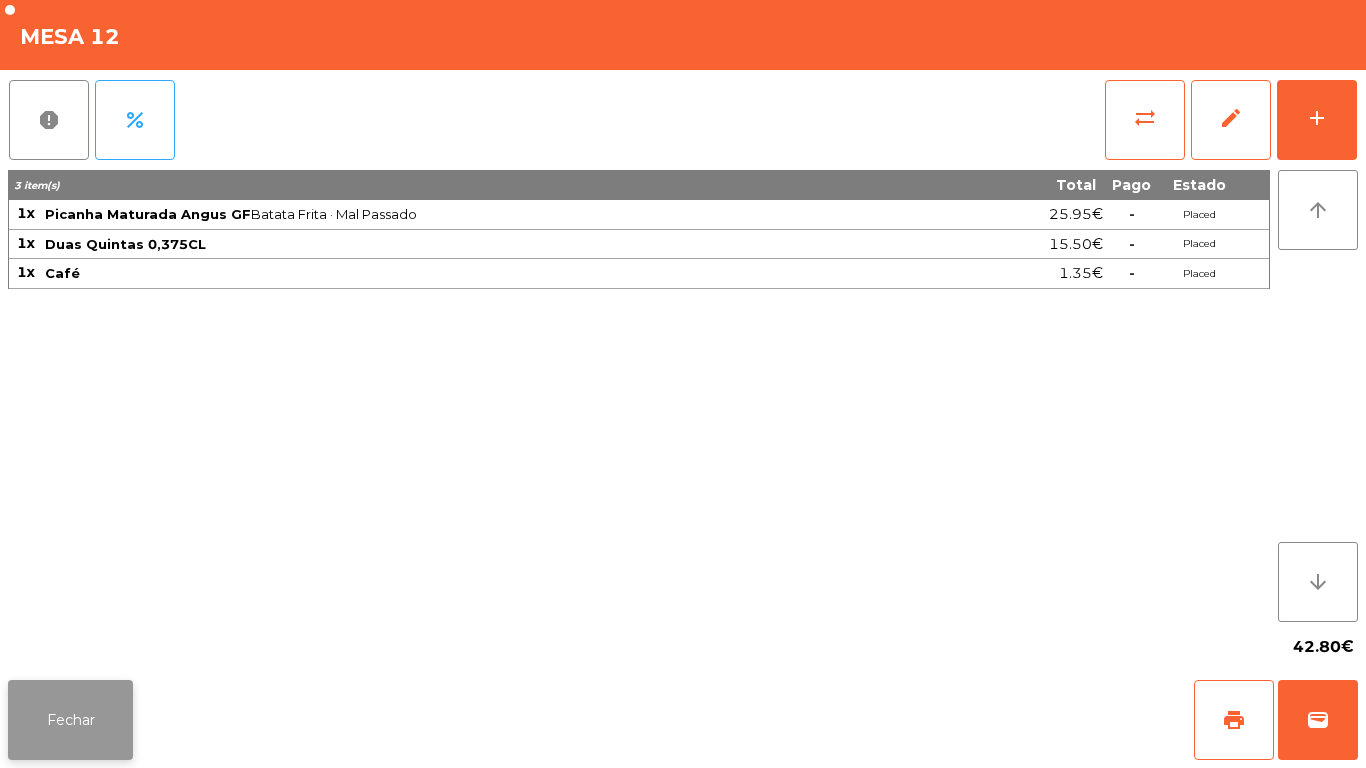click on "Fechar" 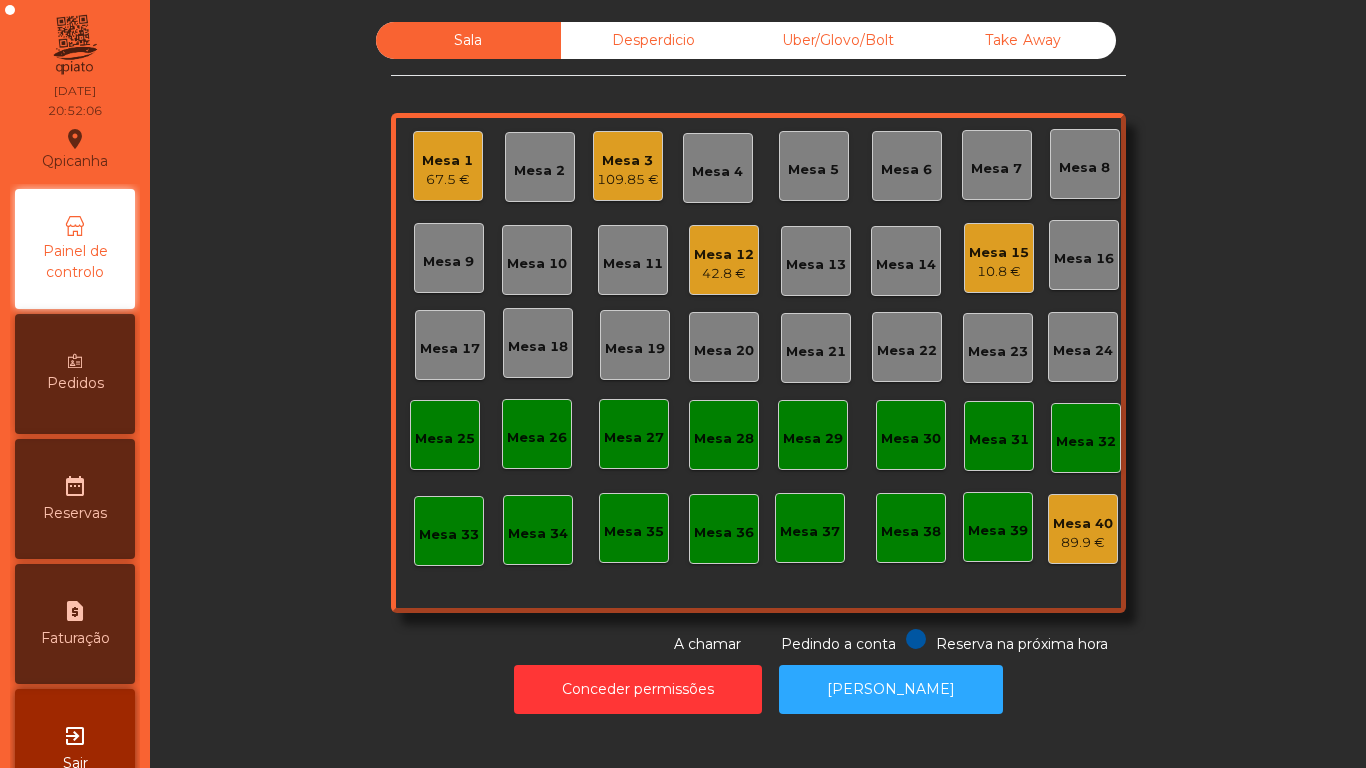 click on "Mesa 15" 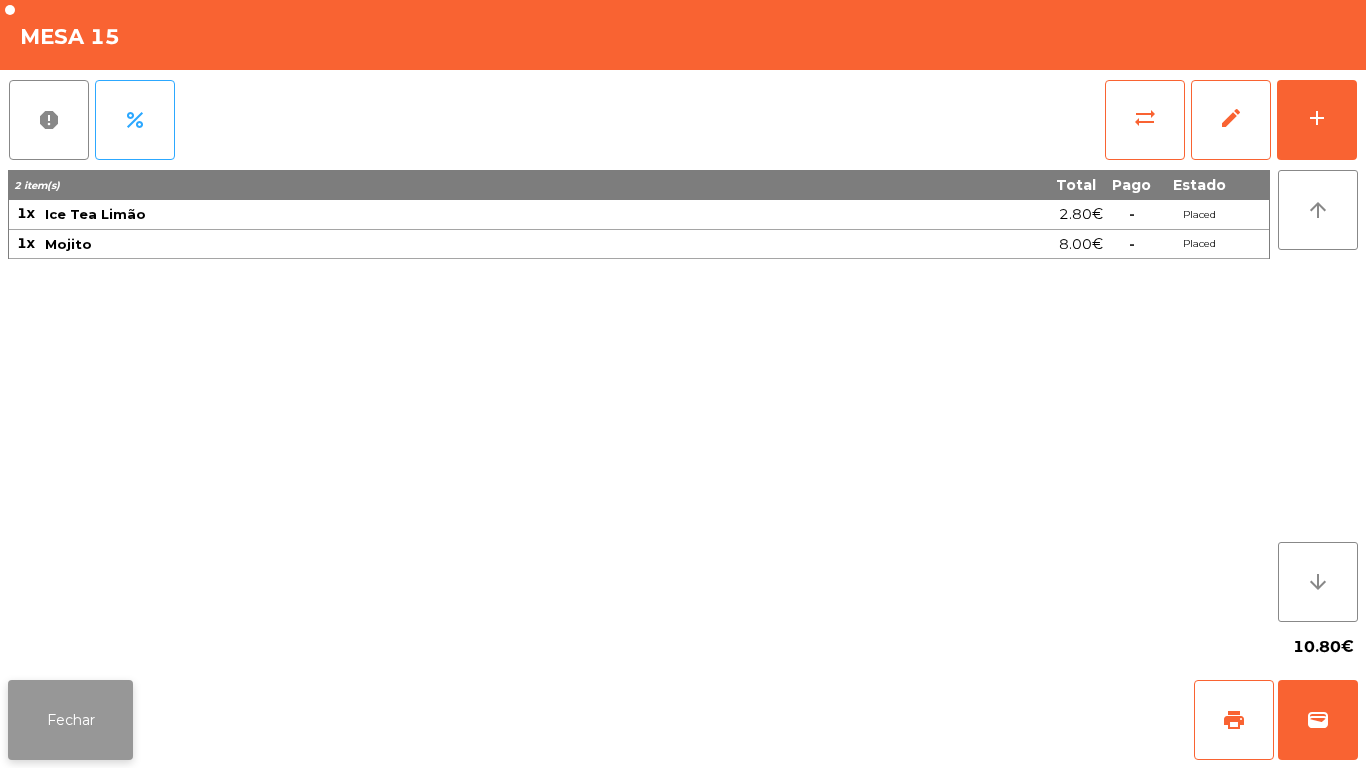 click on "Fechar" 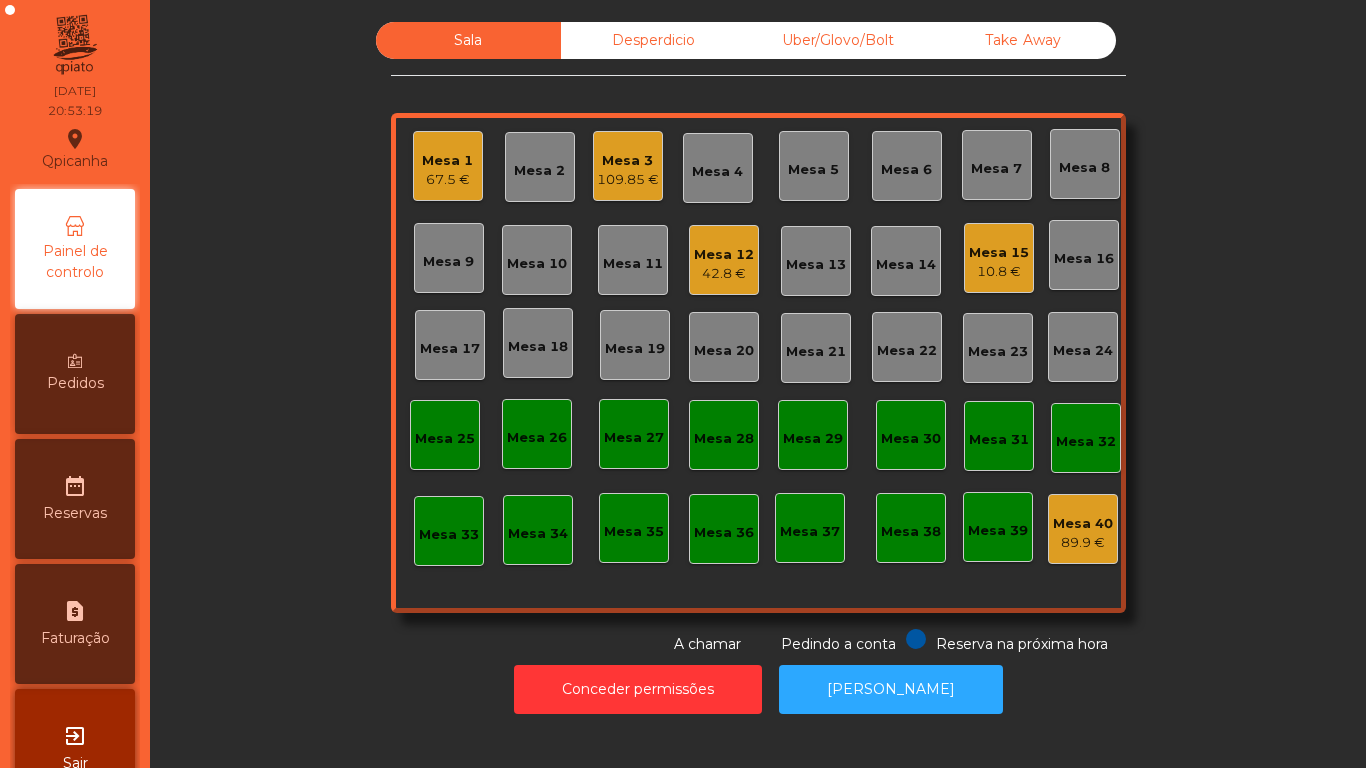 click on "Mesa 15" 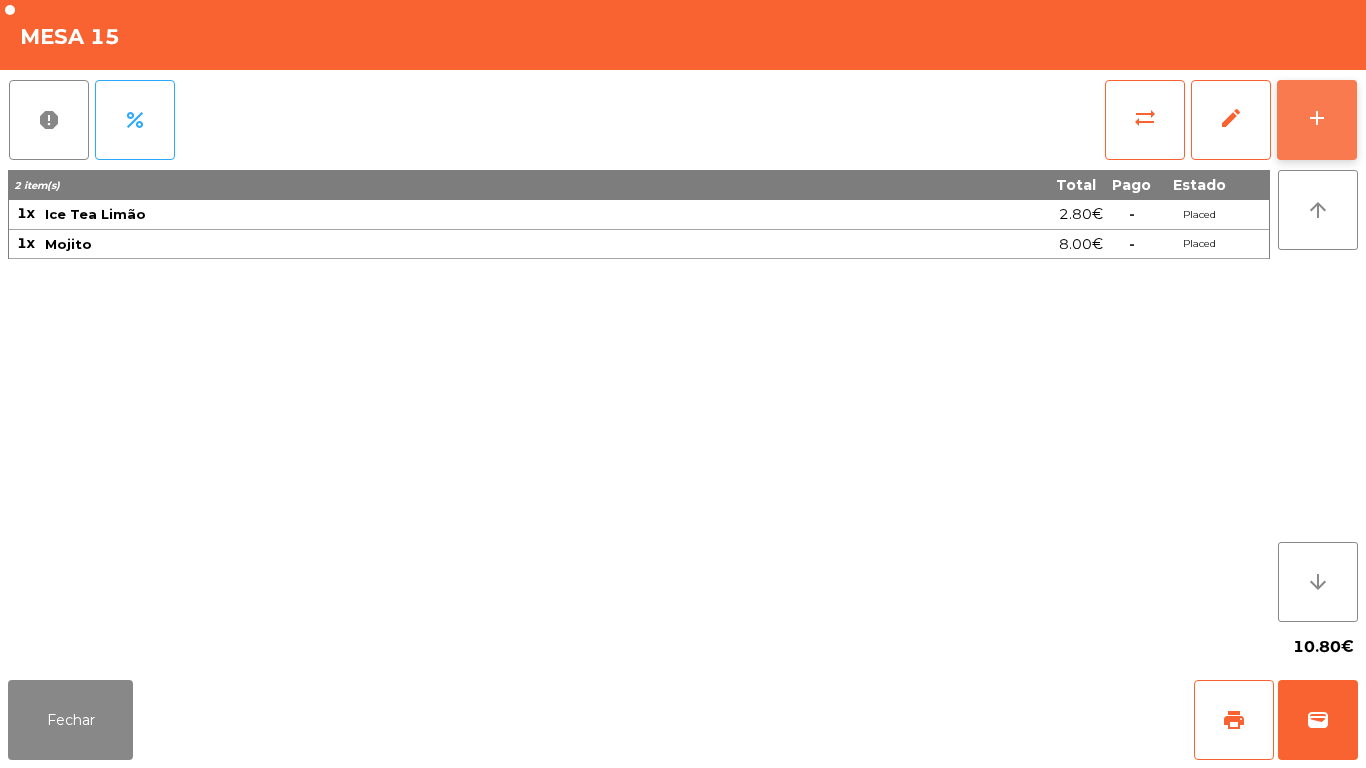 click on "add" 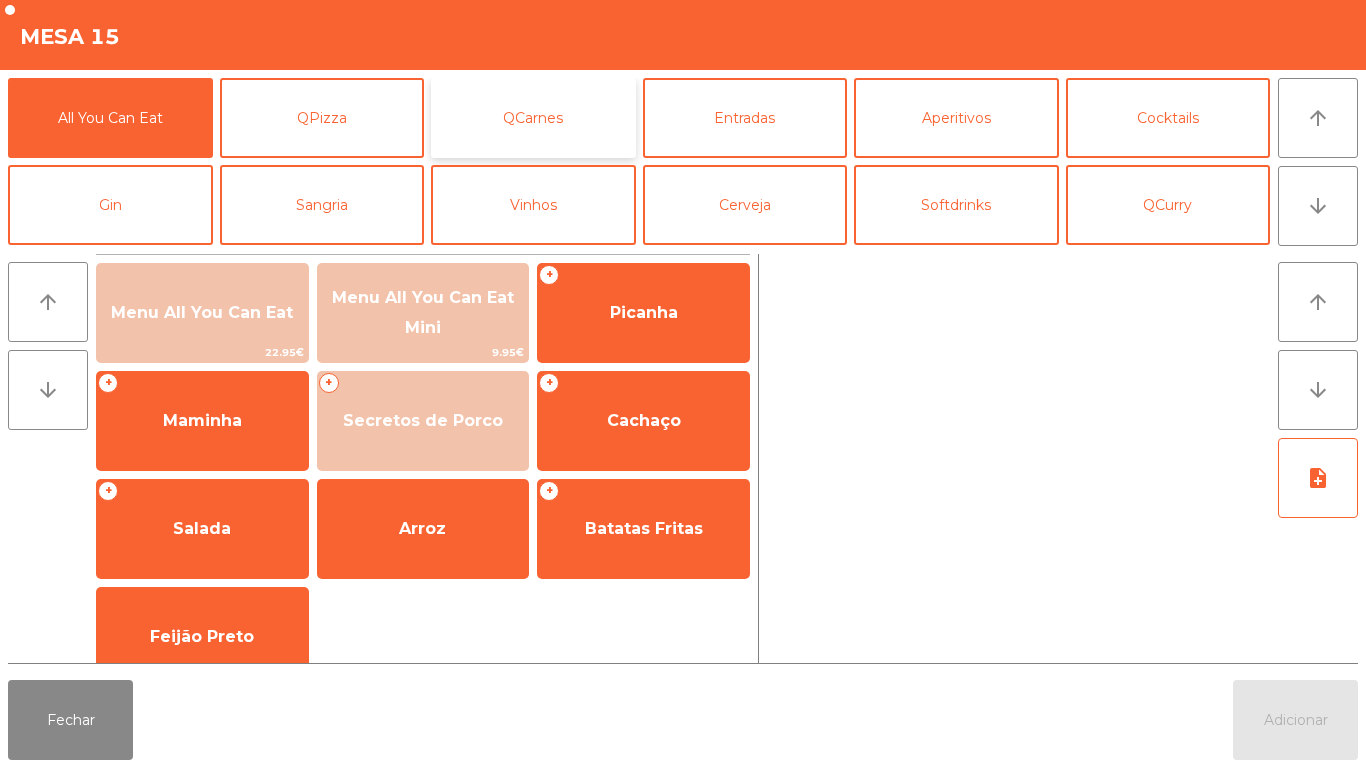 click on "QCarnes" 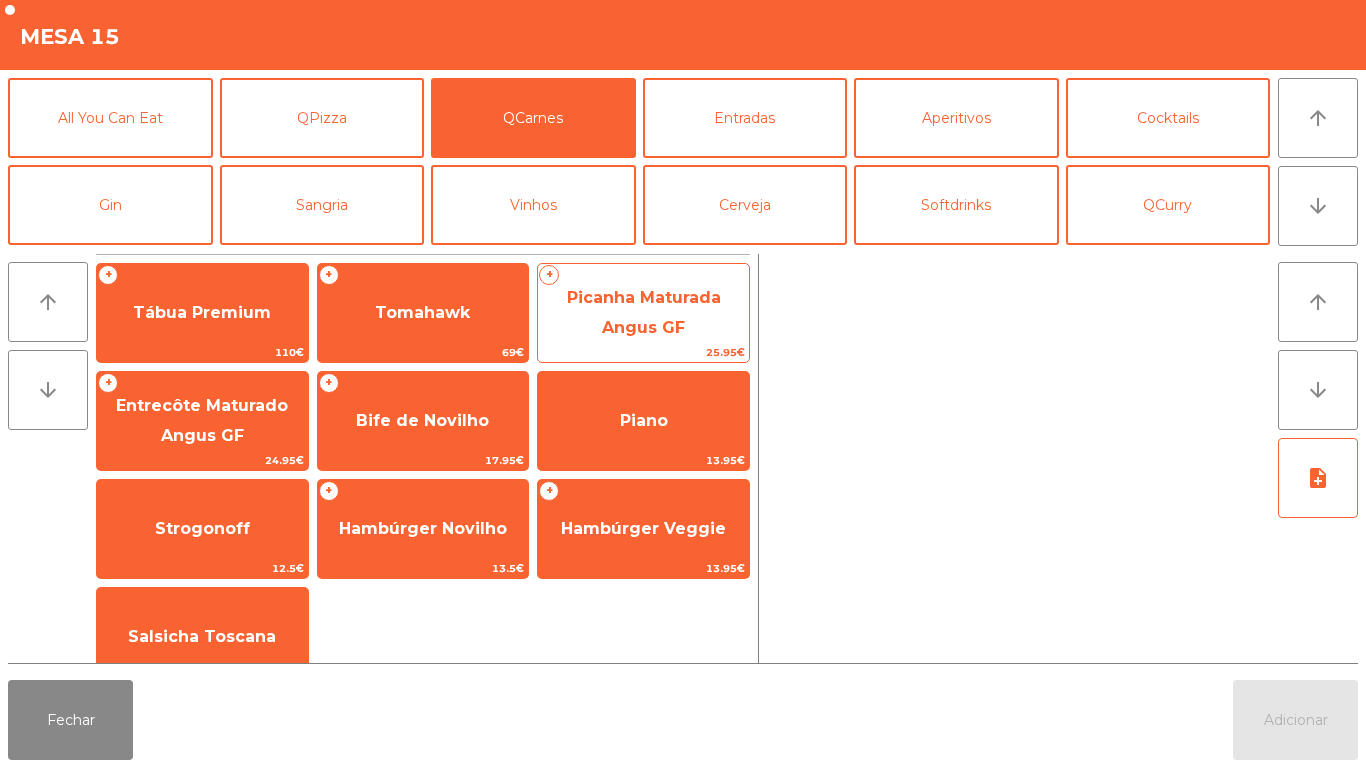 click on "Picanha Maturada Angus GF" 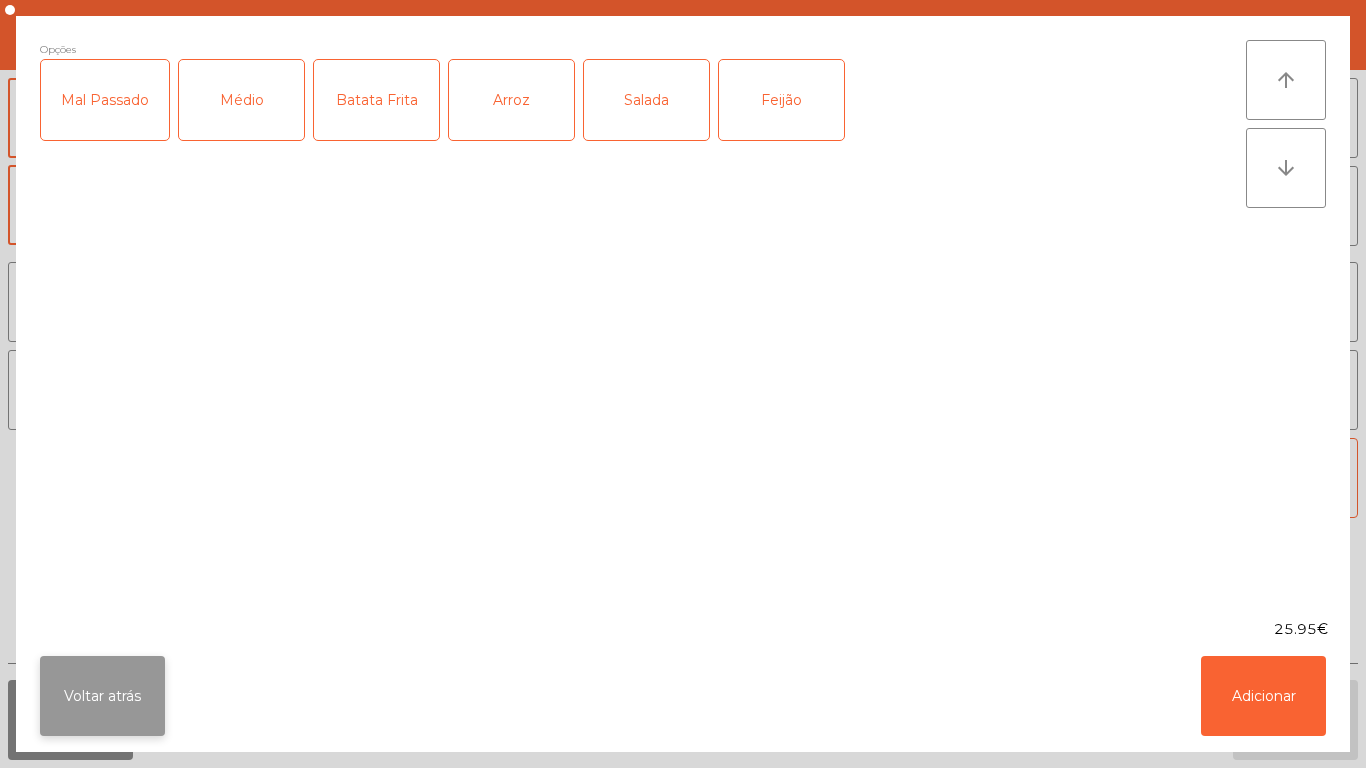 click on "Voltar atrás" 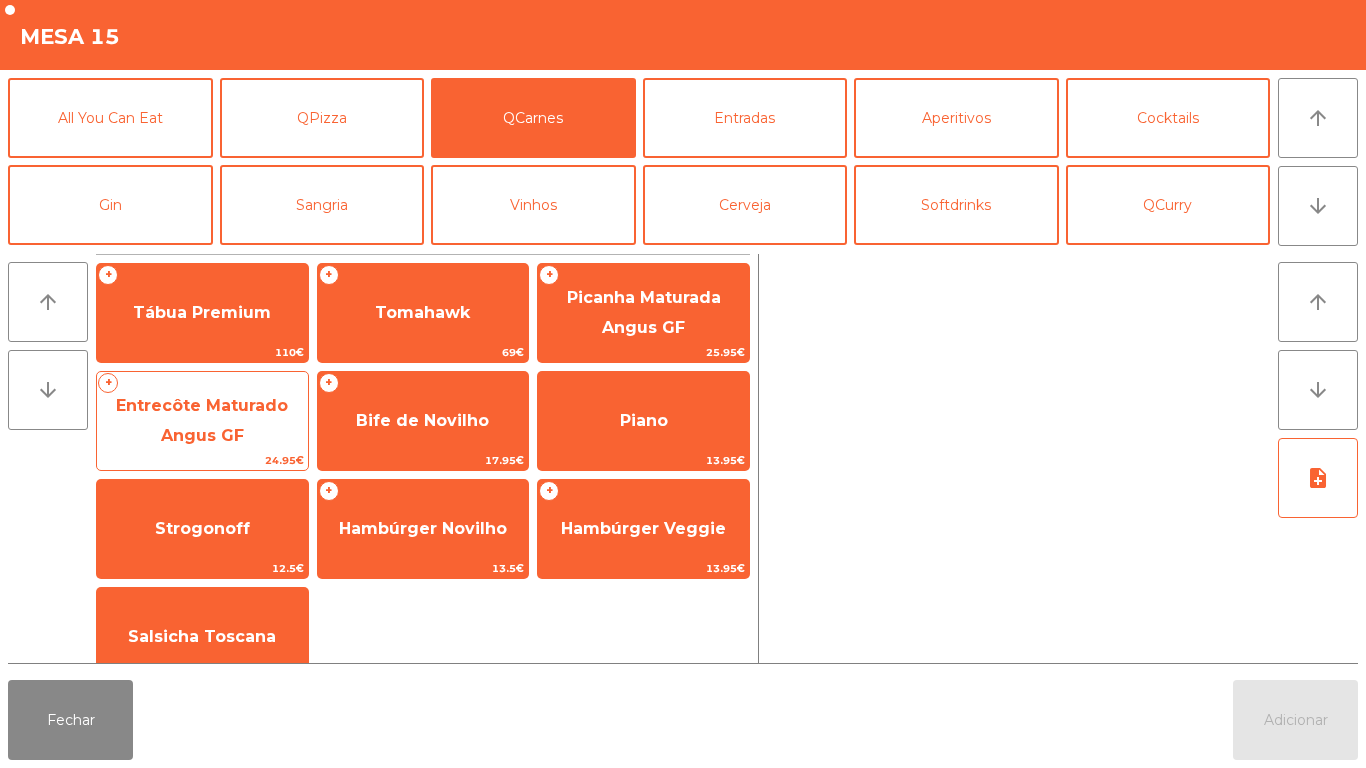 click on "Entrecôte Maturado Angus GF" 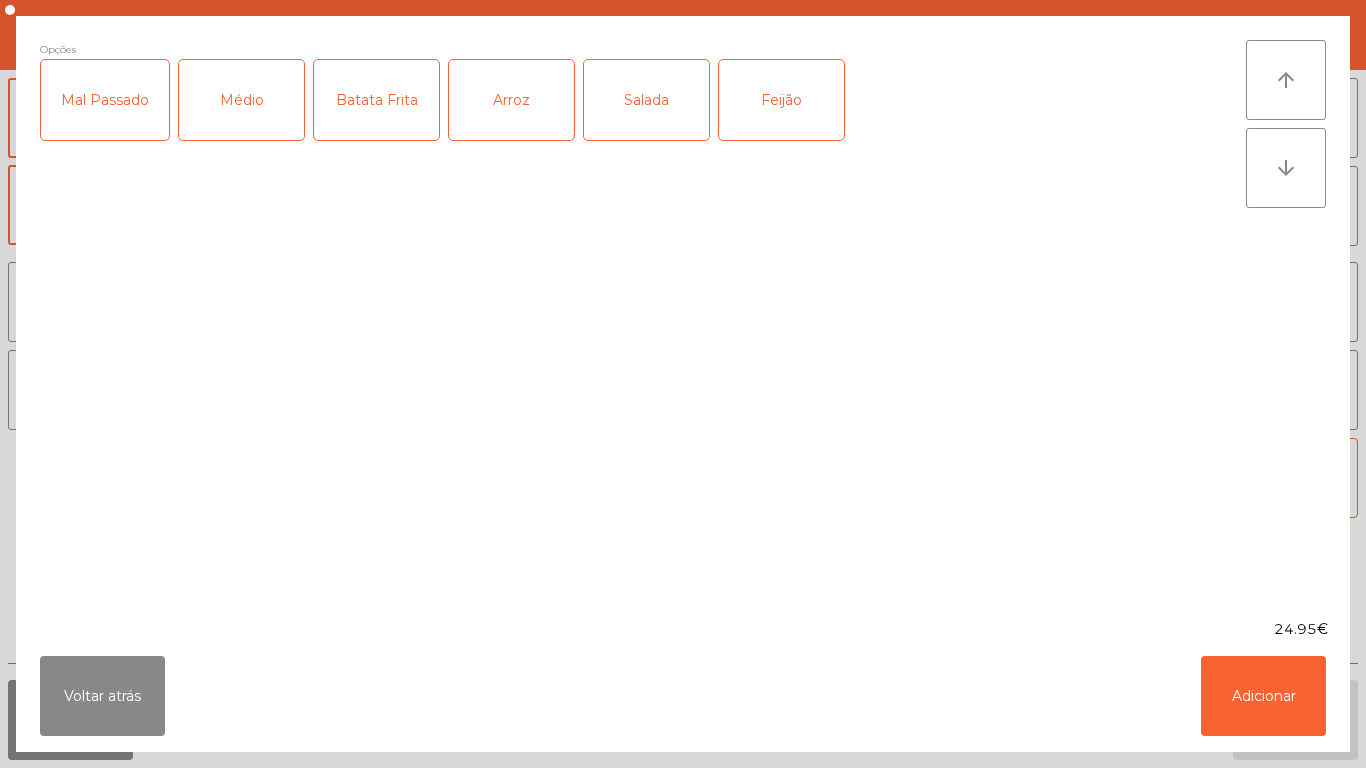 click on "Médio" 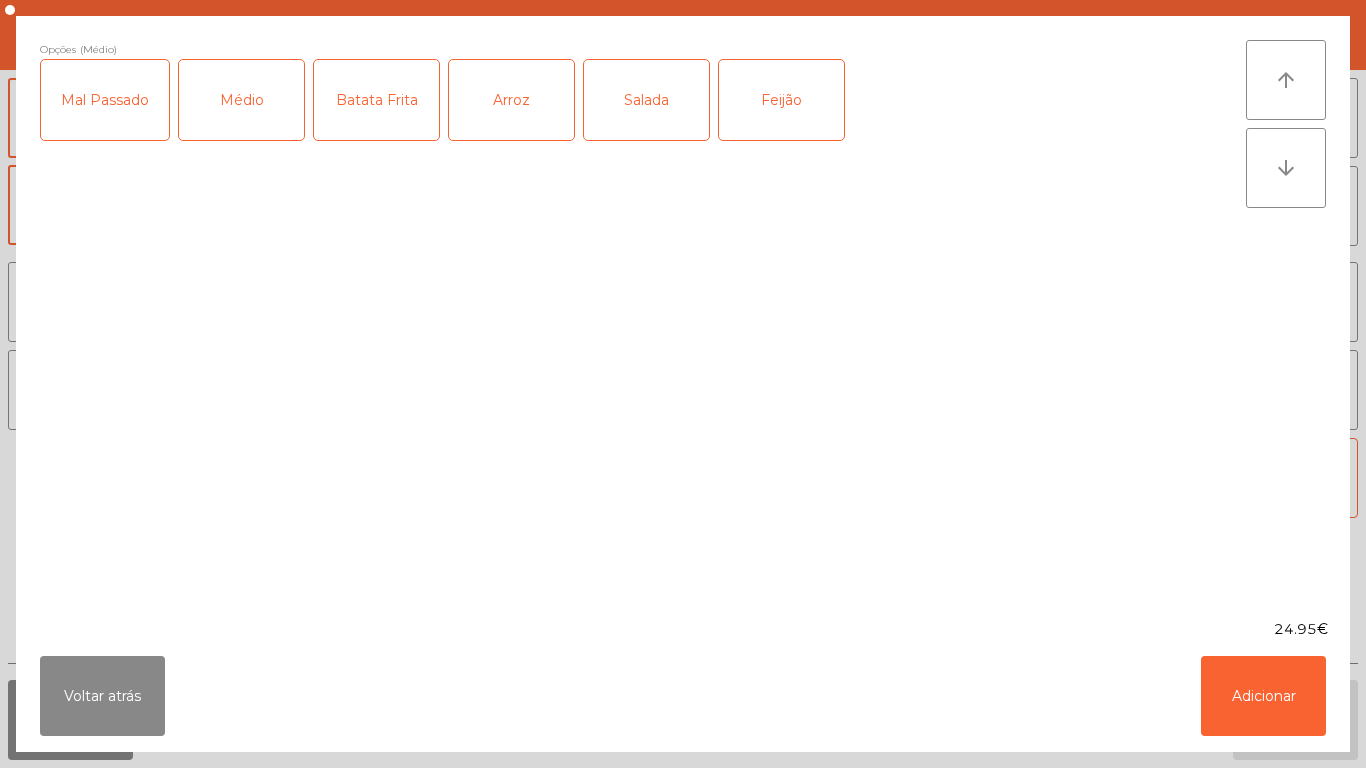 click on "Mal Passado" 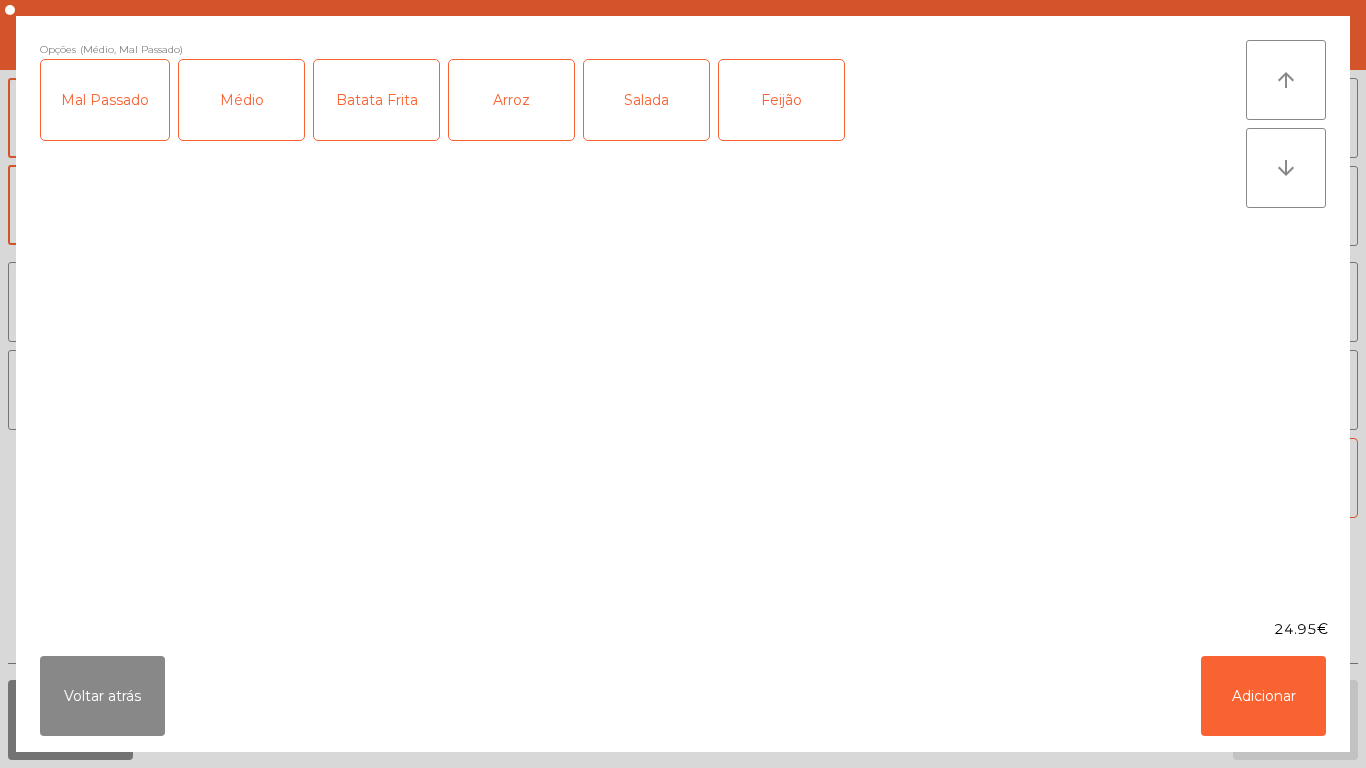 click on "Arroz" 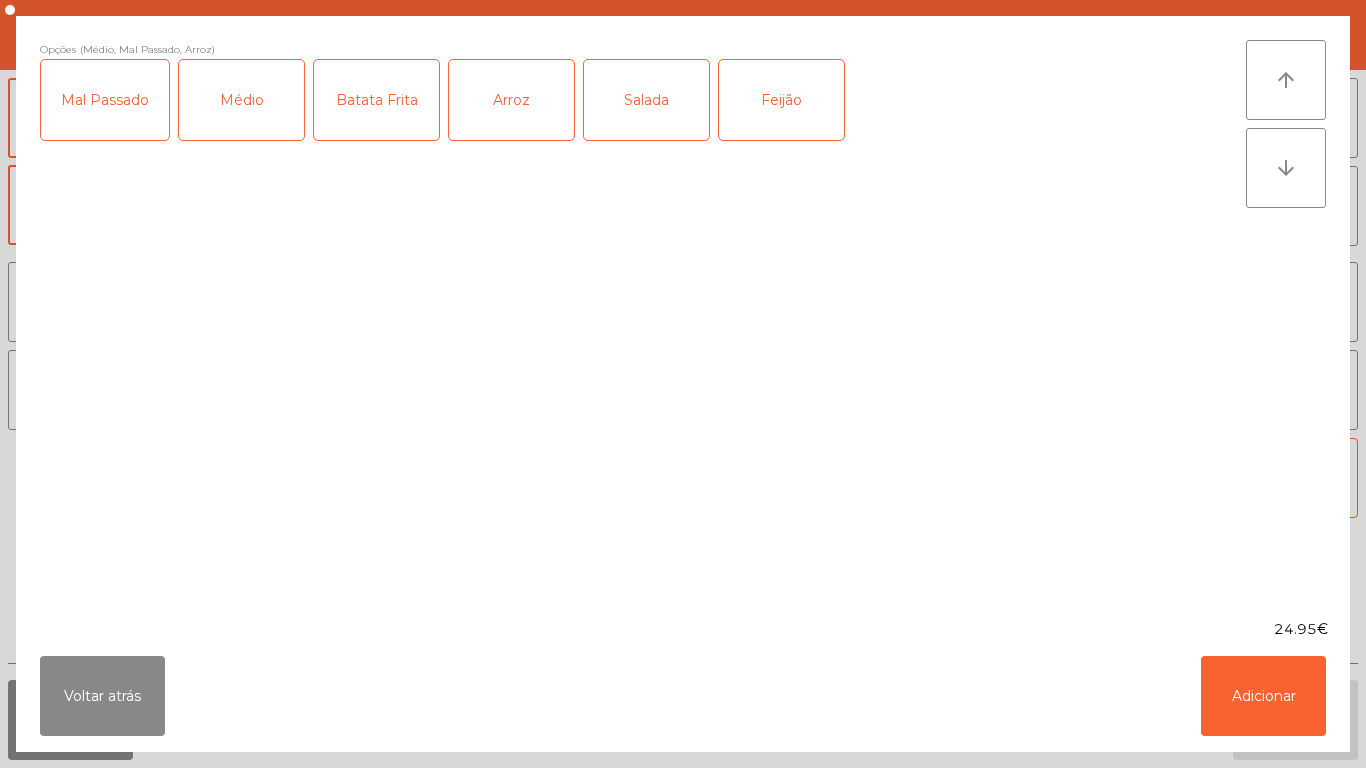 click on "Salada" 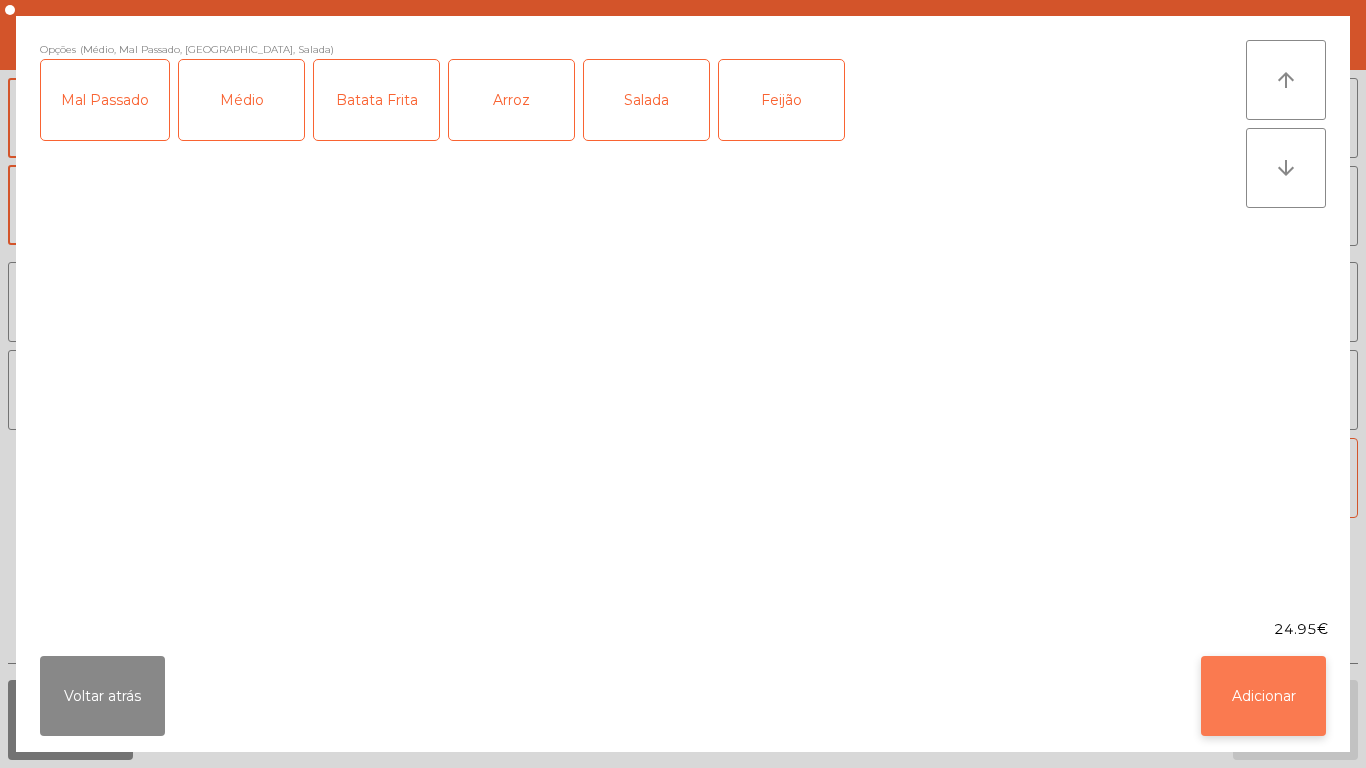 click on "Adicionar" 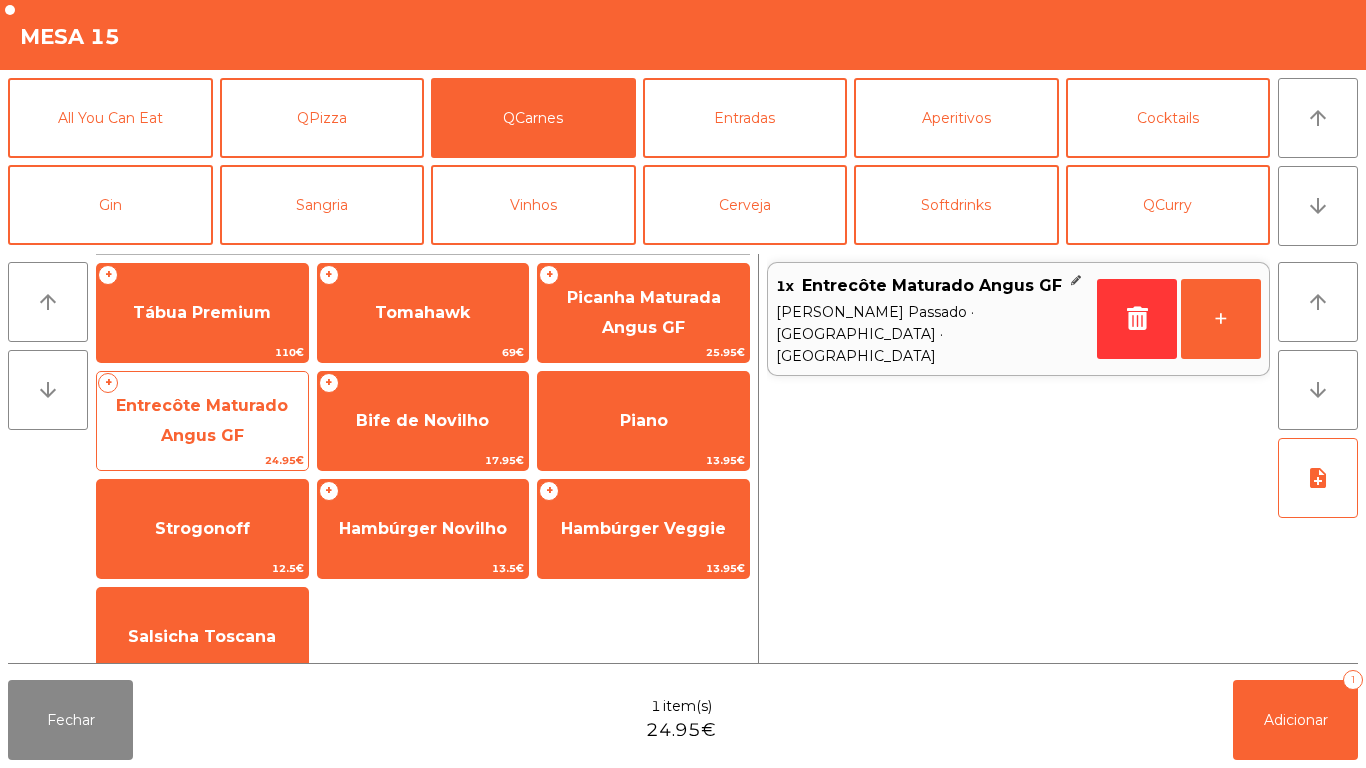 click on "Entrecôte Maturado Angus GF" 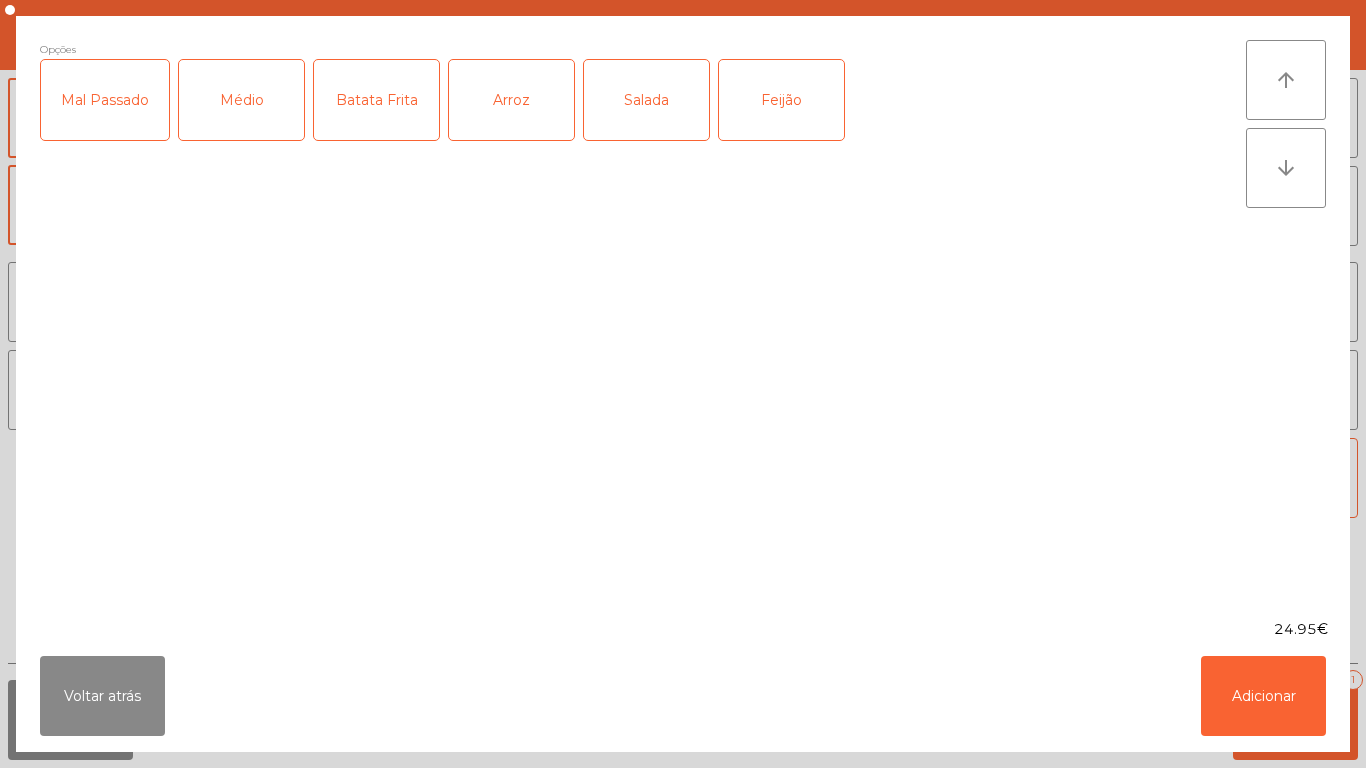 click on "Mal Passado" 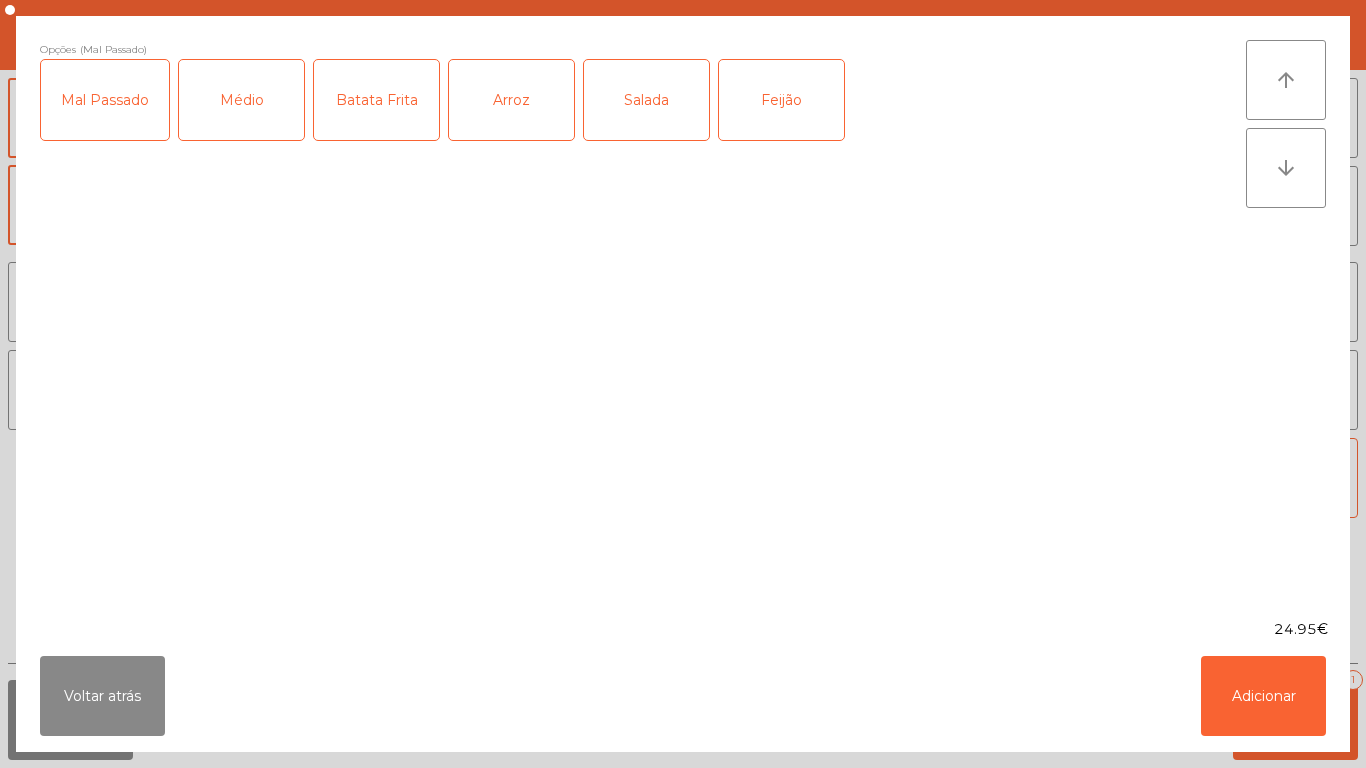 click on "Arroz" 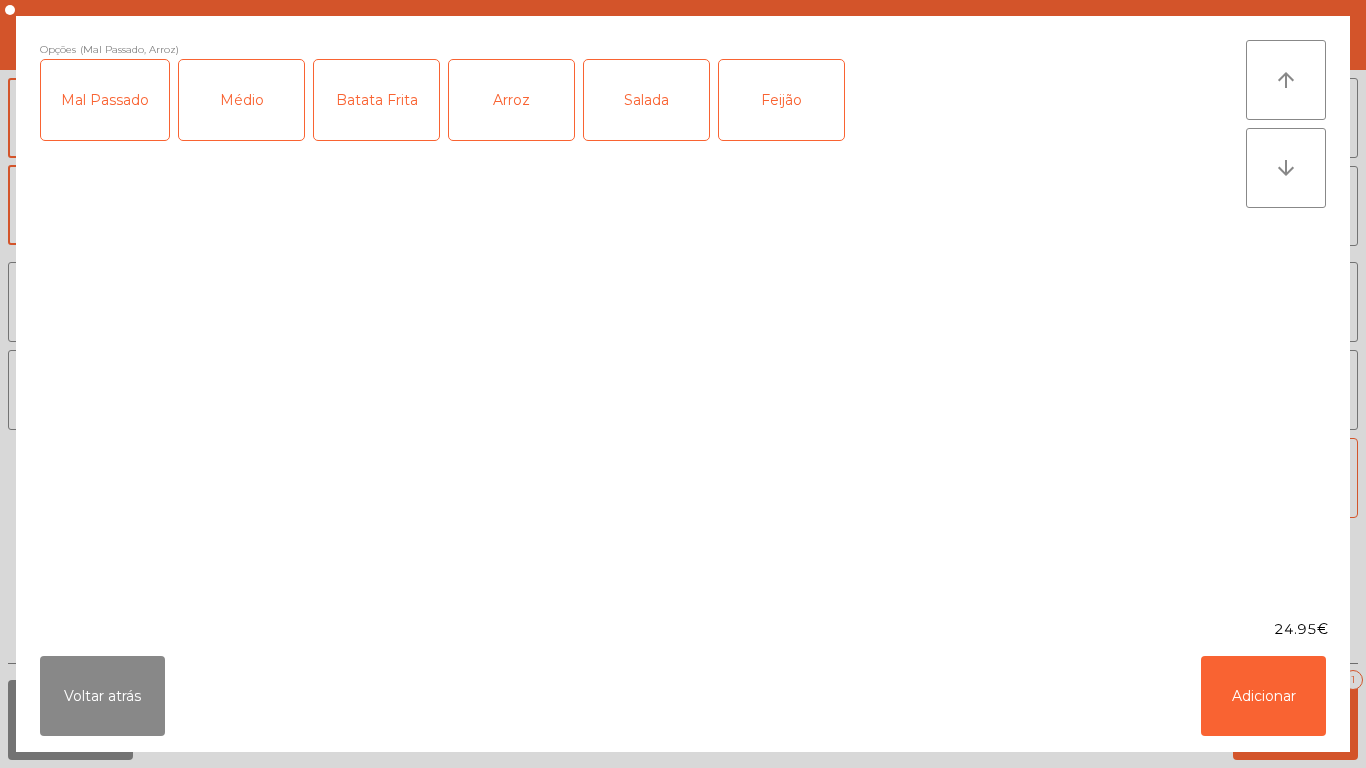click on "Batata Frita" 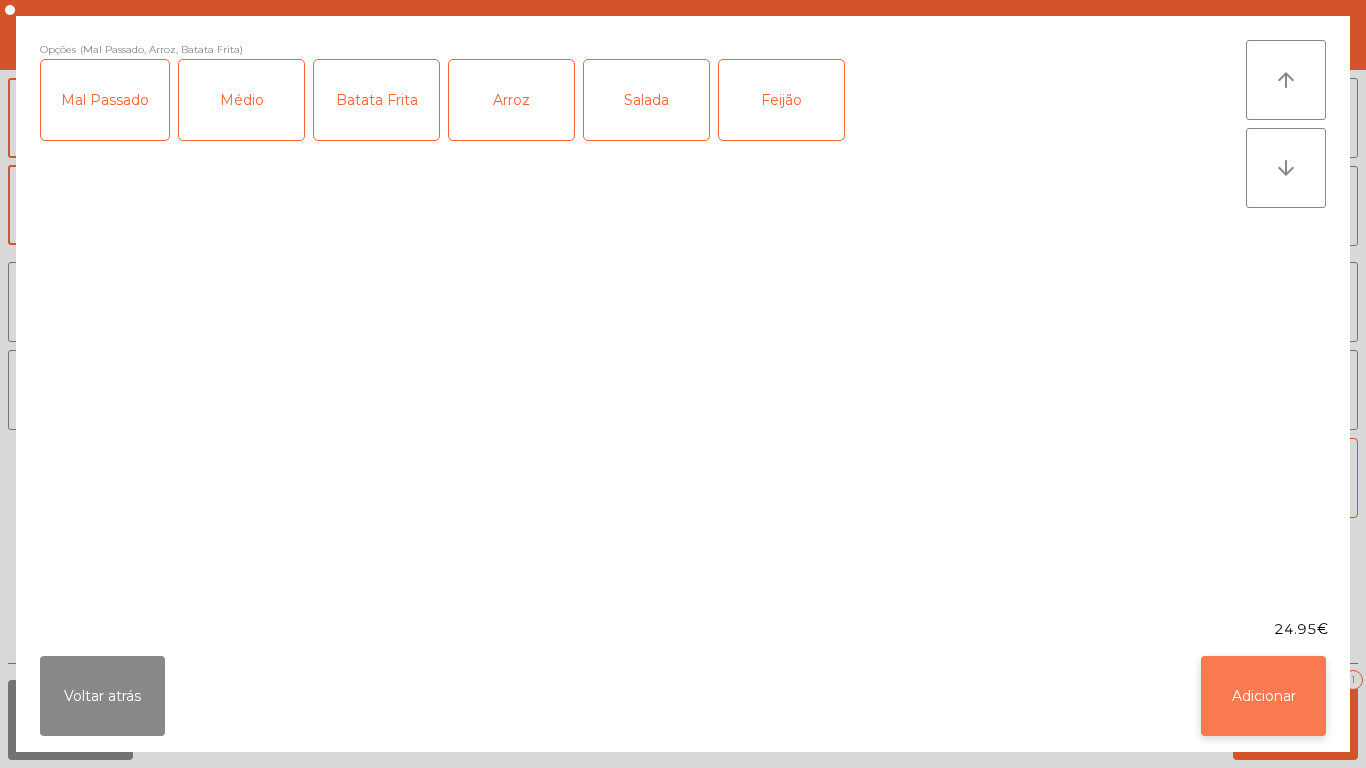 click on "Adicionar" 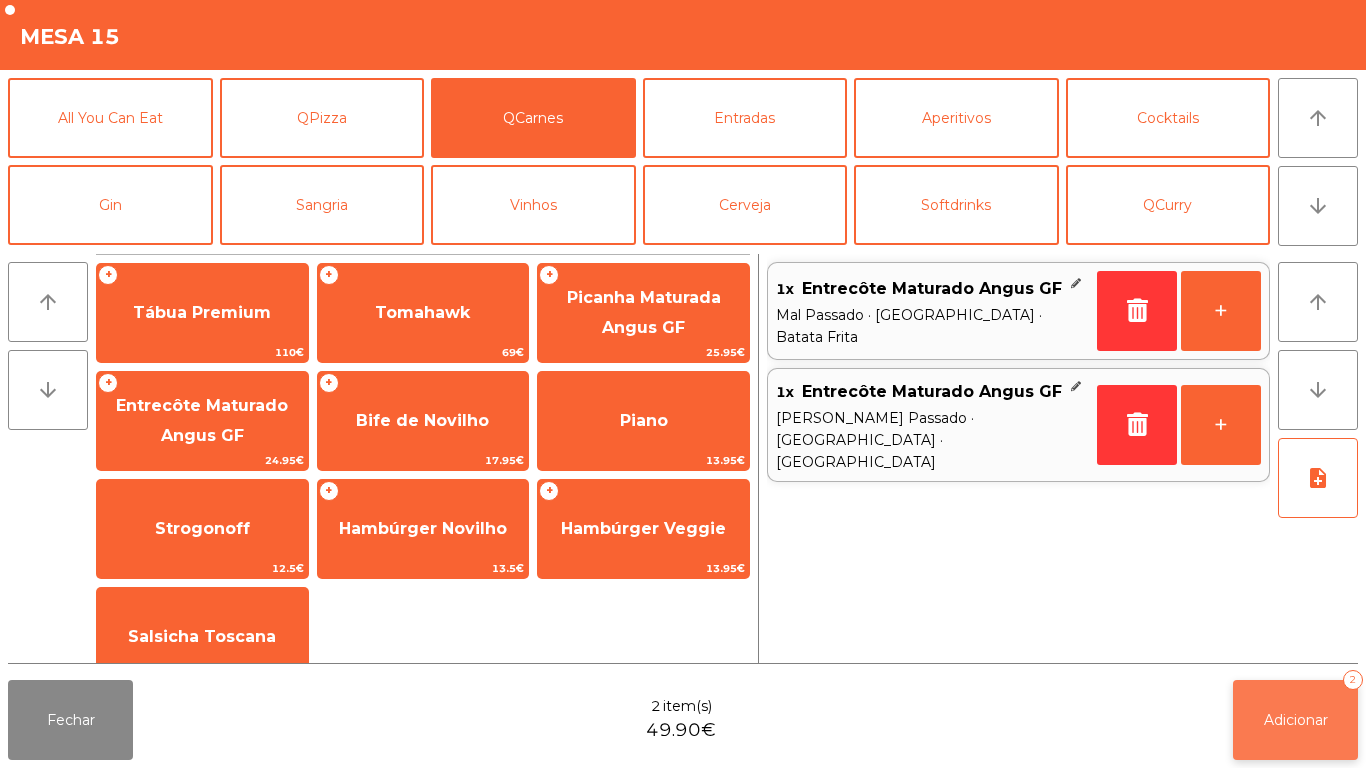 click on "Adicionar   2" 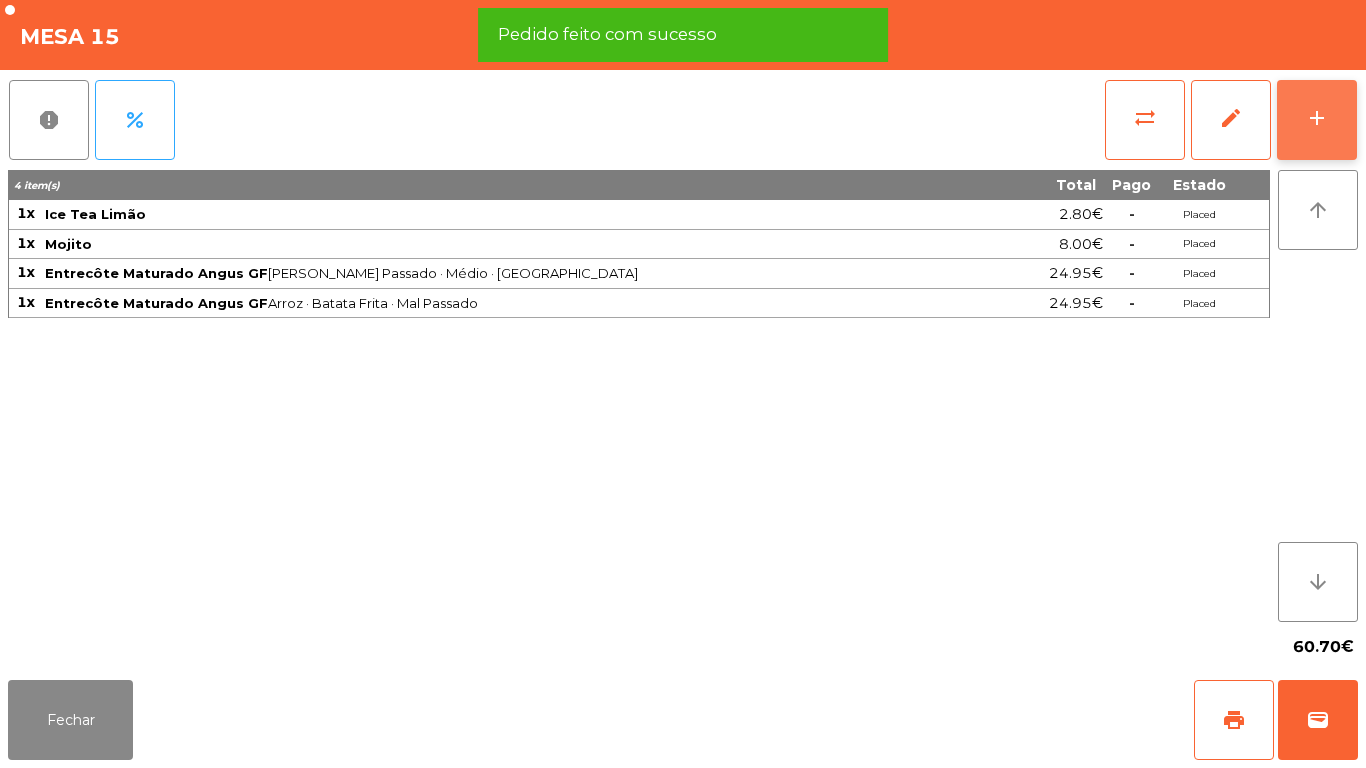 click on "add" 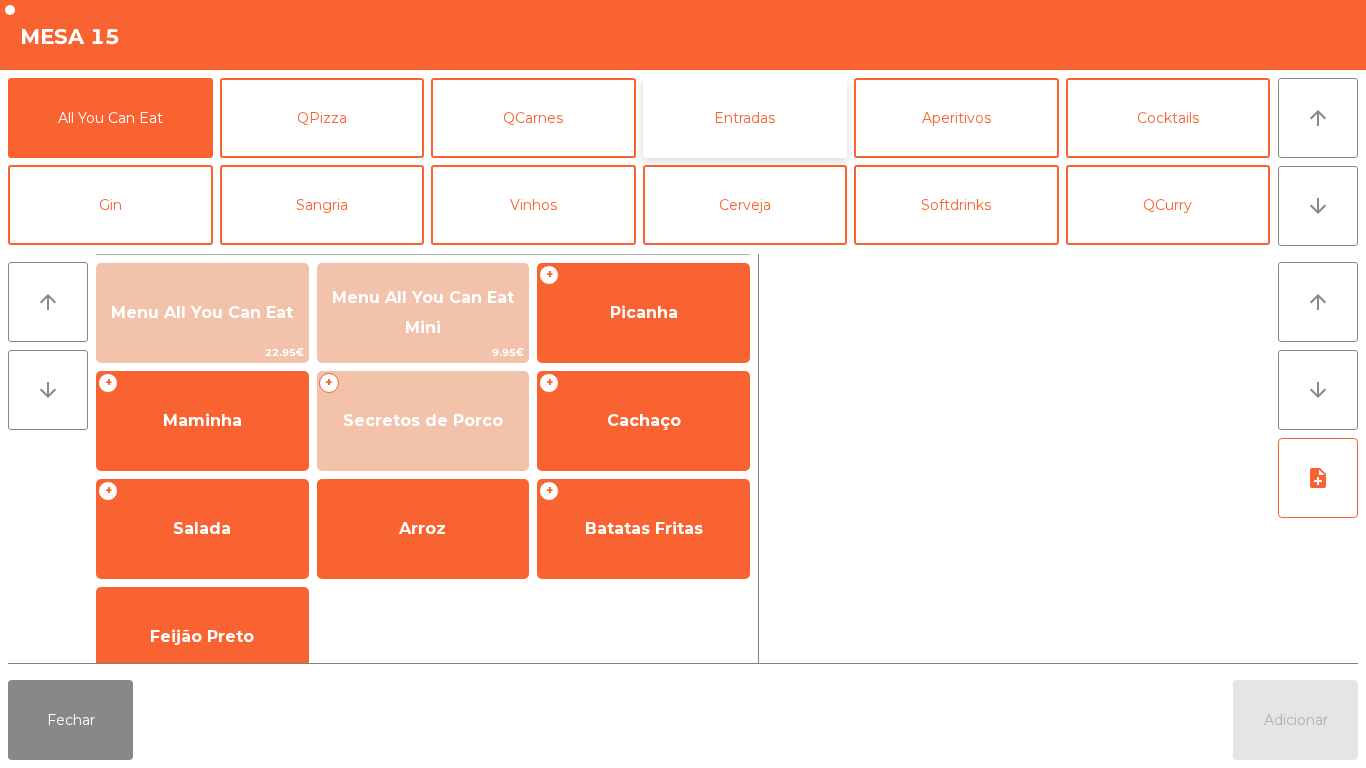 click on "Entradas" 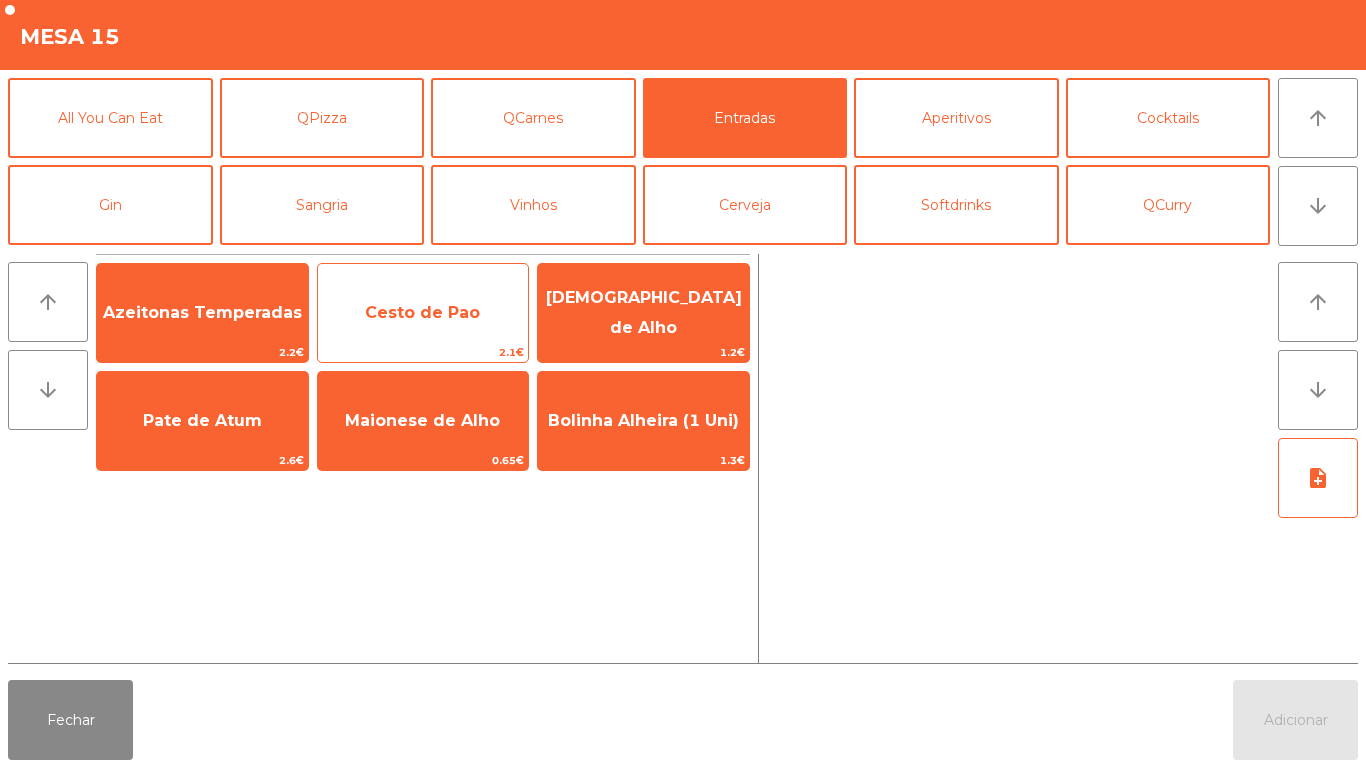 click on "Cesto de Pao" 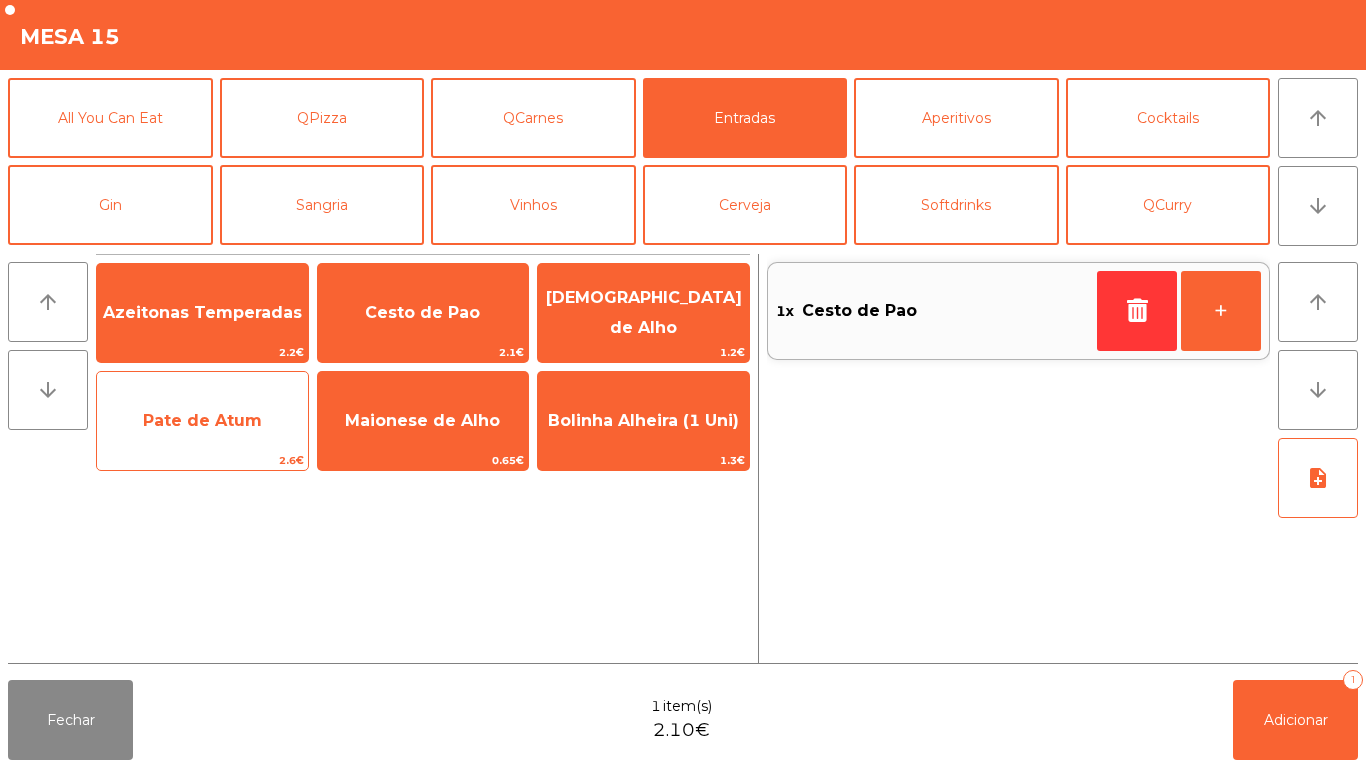 click on "Pate de Atum" 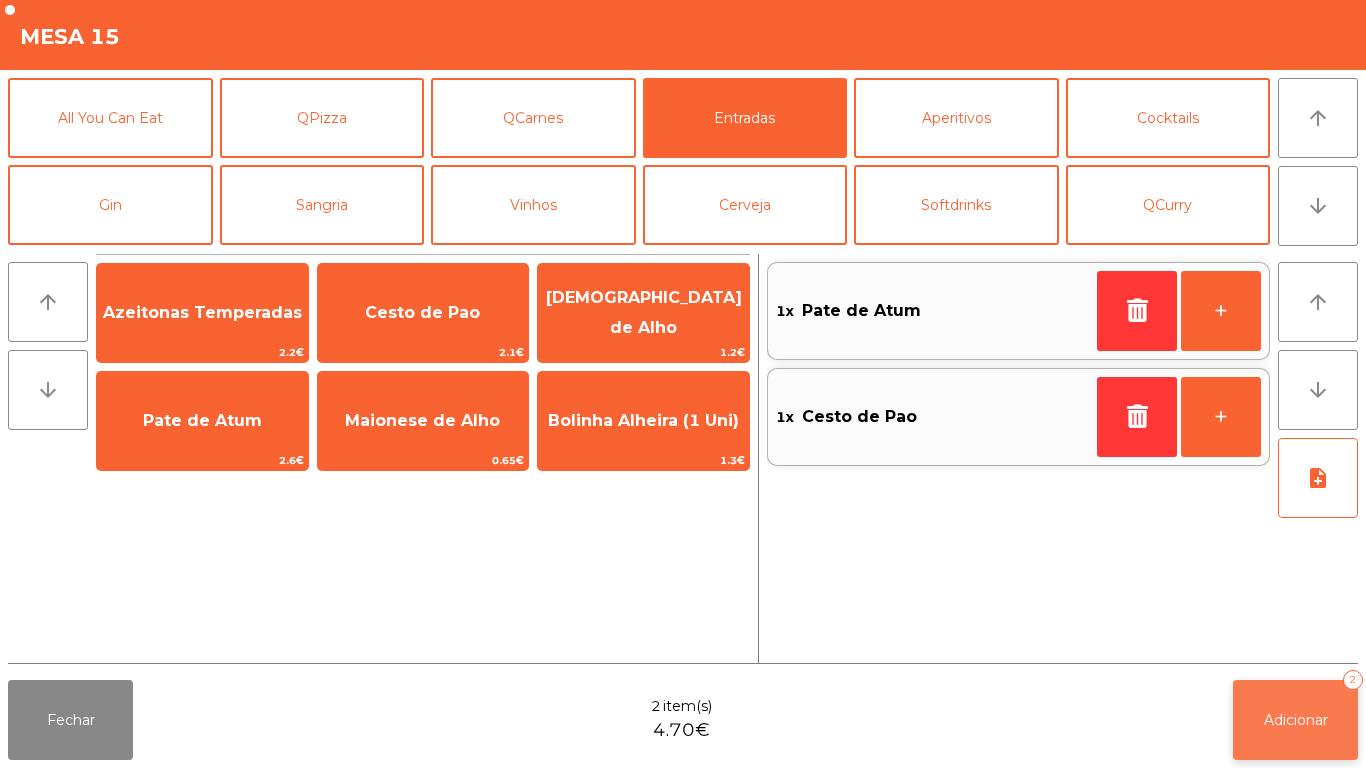 click on "Adicionar" 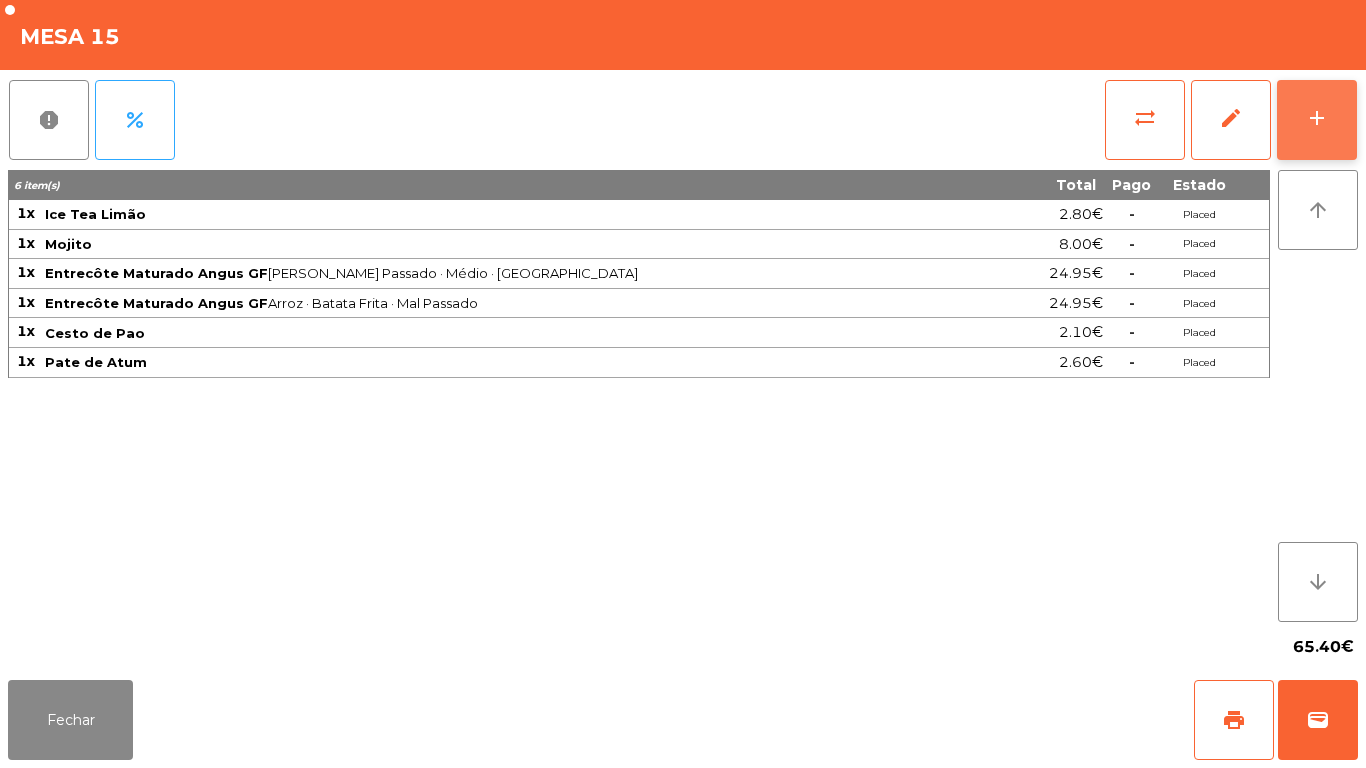 click on "add" 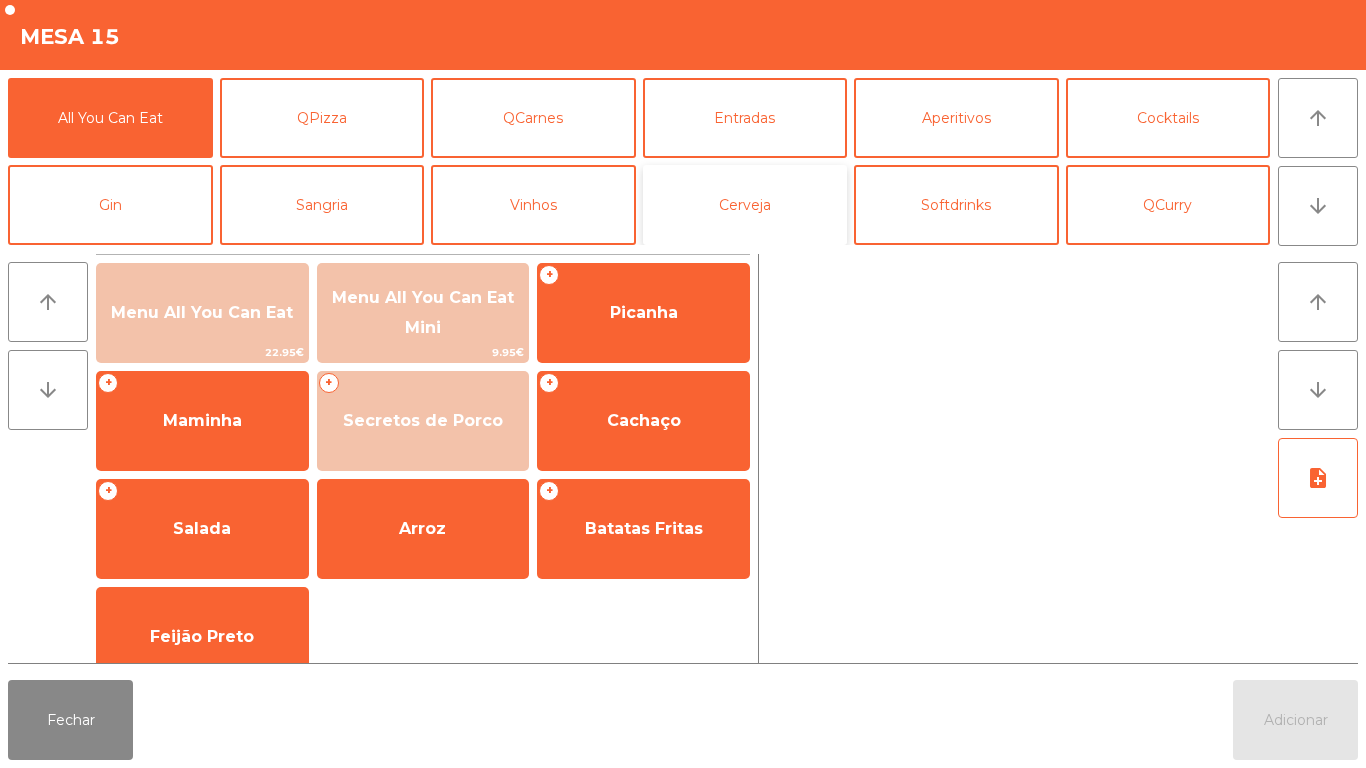 click on "Cerveja" 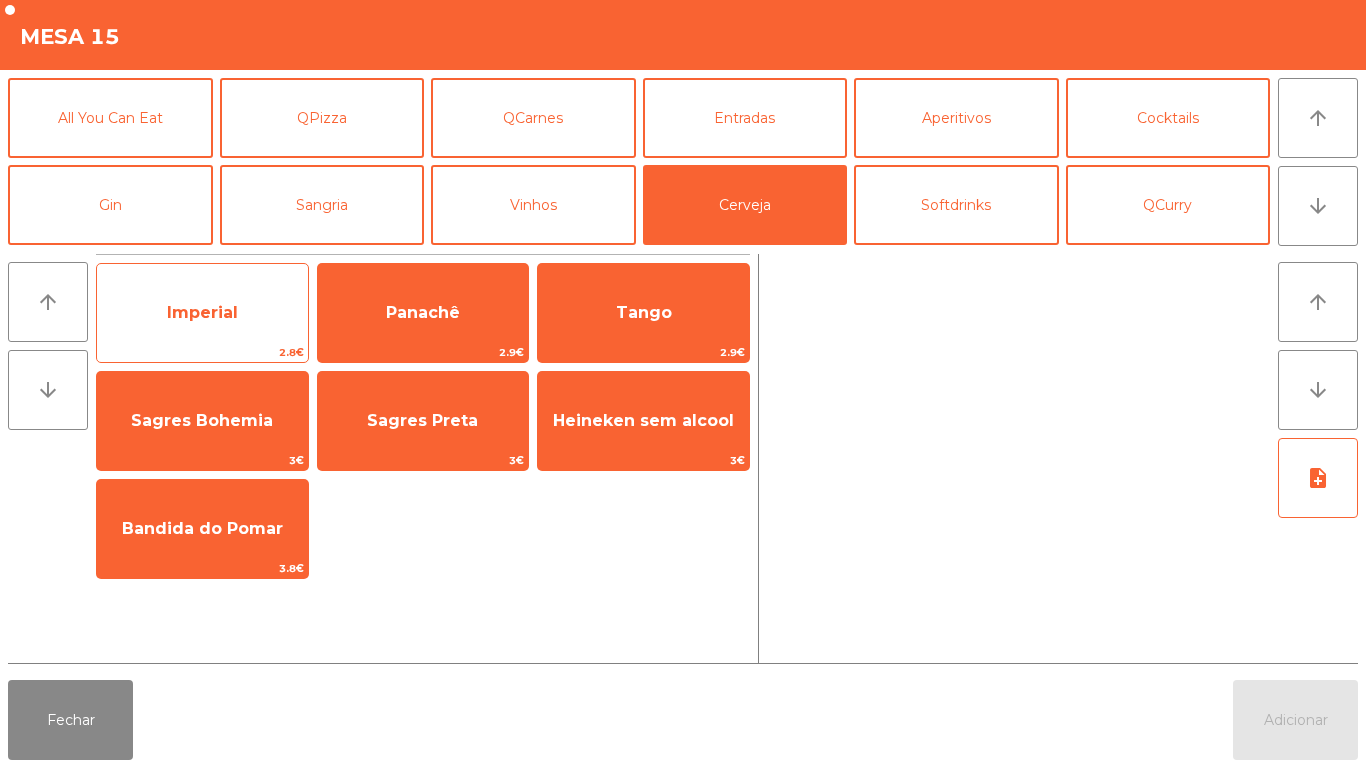 click on "Imperial" 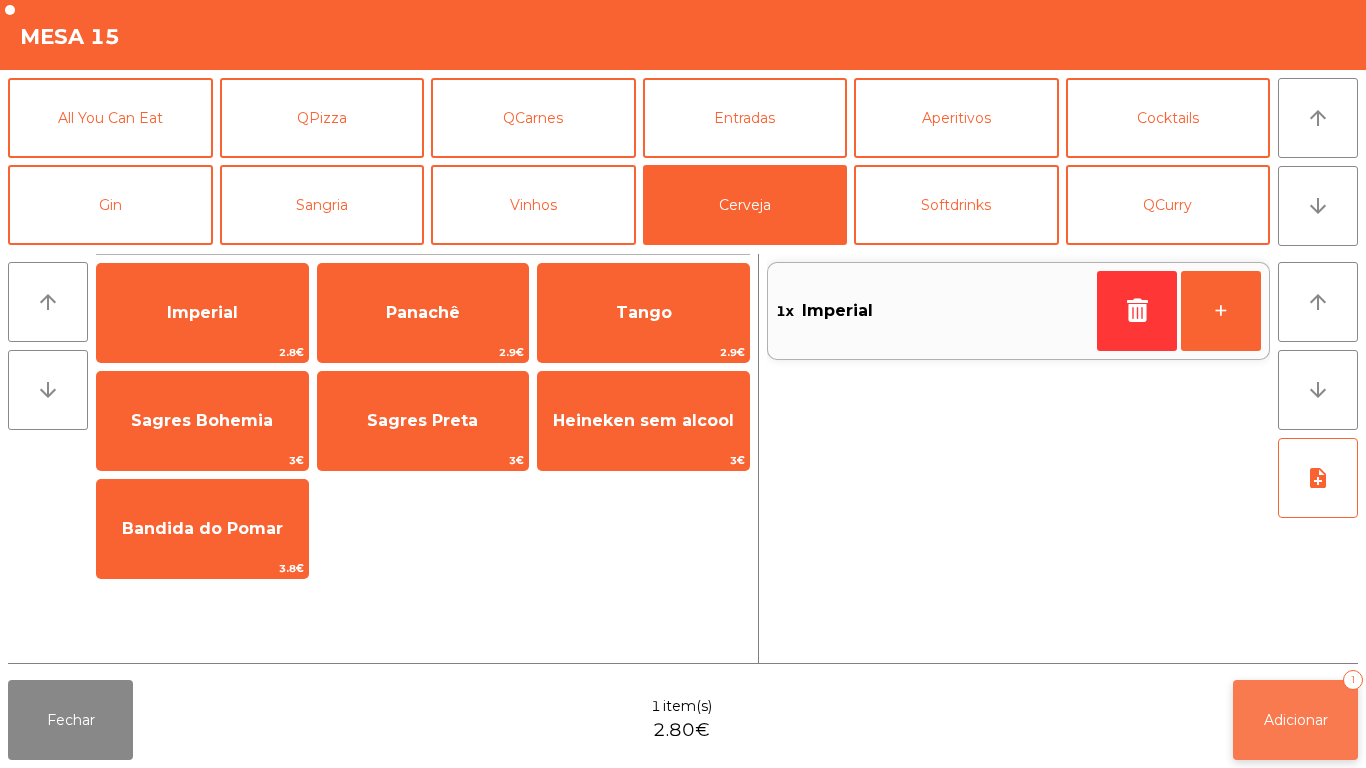 click on "Adicionar   1" 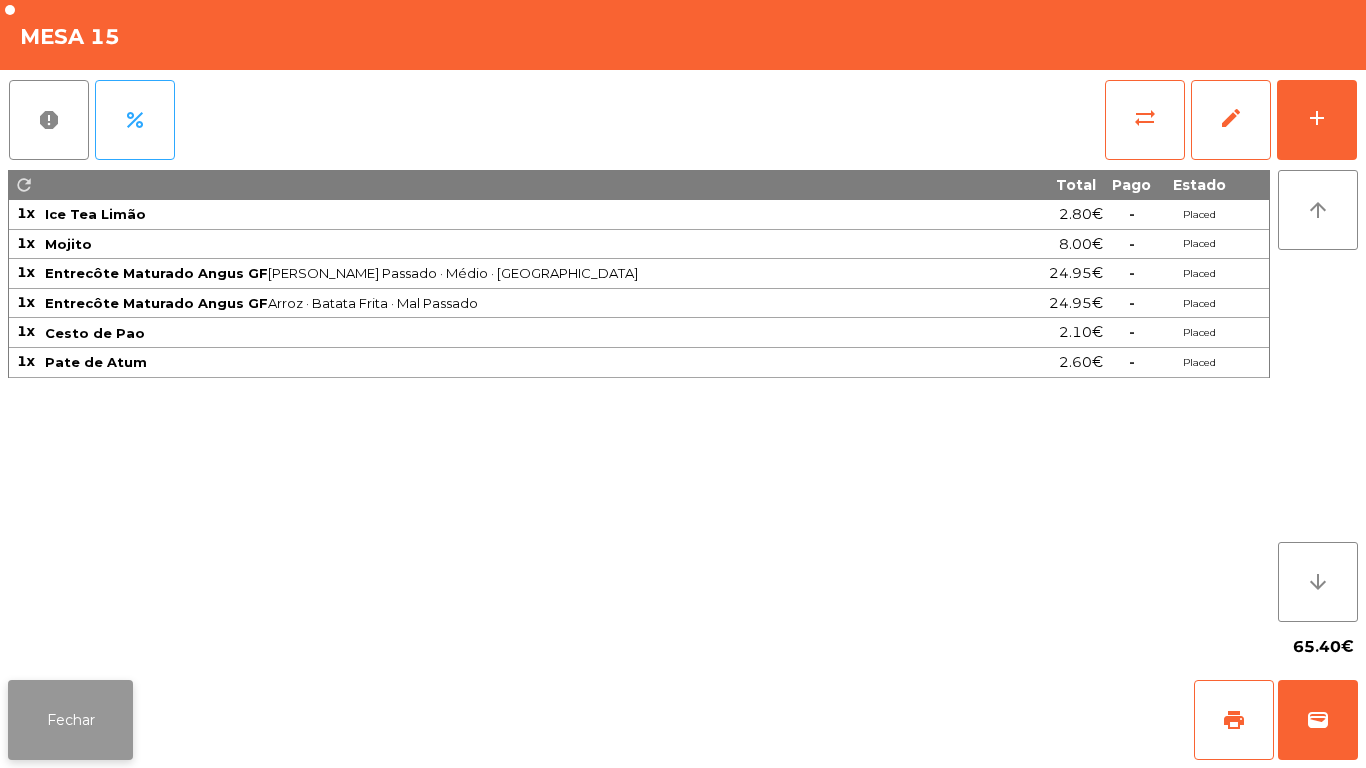 click on "Fechar" 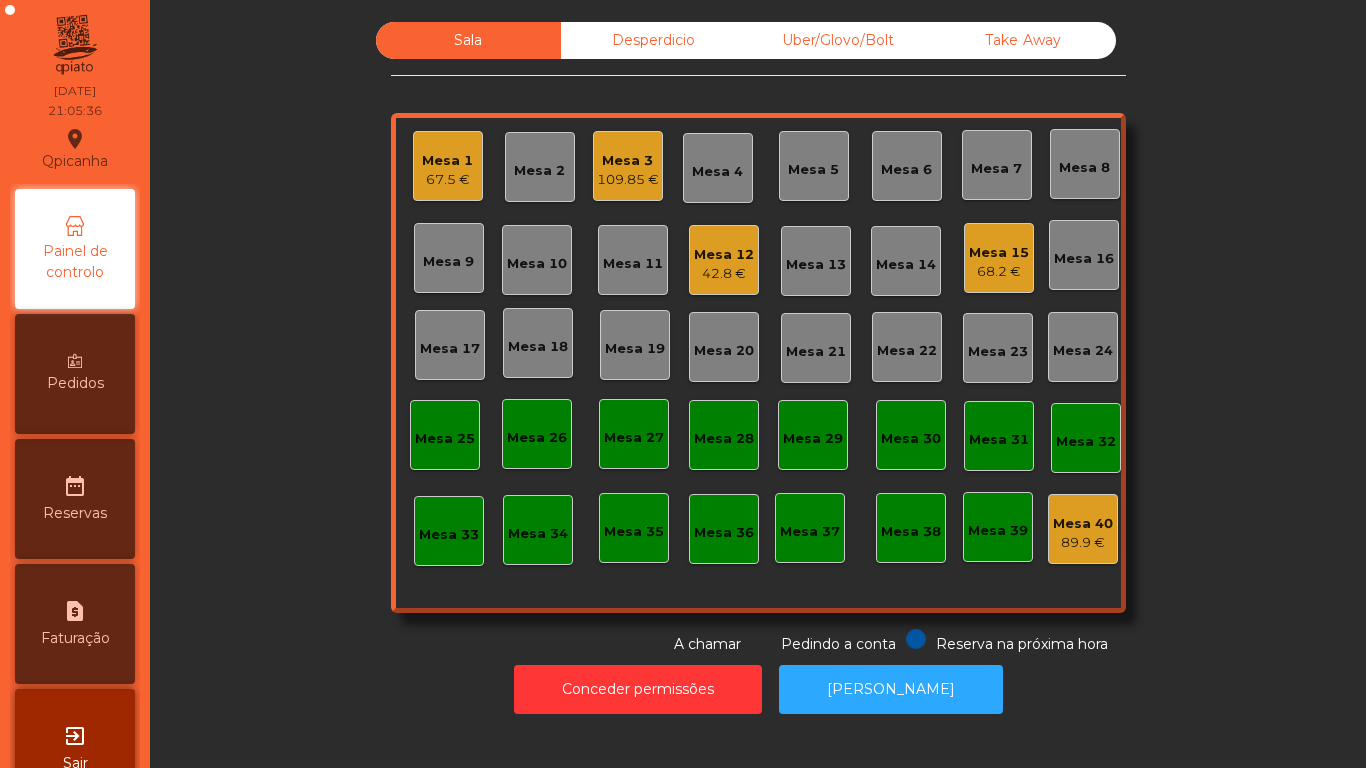 click on "109.85 €" 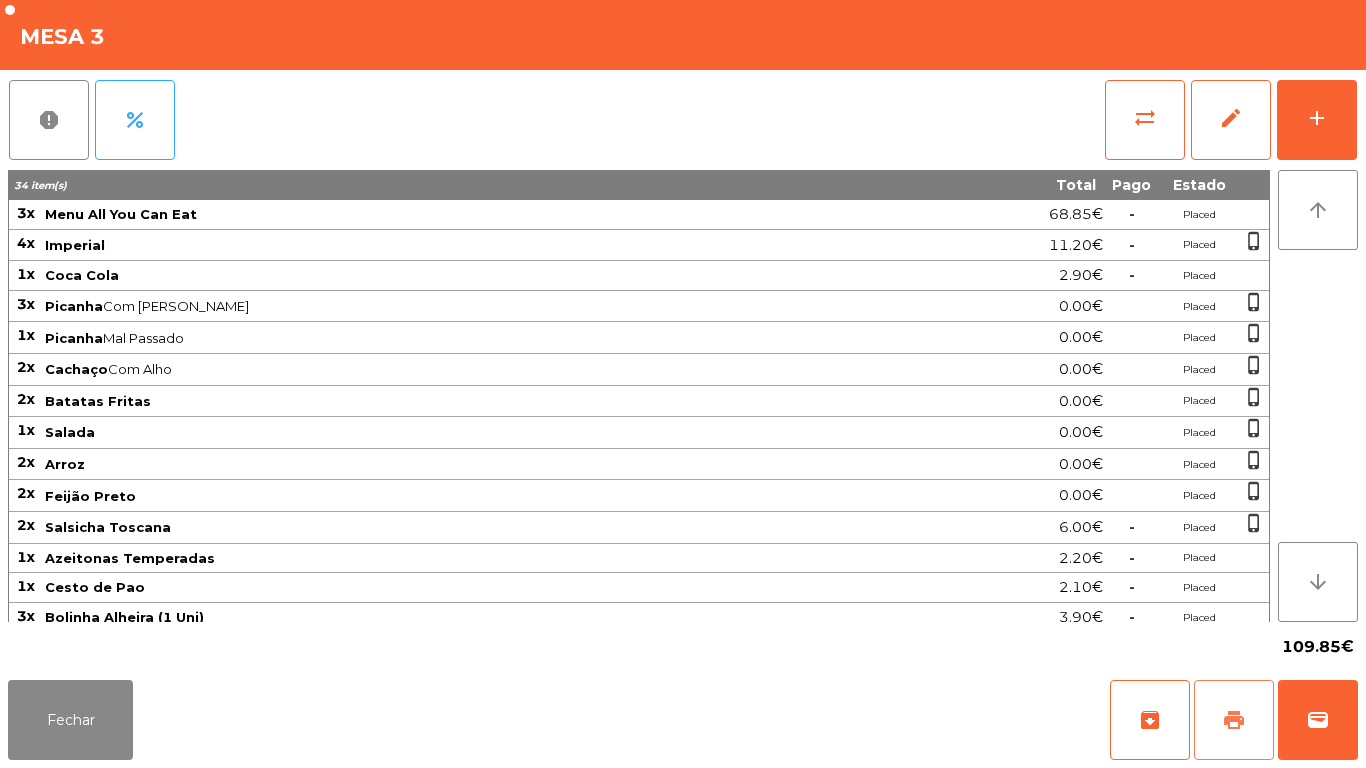 click on "print" 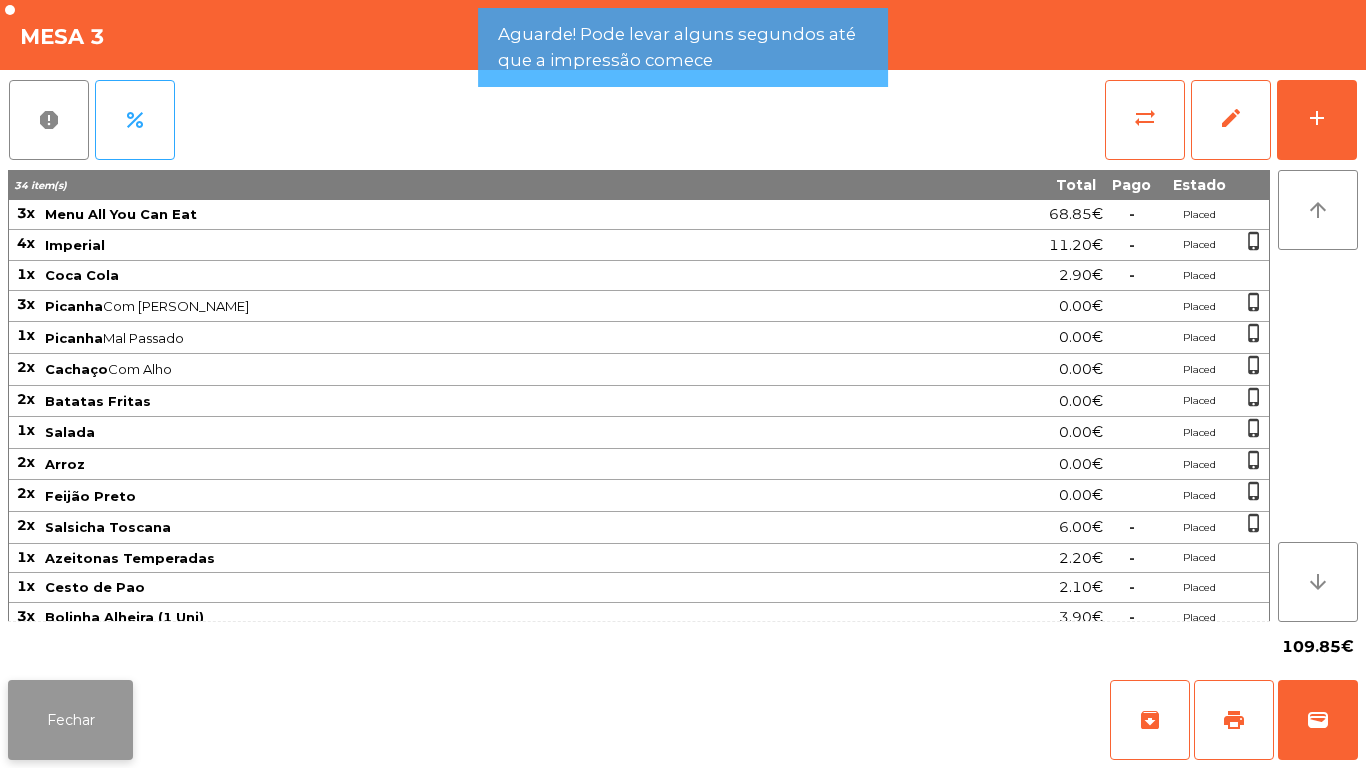 click on "Fechar" 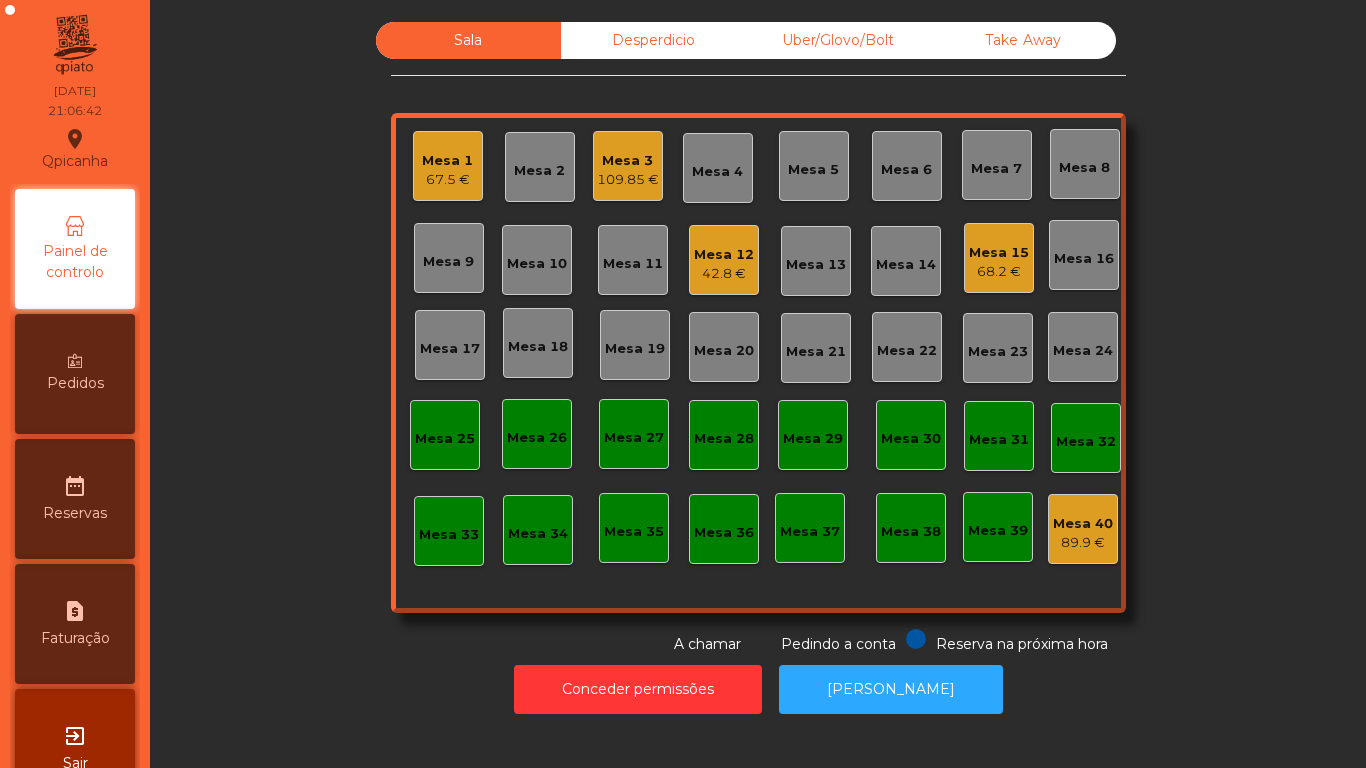 click on "68.2 €" 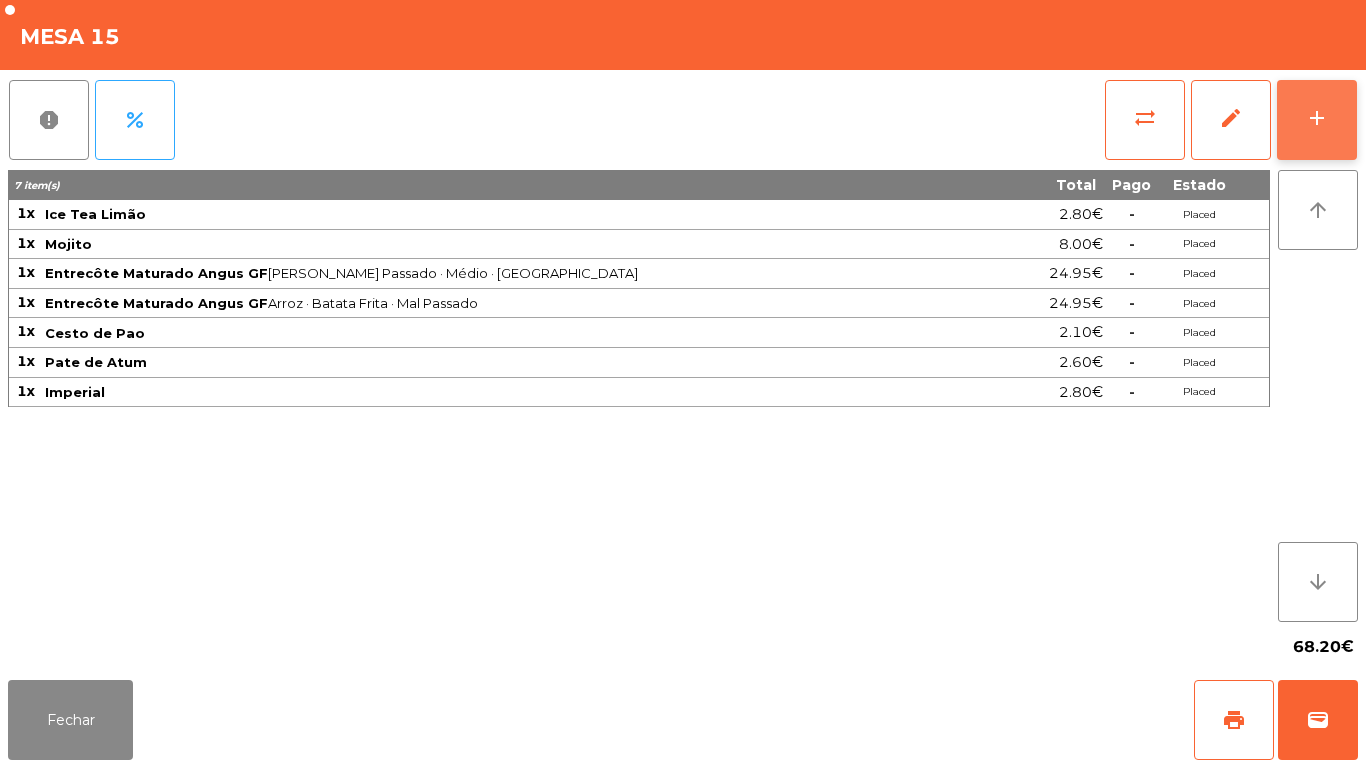 click on "add" 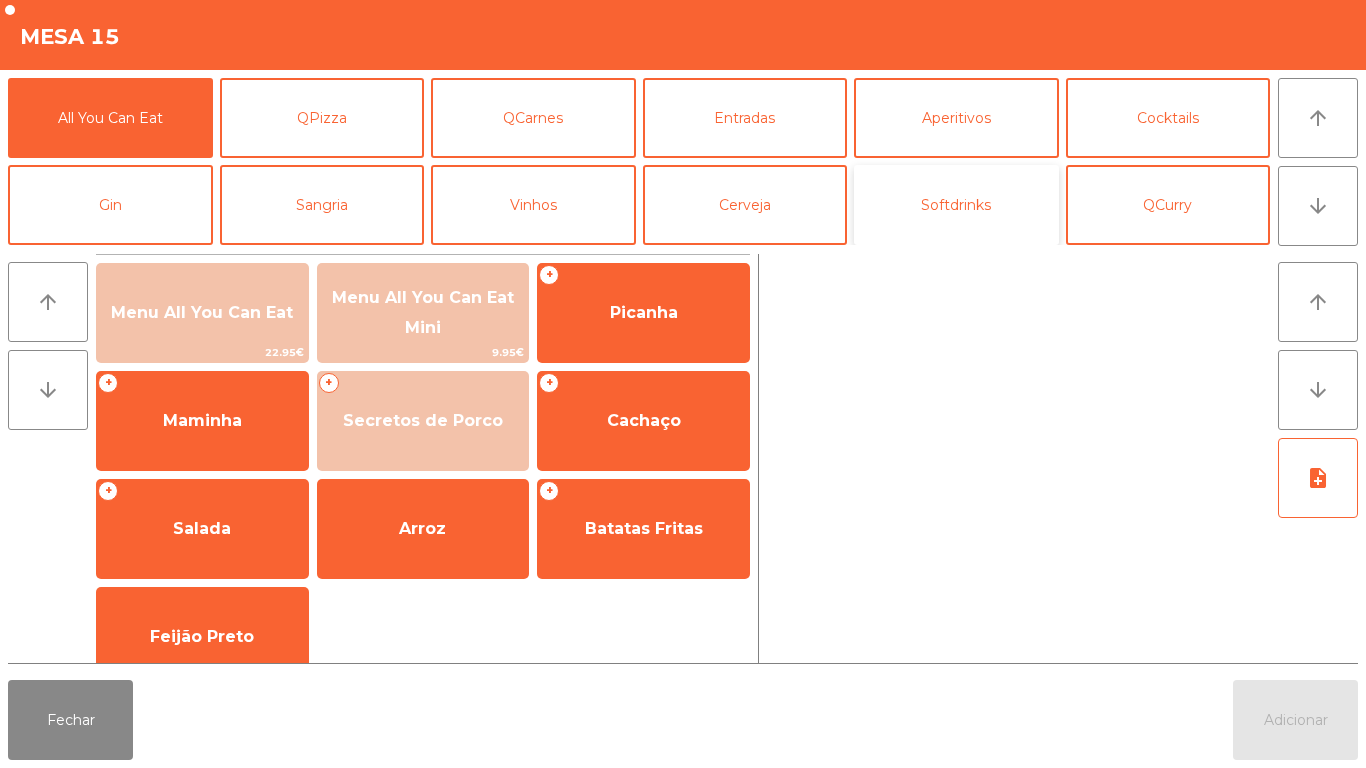 click on "Softdrinks" 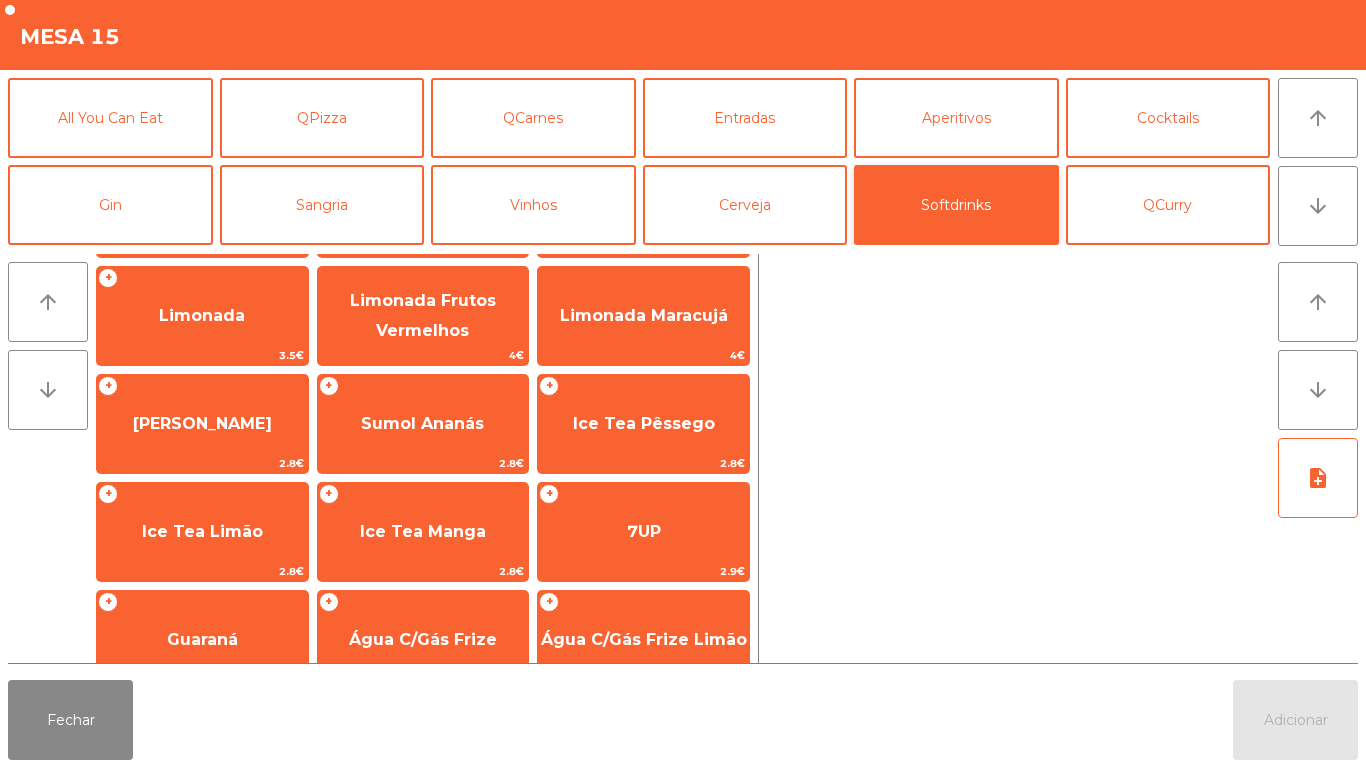 scroll, scrollTop: 214, scrollLeft: 0, axis: vertical 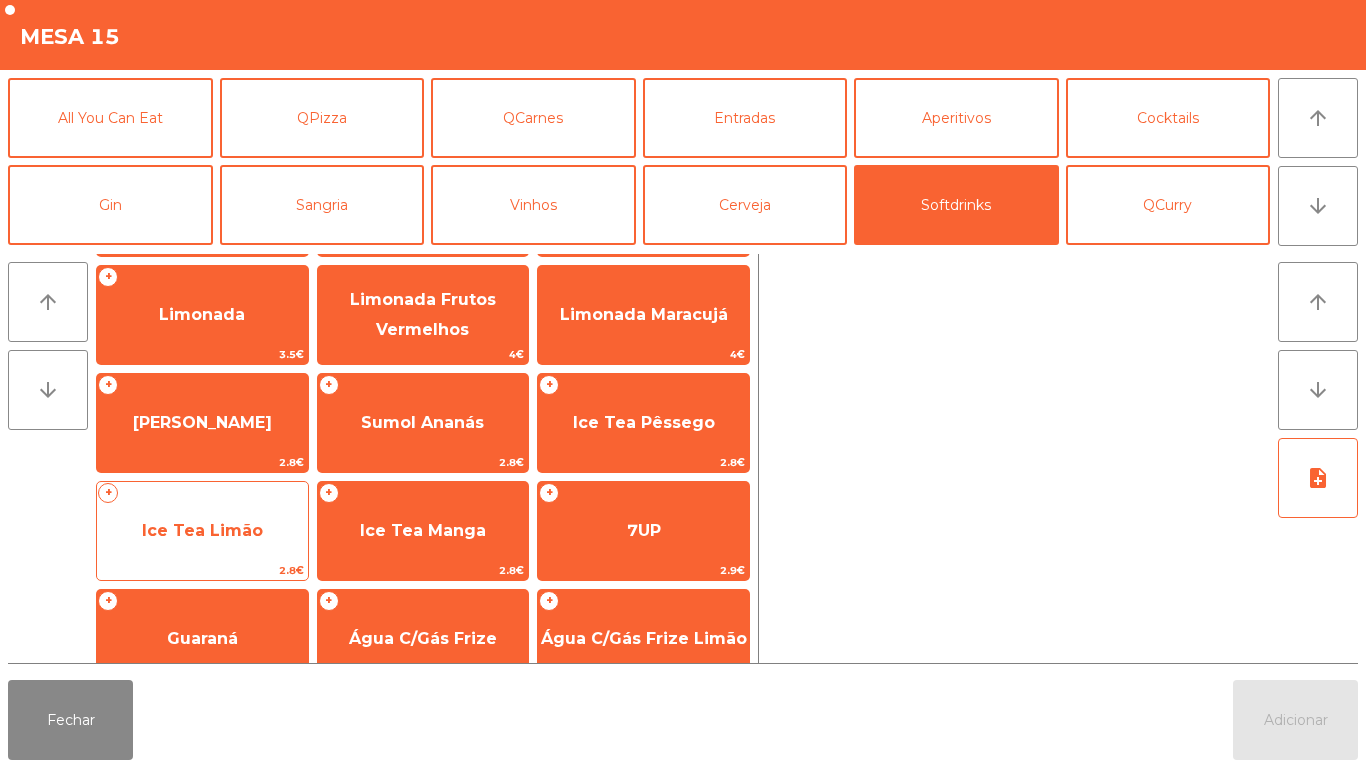 click on "Ice Tea Limão" 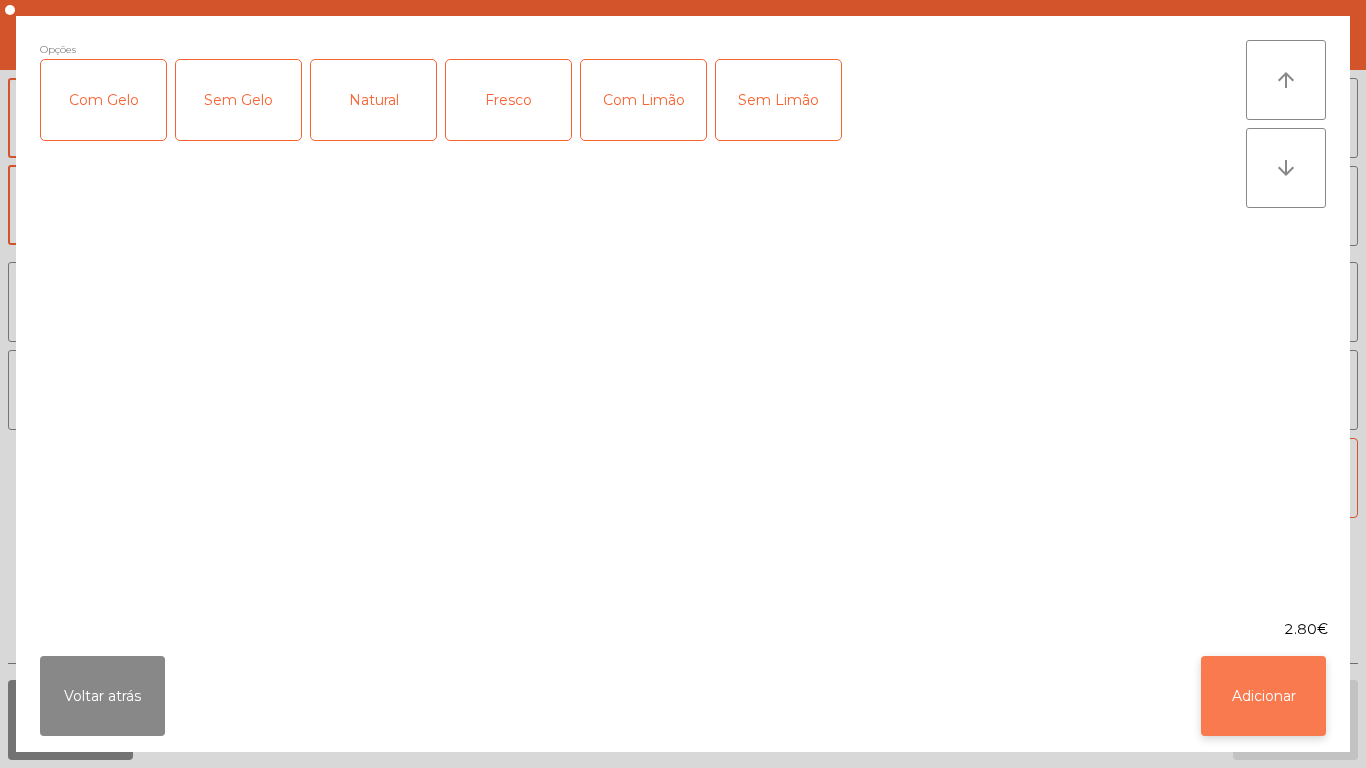 click on "Adicionar" 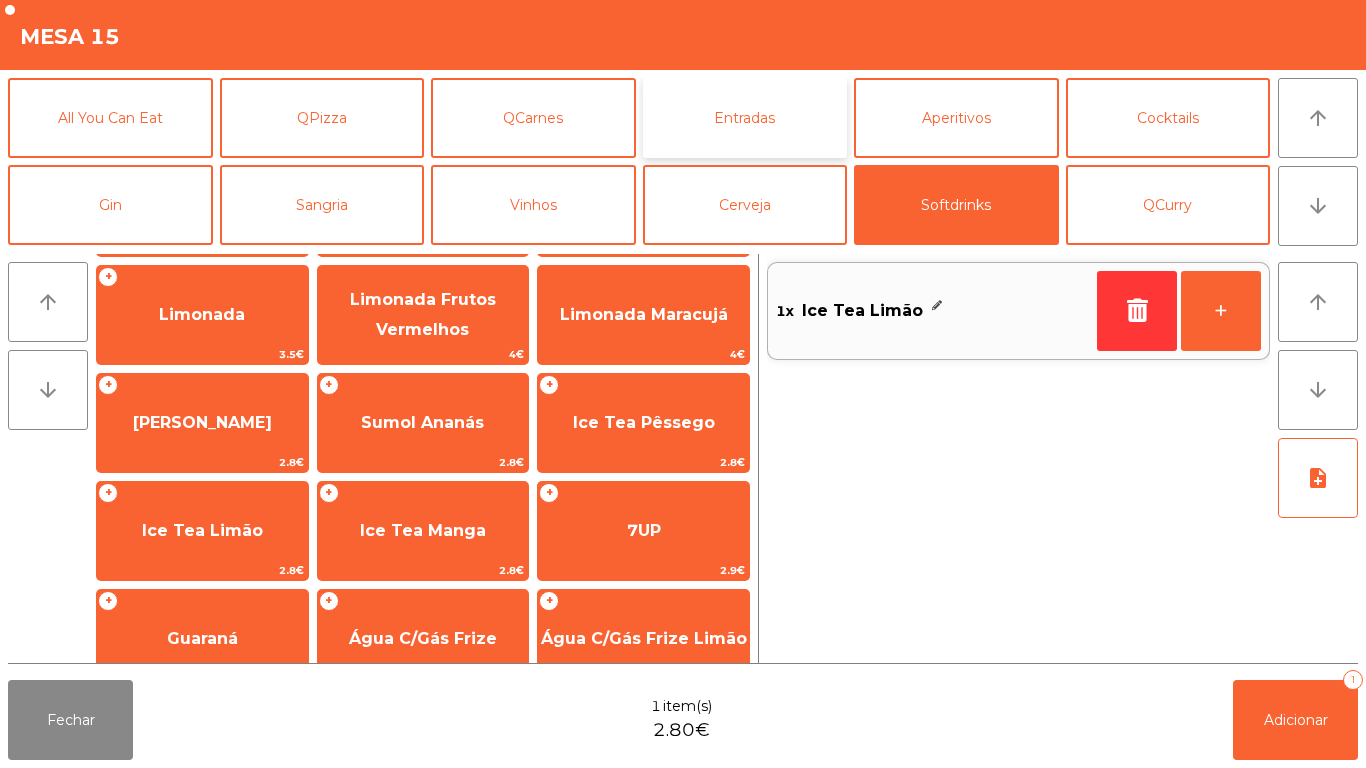 click on "Entradas" 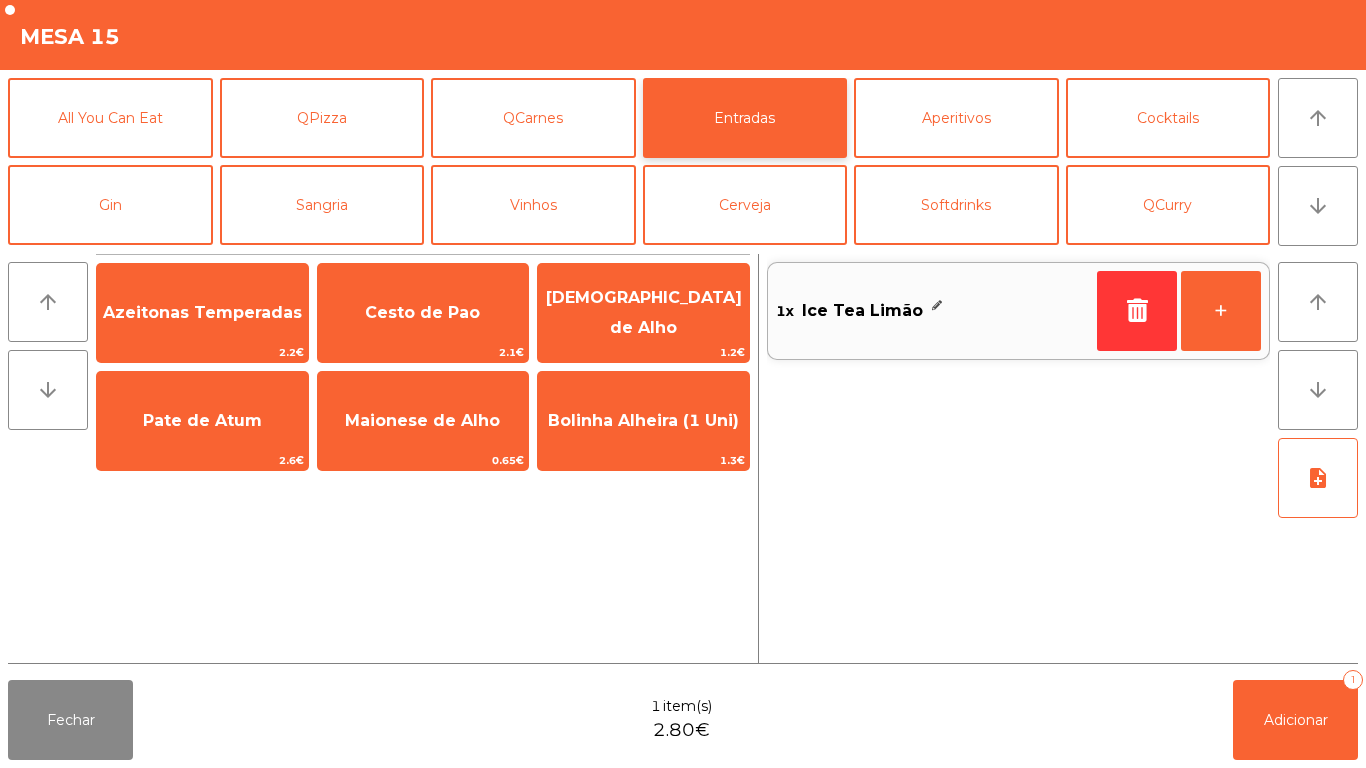scroll, scrollTop: 0, scrollLeft: 0, axis: both 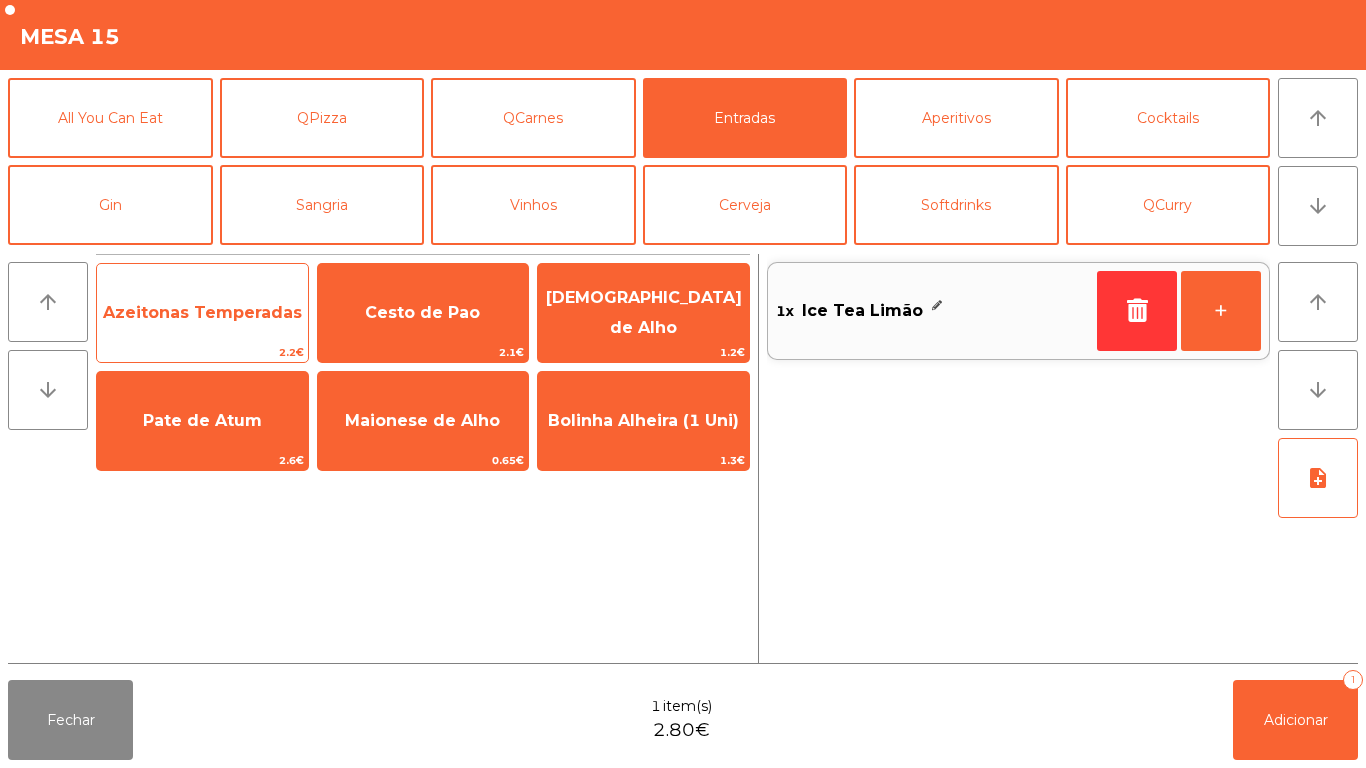 click on "Azeitonas Temperadas" 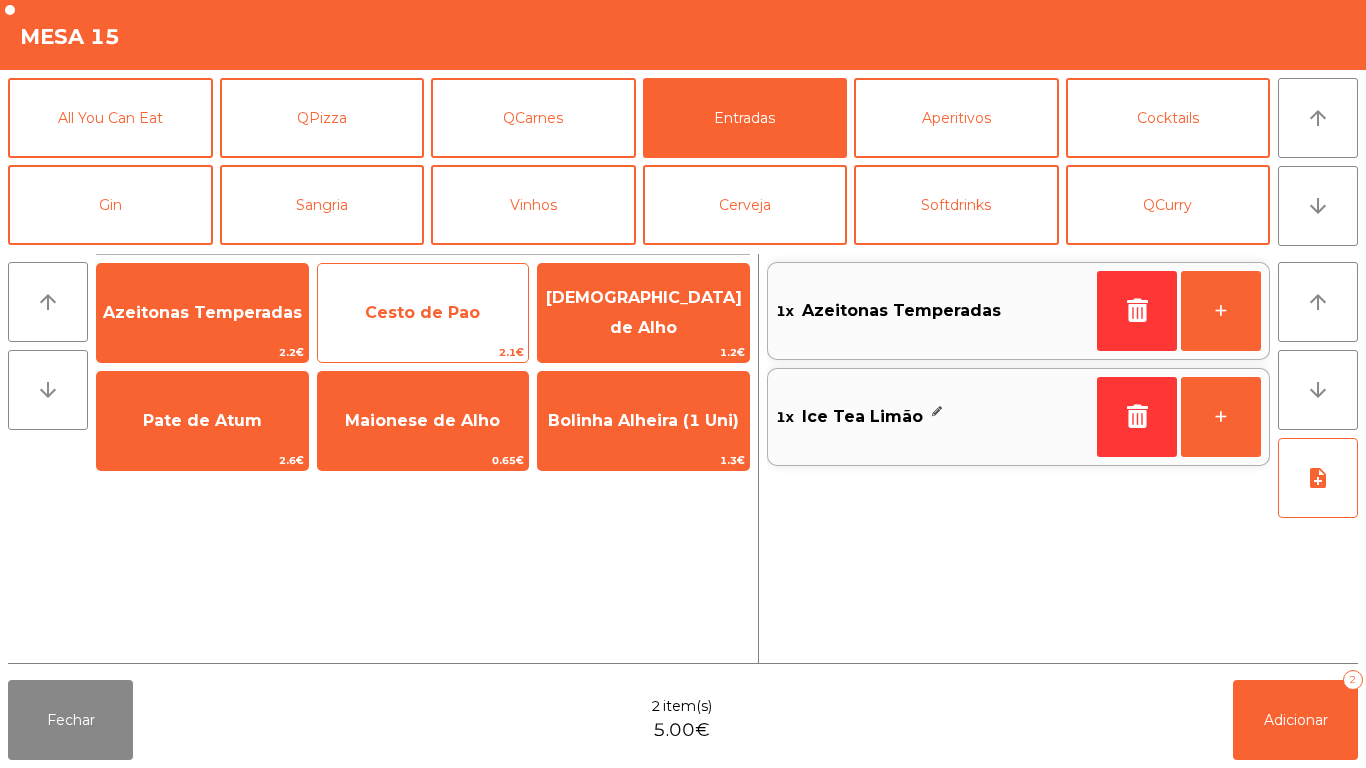 click on "Cesto de Pao" 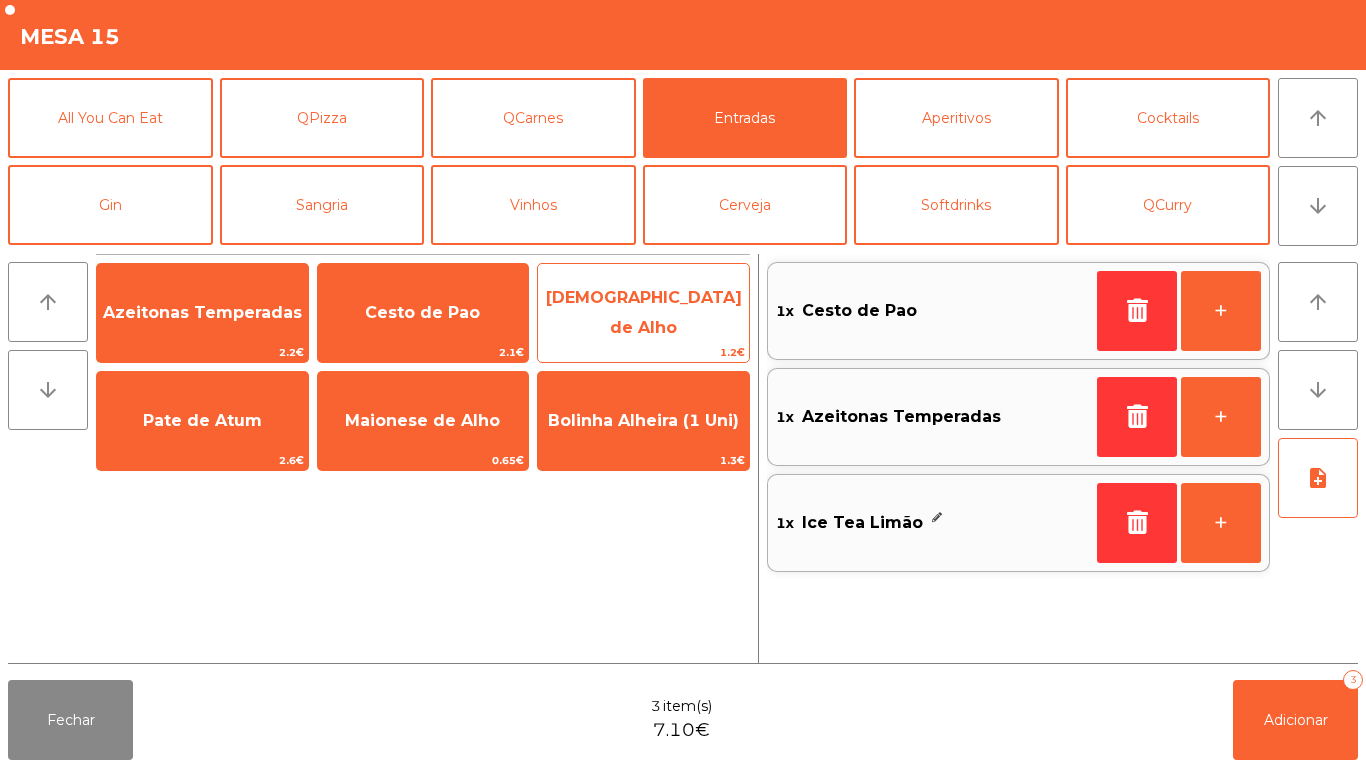 click on "[DEMOGRAPHIC_DATA] de Alho" 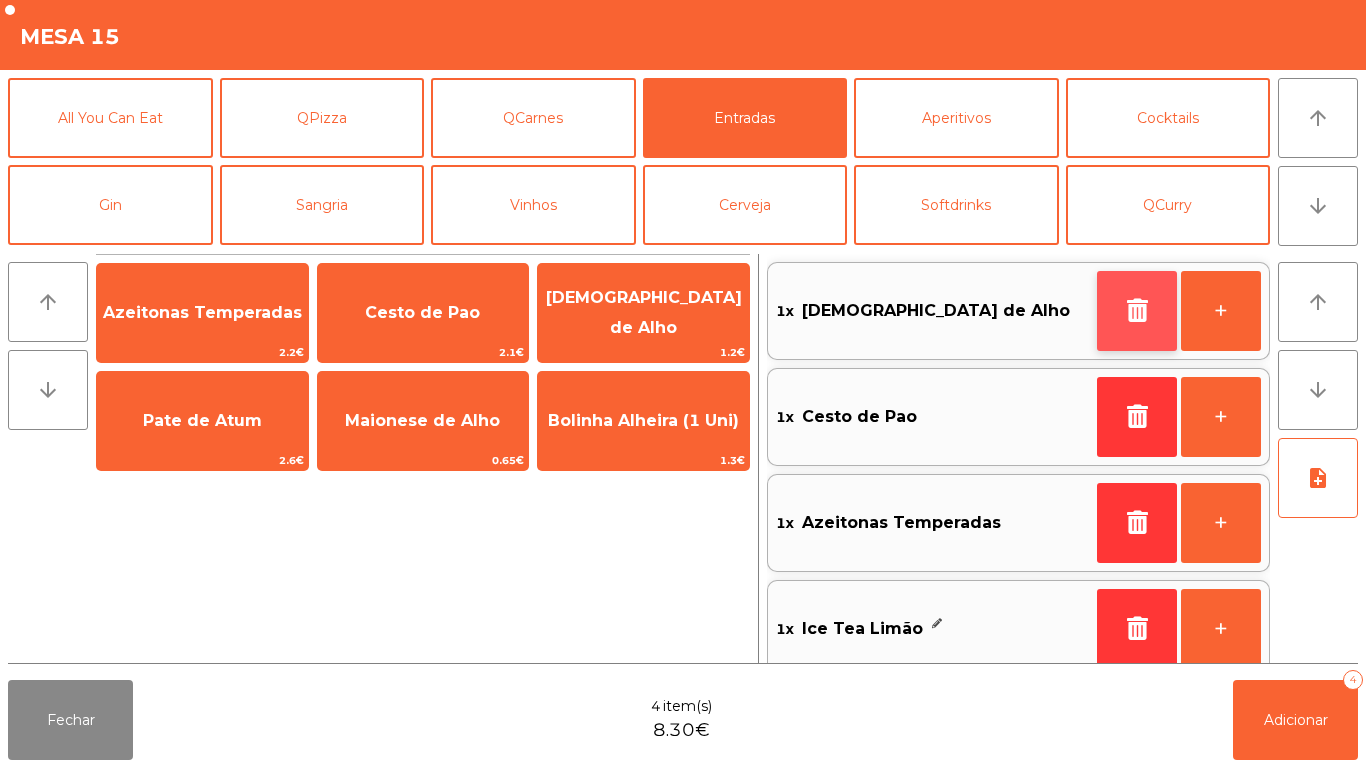 click 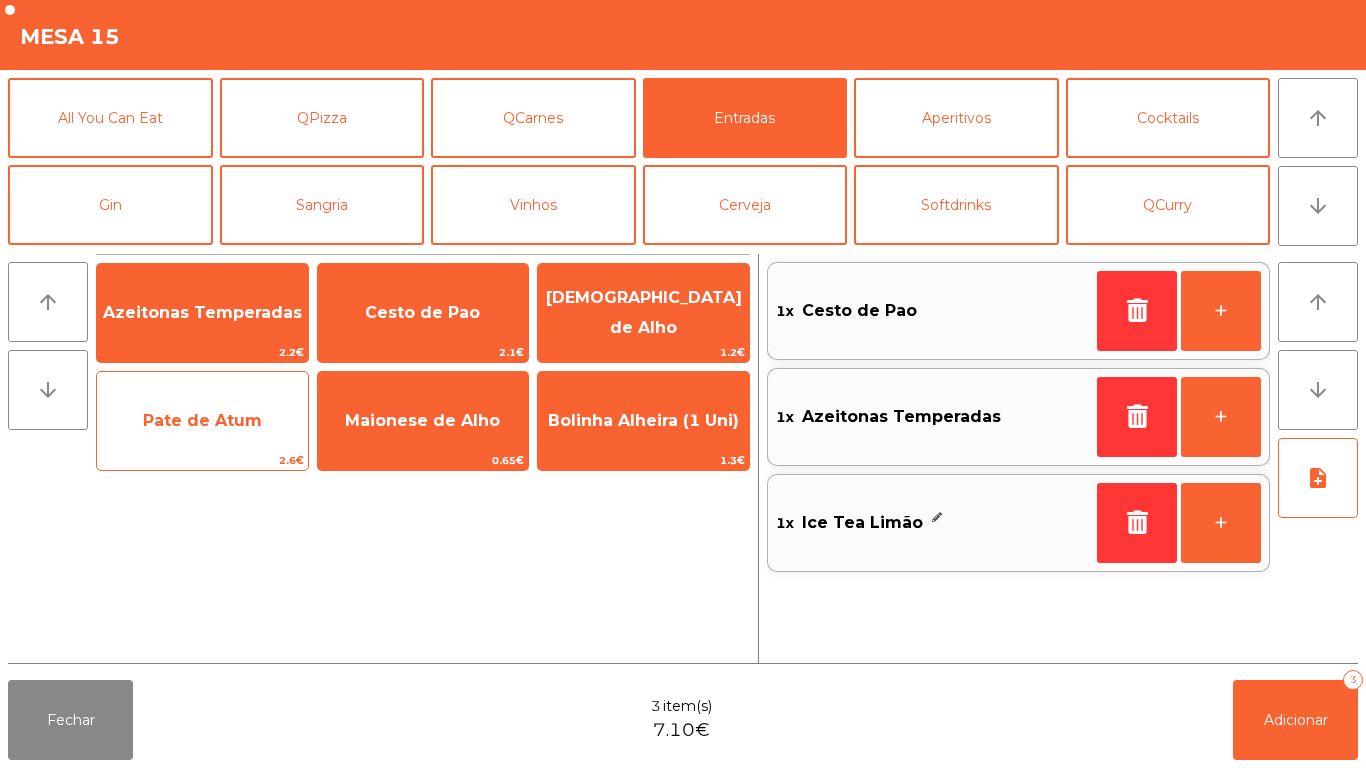 click on "Pate de Atum" 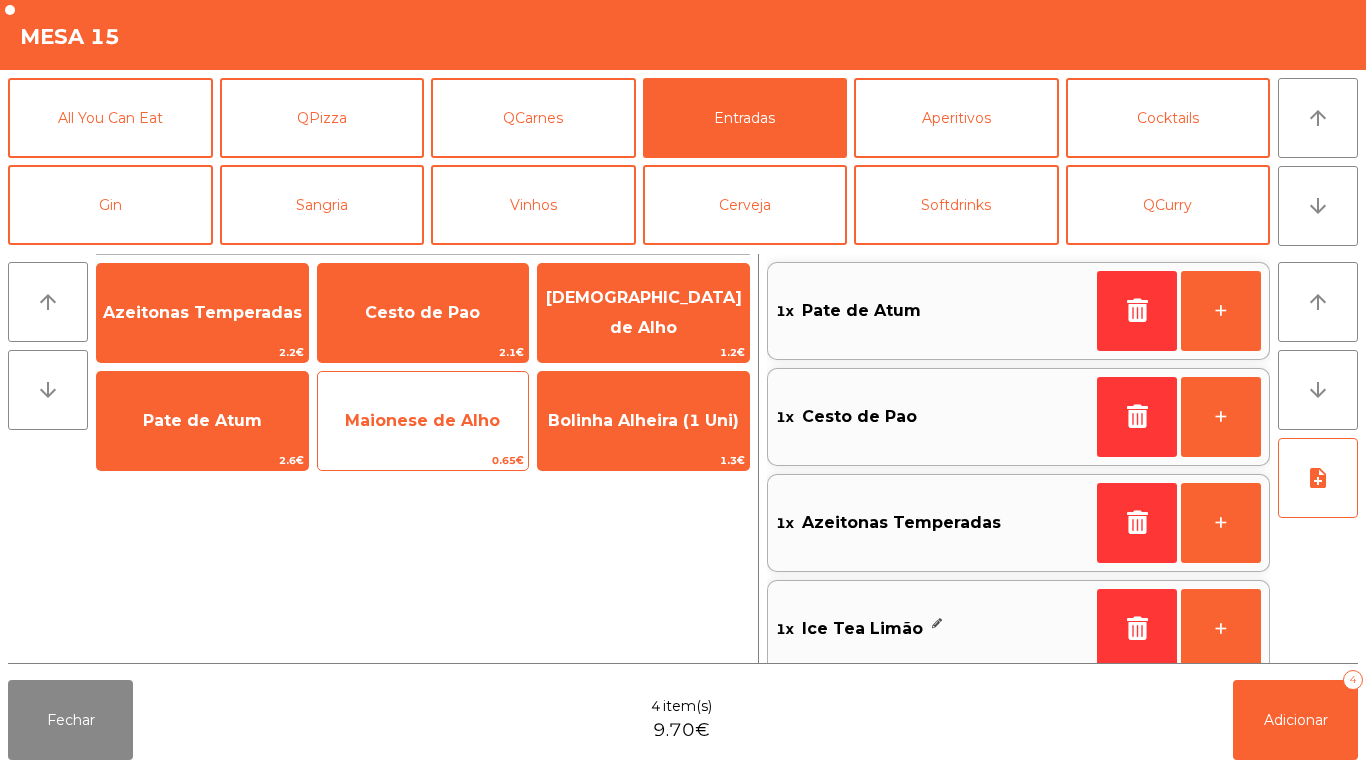 click on "Maionese de Alho" 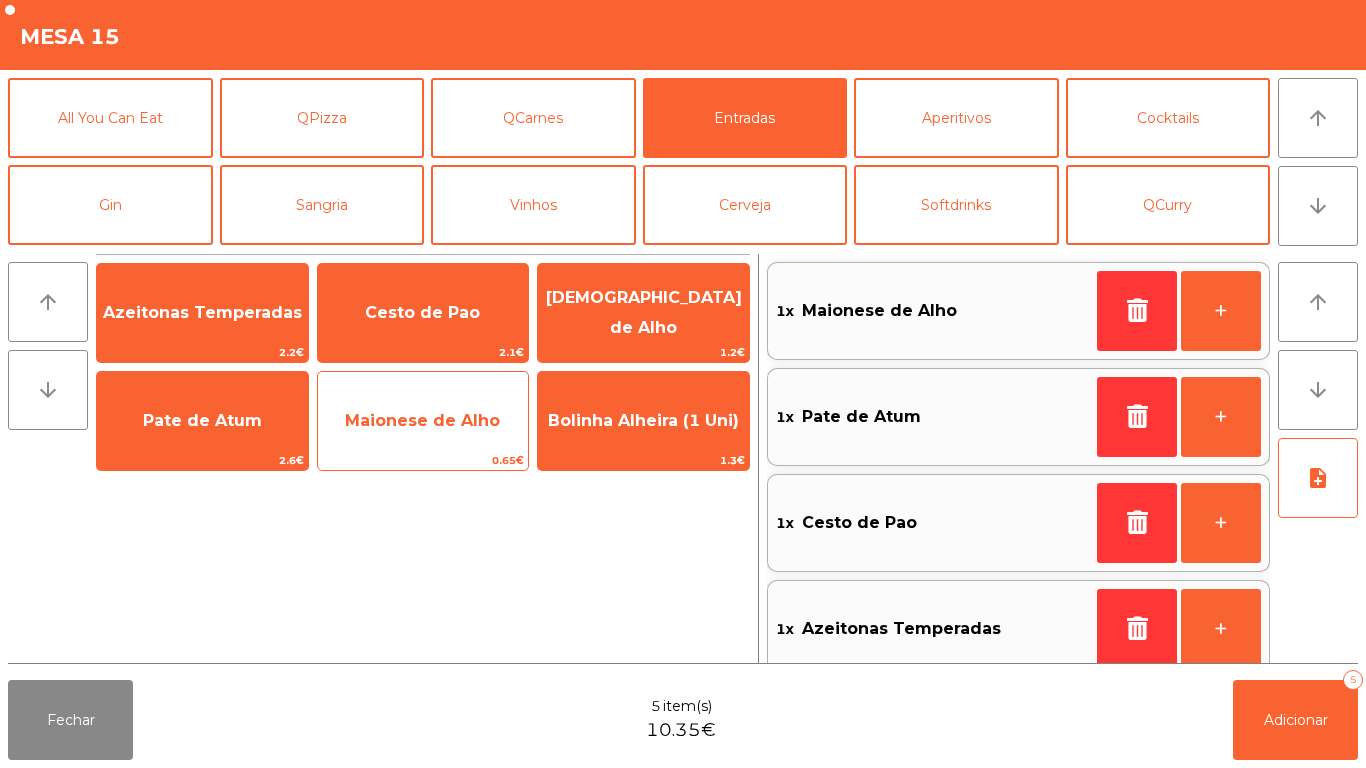 scroll, scrollTop: 8, scrollLeft: 0, axis: vertical 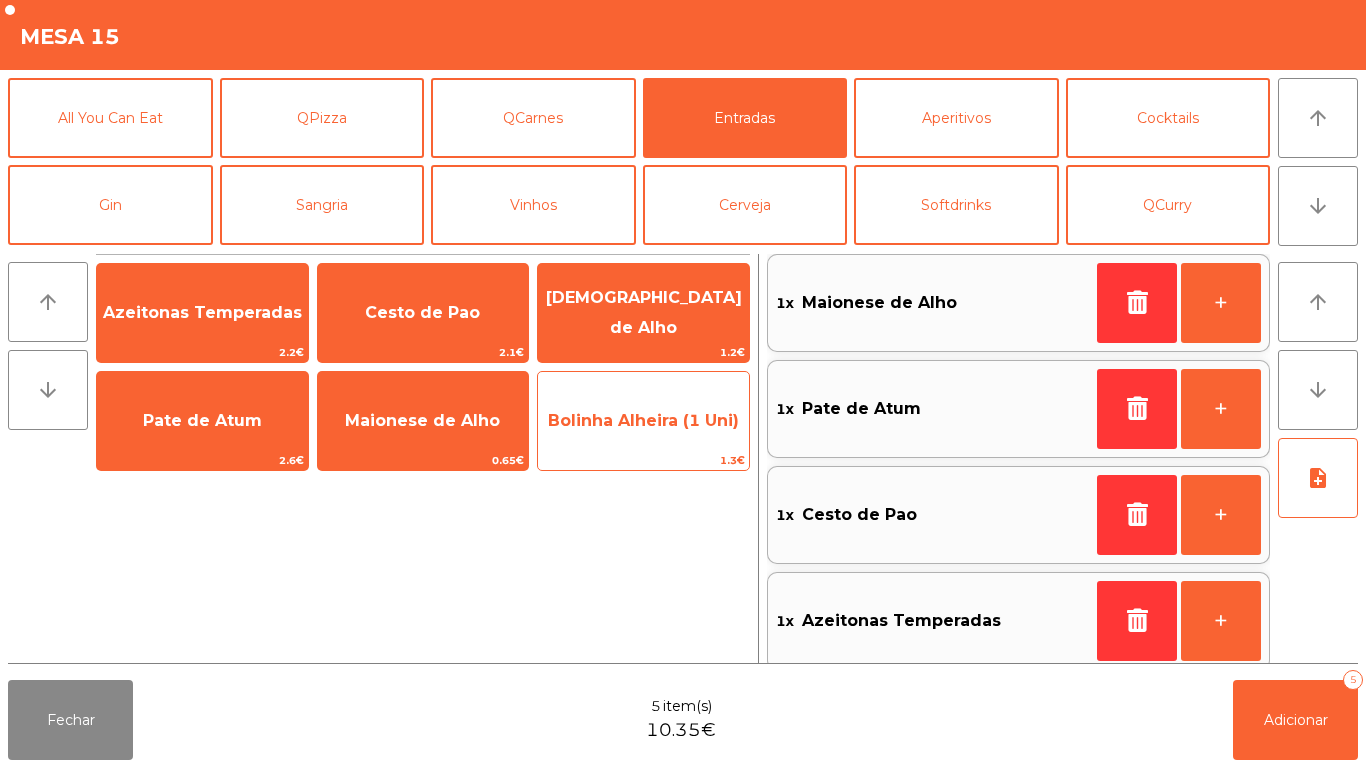 click on "Bolinha Alheira (1 Uni)" 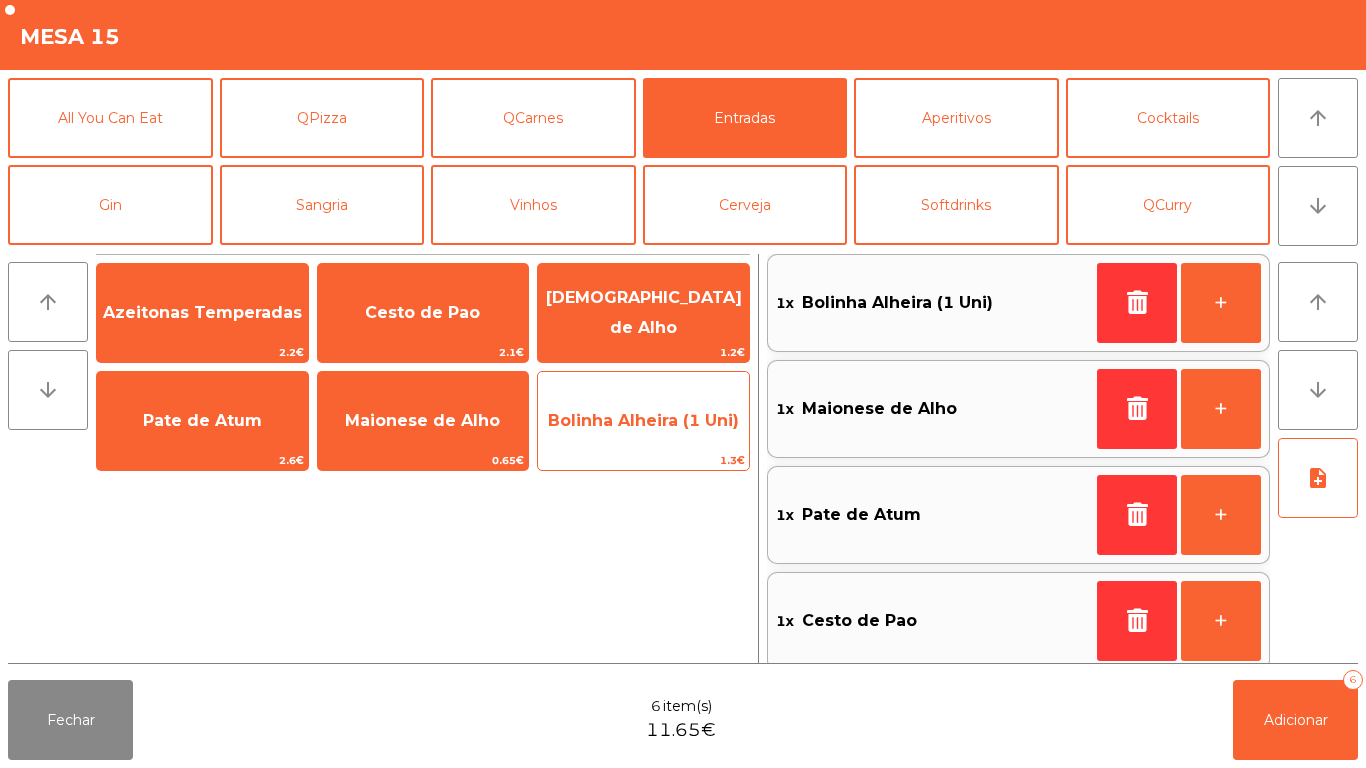 click on "Bolinha Alheira (1 Uni)" 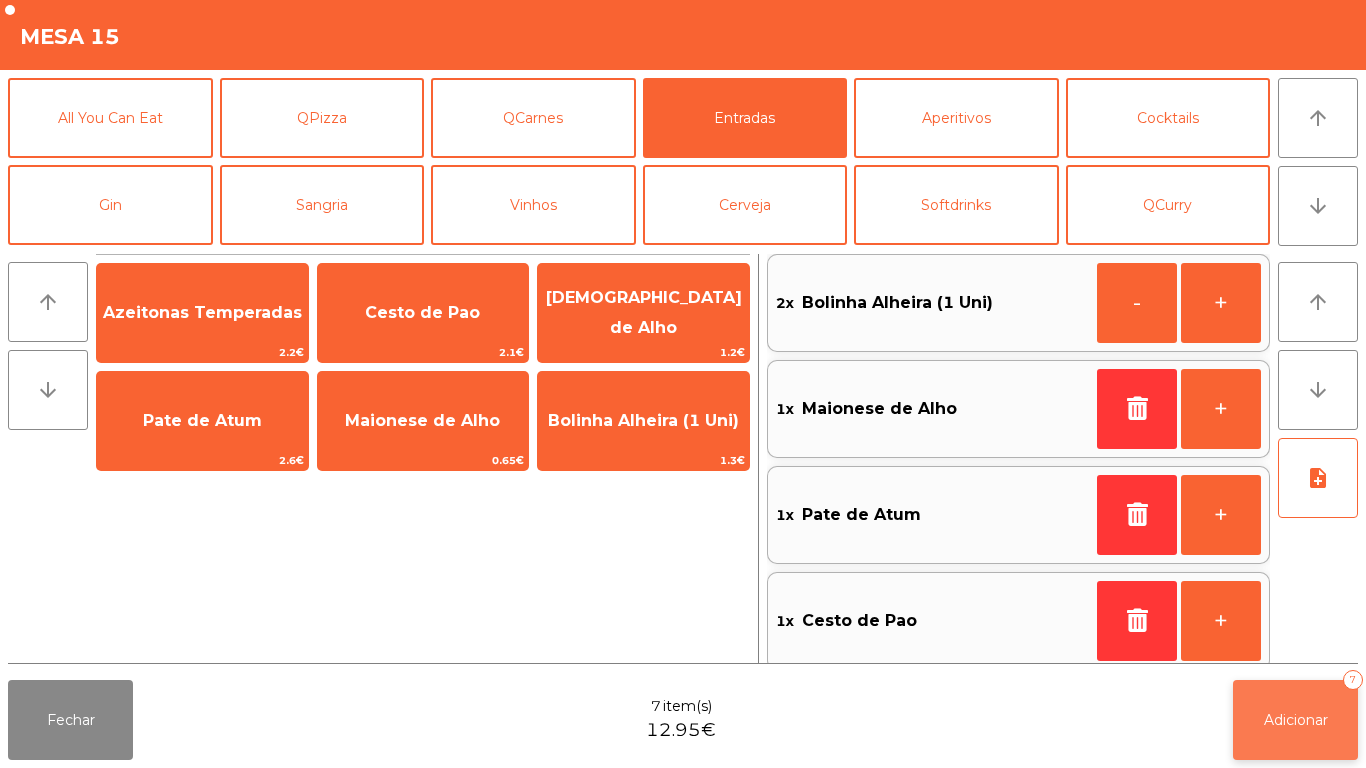 click on "Adicionar   7" 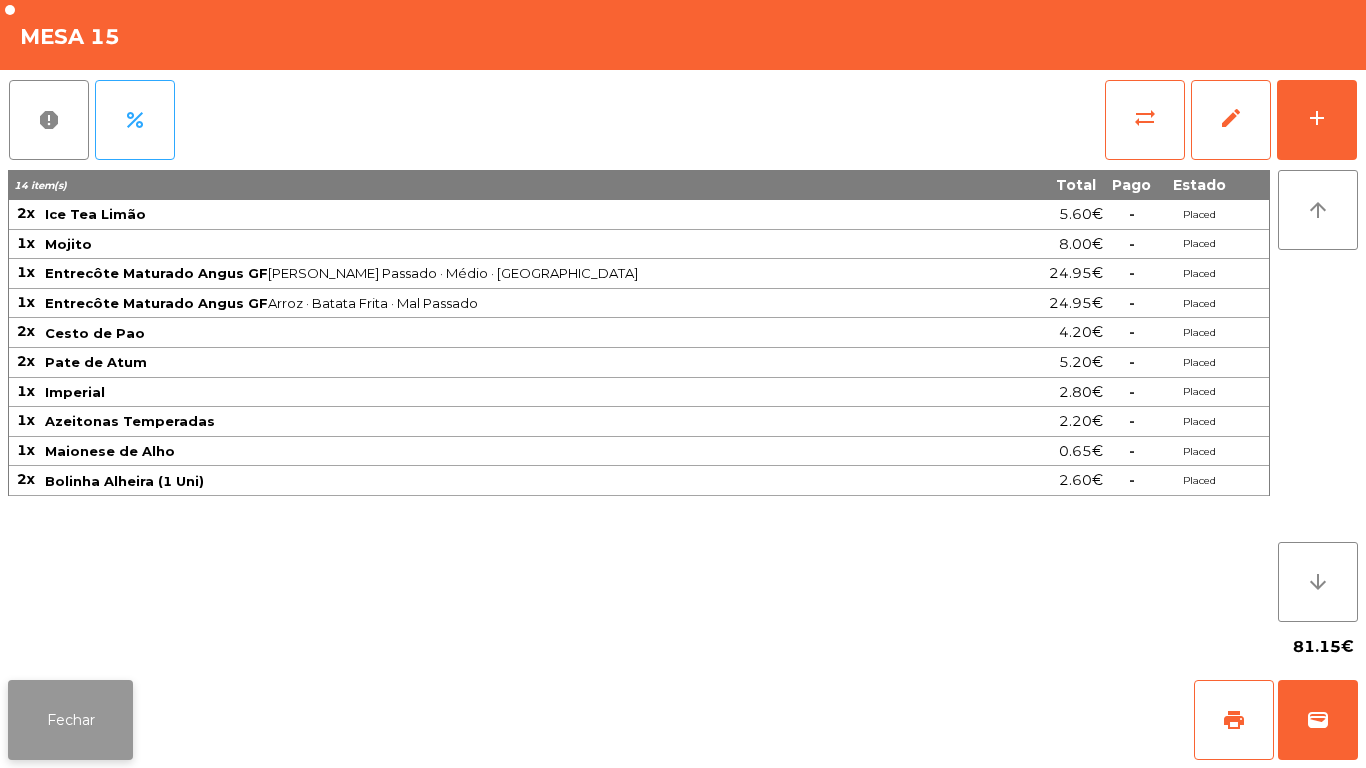 click on "Fechar" 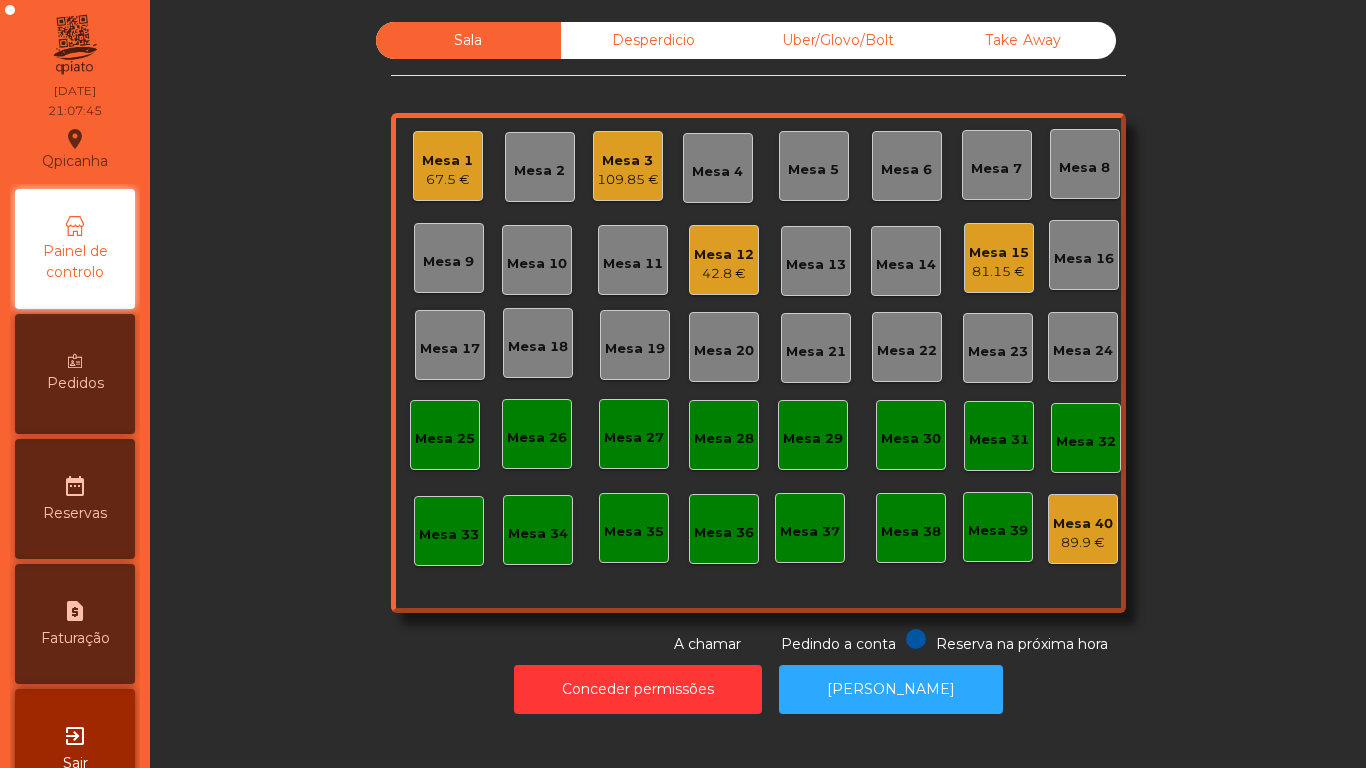 click on "109.85 €" 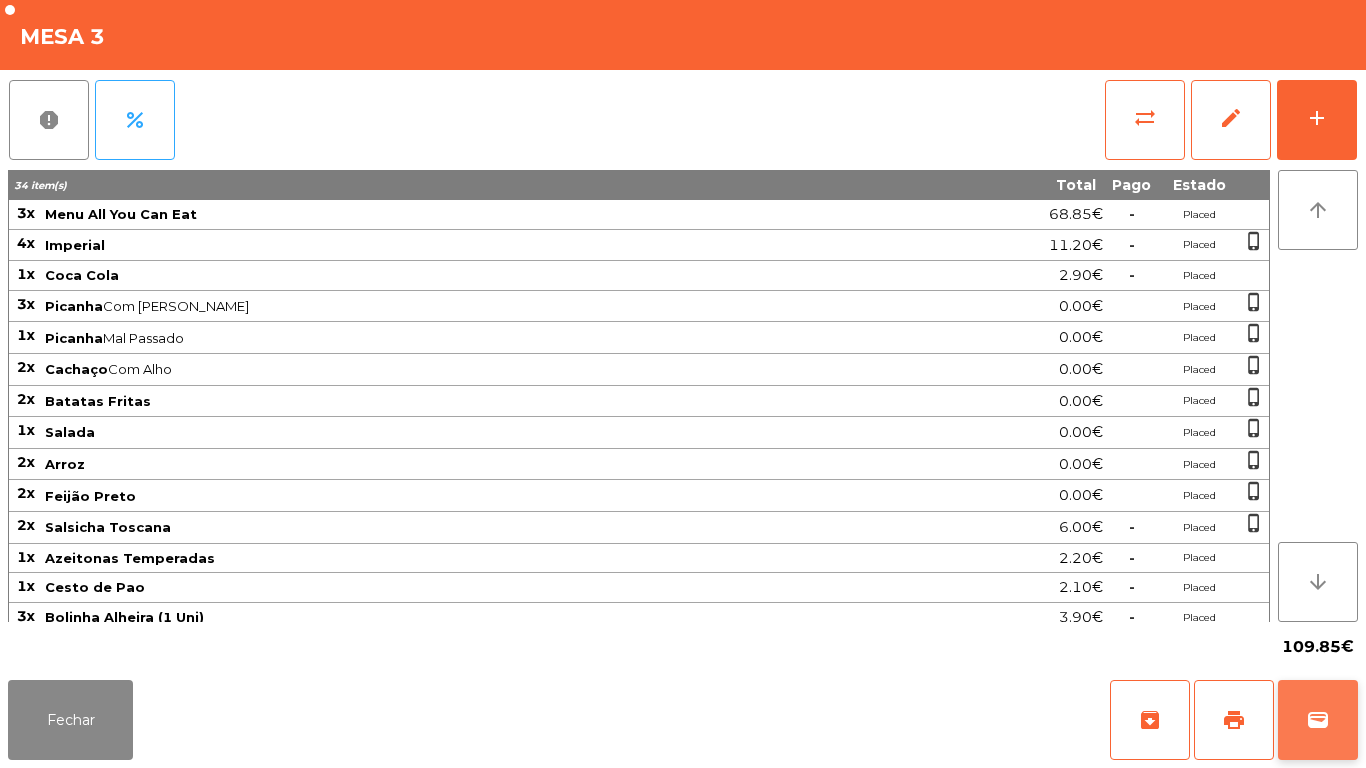 click on "wallet" 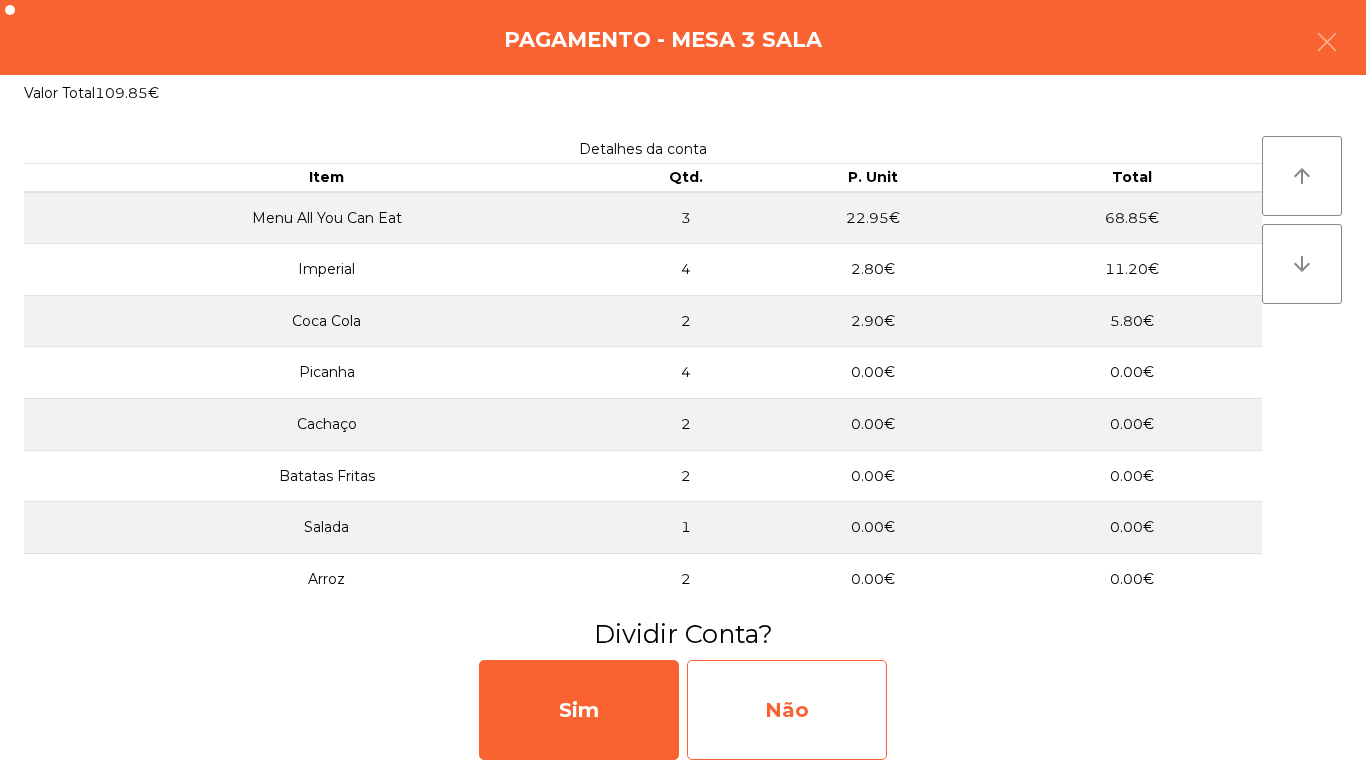click on "Não" 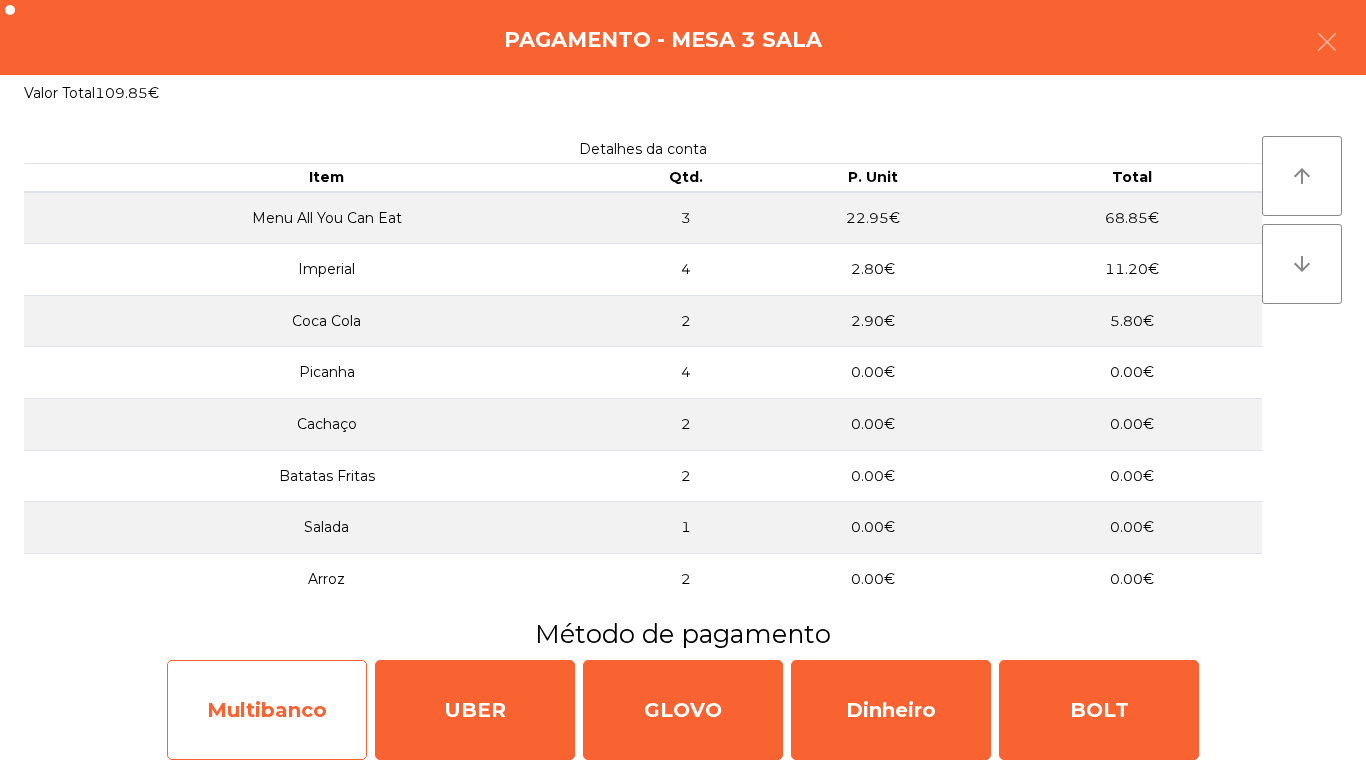 click on "Multibanco" 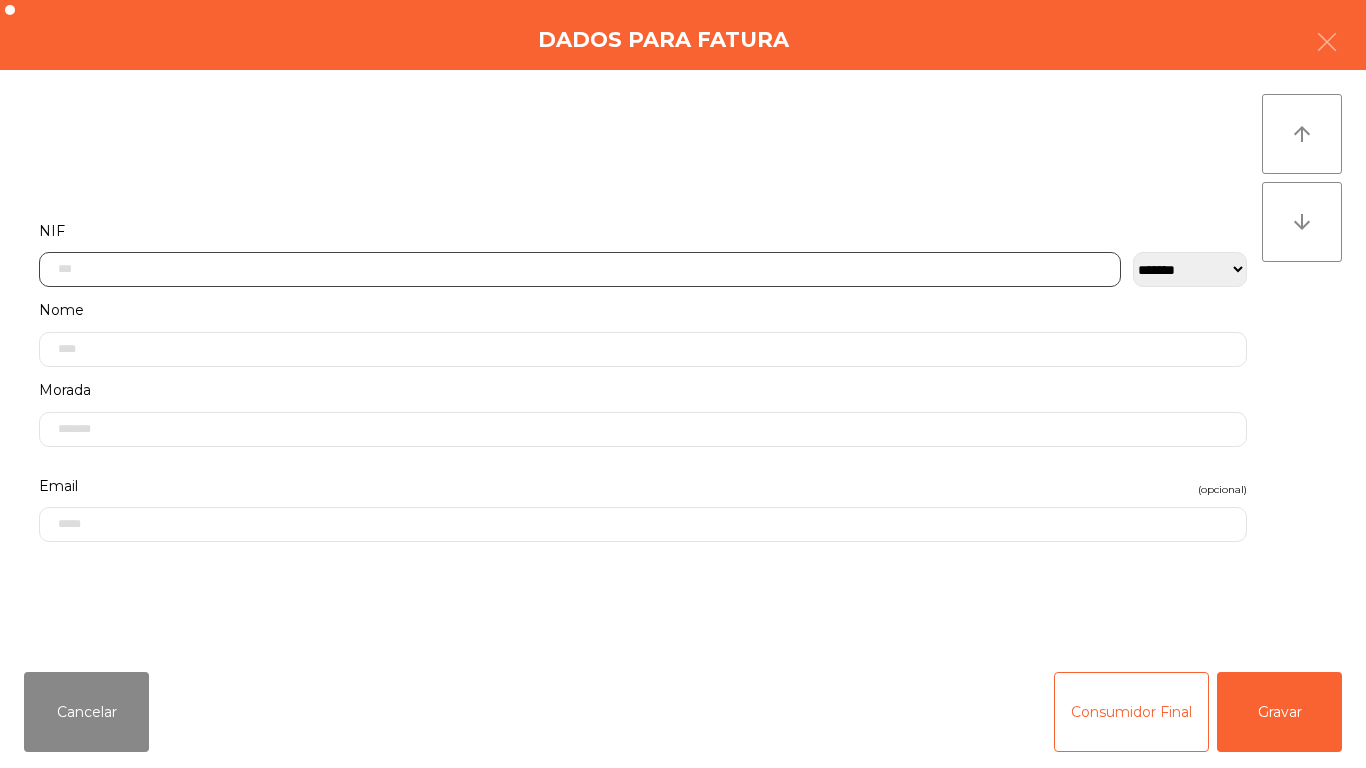 click 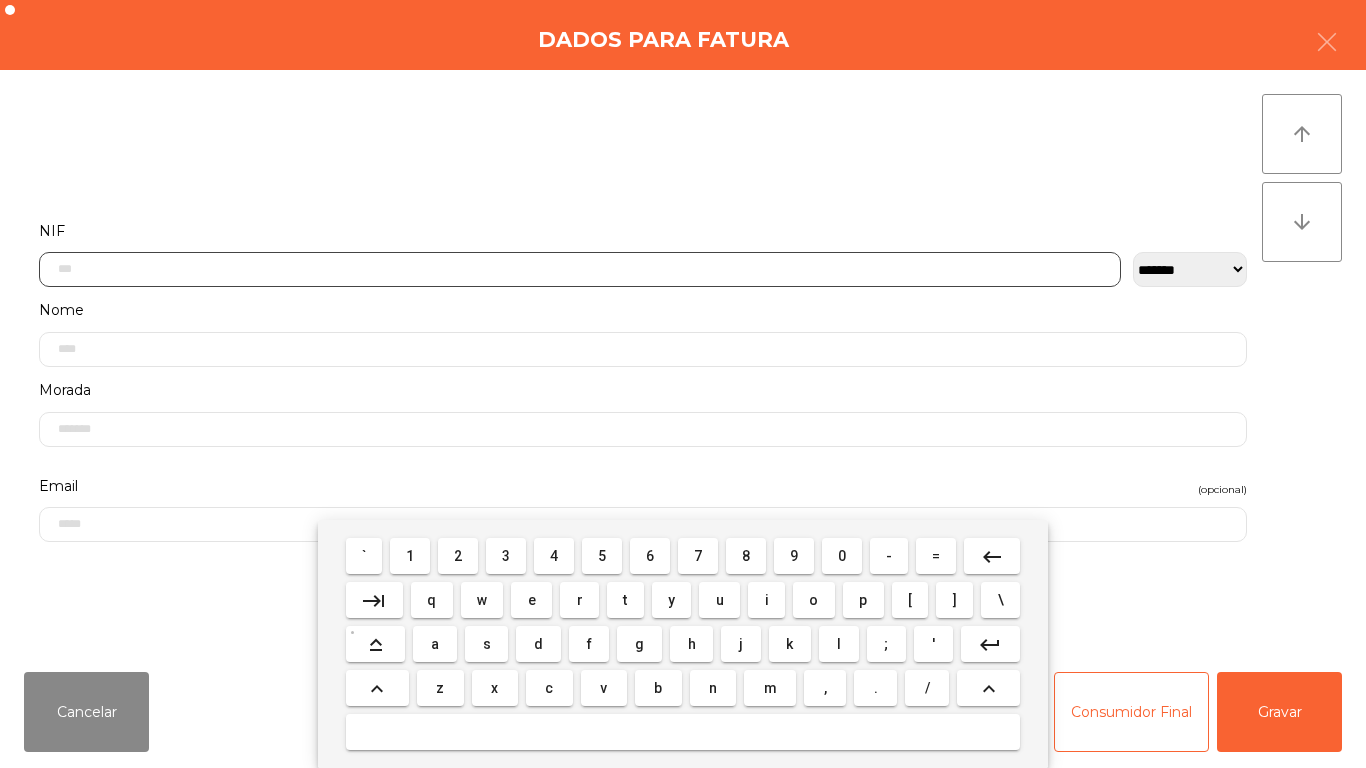 scroll, scrollTop: 122, scrollLeft: 0, axis: vertical 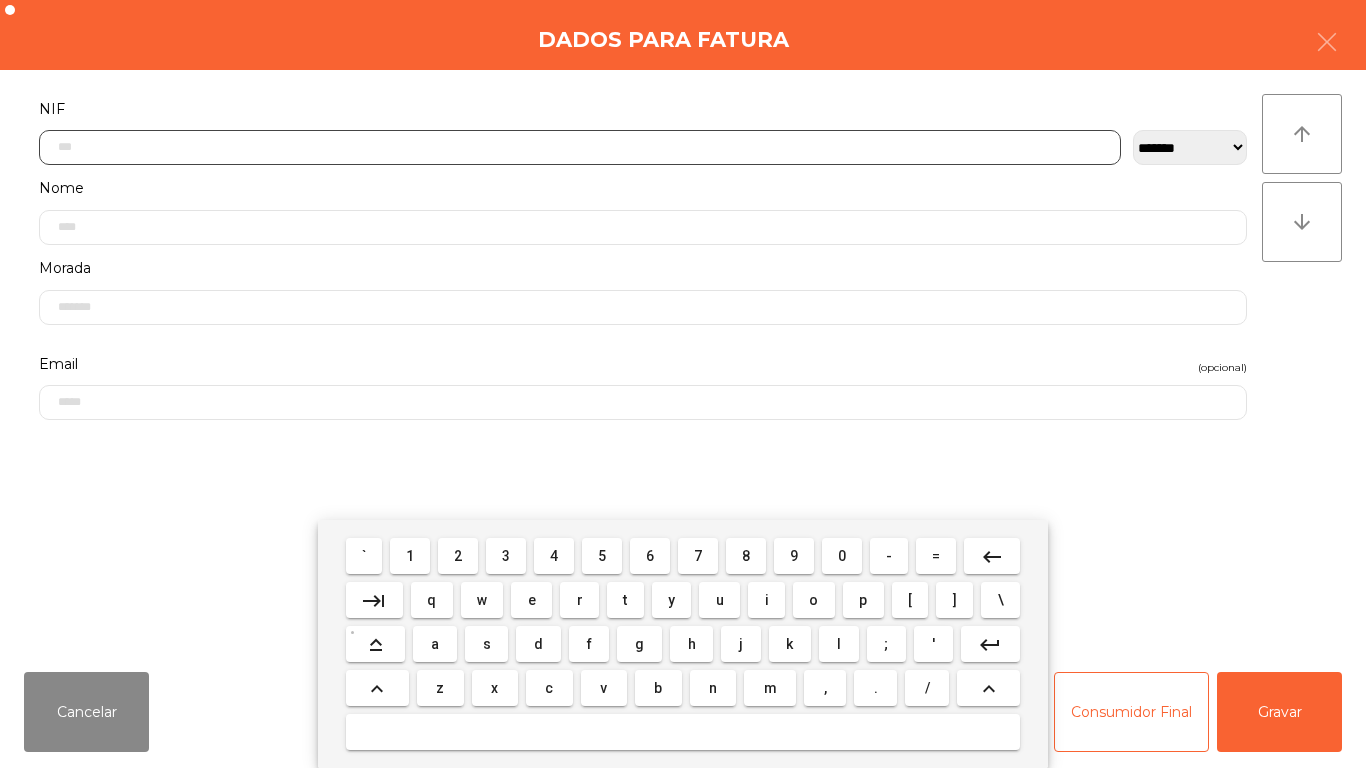 click on "2" at bounding box center (458, 556) 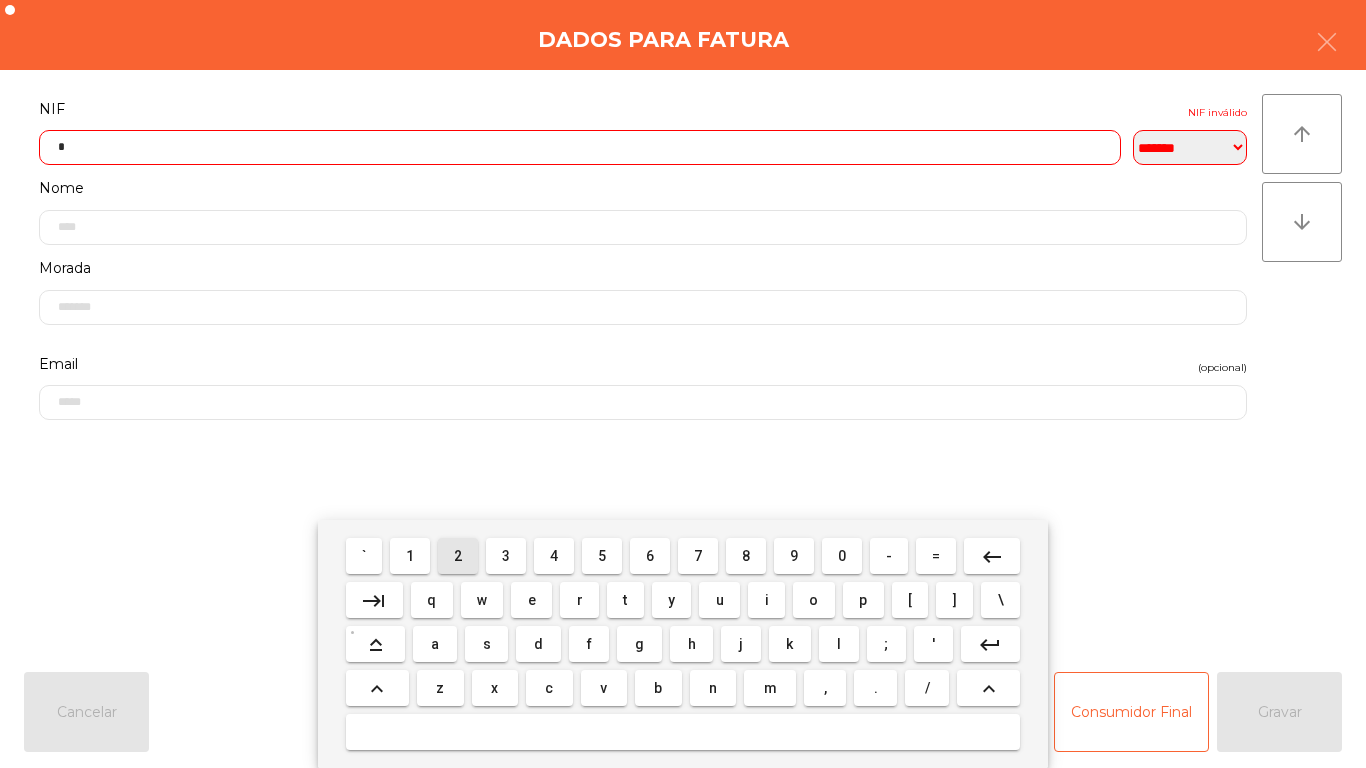 click on "1" at bounding box center [410, 556] 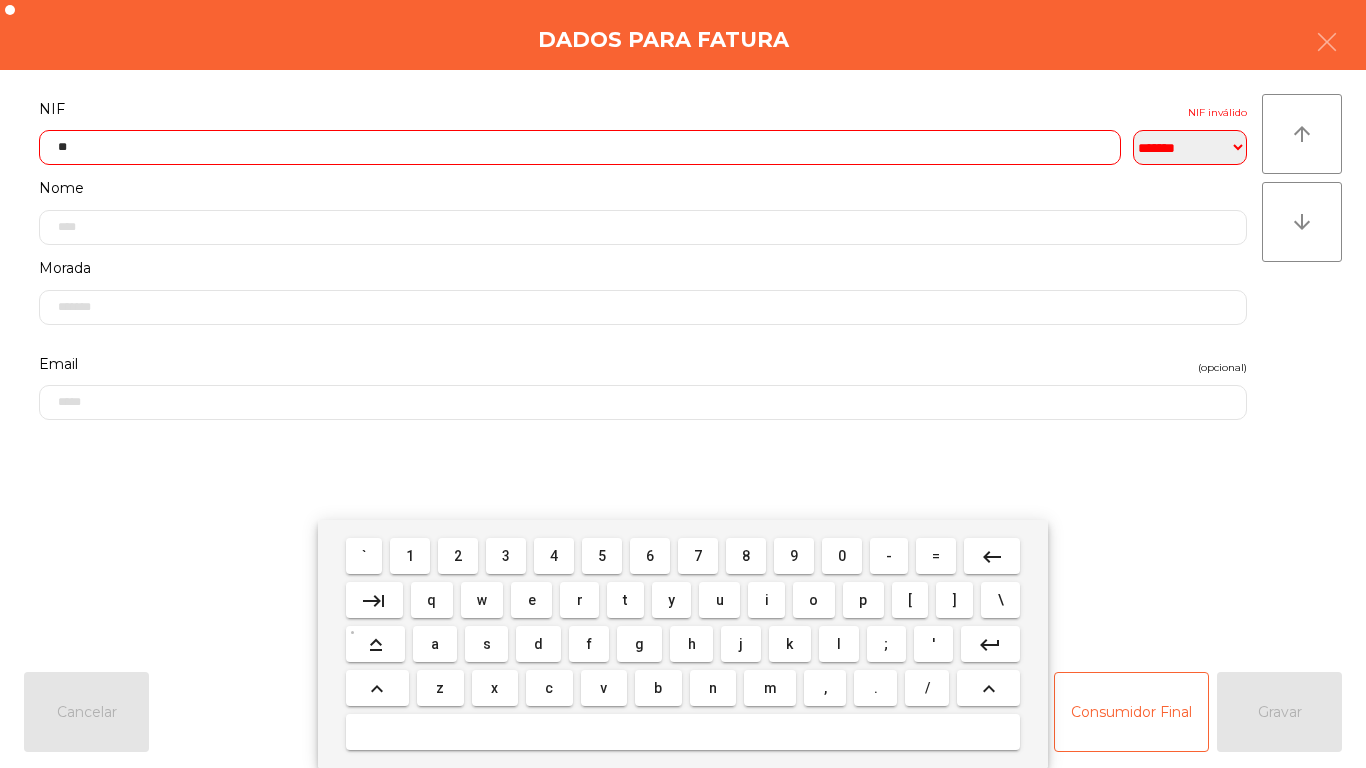click on "6" at bounding box center [650, 556] 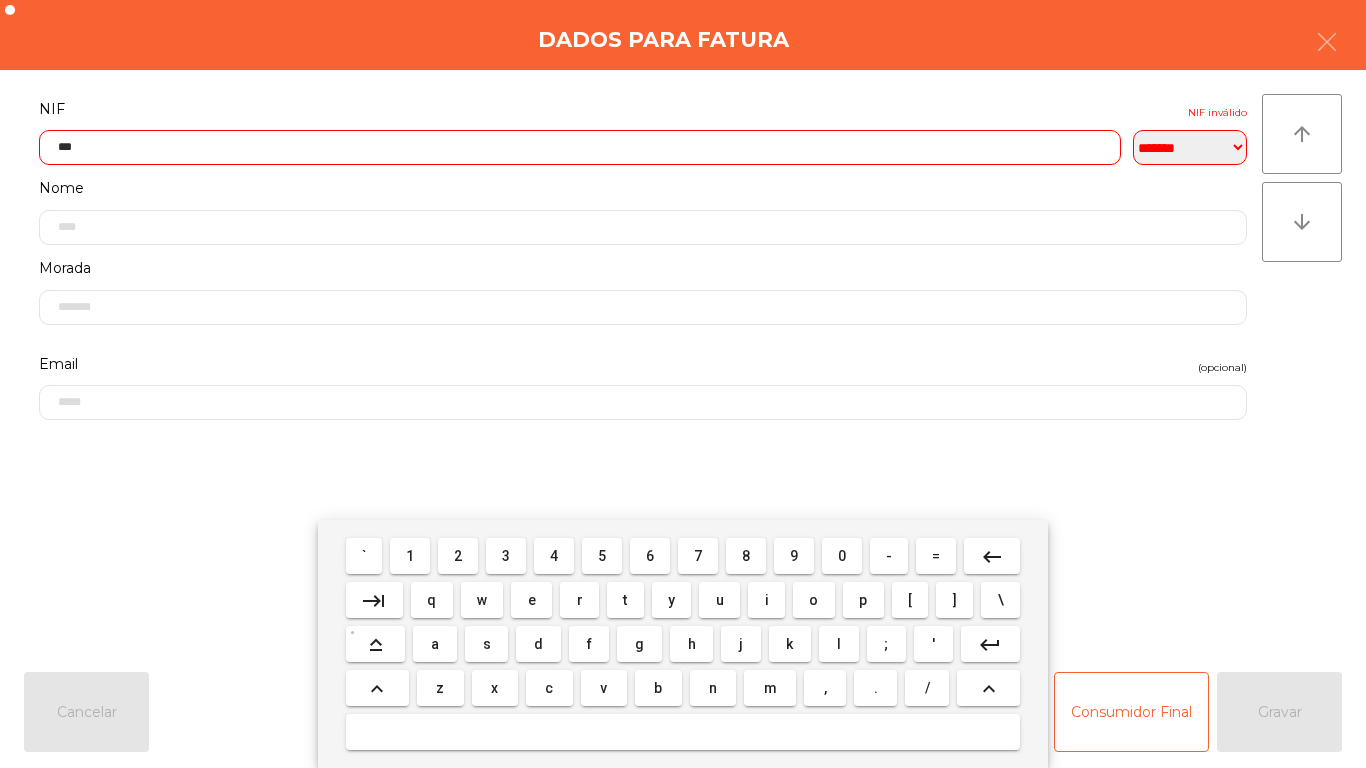 click on "9" at bounding box center [794, 556] 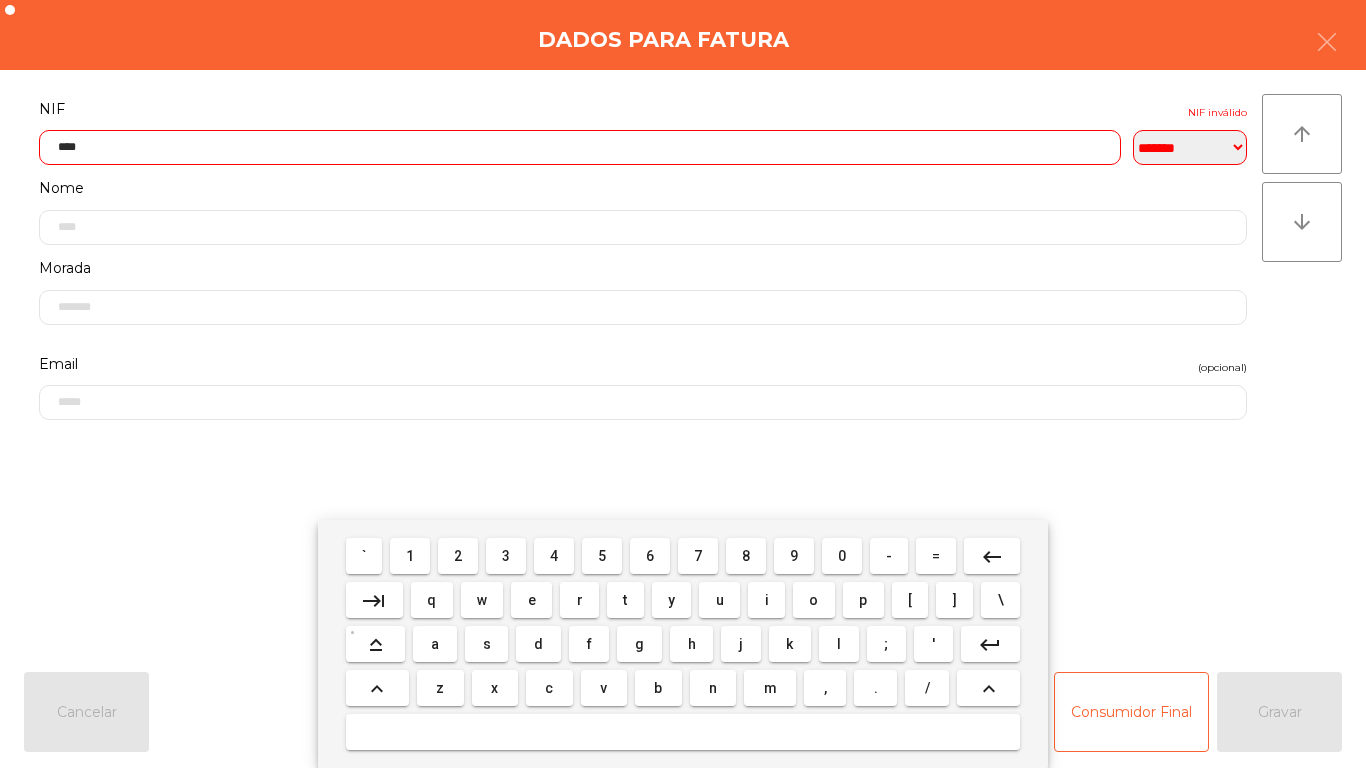 click on "6" at bounding box center [650, 556] 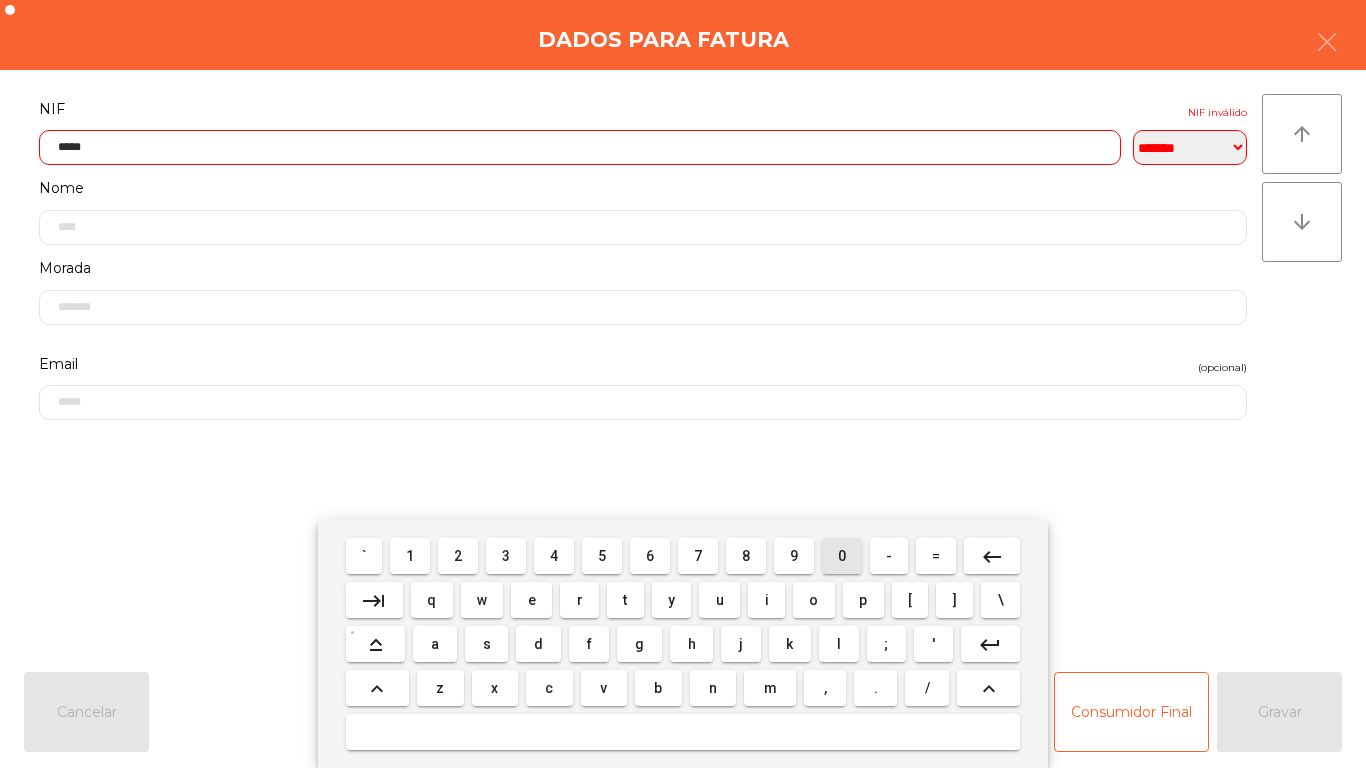 click on "0" at bounding box center (842, 556) 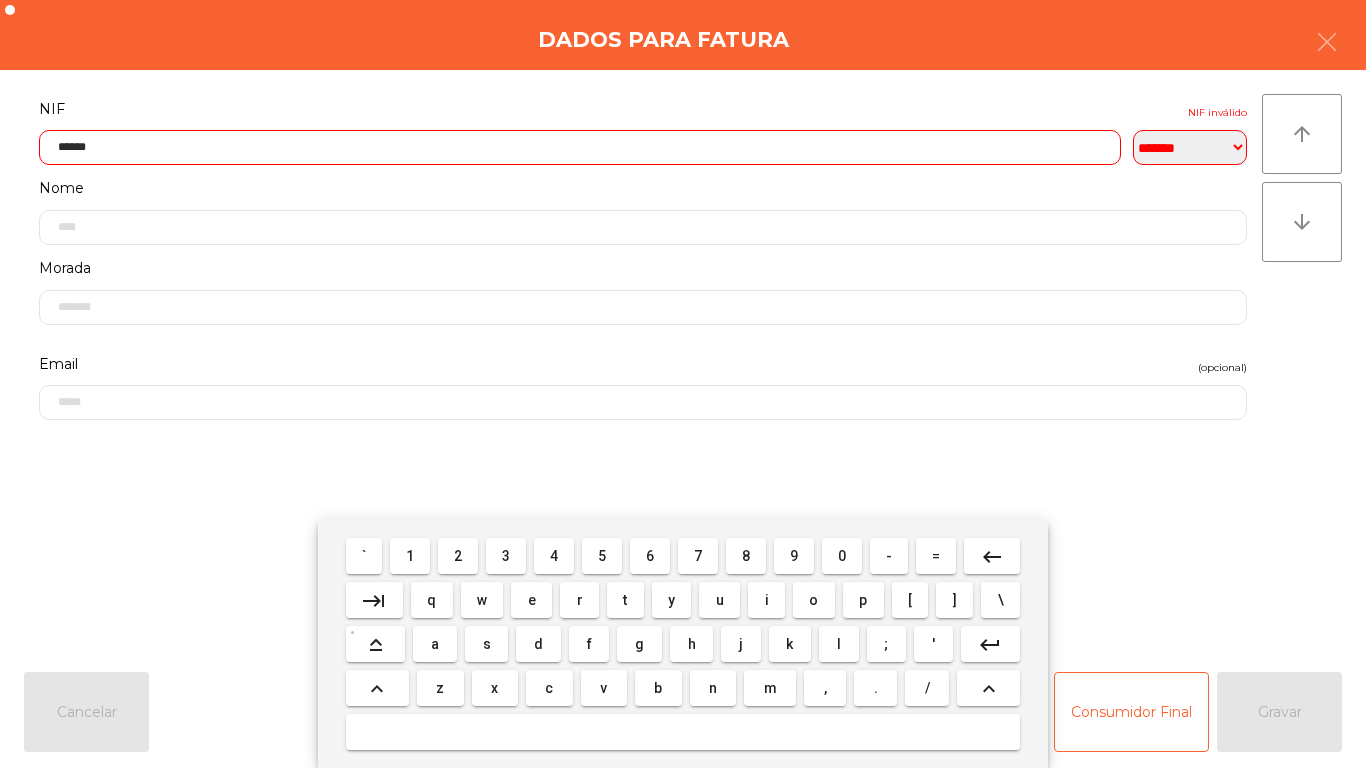 click on "8" at bounding box center (746, 556) 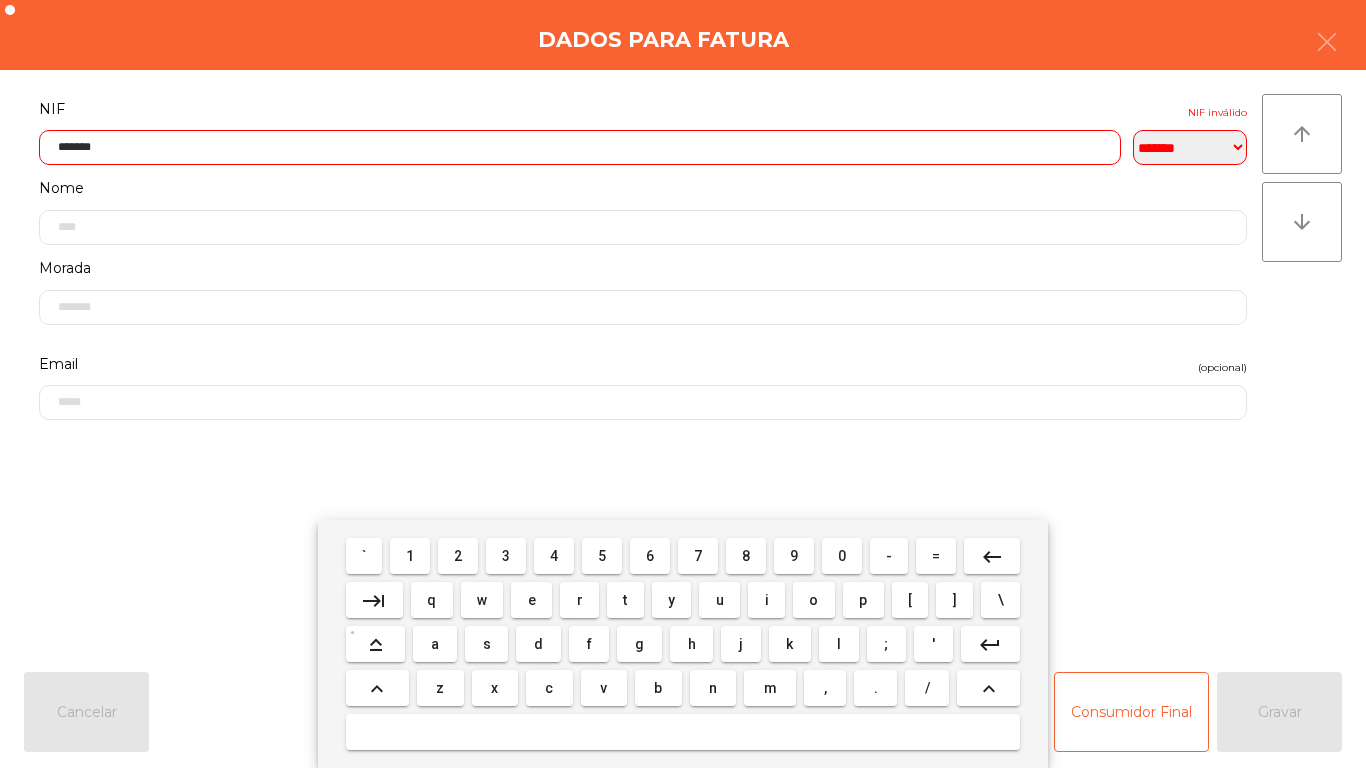 click on "4" at bounding box center (554, 556) 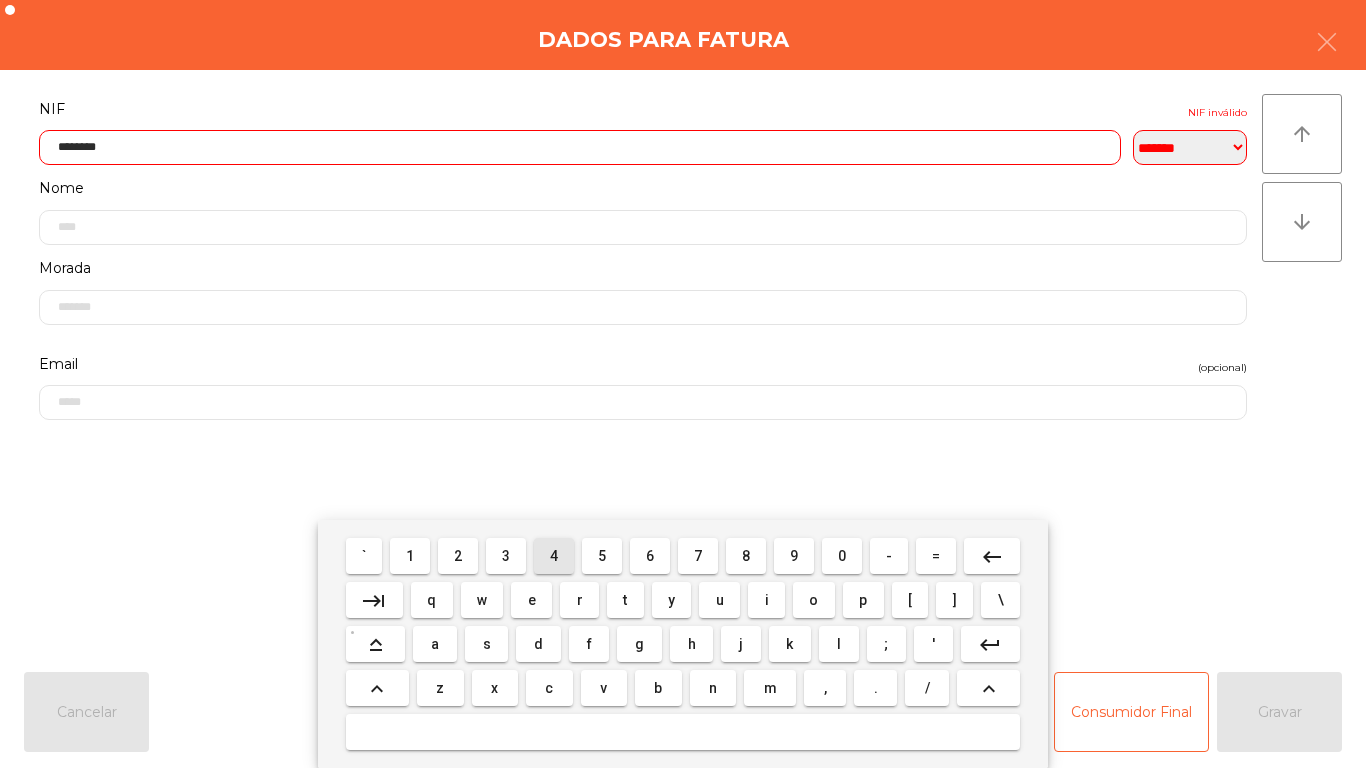 click on "3" at bounding box center [506, 556] 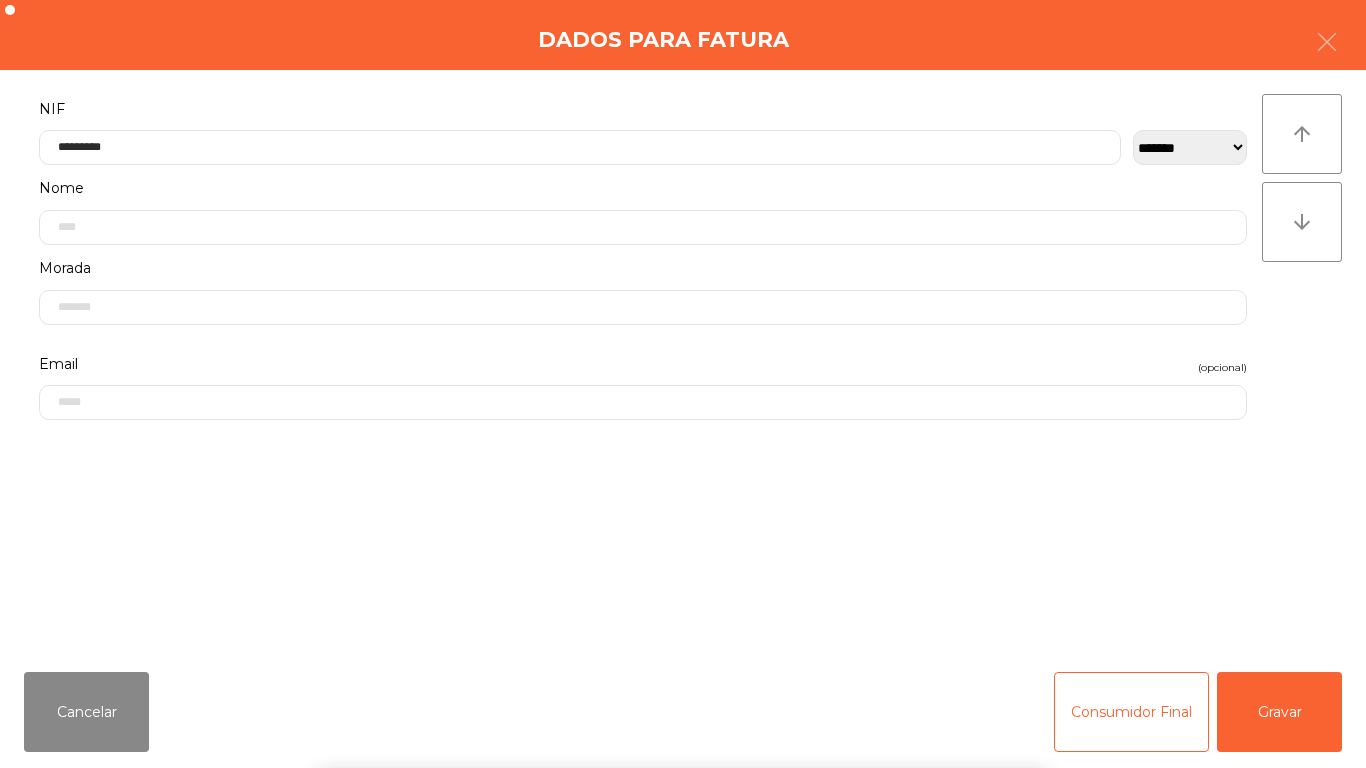 click on "` 1 2 3 4 5 6 7 8 9 0 - = keyboard_backspace keyboard_tab q w e r t y u i o p [ ] \ keyboard_capslock a s d f g h j k l ; ' keyboard_return keyboard_arrow_up z x c v b n m , . / keyboard_arrow_up" at bounding box center (683, 644) 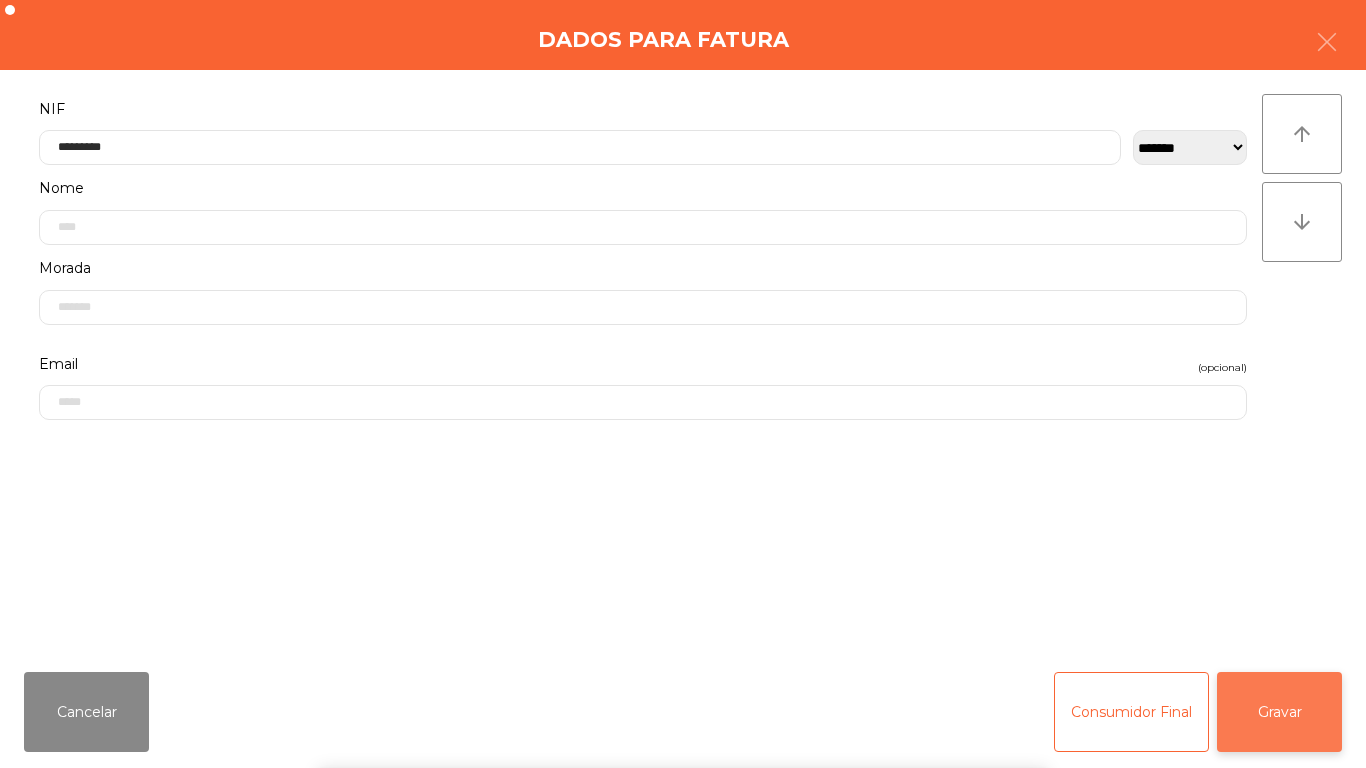 click on "Gravar" 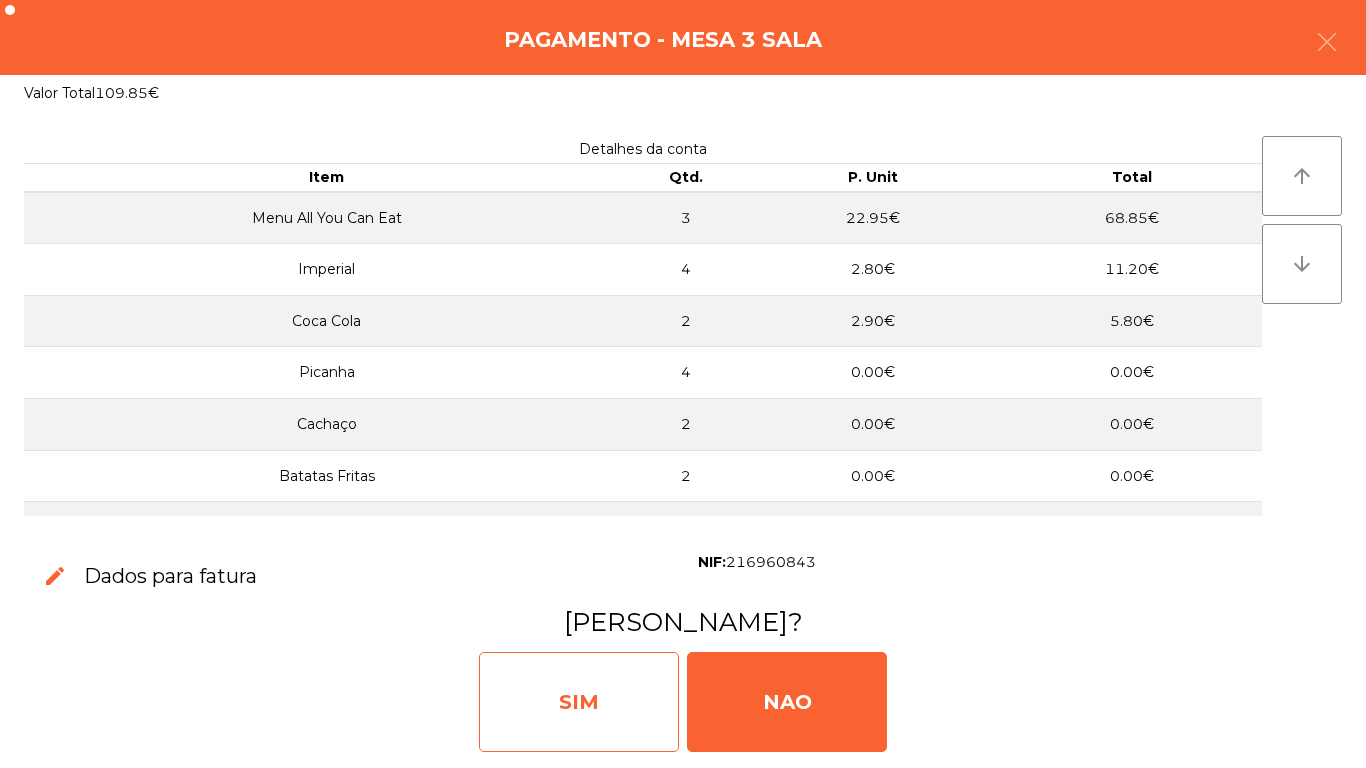 click on "SIM" 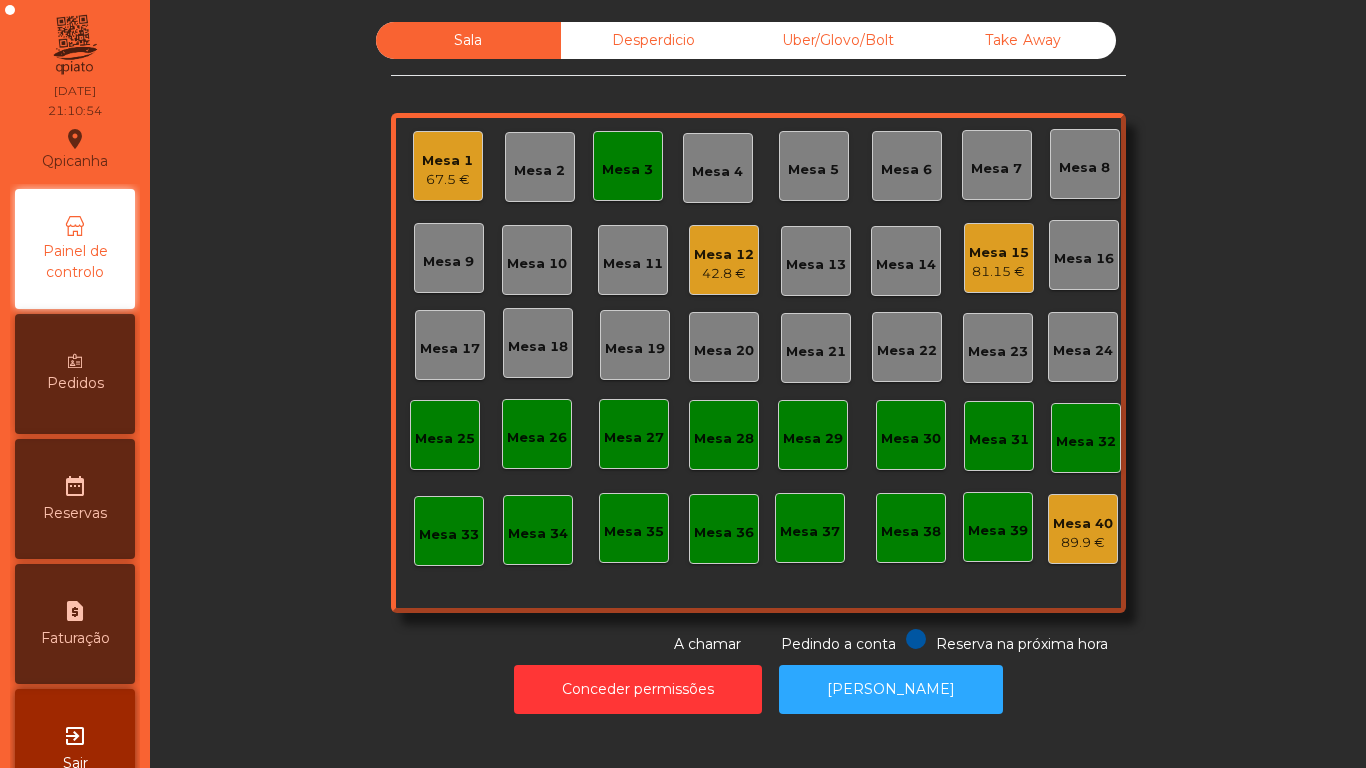 click on "Mesa 3" 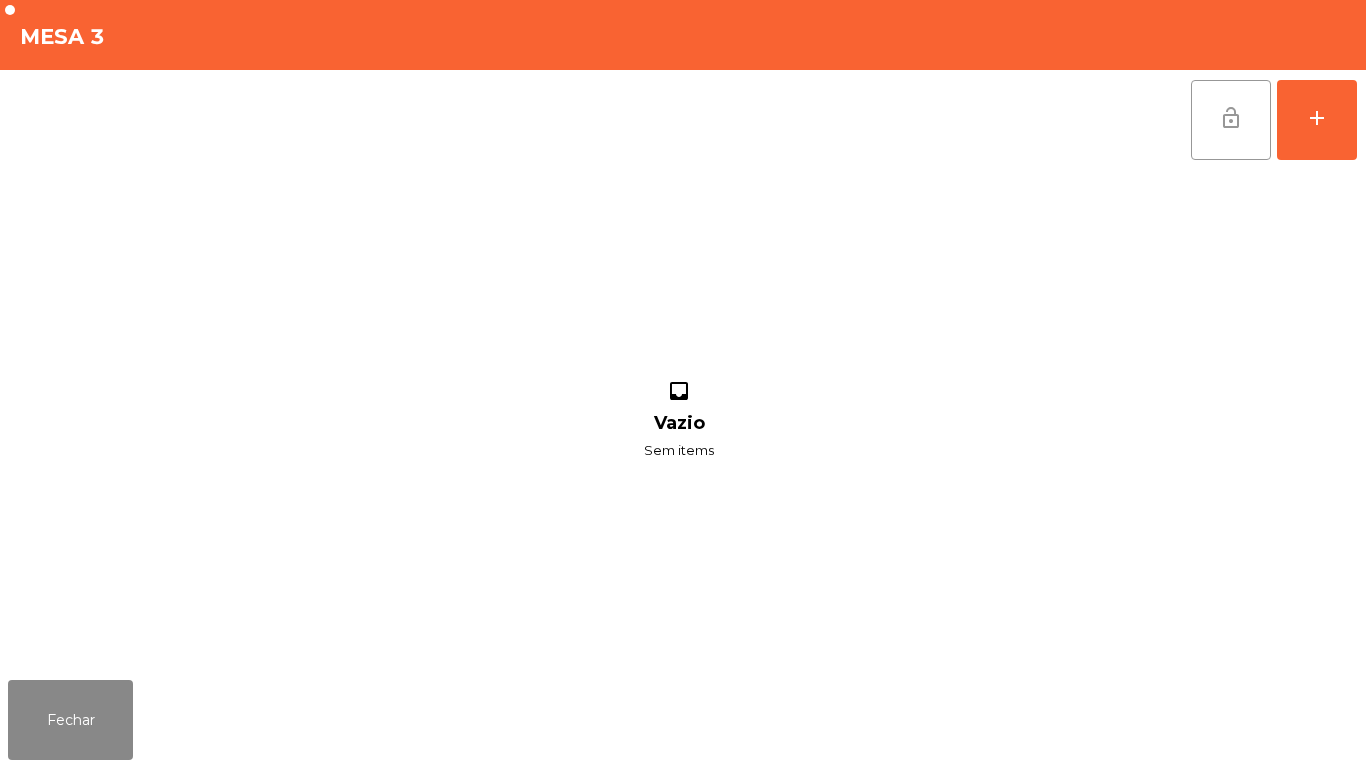 click on "lock_open" 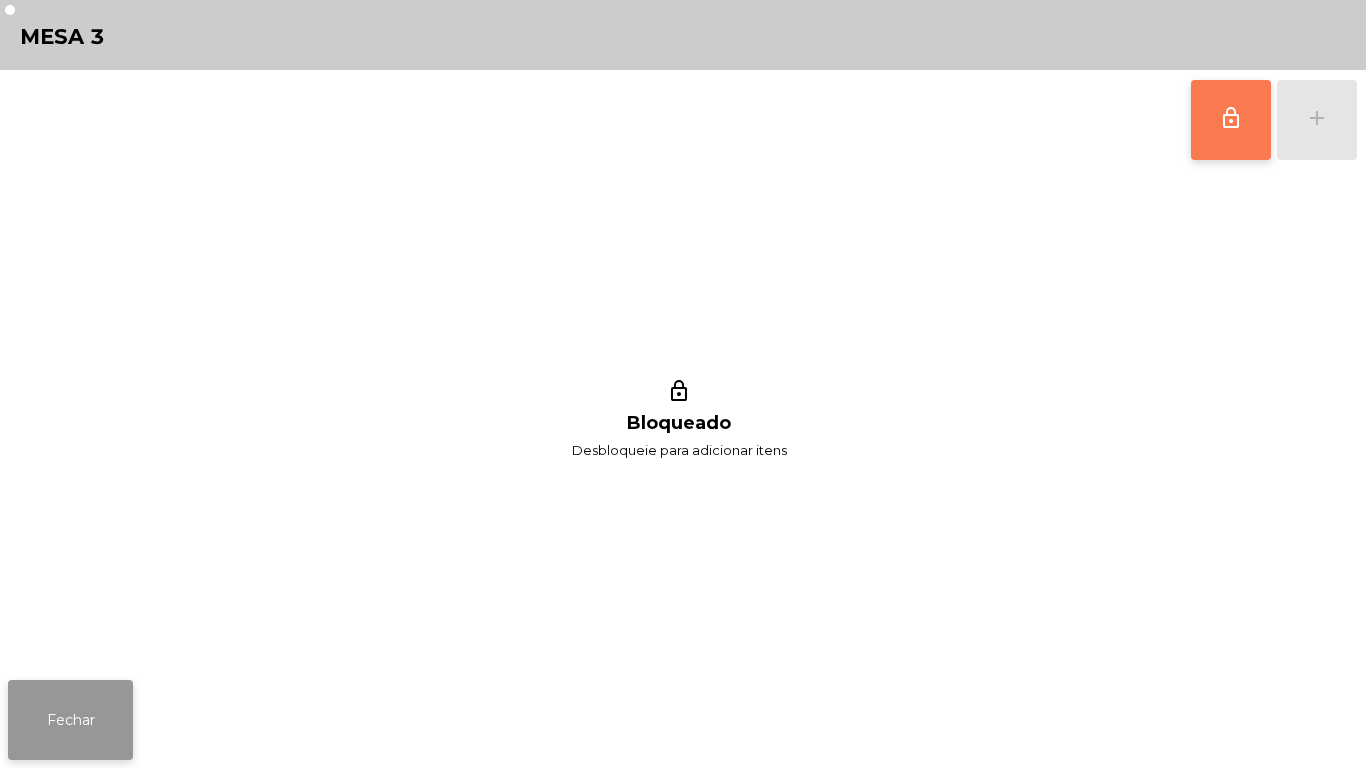 click on "Fechar" 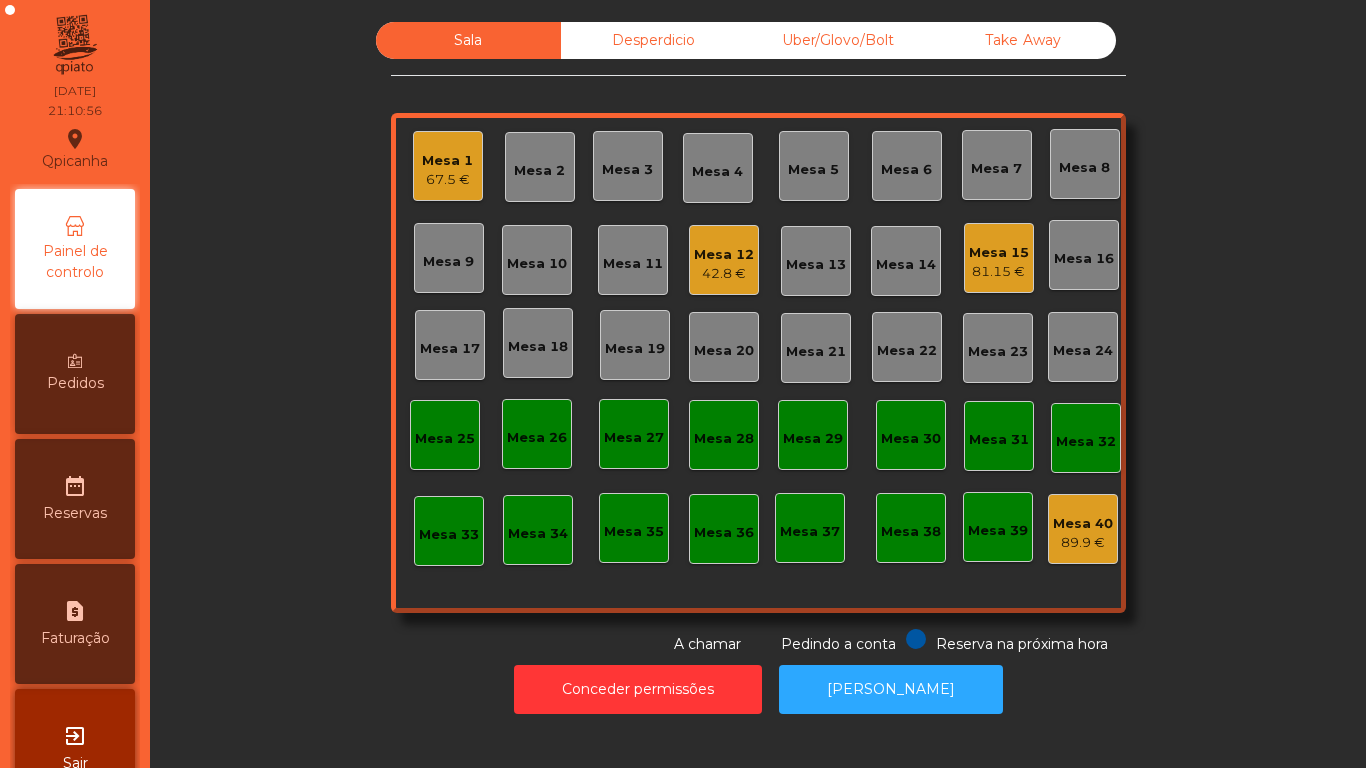click on "Mesa 12" 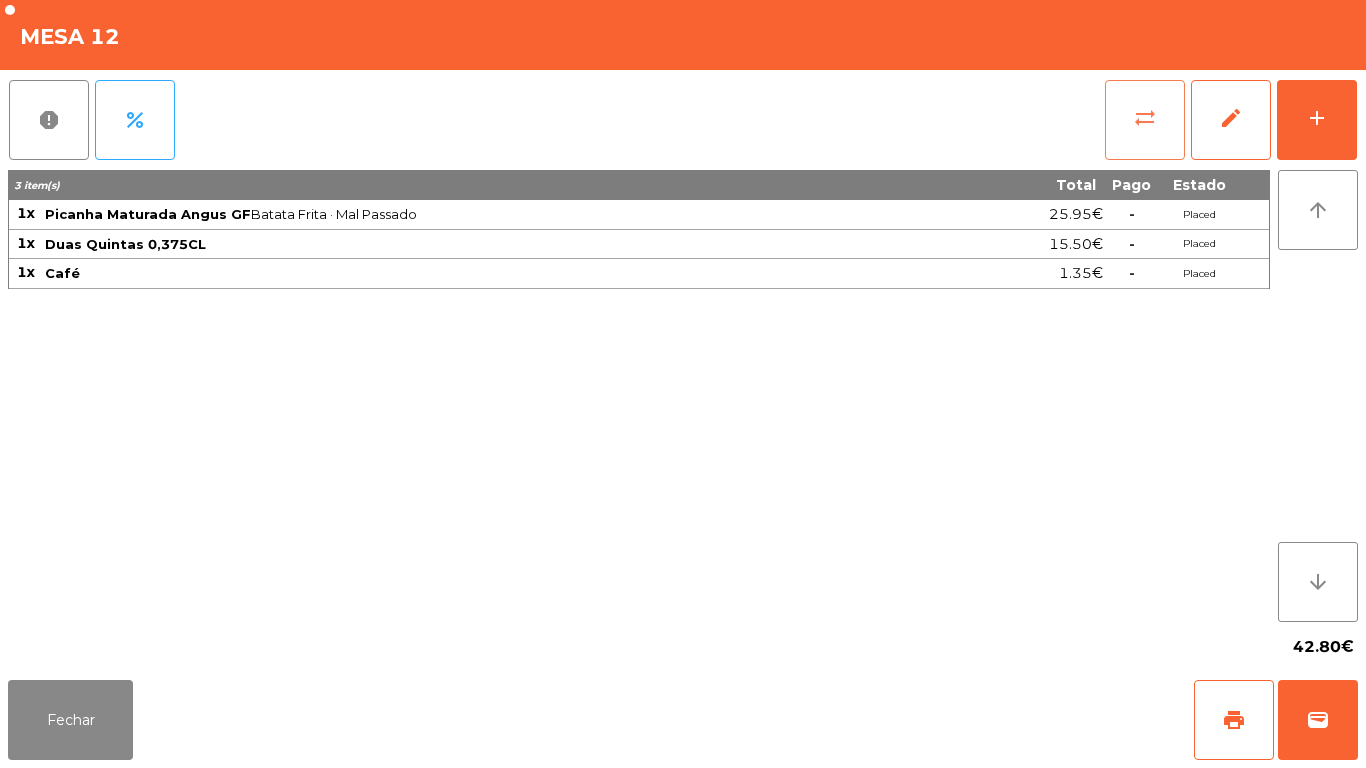 click on "sync_alt" 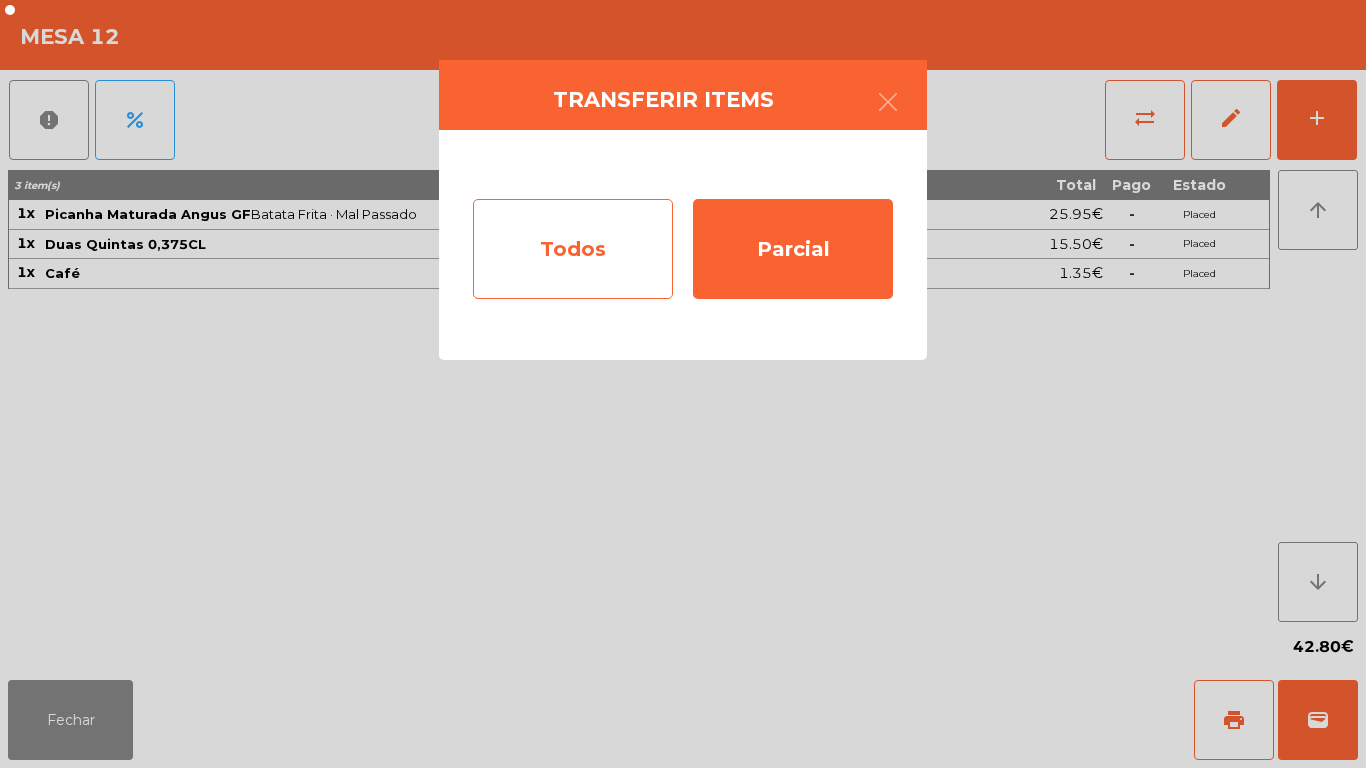 click on "Todos" 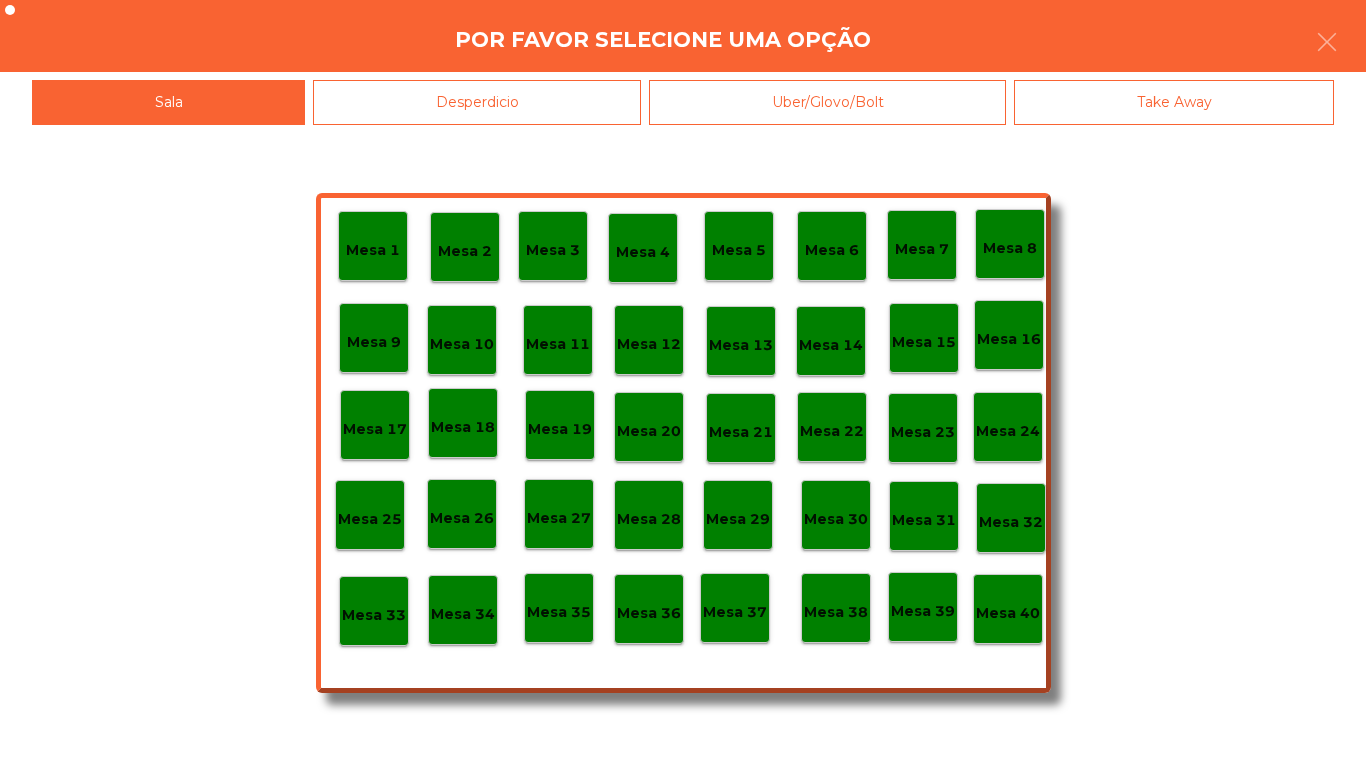 click on "Mesa 40" 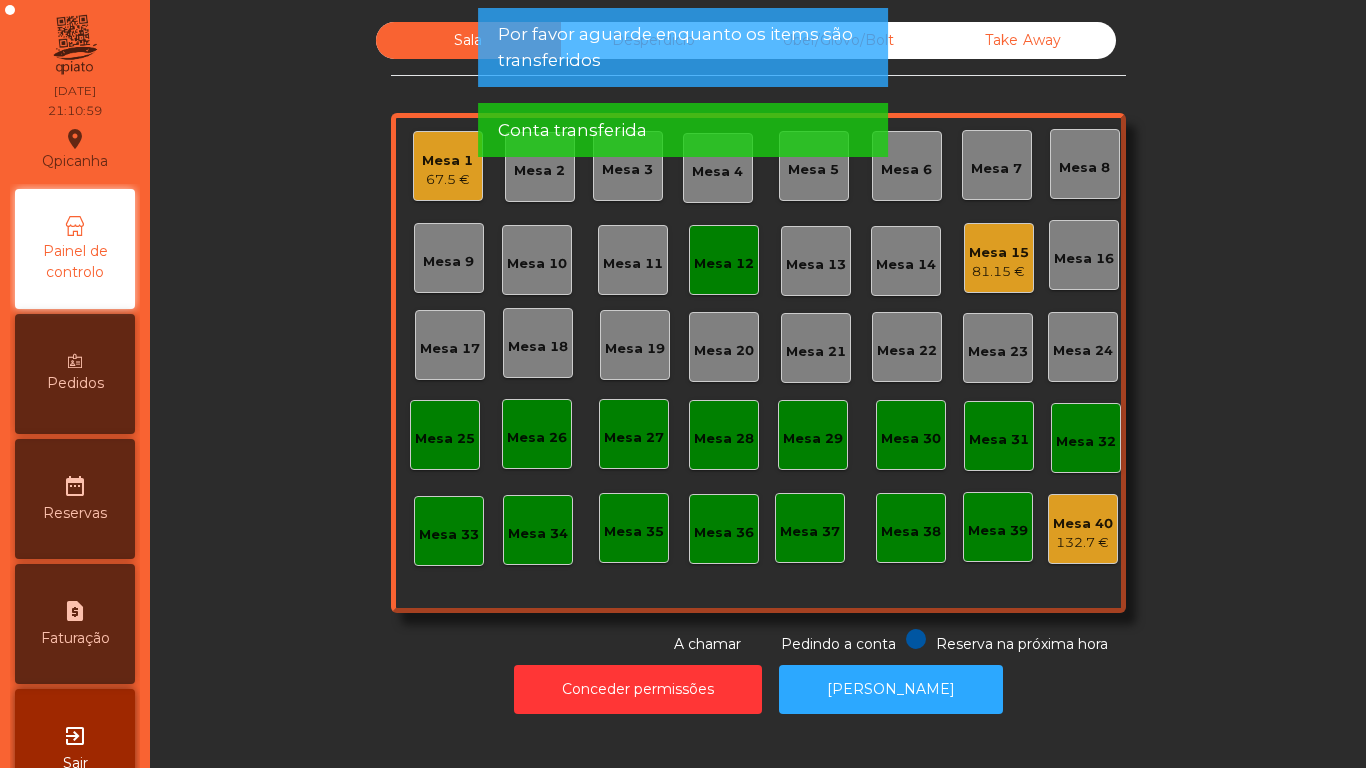 click on "Mesa 12" 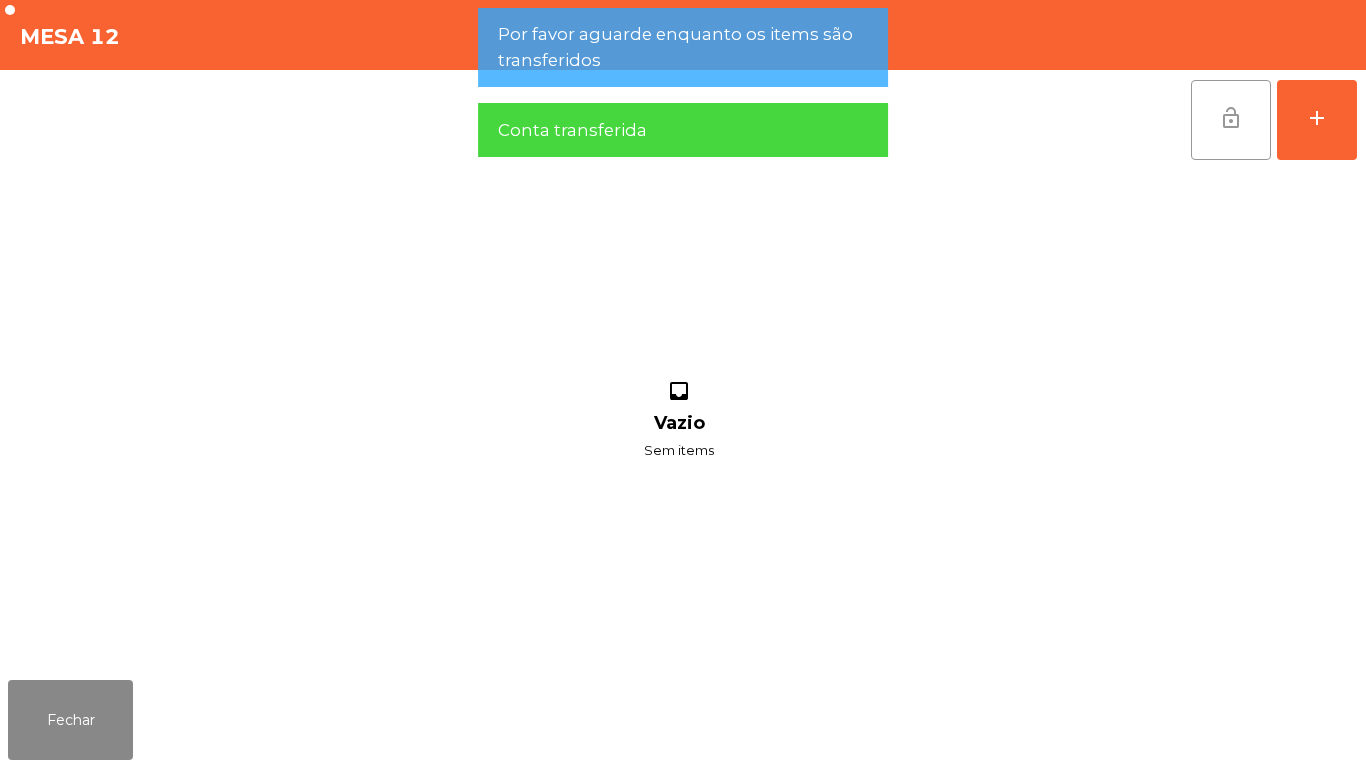 click on "lock_open" 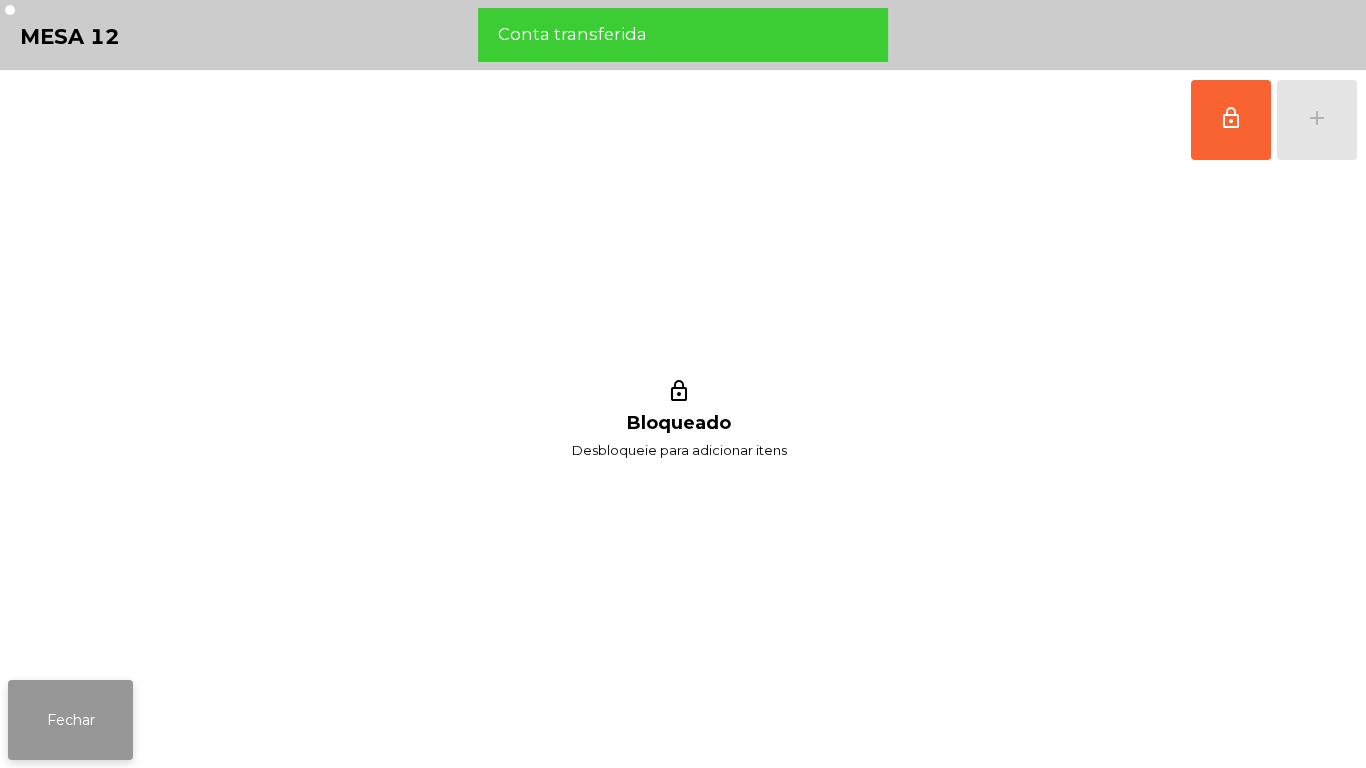 click on "Fechar" 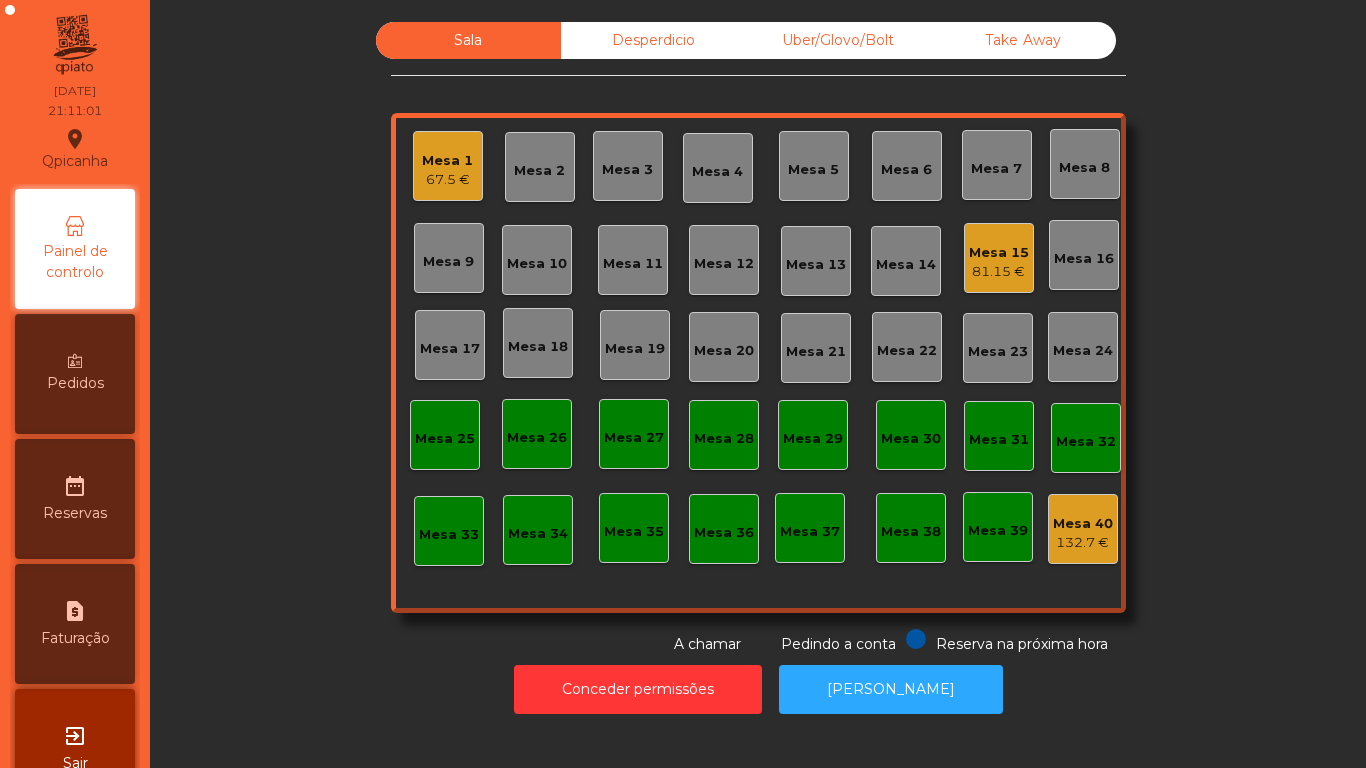click on "Mesa 1   67.5 €" 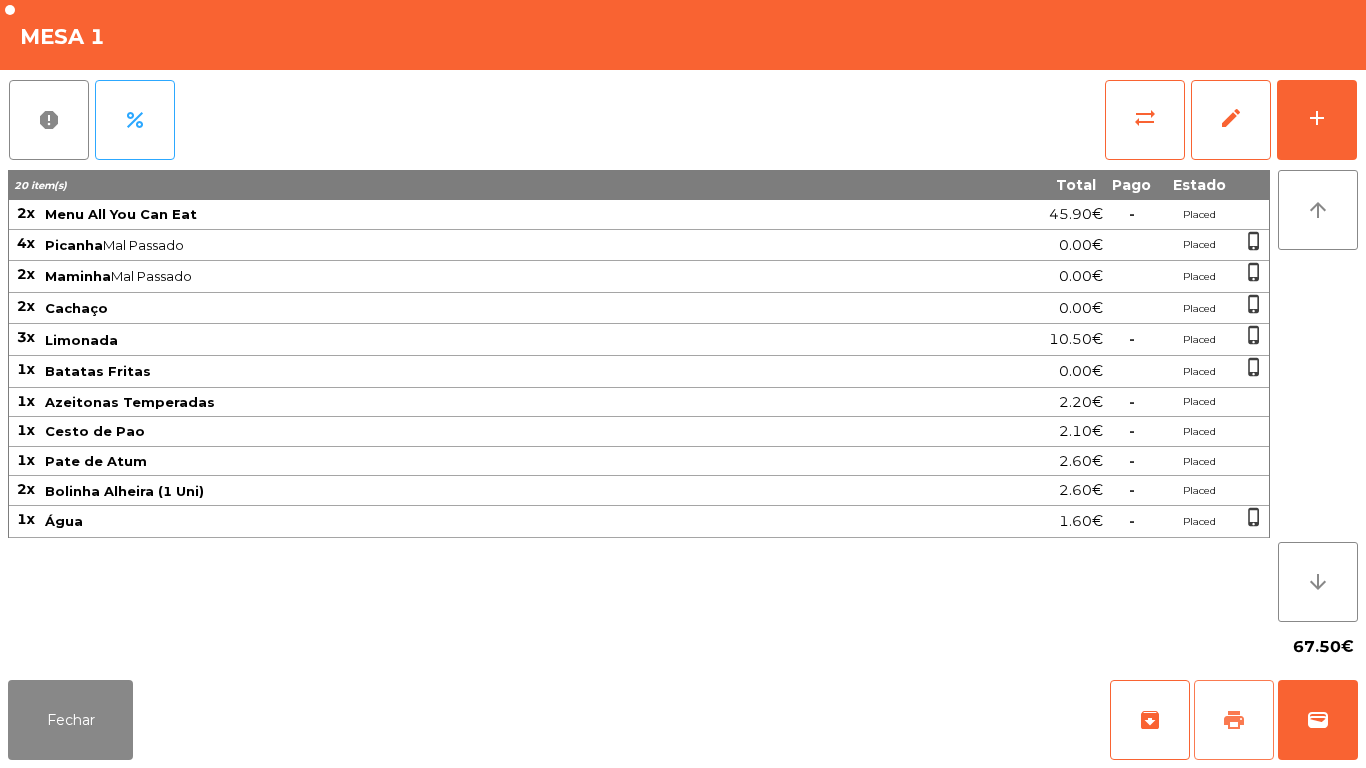 click on "print" 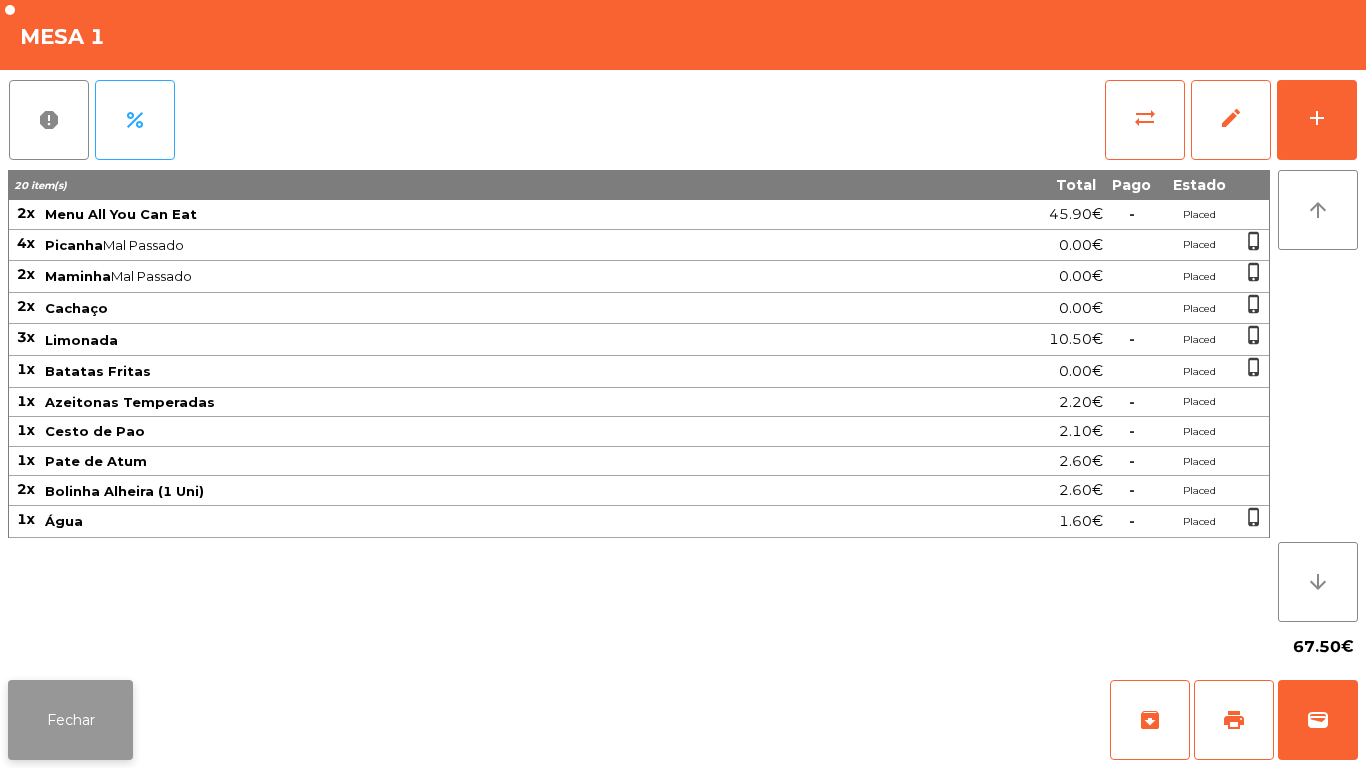 click on "Fechar" 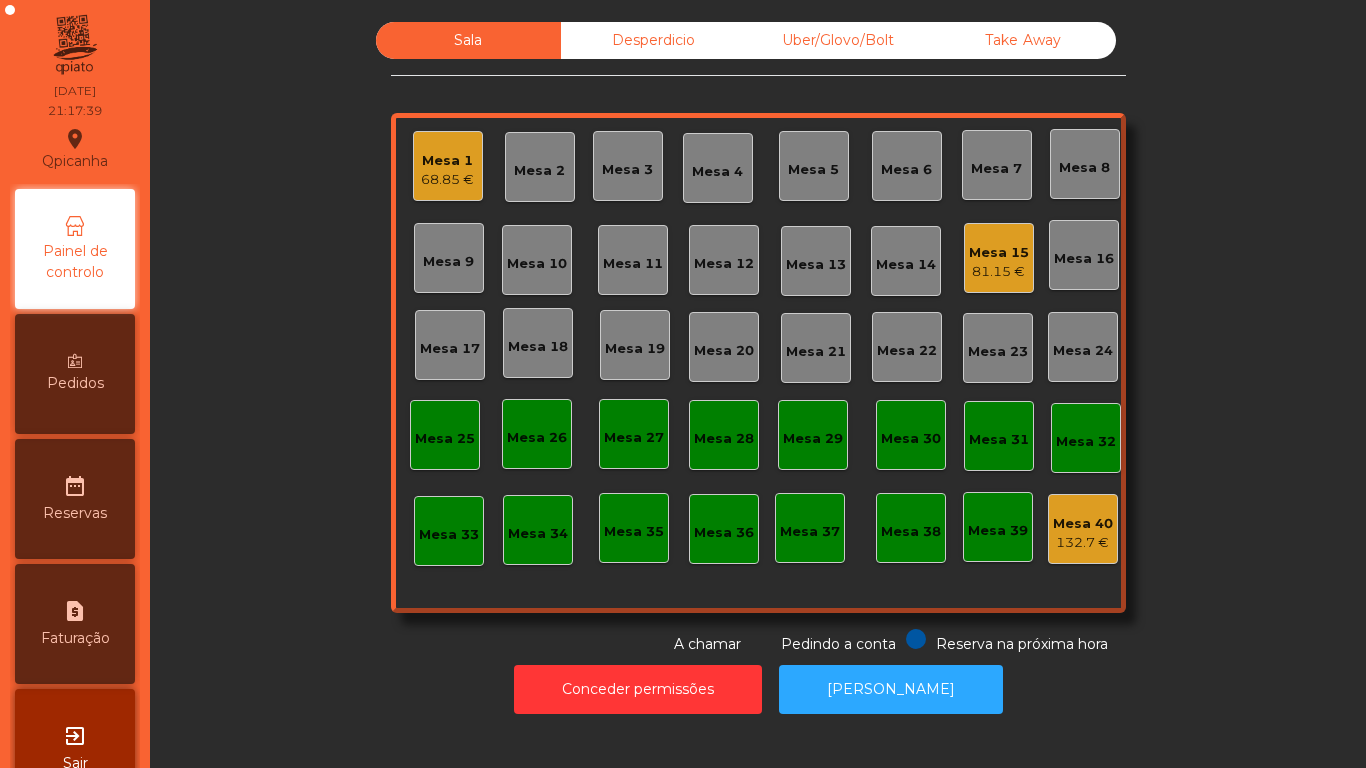 scroll, scrollTop: 0, scrollLeft: 0, axis: both 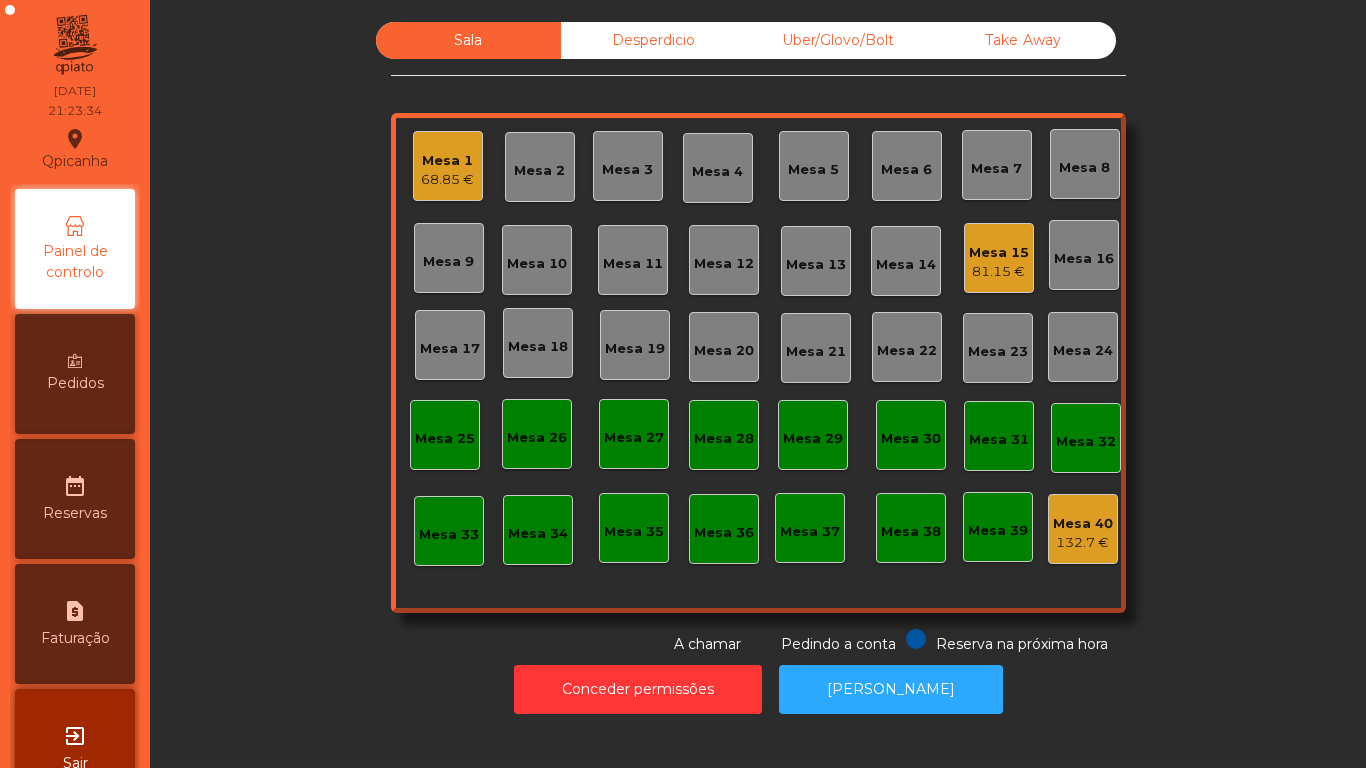 click on "81.15 €" 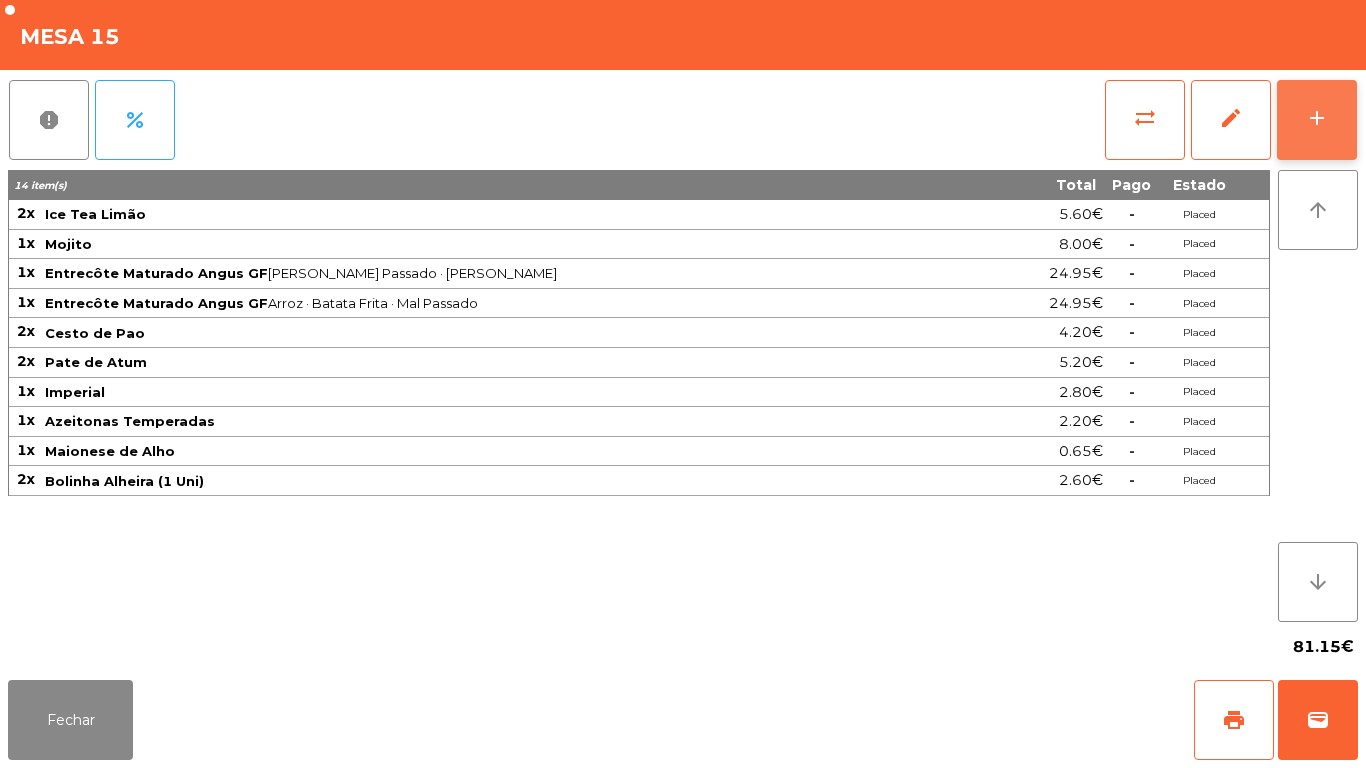 click on "add" 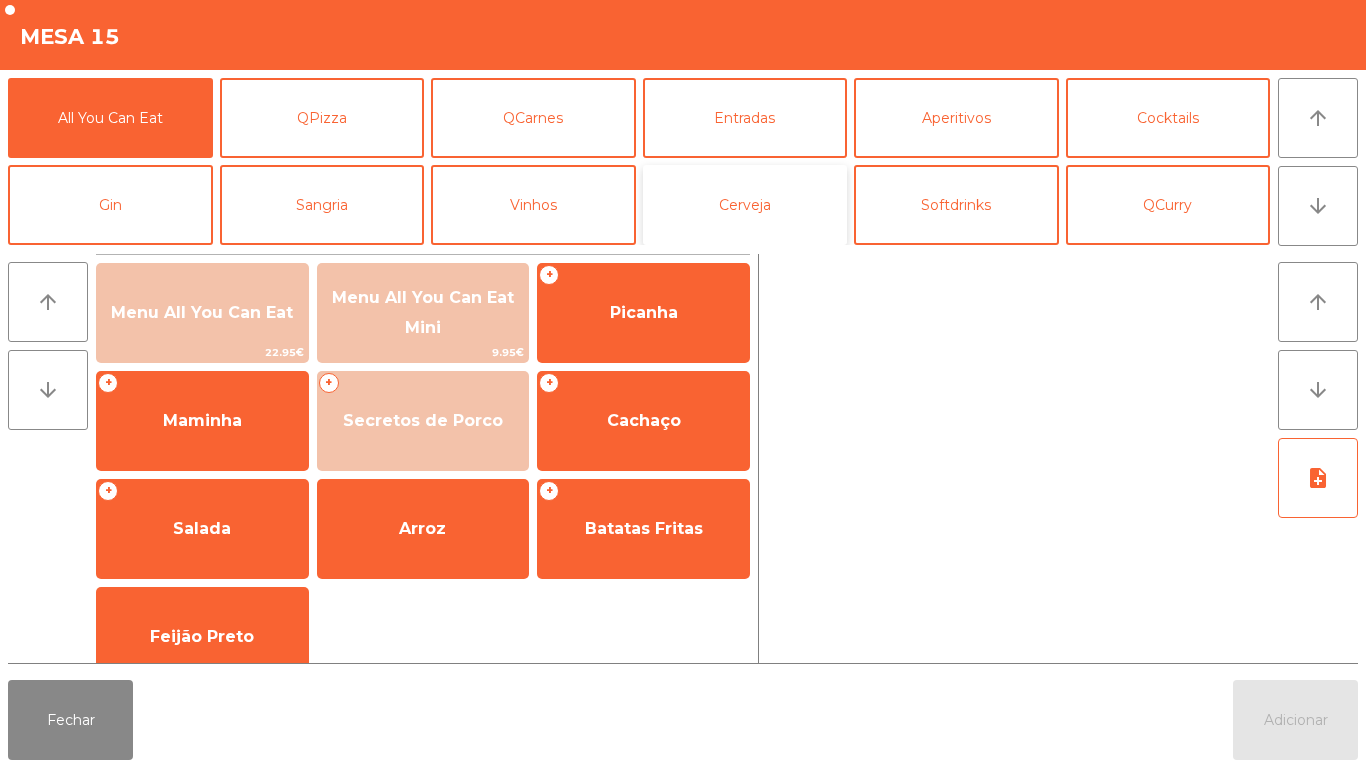 click on "Cerveja" 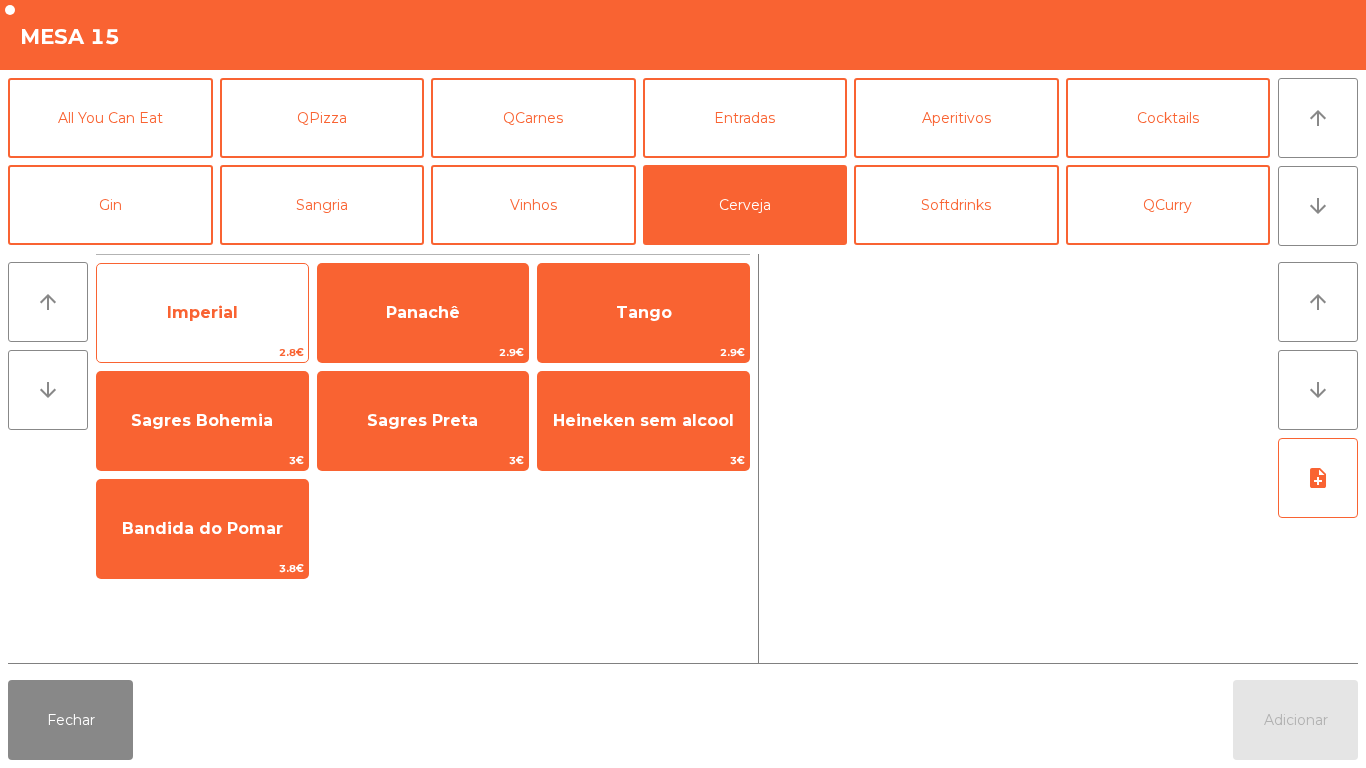 click on "Imperial" 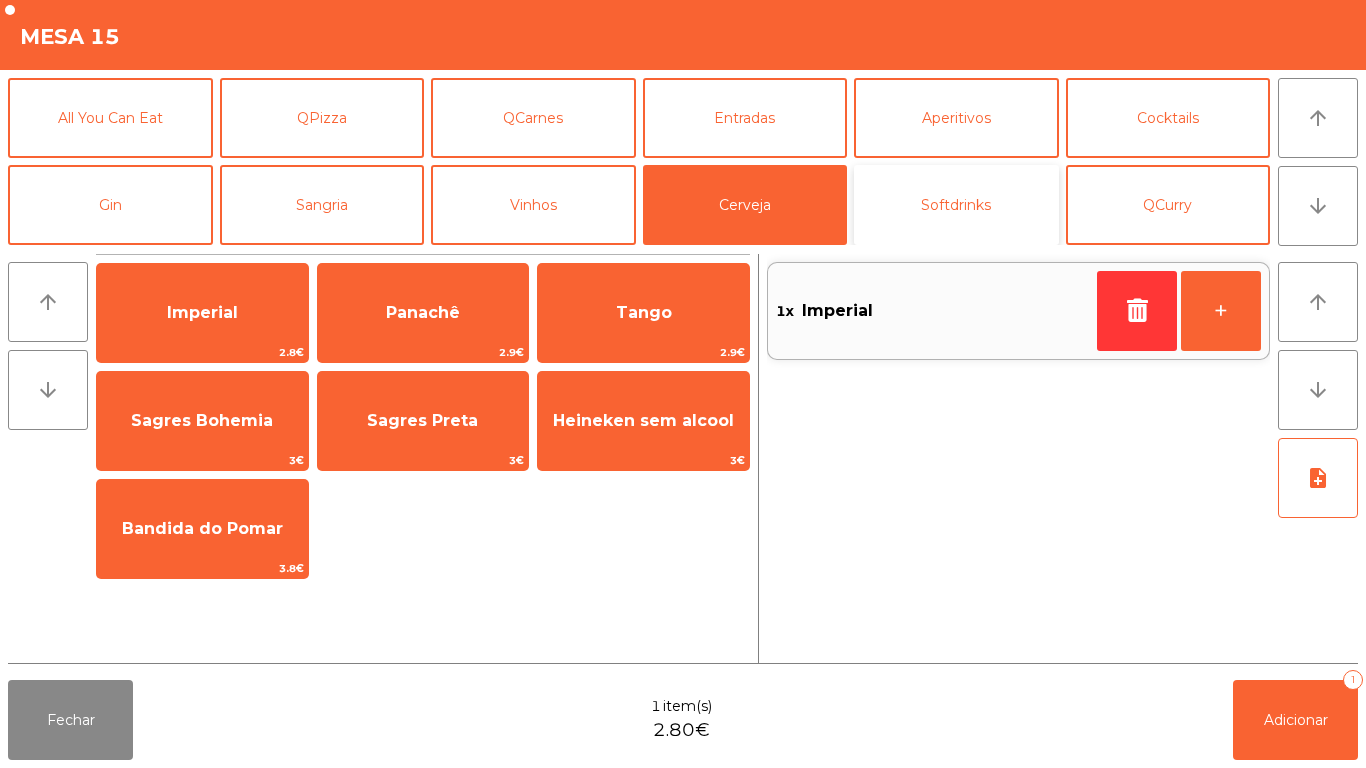 click on "Softdrinks" 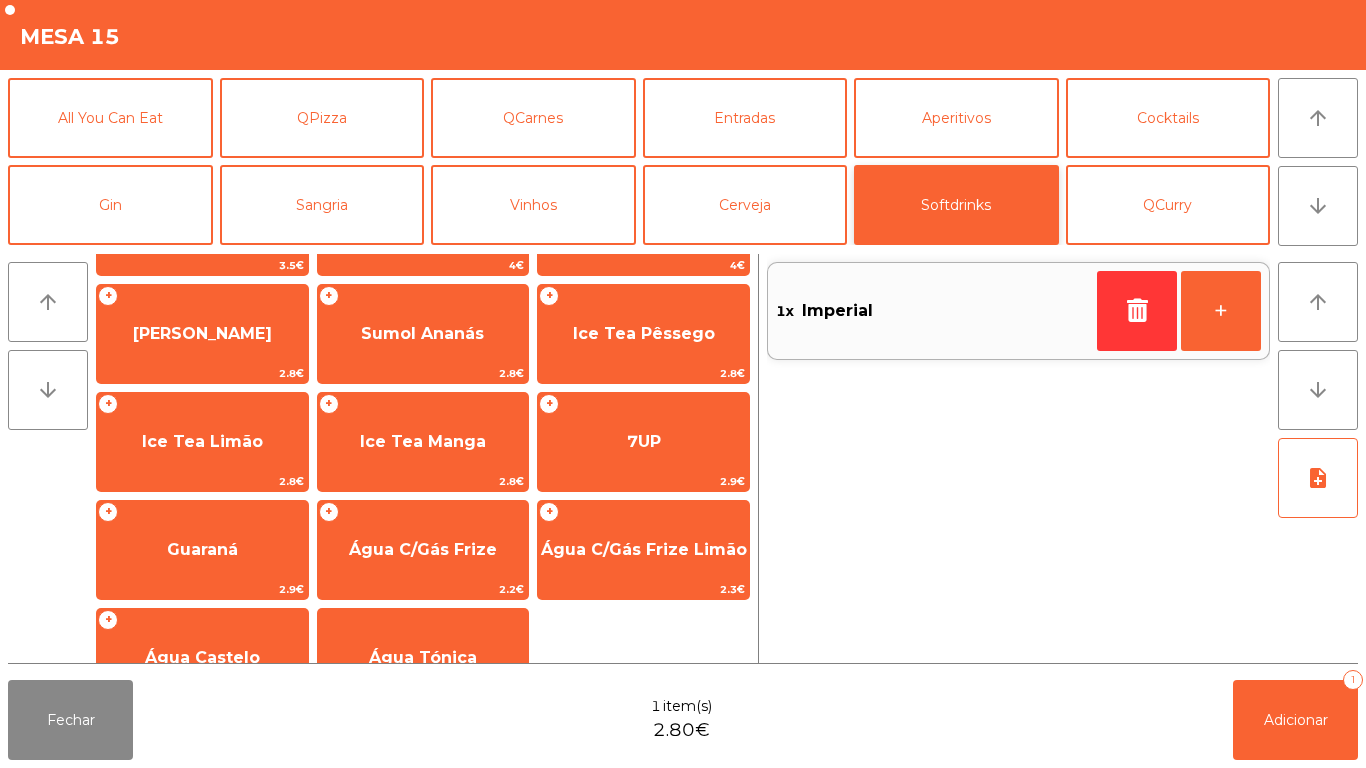 scroll, scrollTop: 312, scrollLeft: 0, axis: vertical 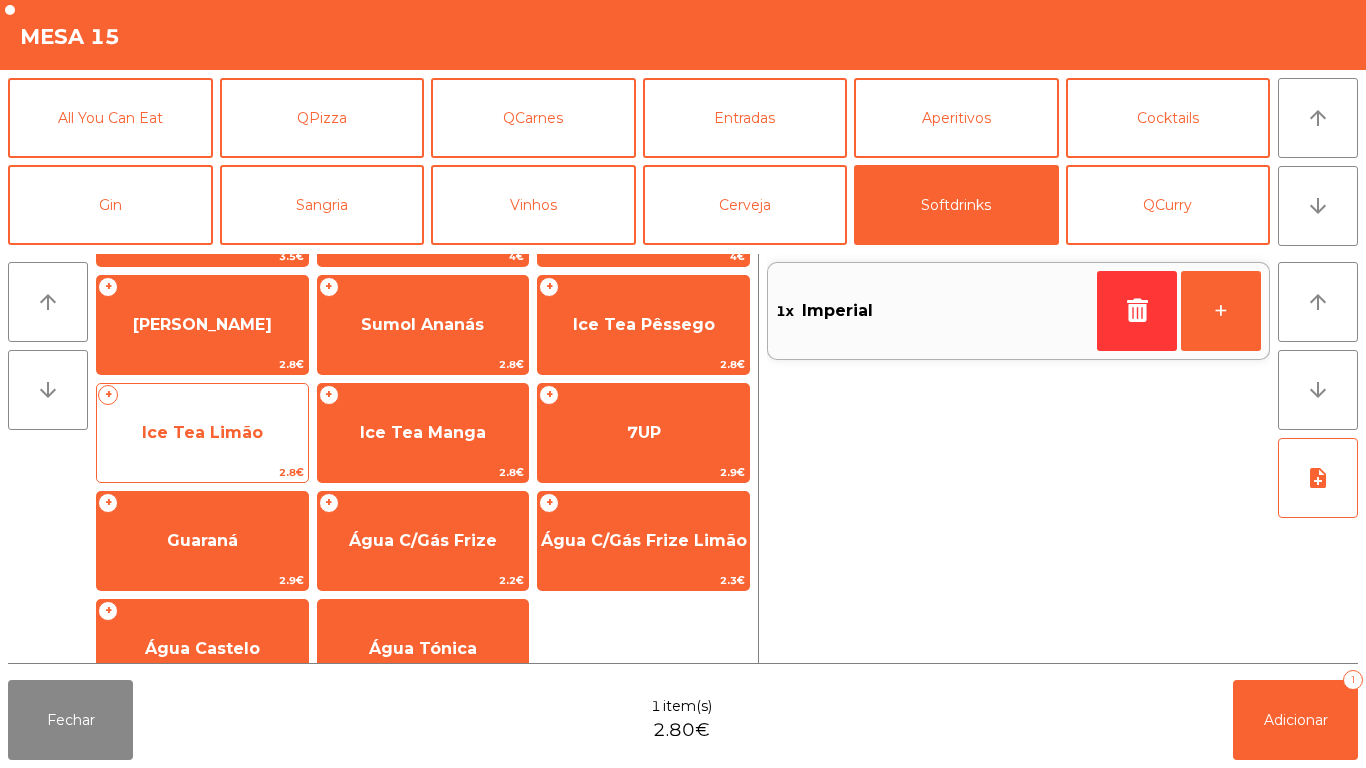 click on "Ice Tea Limão" 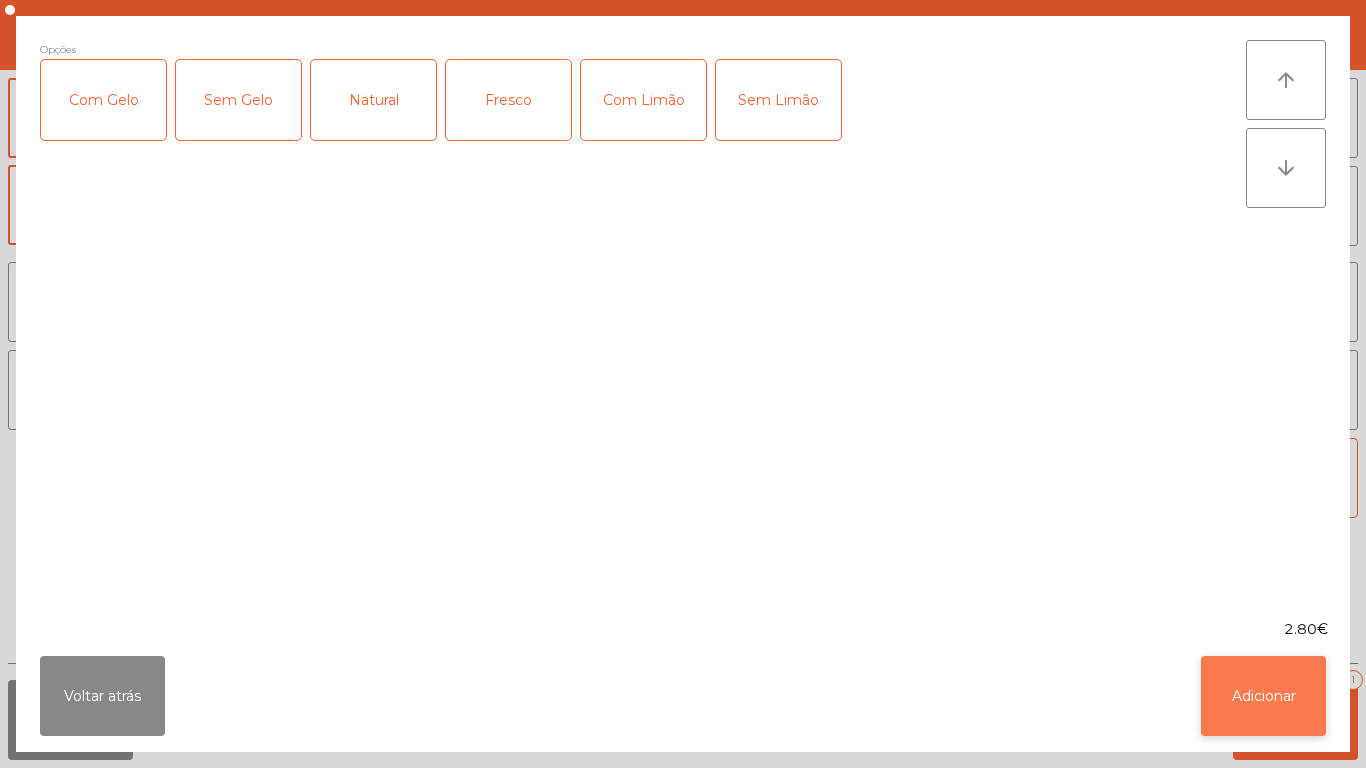 click on "Adicionar" 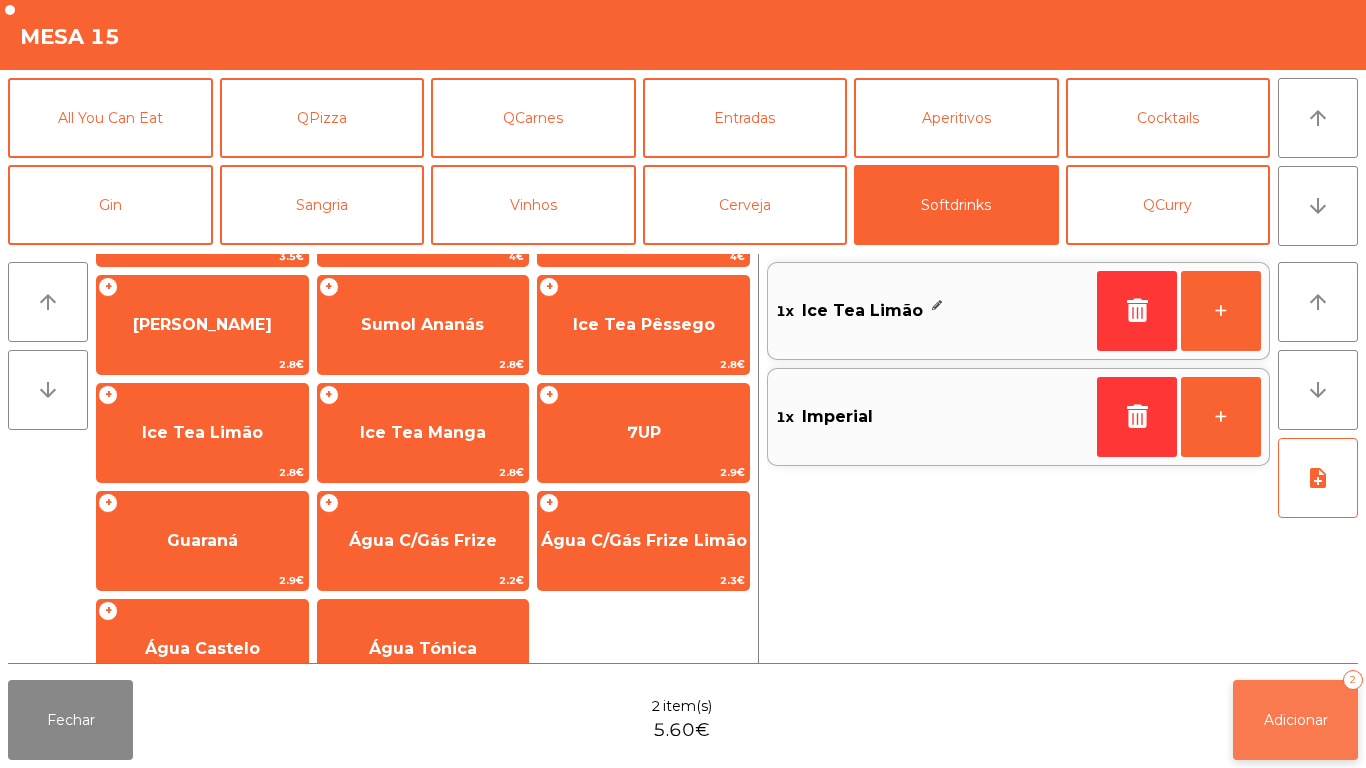 click on "Adicionar   2" 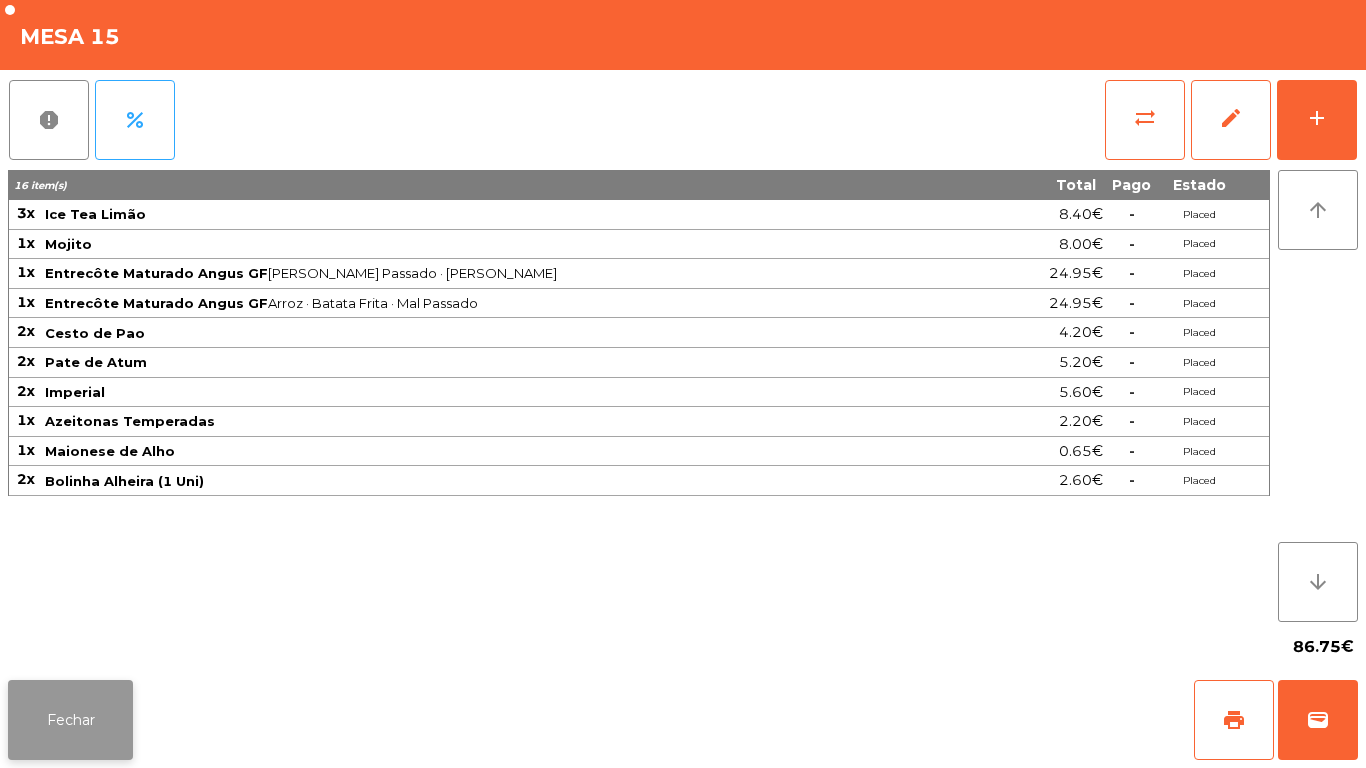 click on "Fechar" 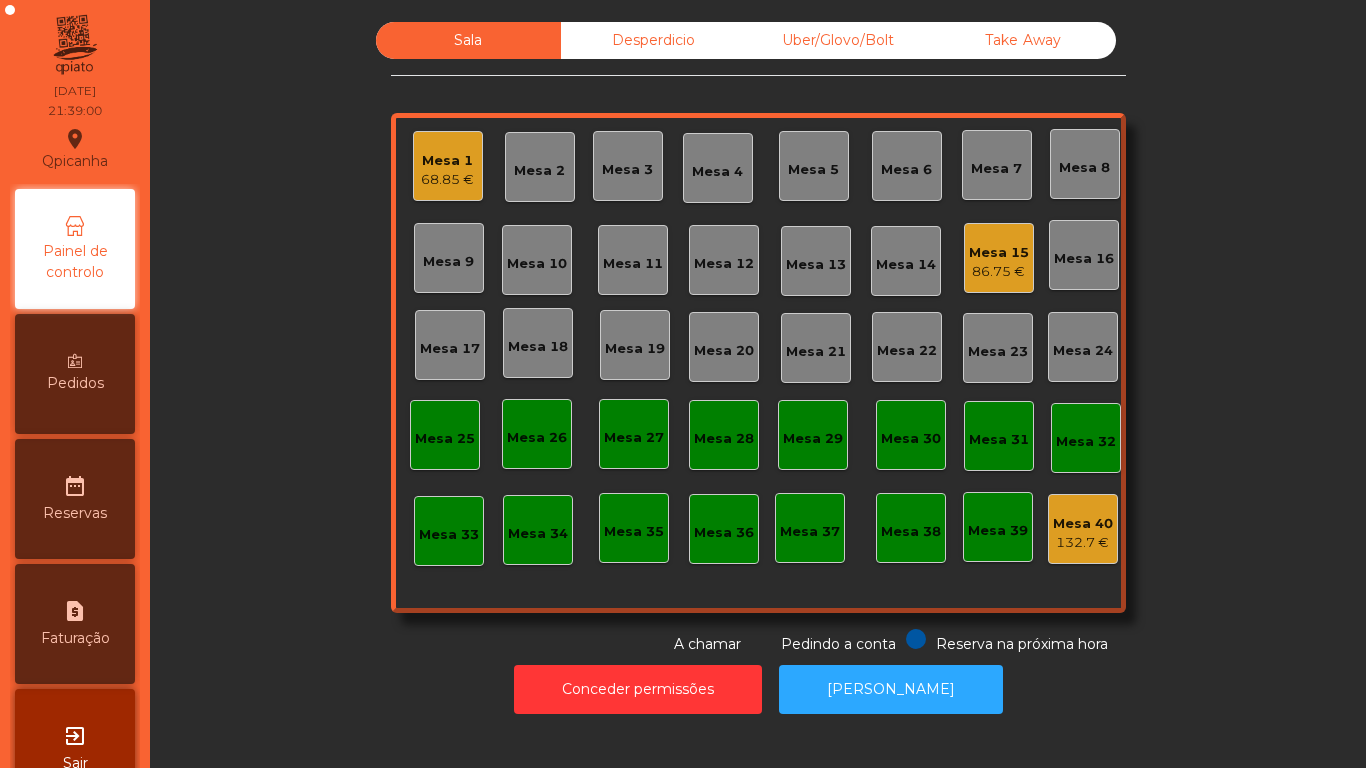 click on "86.75 €" 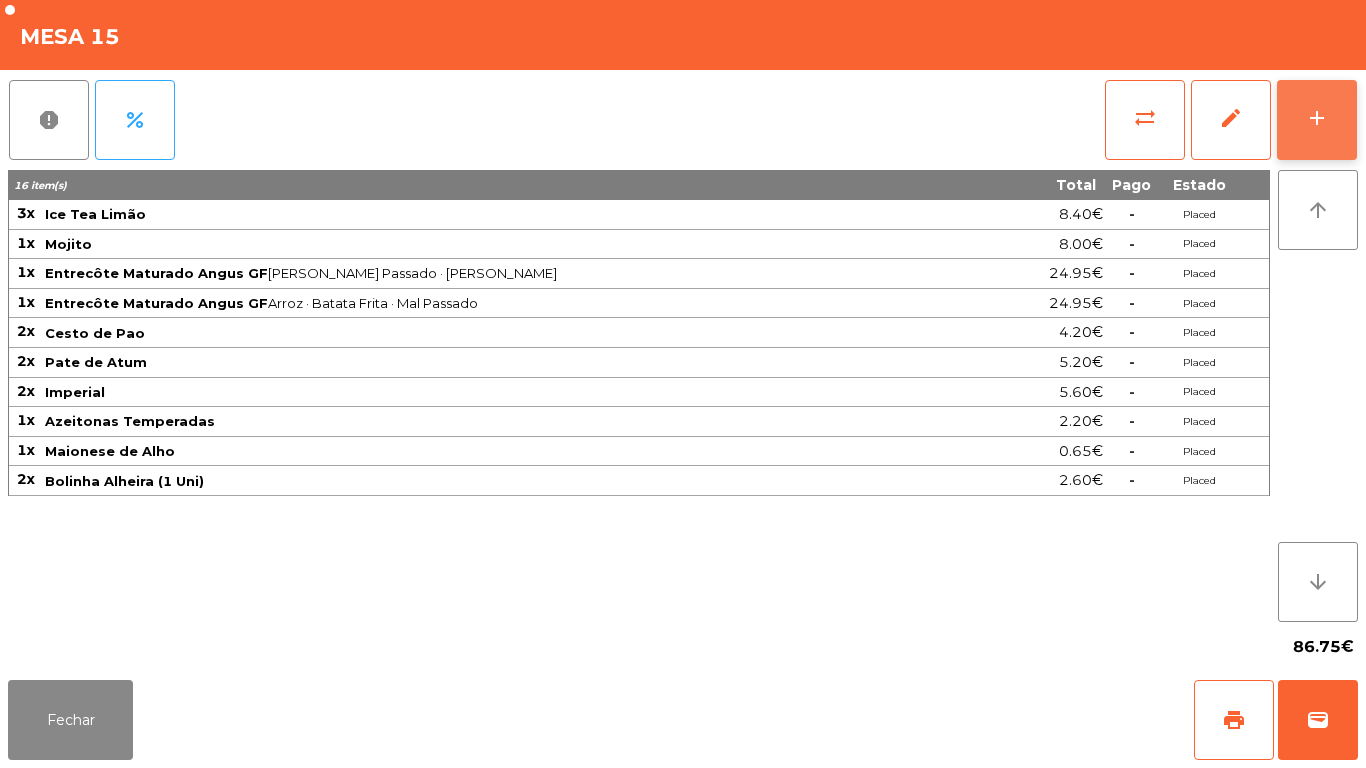 click on "add" 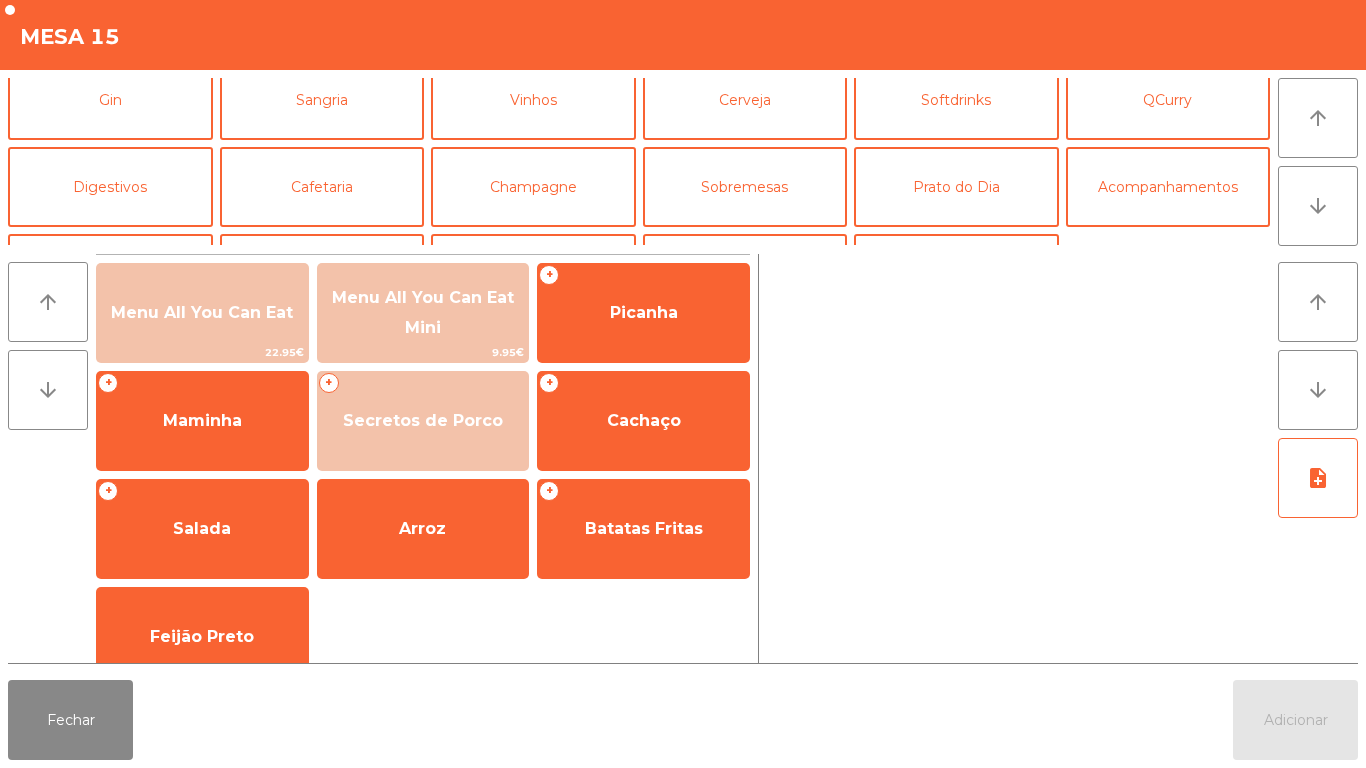 scroll, scrollTop: 104, scrollLeft: 0, axis: vertical 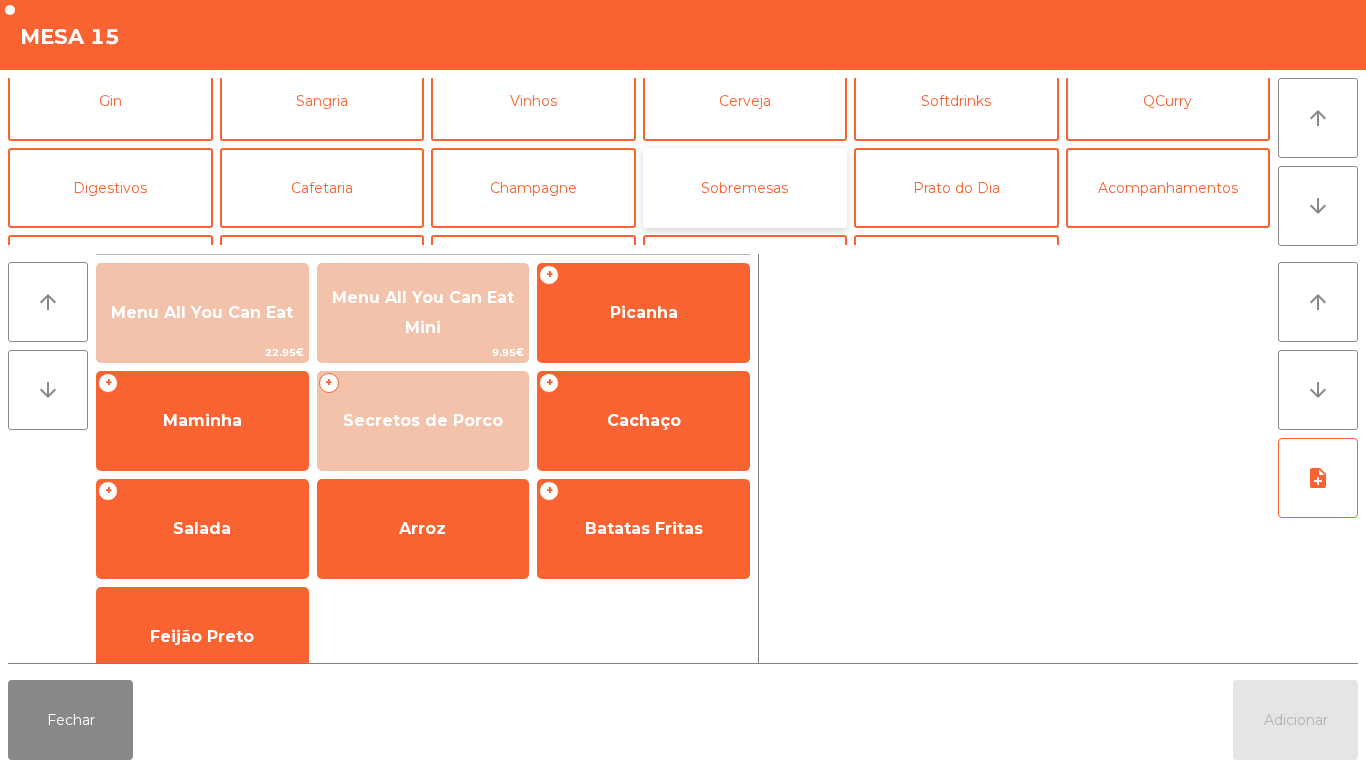 click on "Sobremesas" 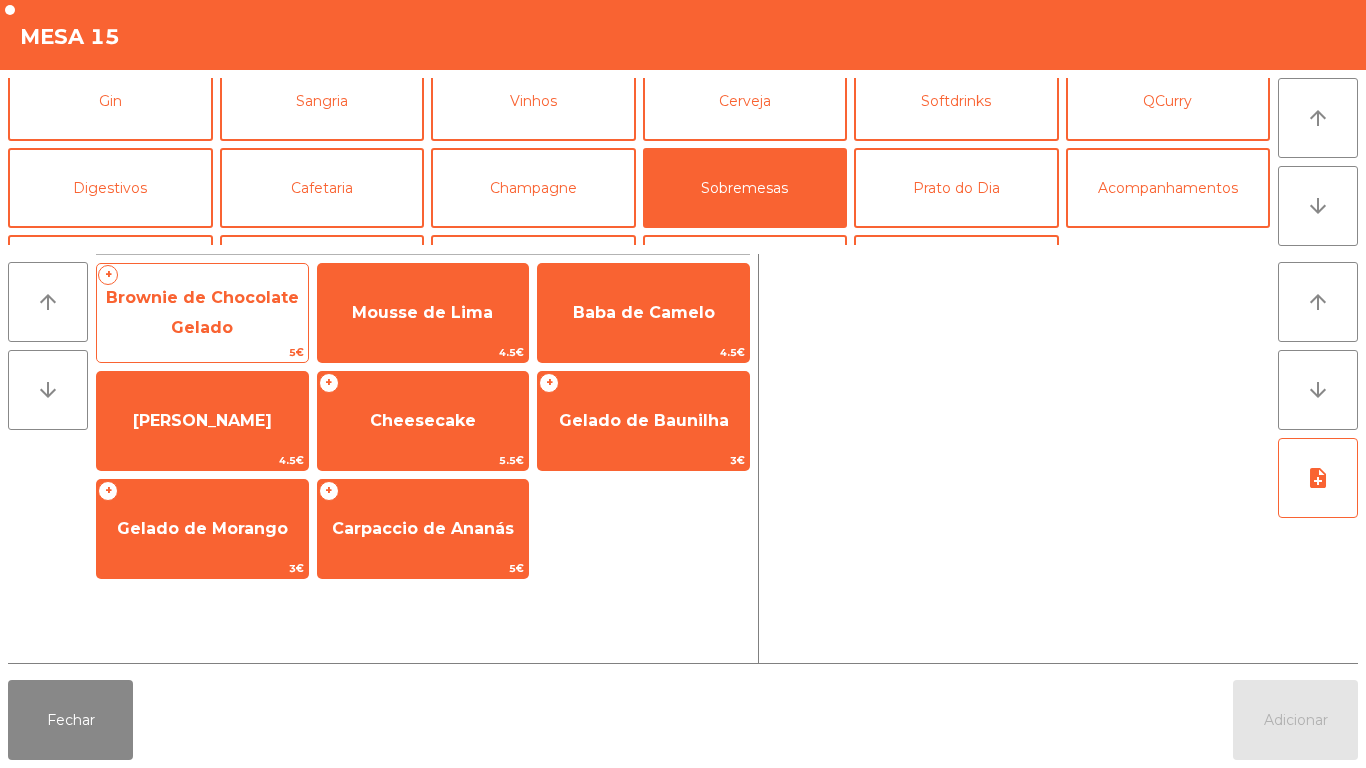 click on "Brownie de Chocolate Gelado" 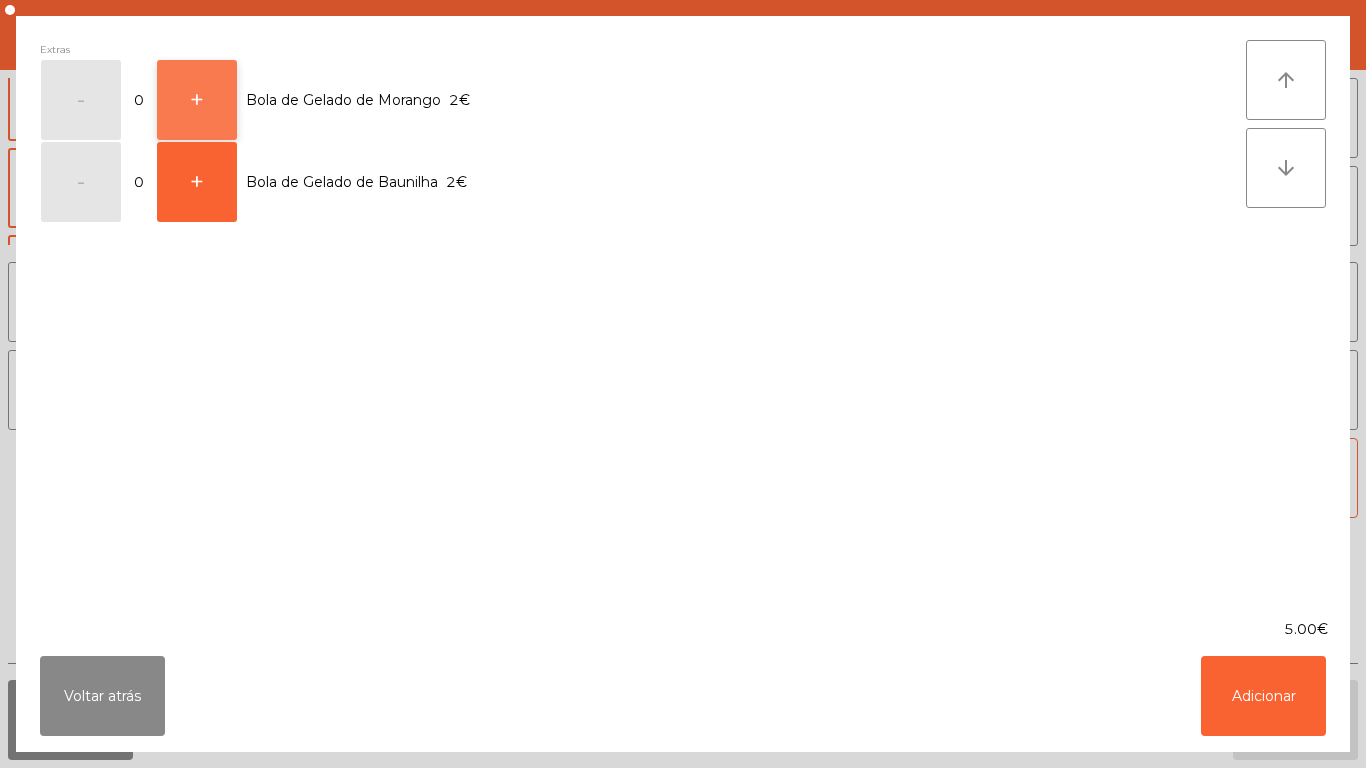 click on "+" 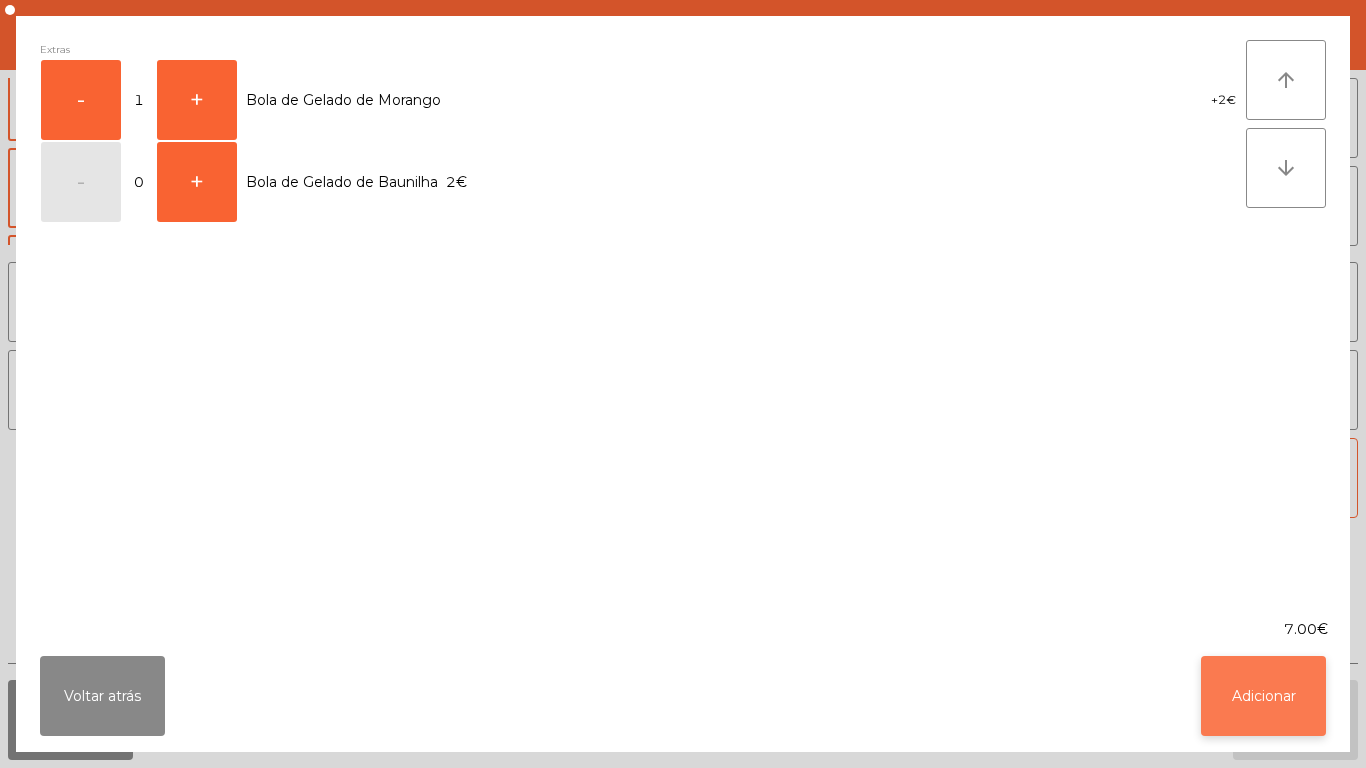 click on "Adicionar" 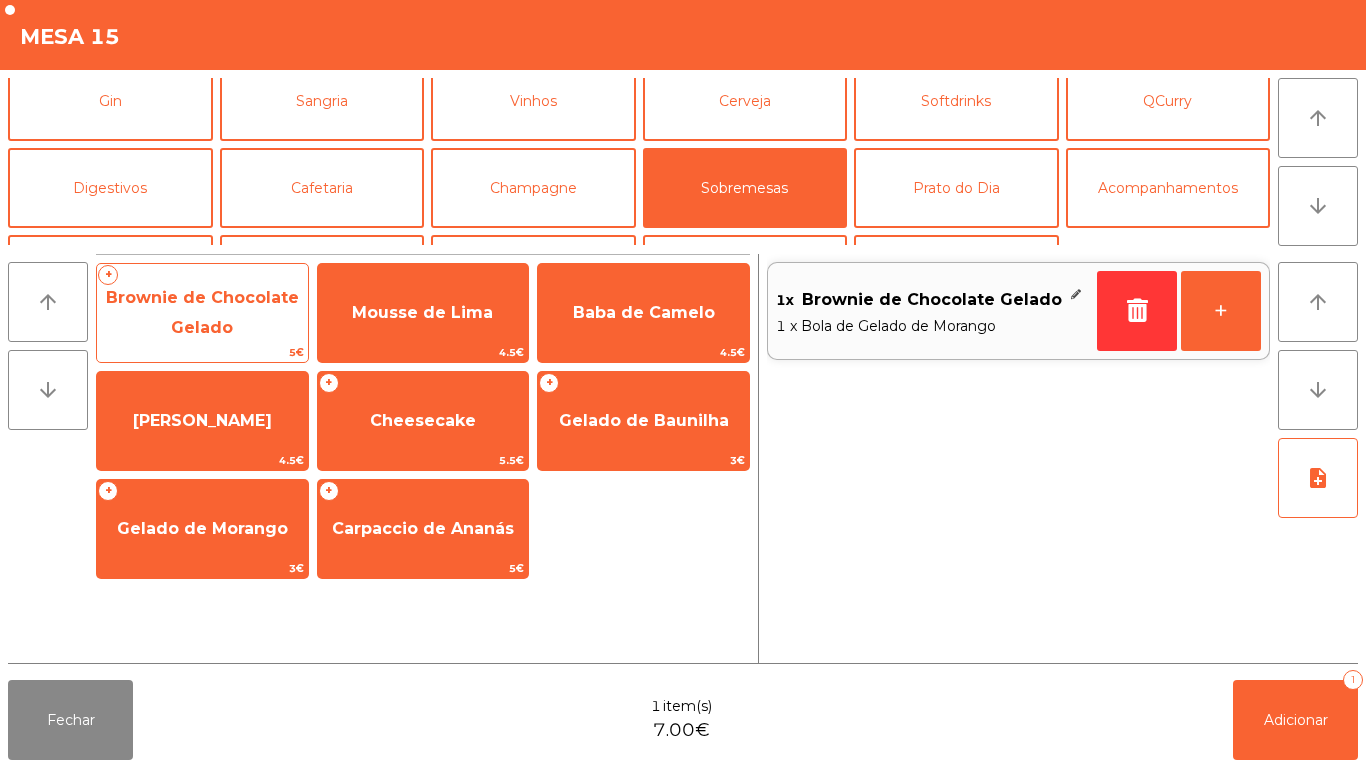 click on "Brownie de Chocolate Gelado" 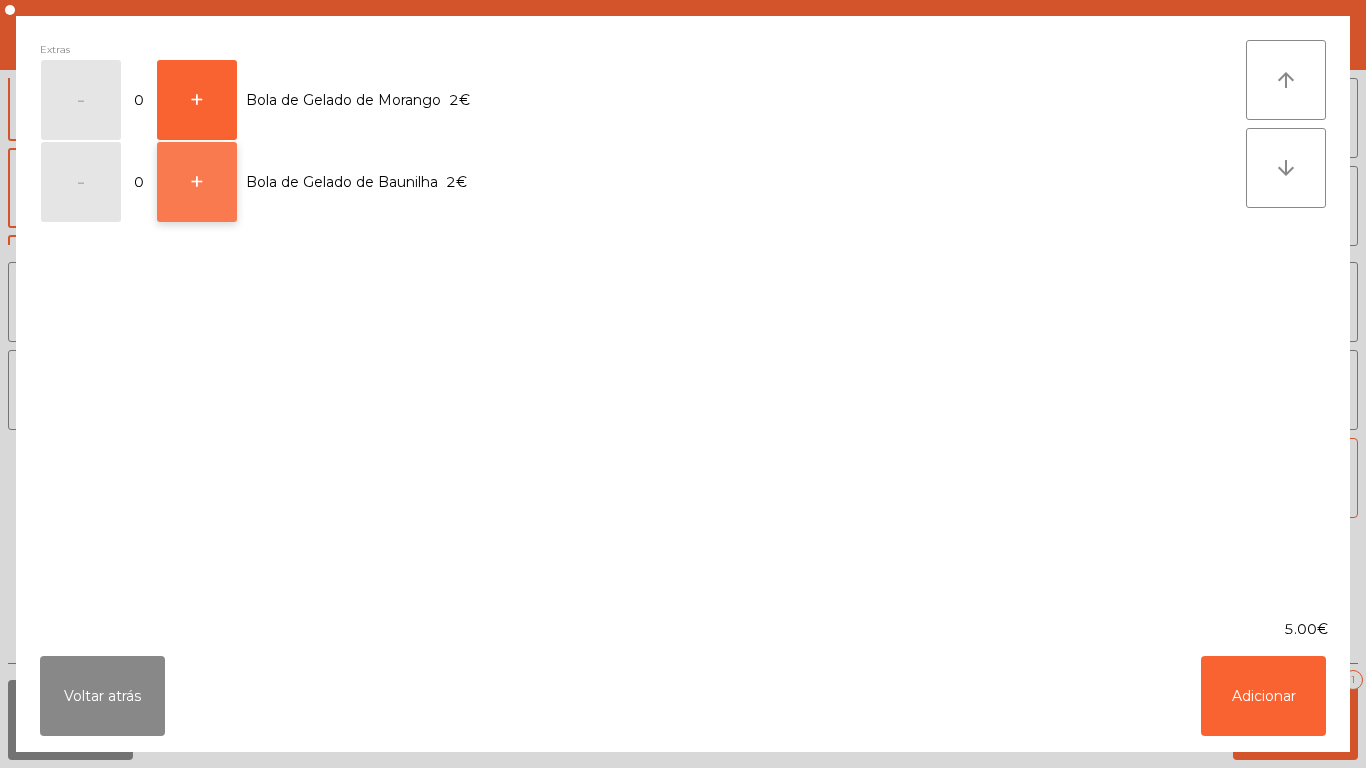 click on "+" 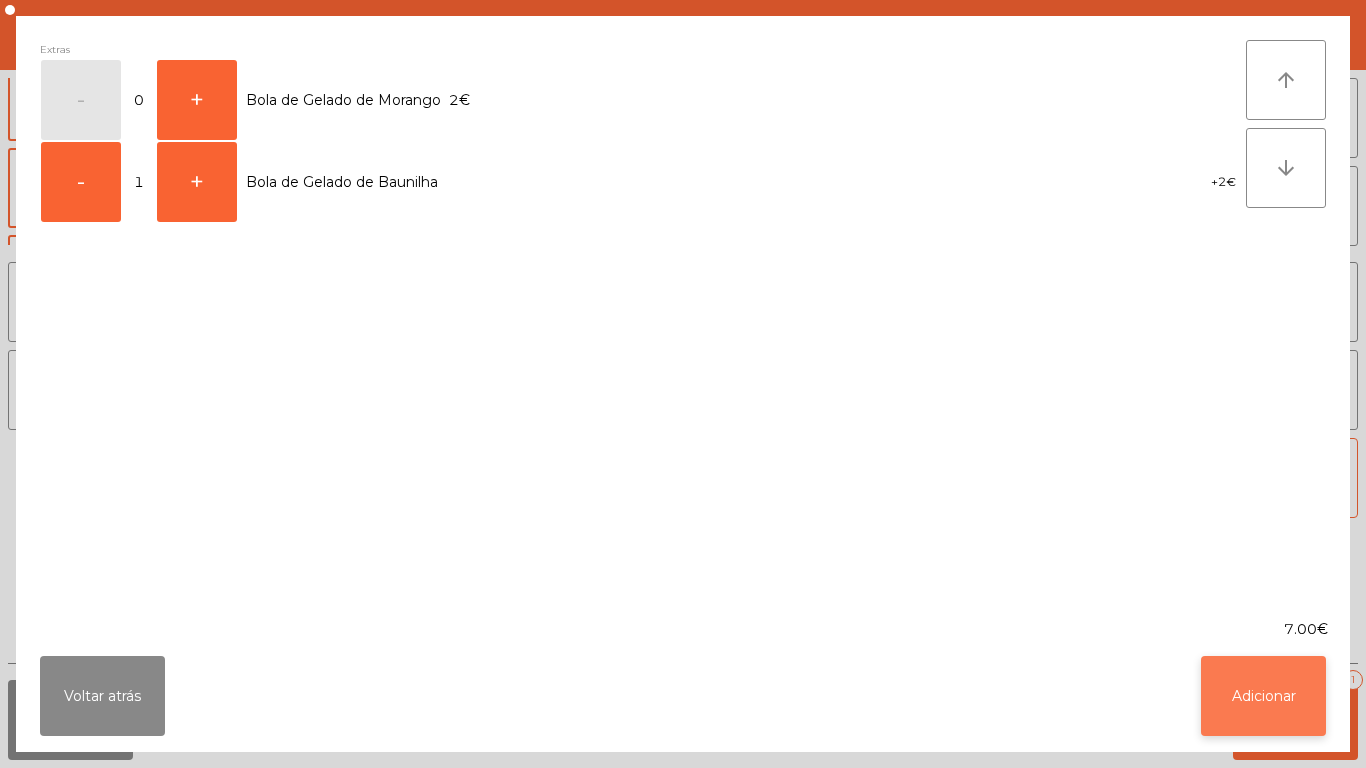 click on "Adicionar" 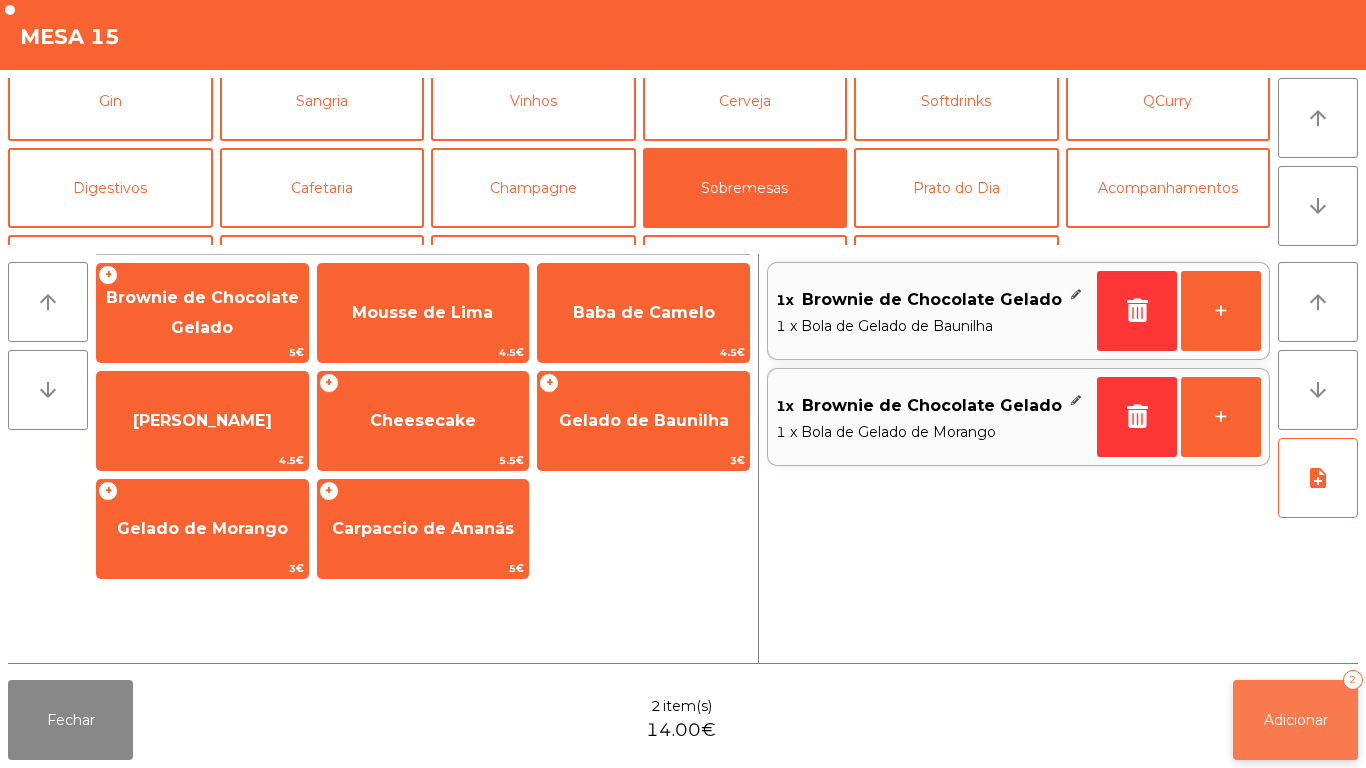 click on "Adicionar" 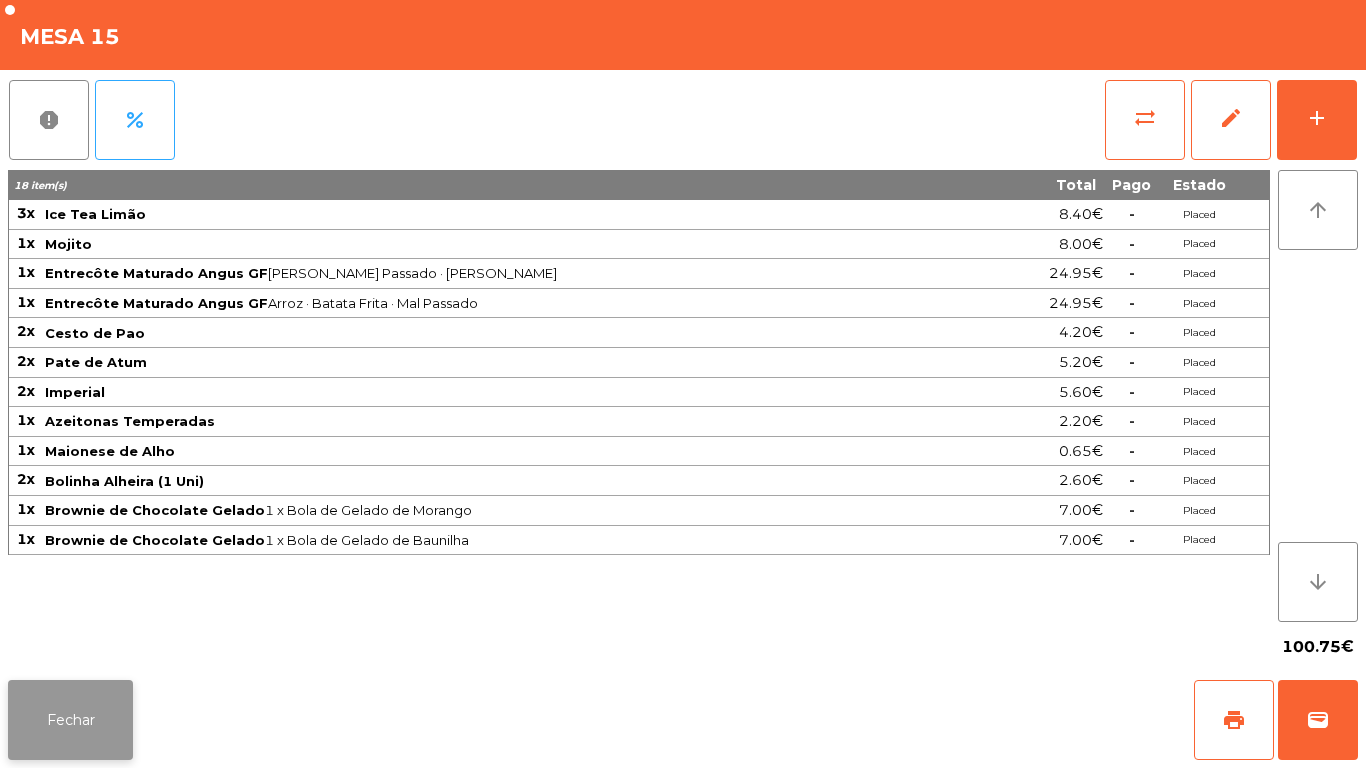 click on "Fechar" 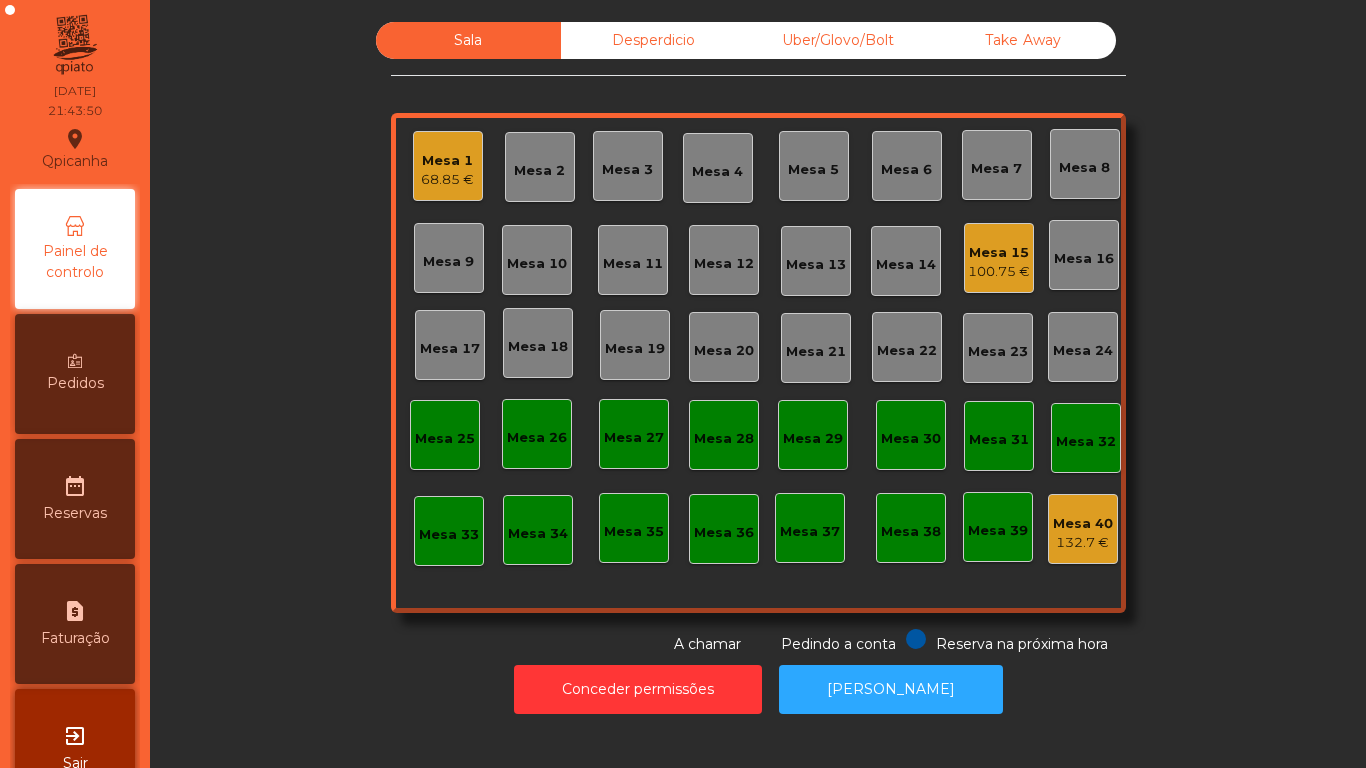 click on "Mesa 1   68.85 €" 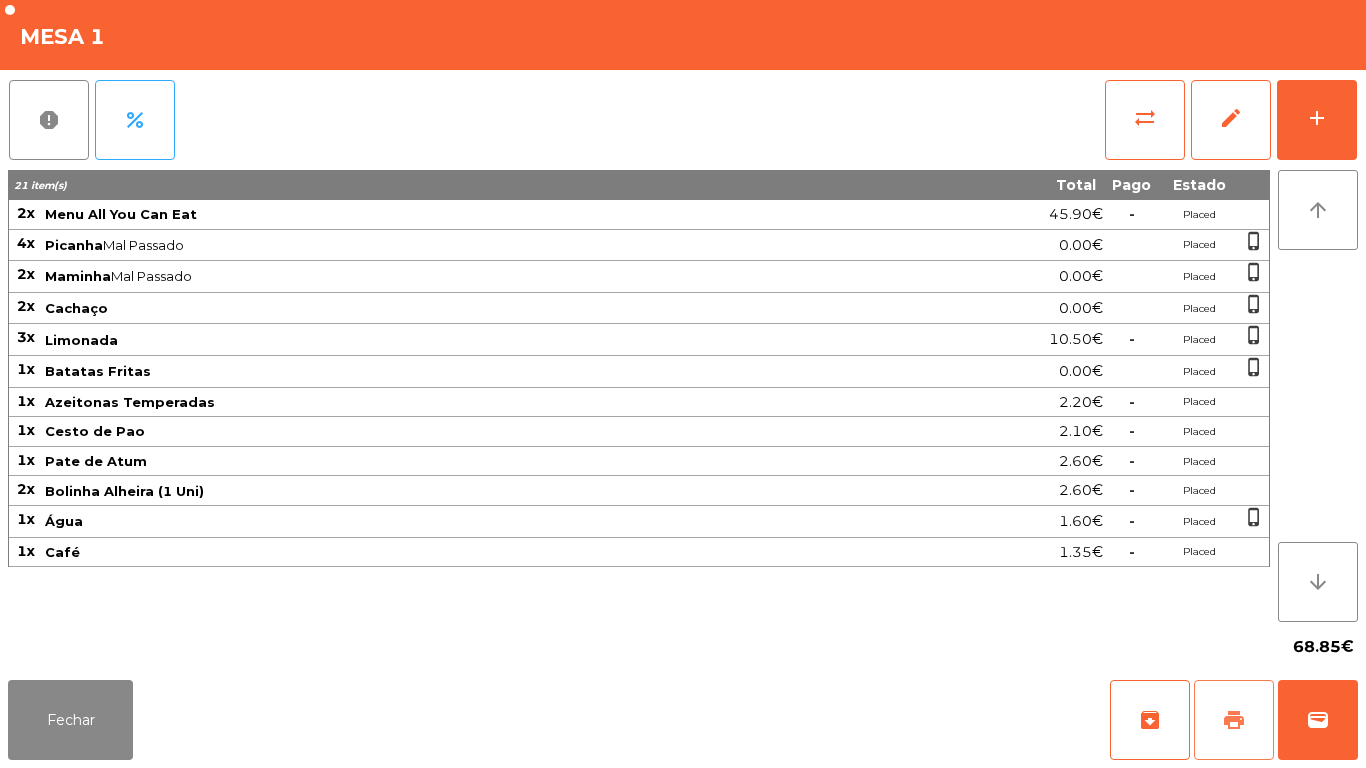 click on "print" 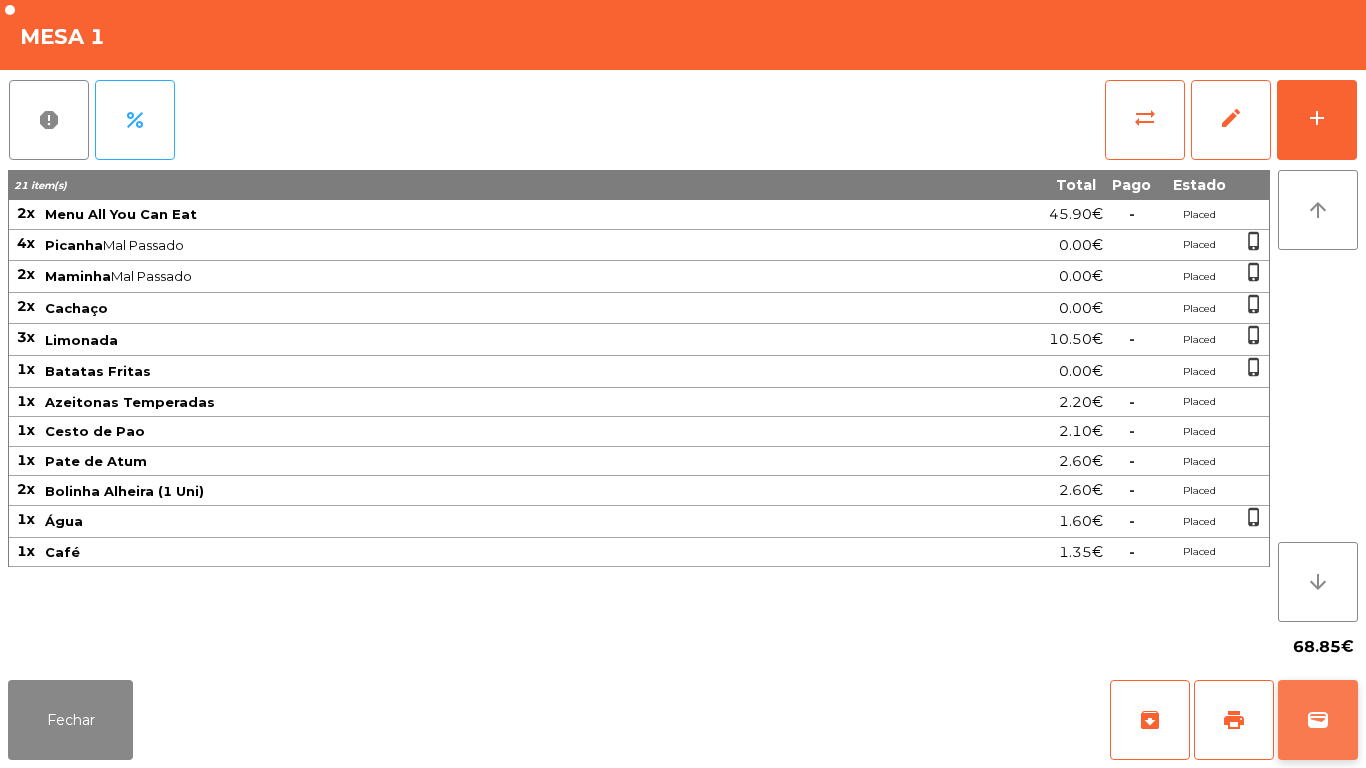 click on "wallet" 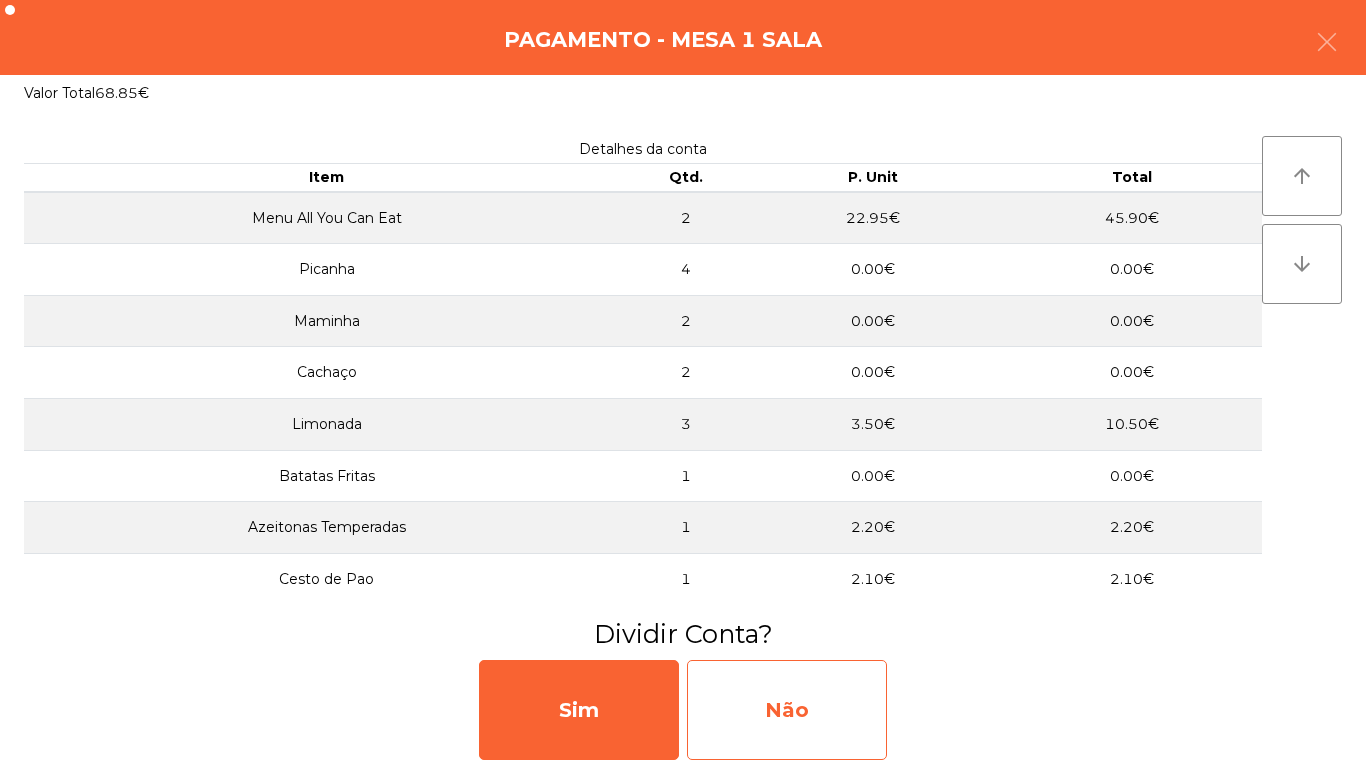 click on "Não" 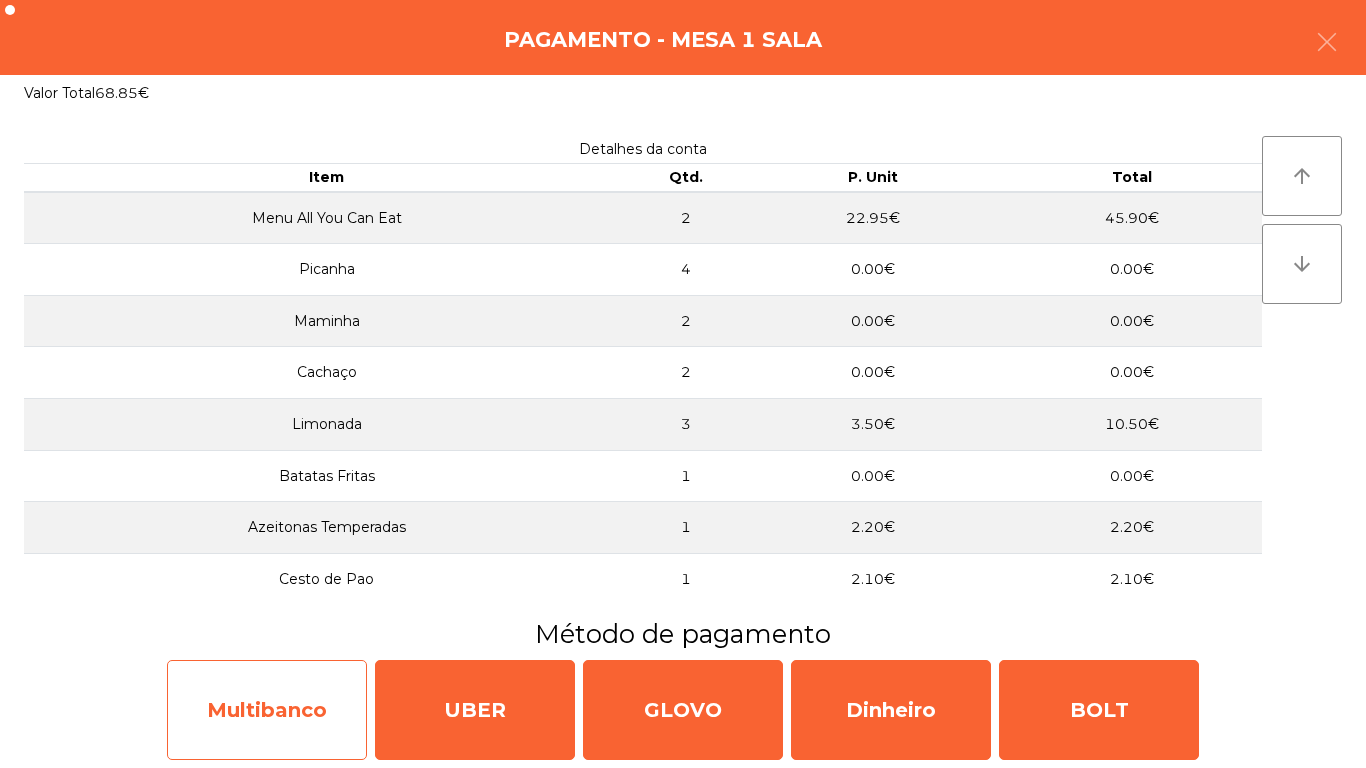 click on "Multibanco" 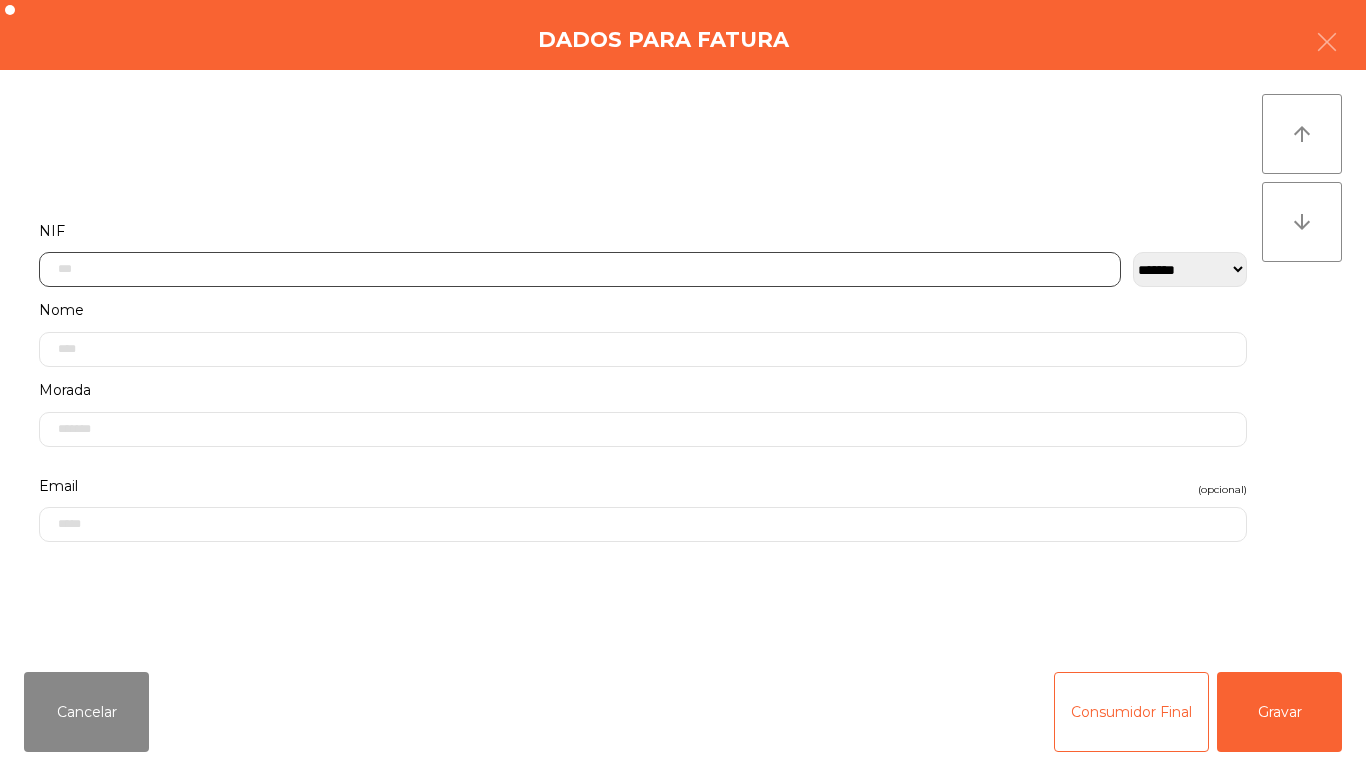 click 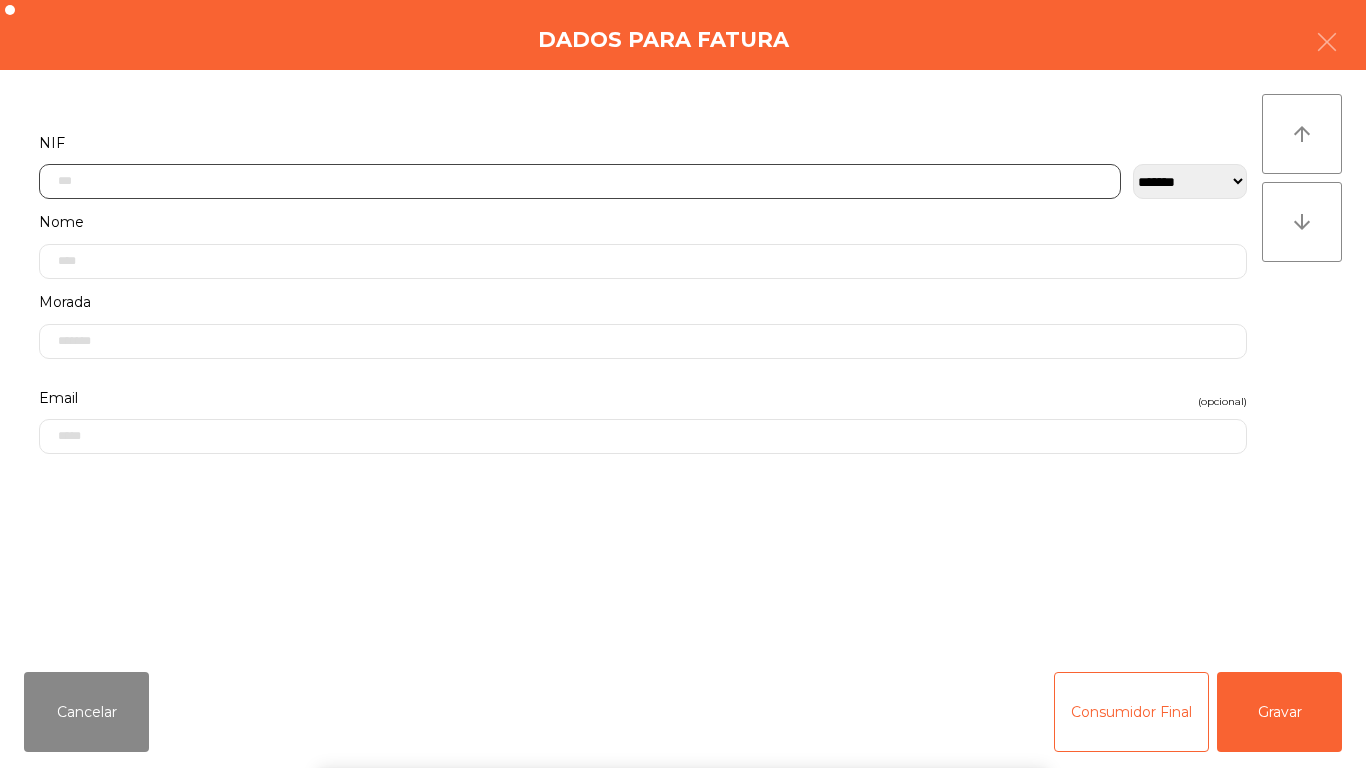 scroll, scrollTop: 122, scrollLeft: 0, axis: vertical 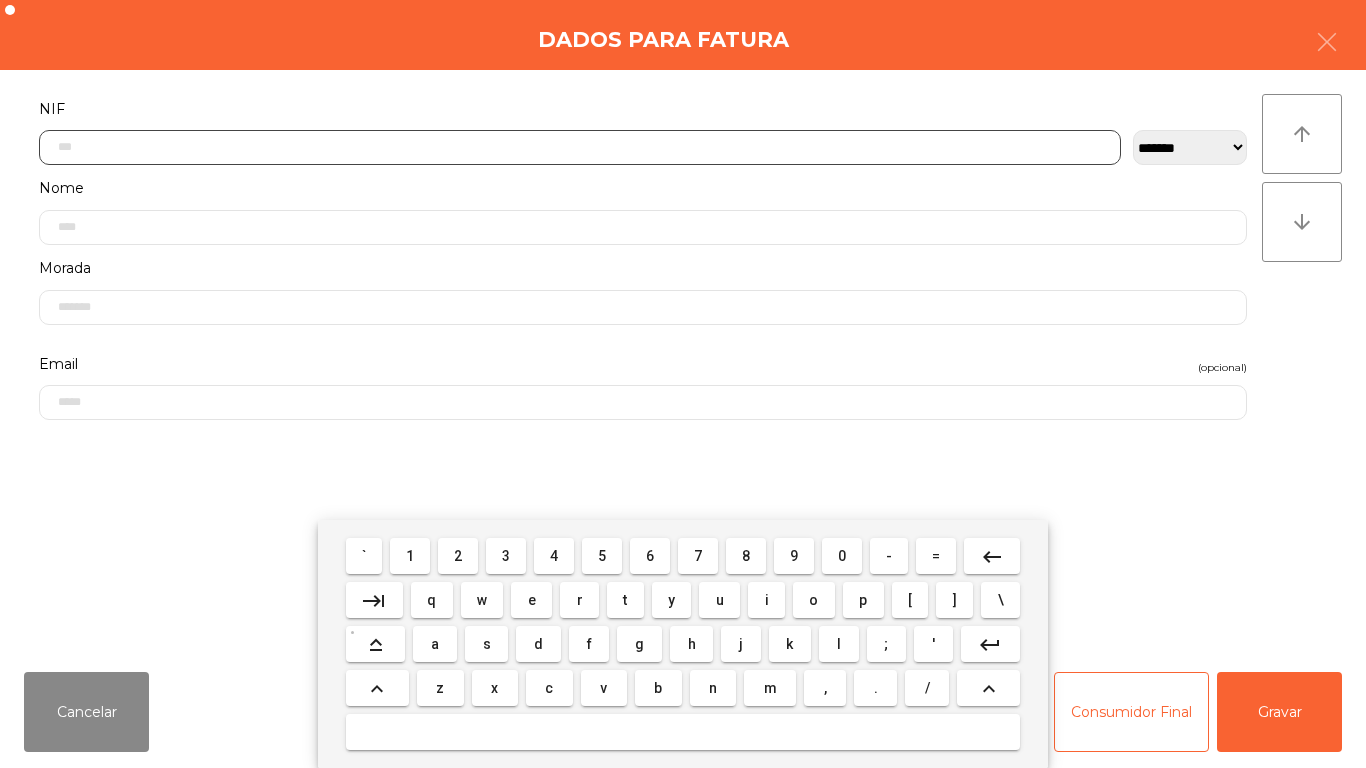 click on "2" at bounding box center [458, 556] 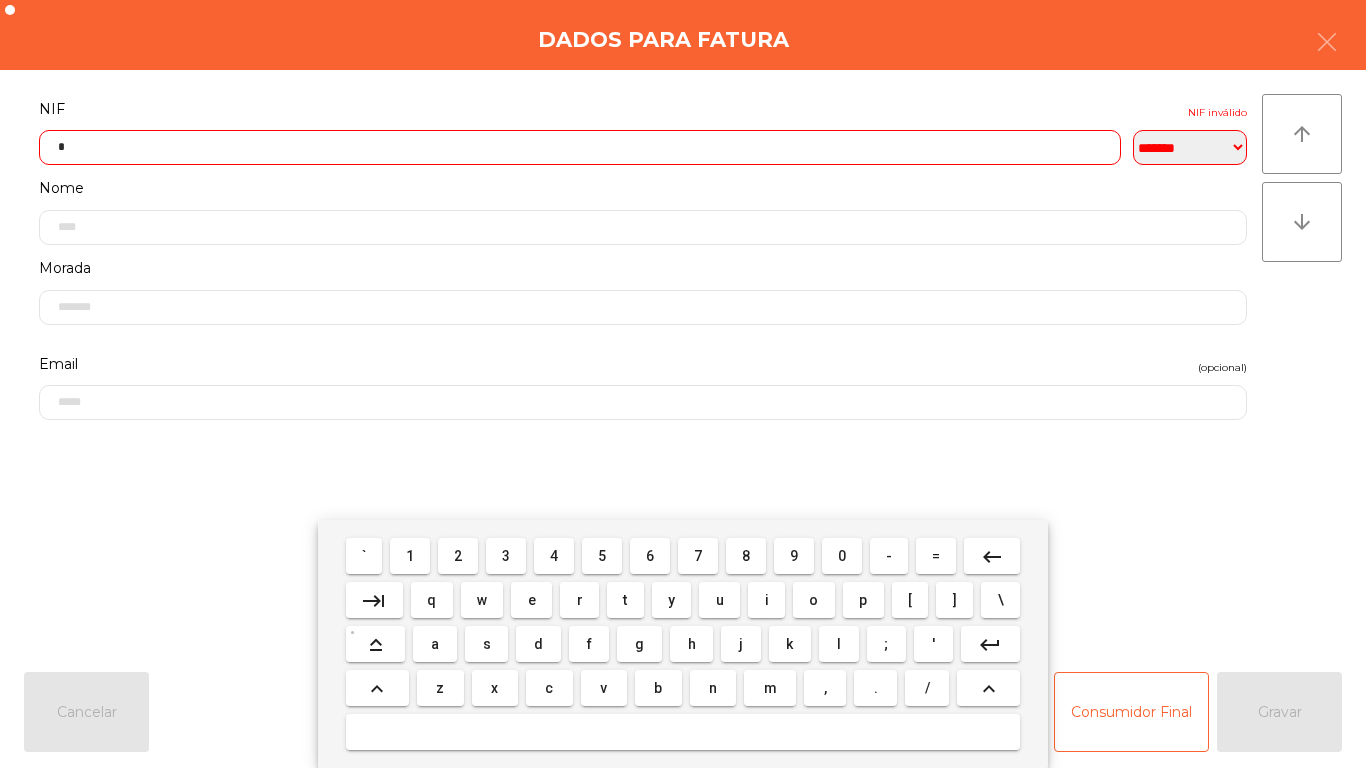 click on "5" at bounding box center [602, 556] 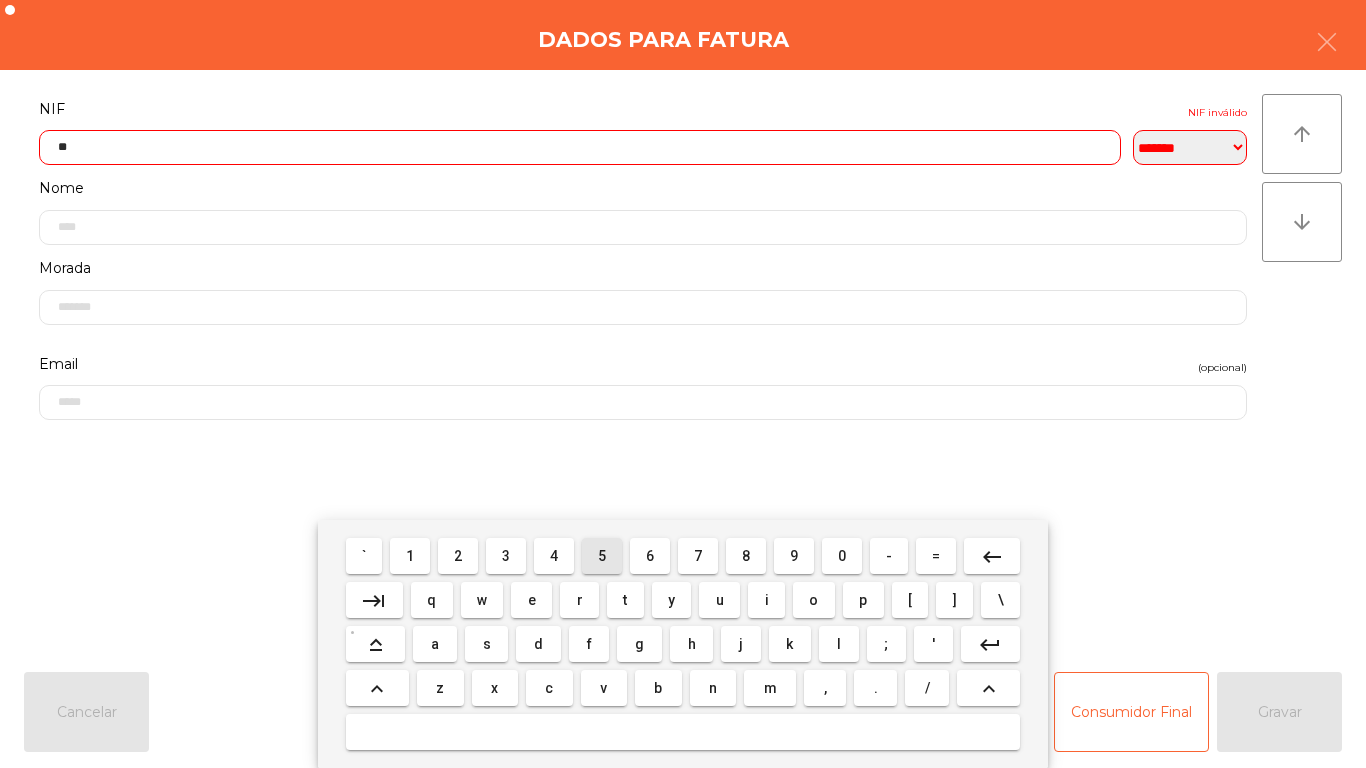 click on "2" at bounding box center [458, 556] 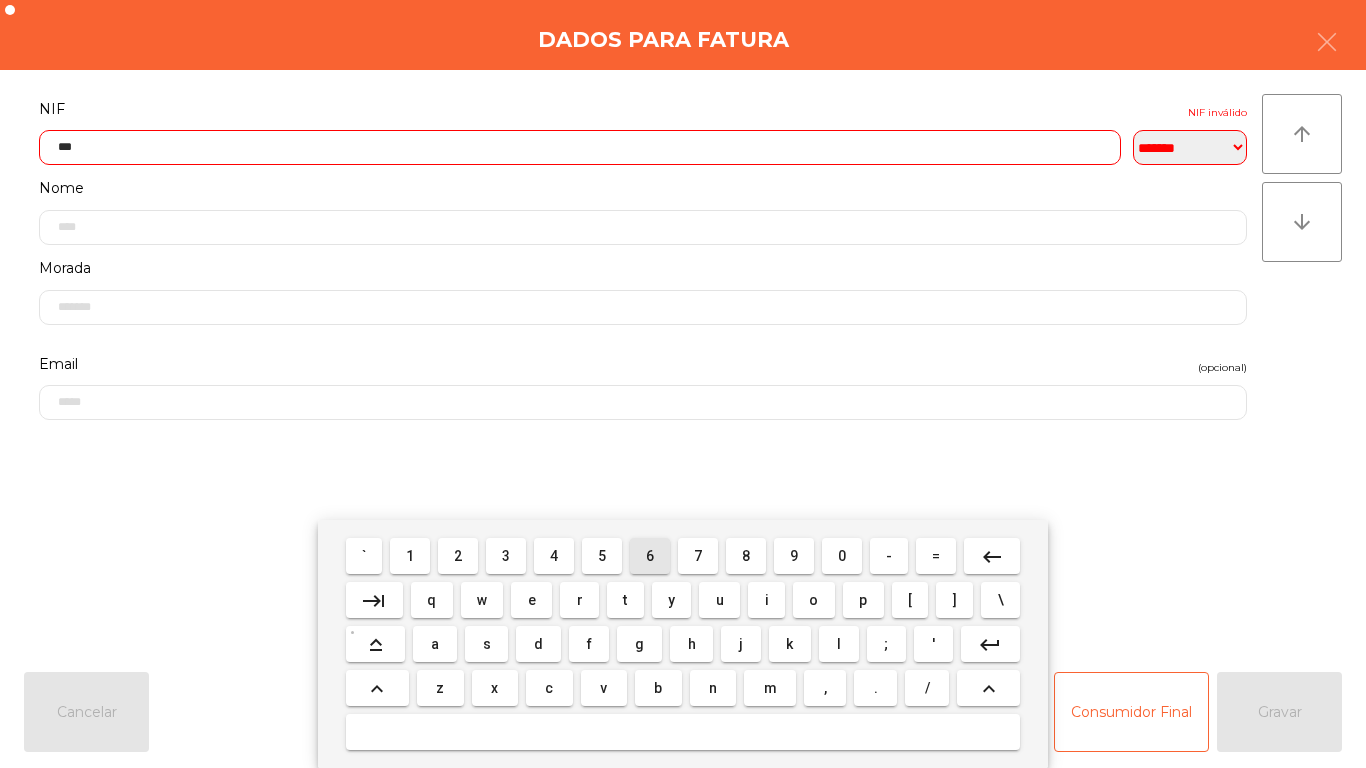 click on "6" at bounding box center [650, 556] 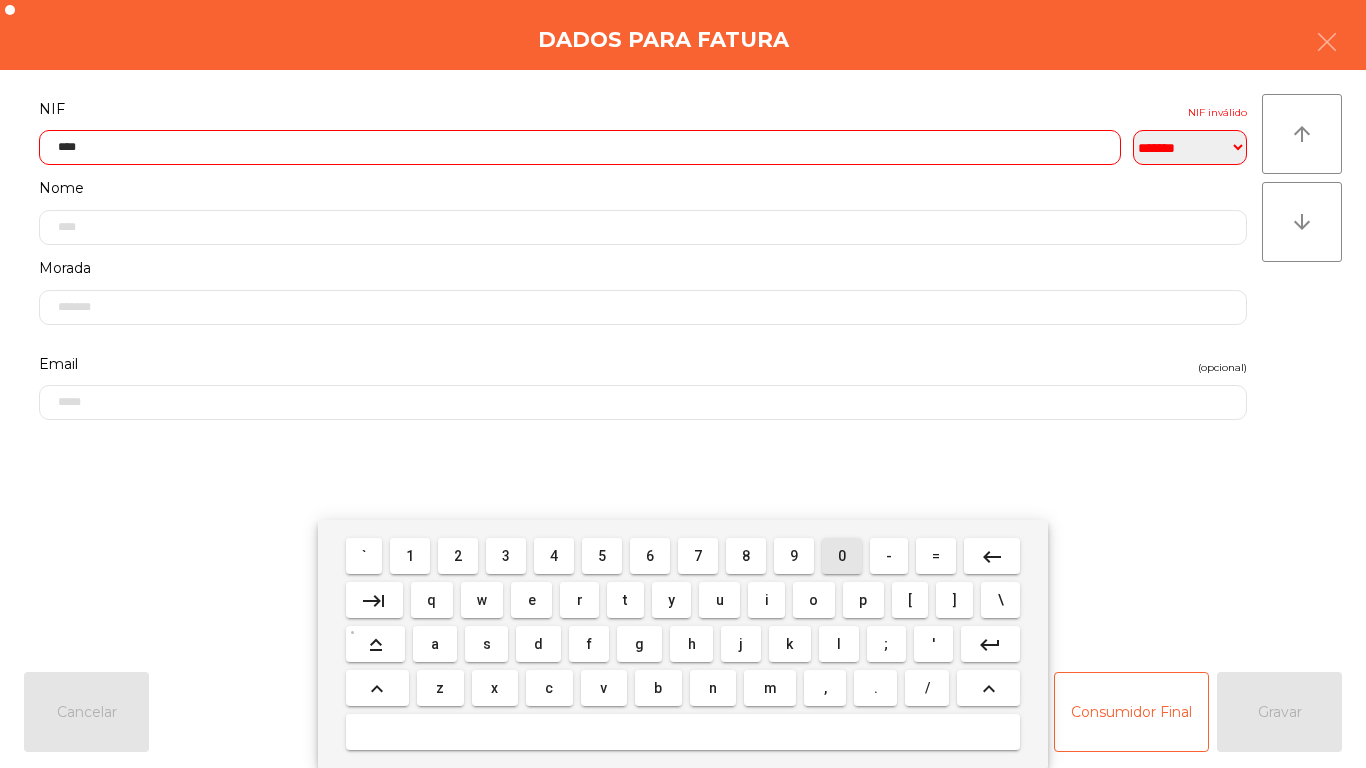 click on "0" at bounding box center [842, 556] 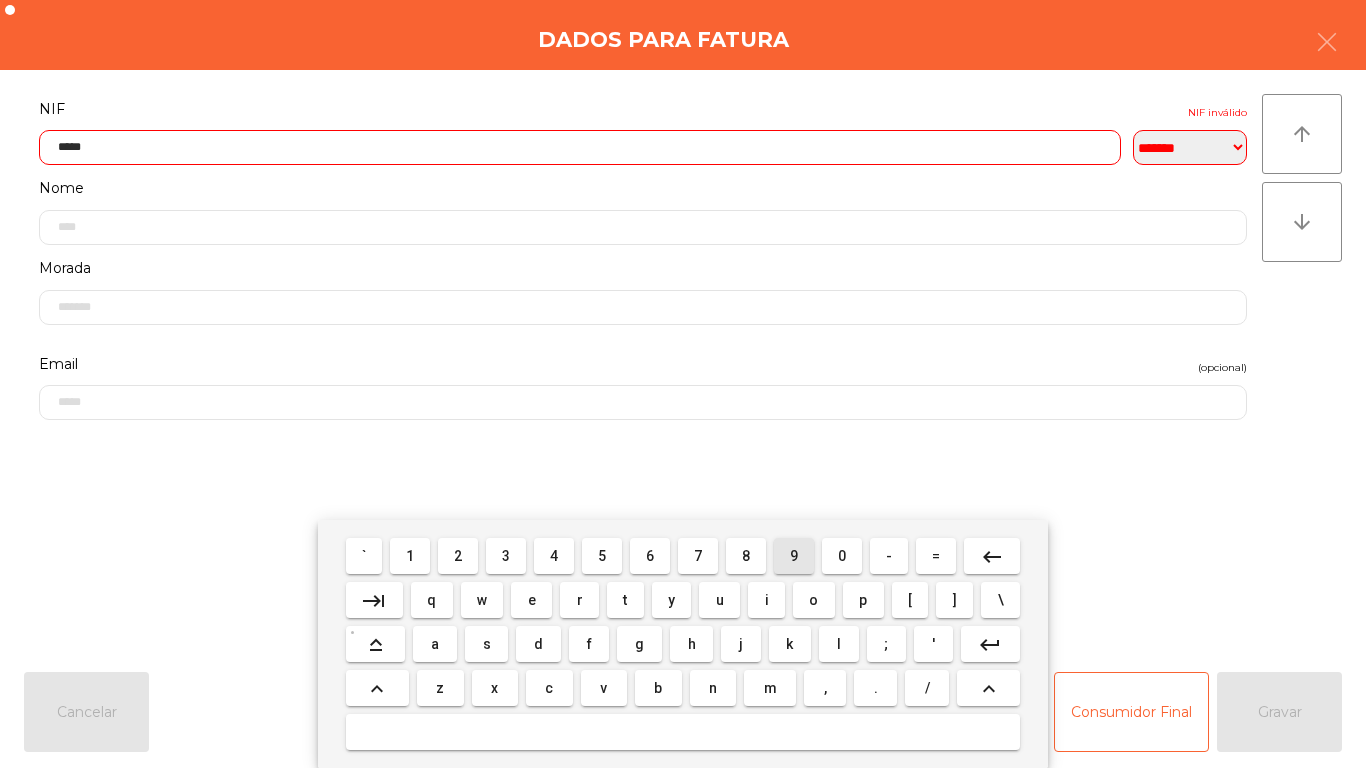 click on "9" at bounding box center (794, 556) 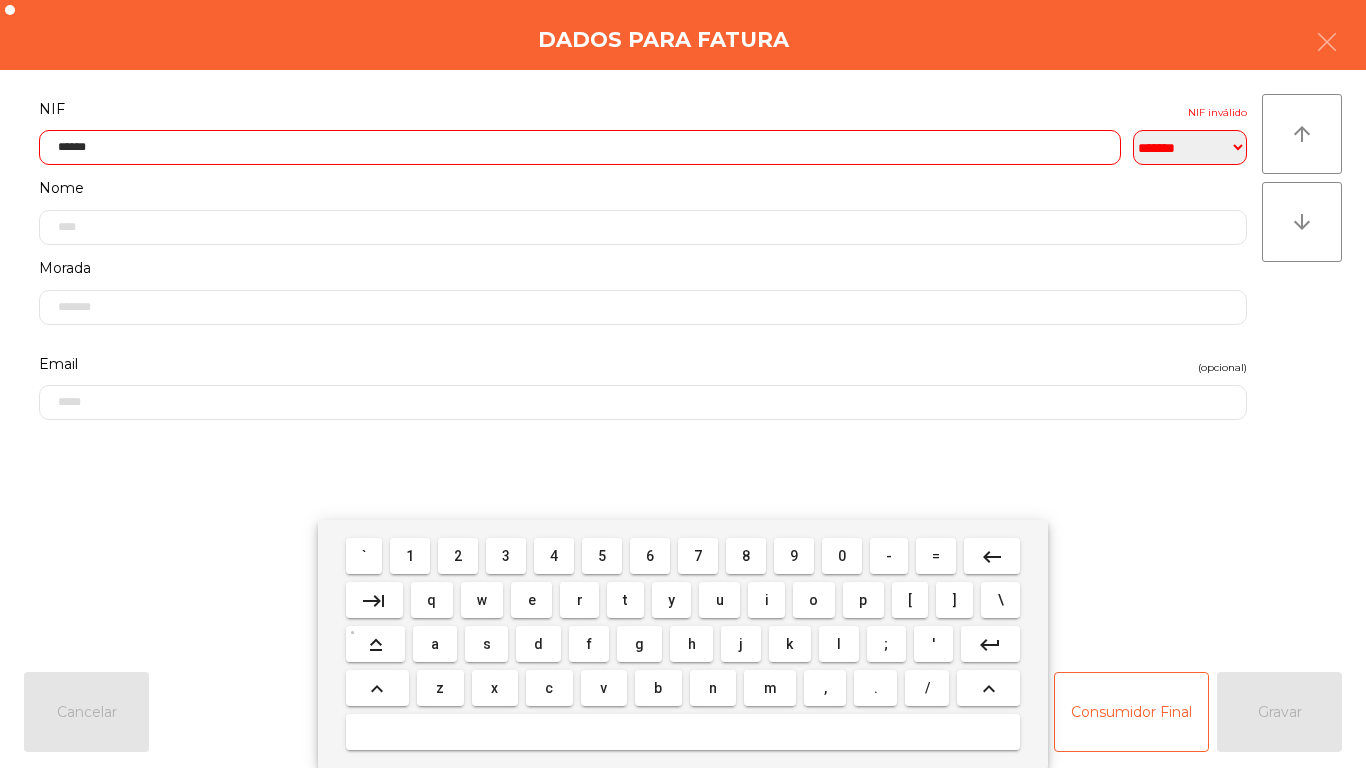 click on "0" at bounding box center (842, 556) 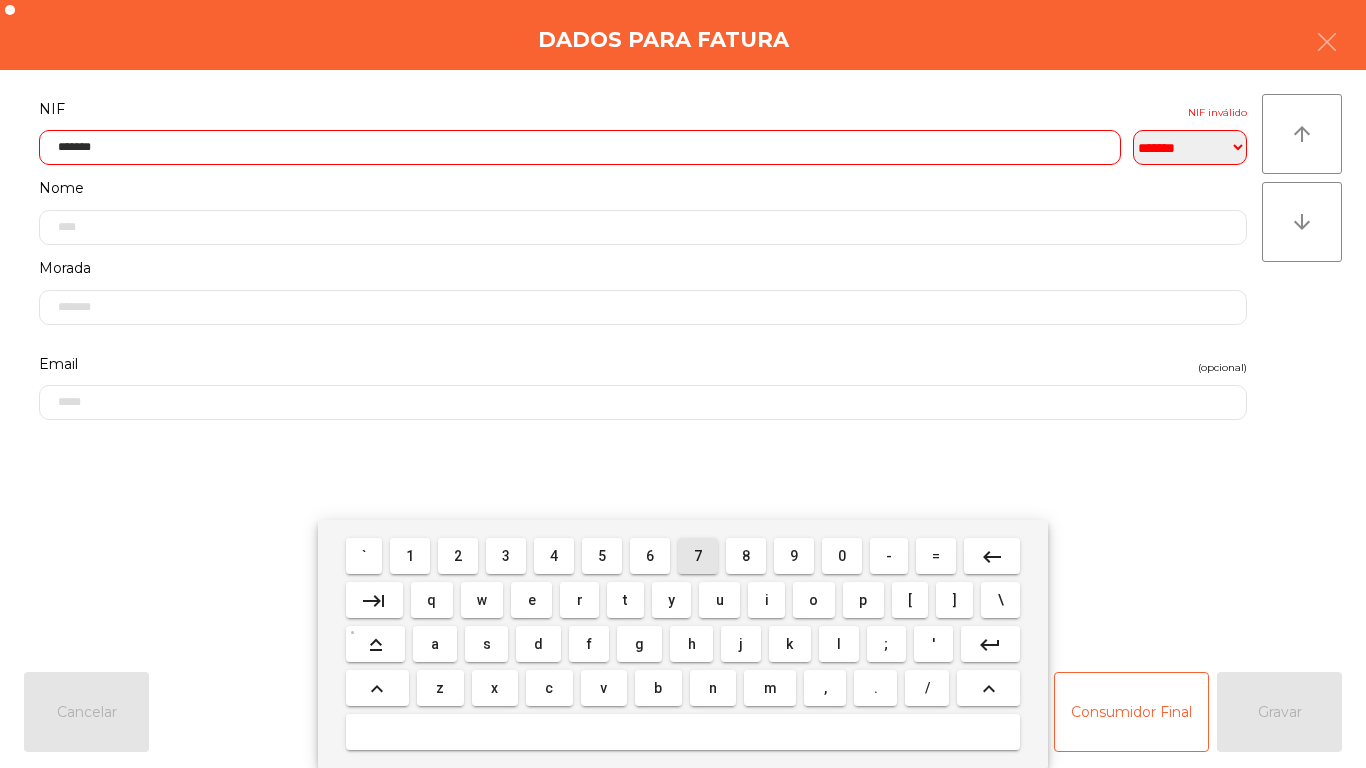 click on "7" at bounding box center (698, 556) 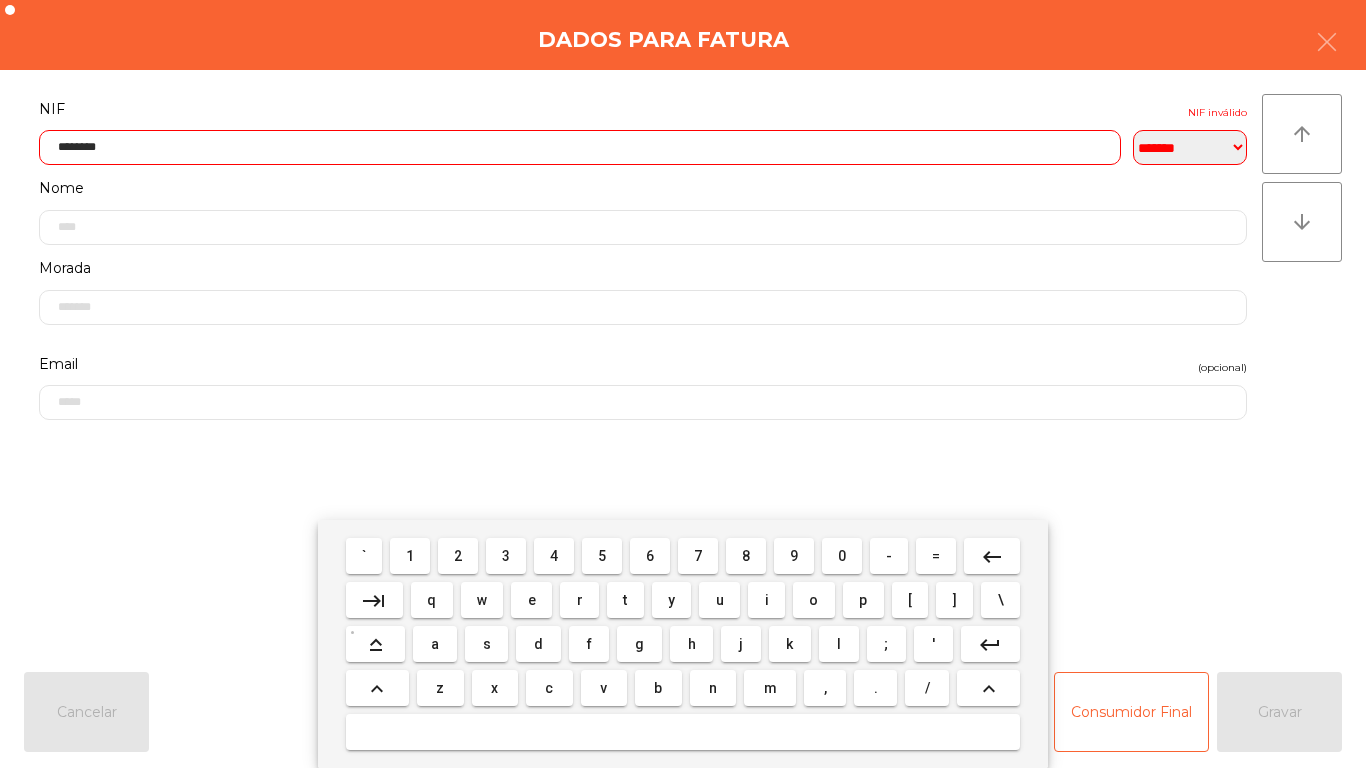 click on "7" at bounding box center (698, 556) 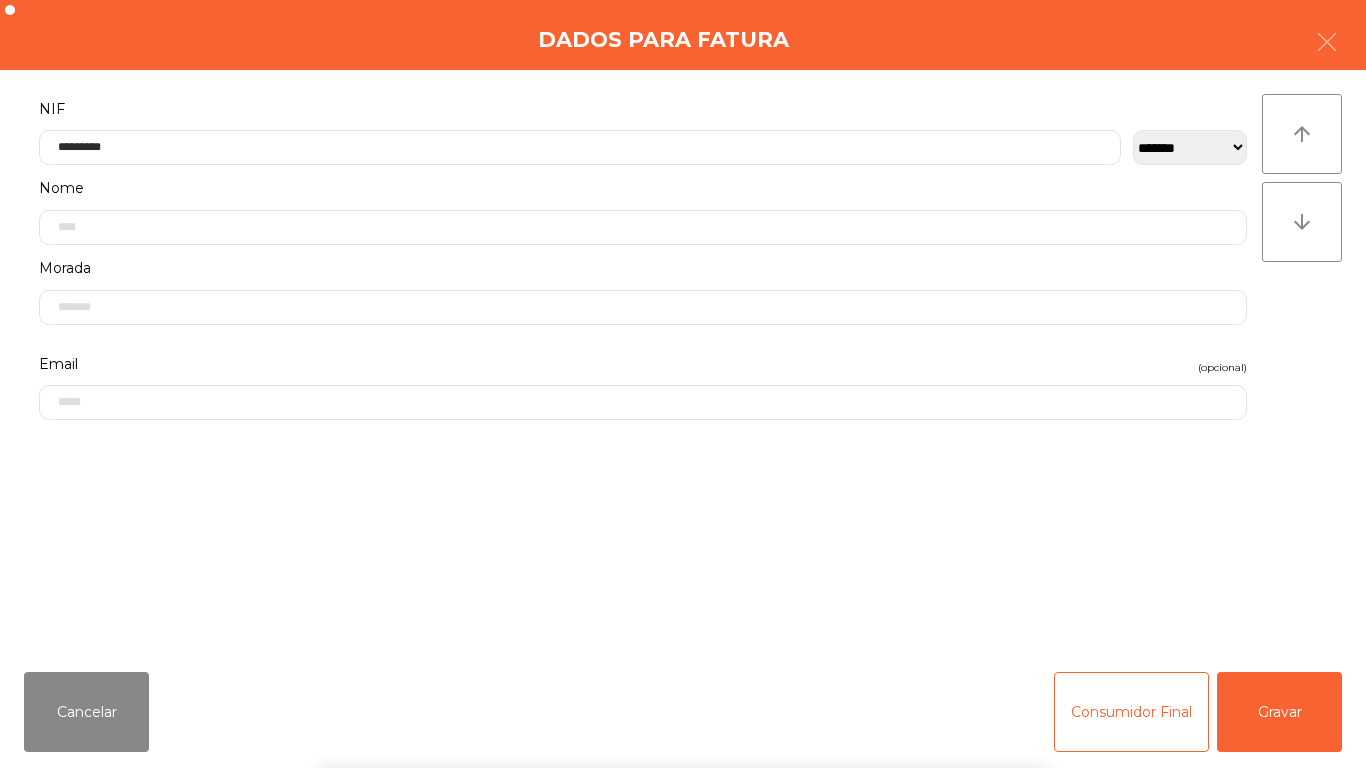 click on "` 1 2 3 4 5 6 7 8 9 0 - = keyboard_backspace keyboard_tab q w e r t y u i o p [ ] \ keyboard_capslock a s d f g h j k l ; ' keyboard_return keyboard_arrow_up z x c v b n m , . / keyboard_arrow_up" at bounding box center (683, 644) 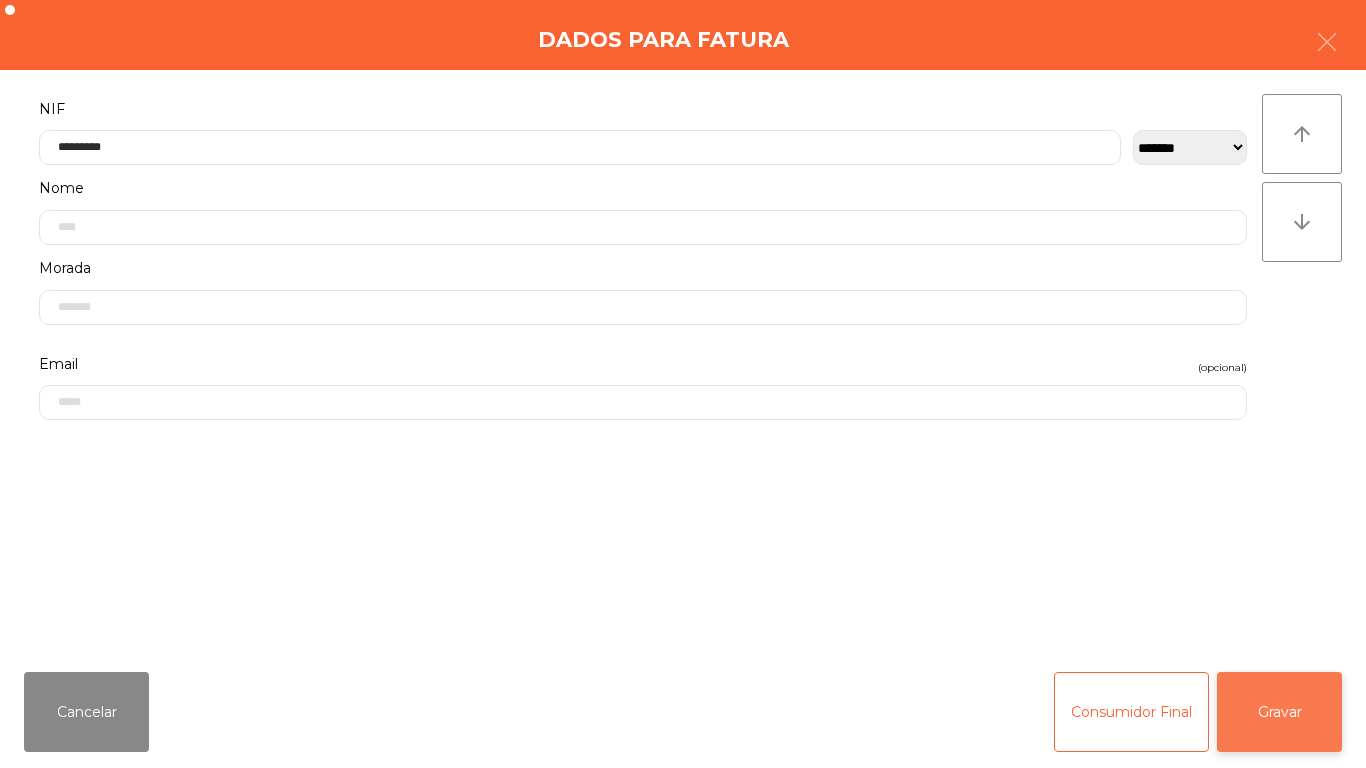 click on "Gravar" 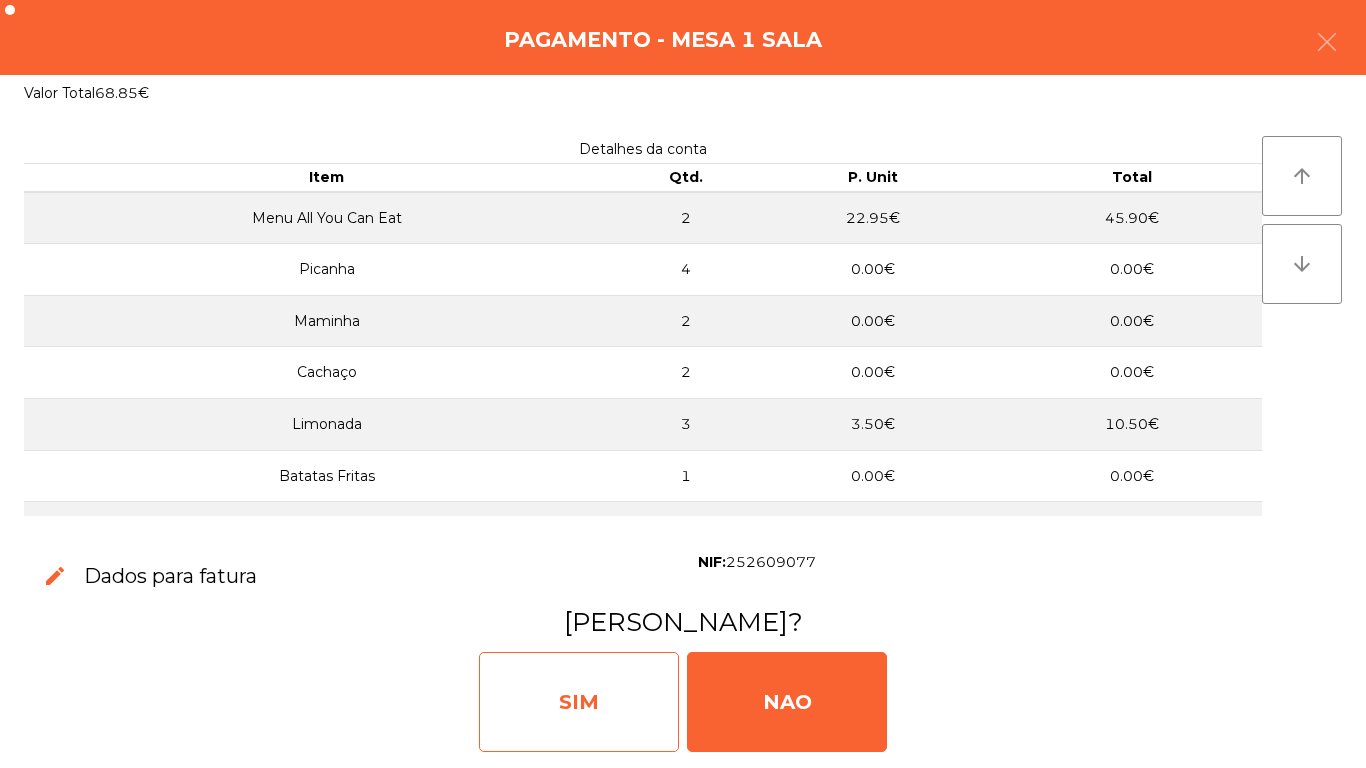 click on "SIM" 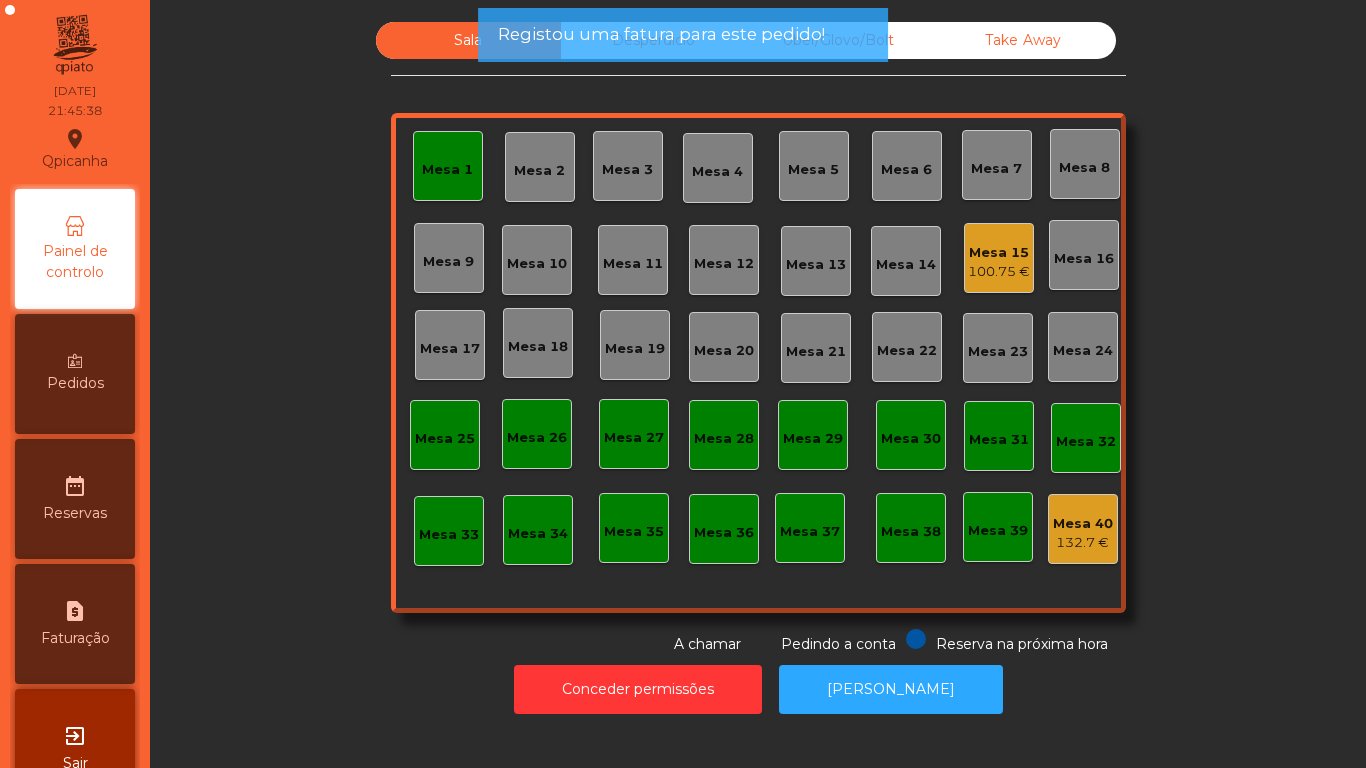click on "Mesa 1" 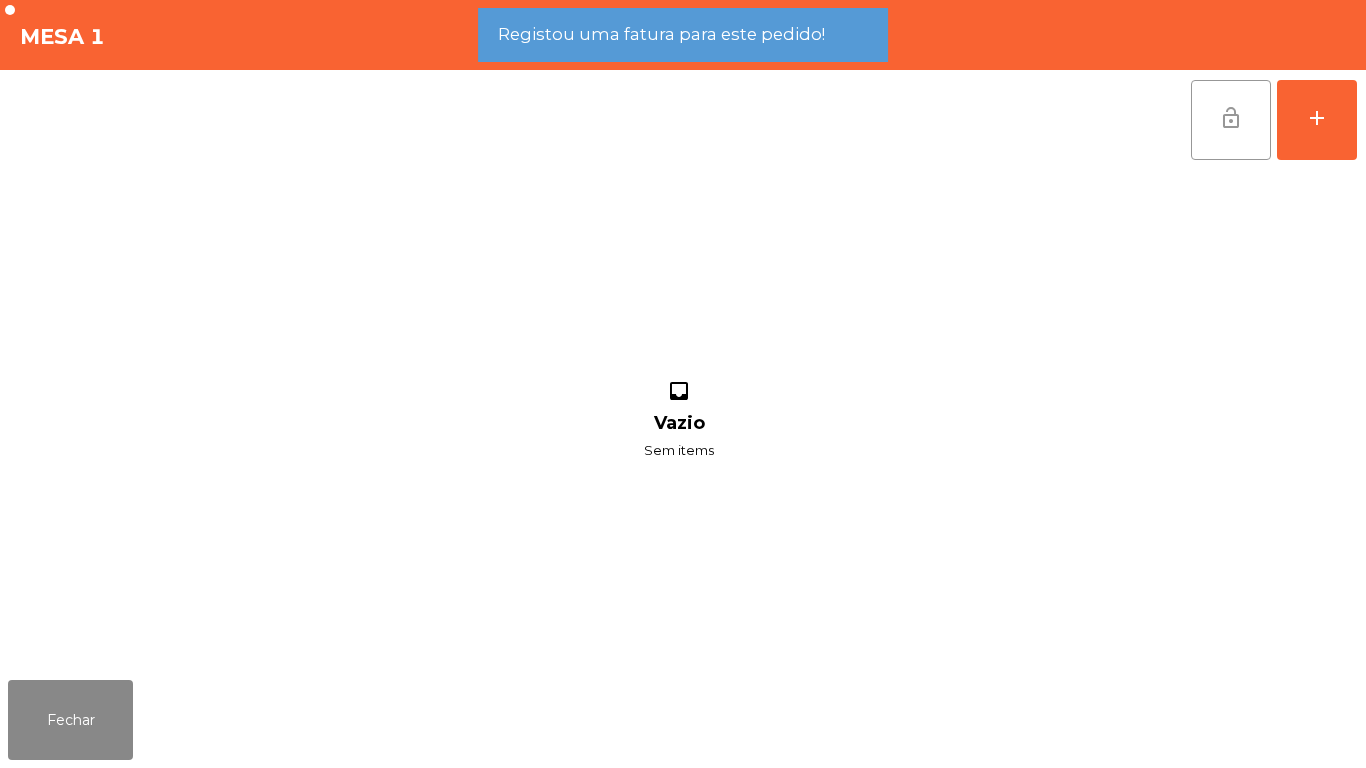 click on "lock_open" 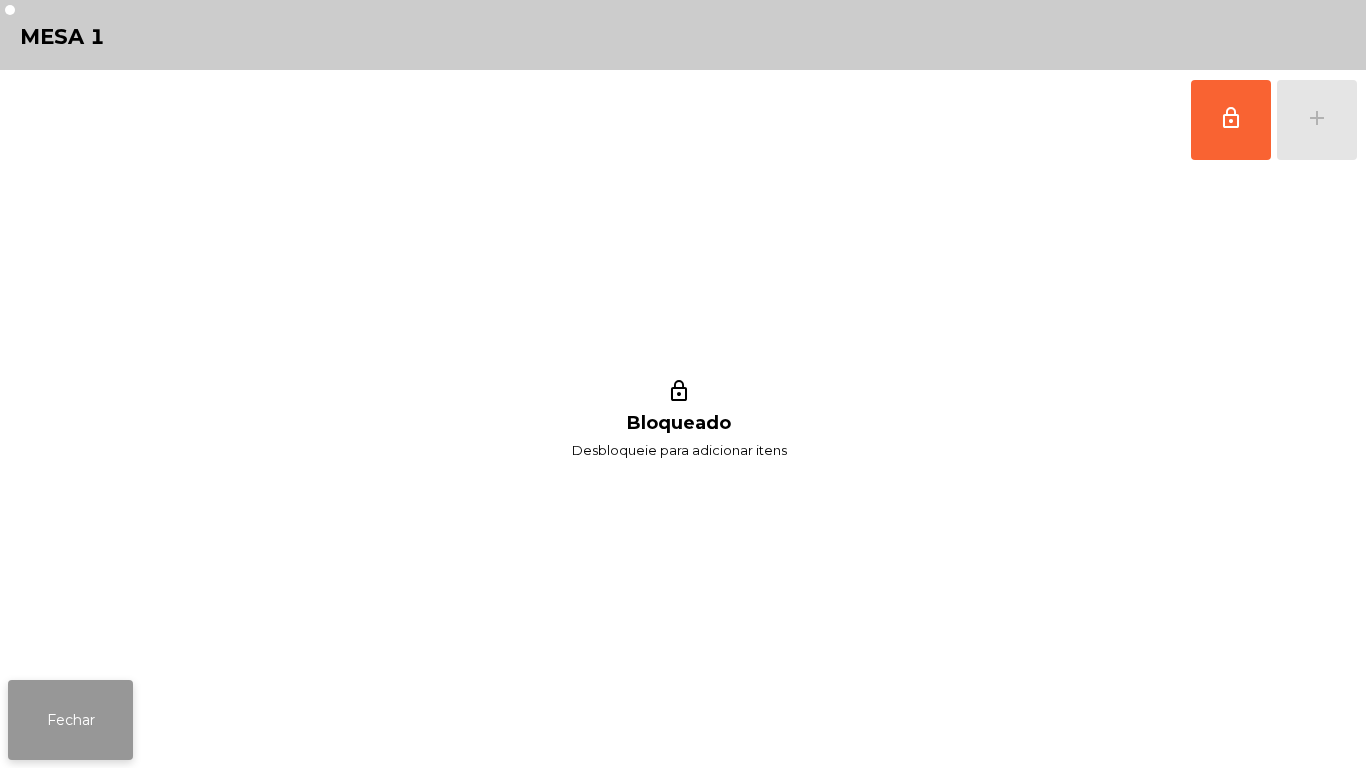 click on "Fechar" 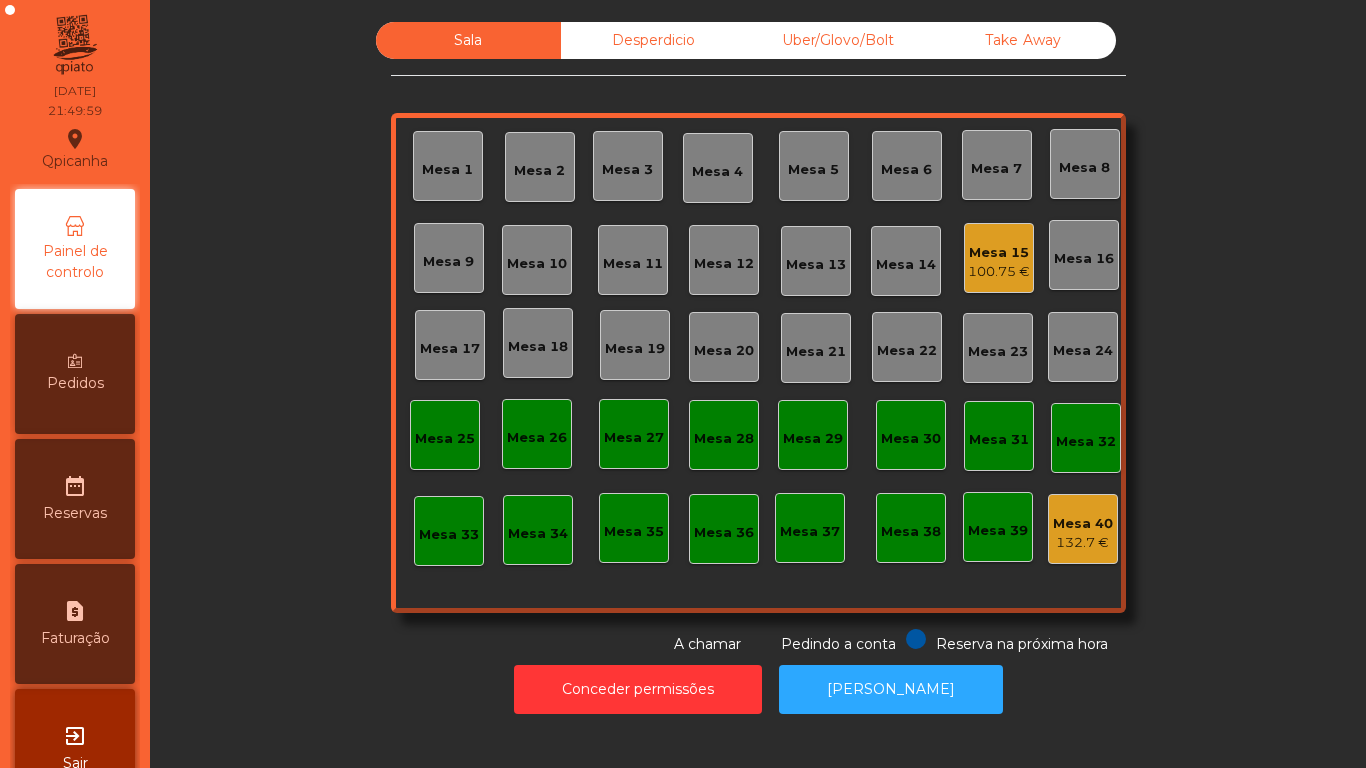 click on "Mesa 15   100.75 €" 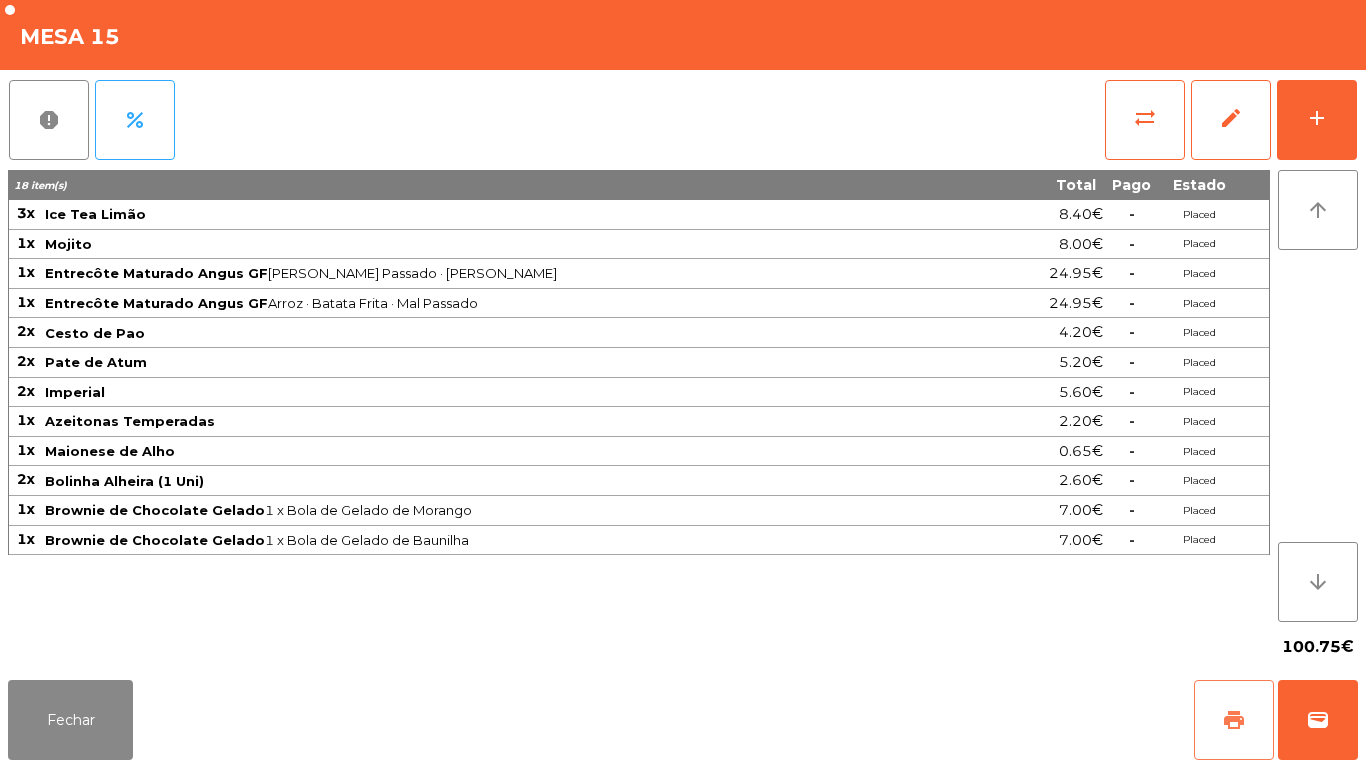 click on "print" 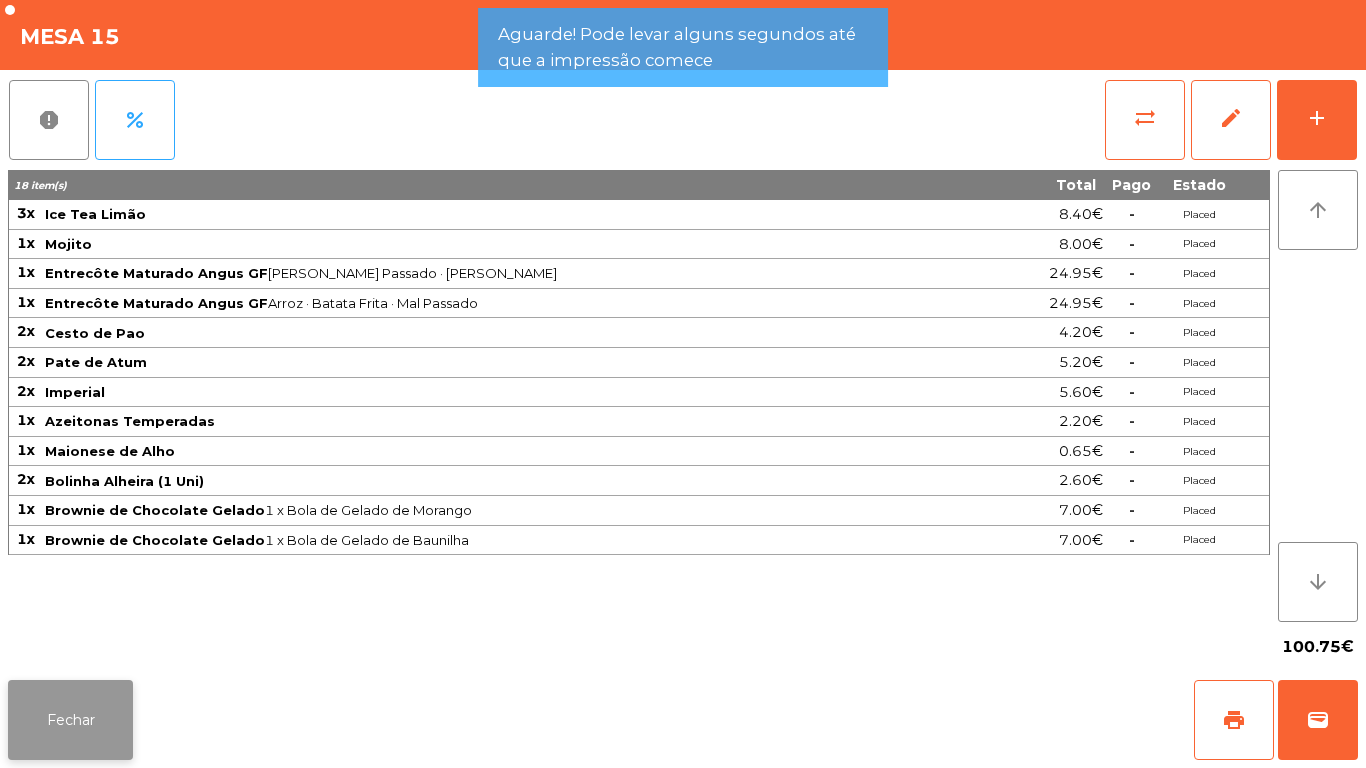 click on "Fechar" 